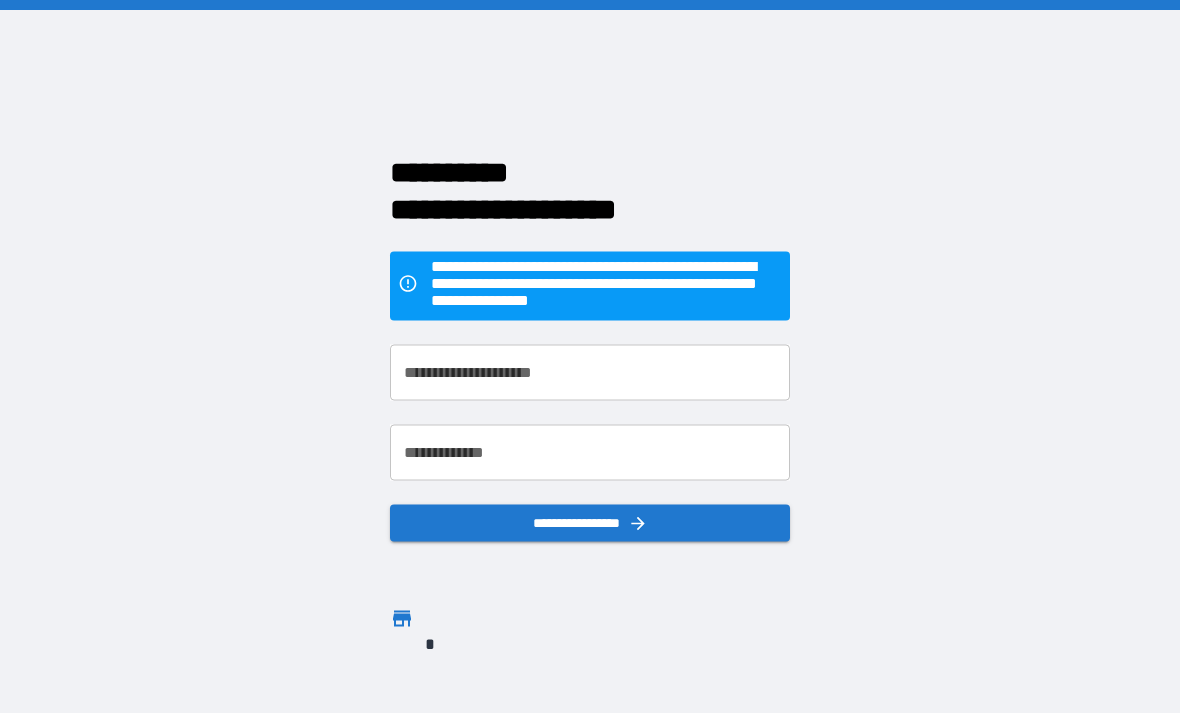 scroll, scrollTop: 64, scrollLeft: 0, axis: vertical 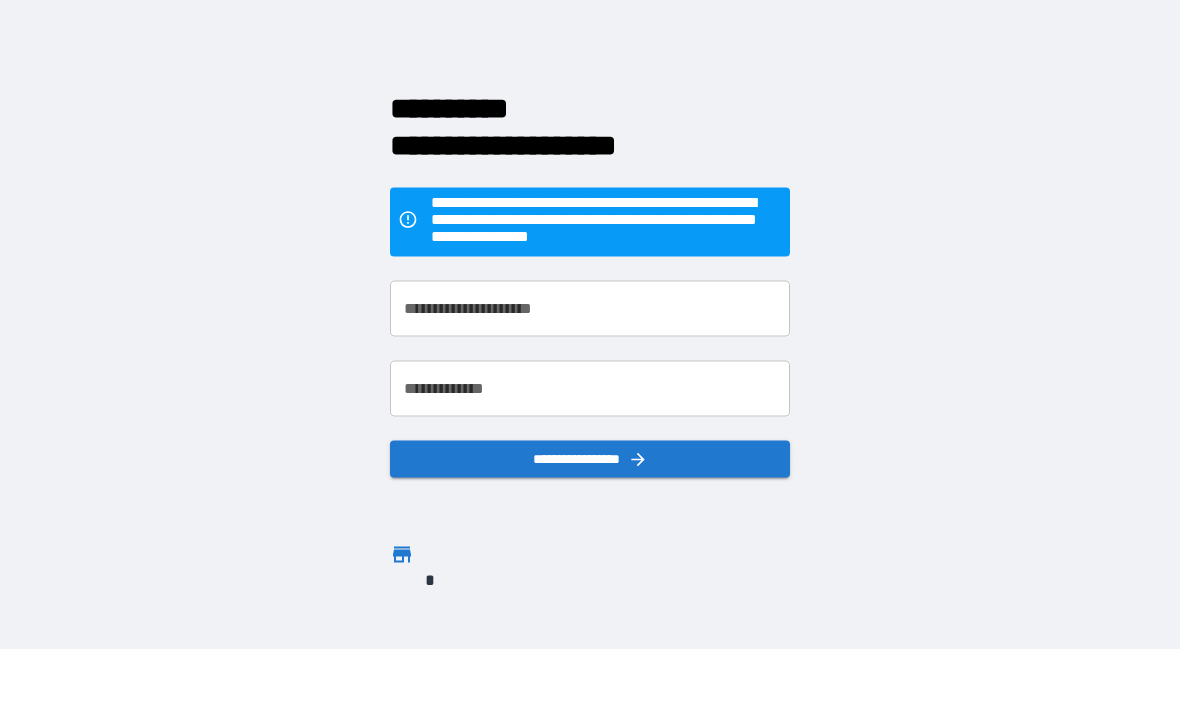 click on "**********" at bounding box center (590, 308) 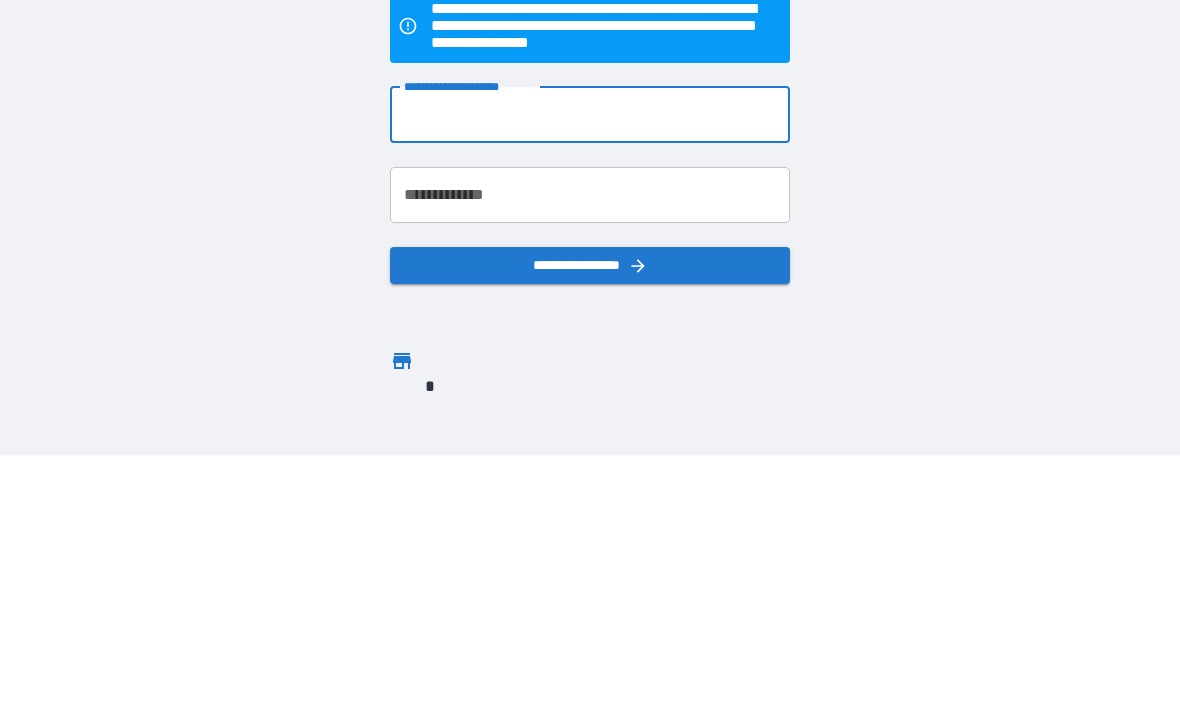 click on "**********" at bounding box center (590, 308) 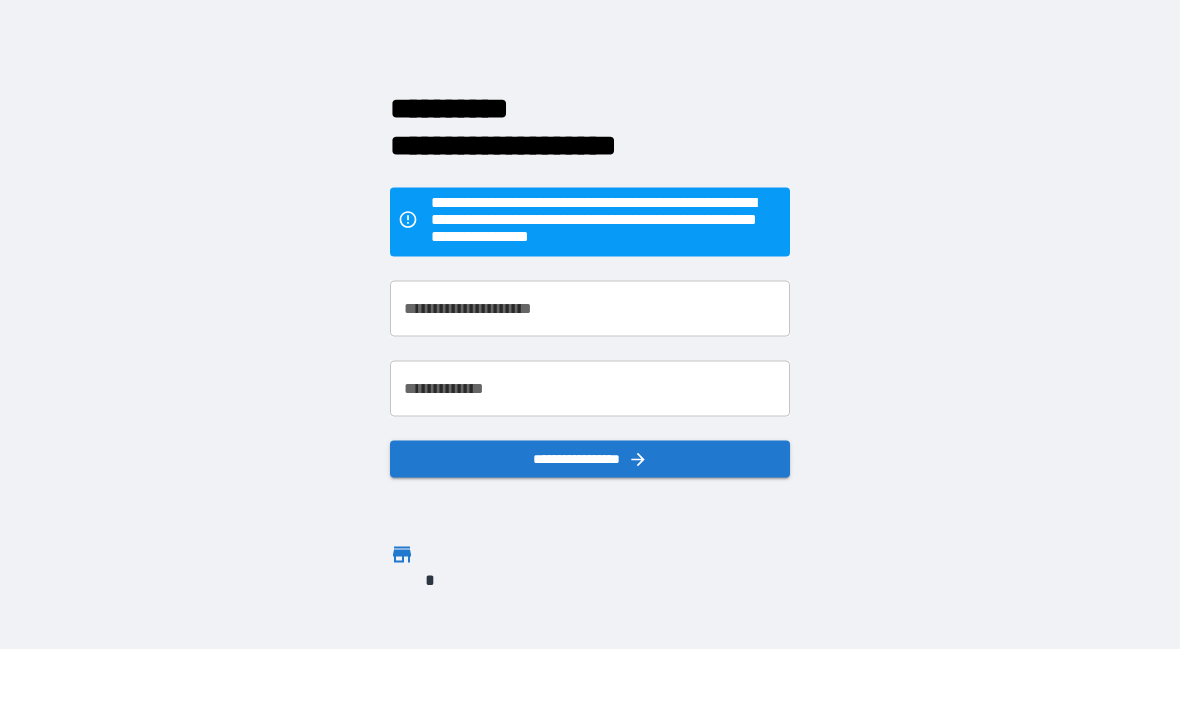 click on "**********" at bounding box center (590, 308) 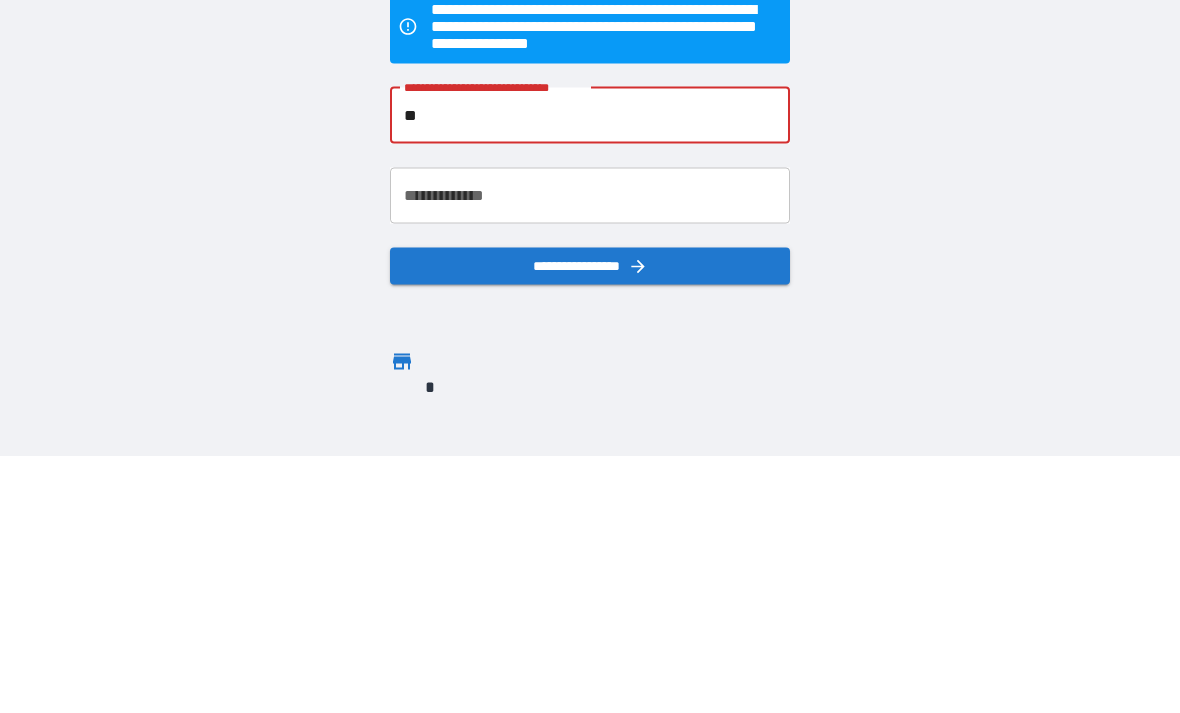 type on "*" 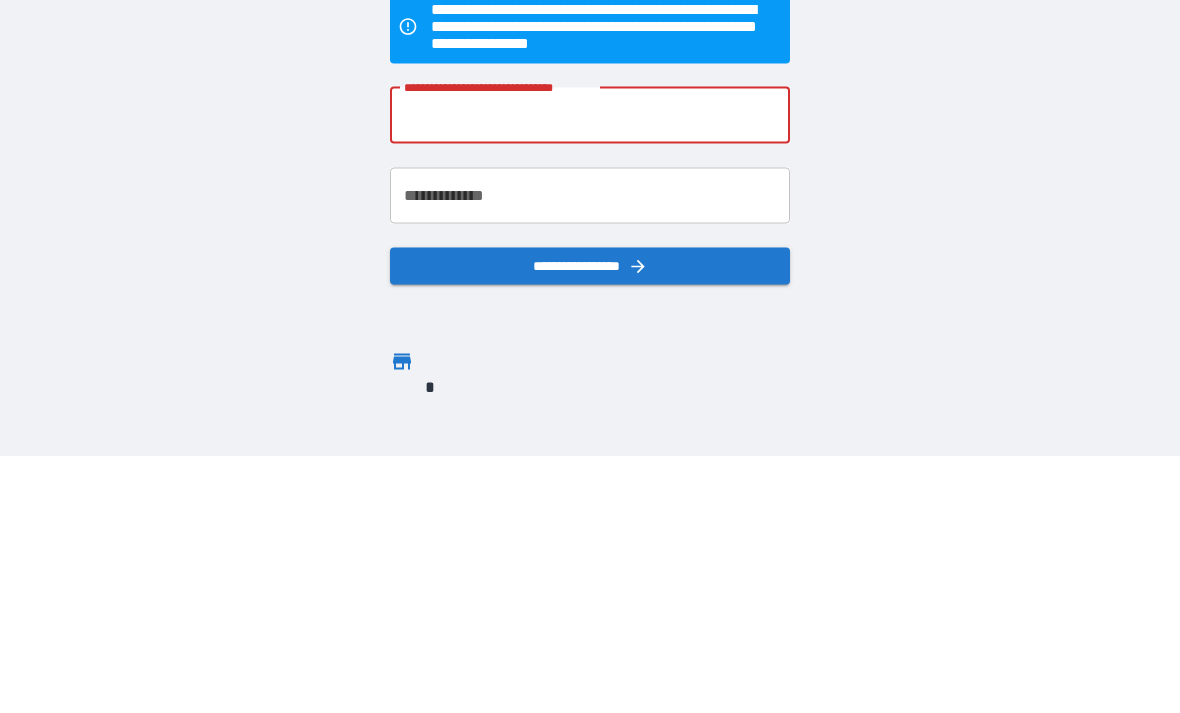 type on "*" 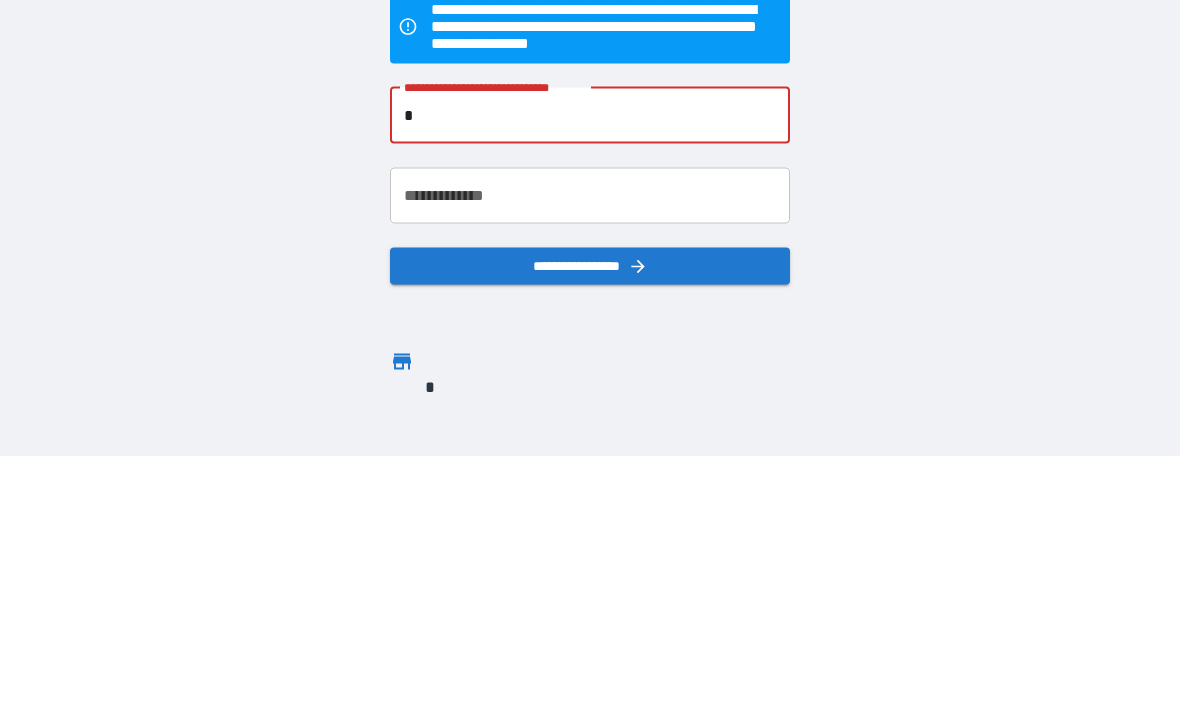 type 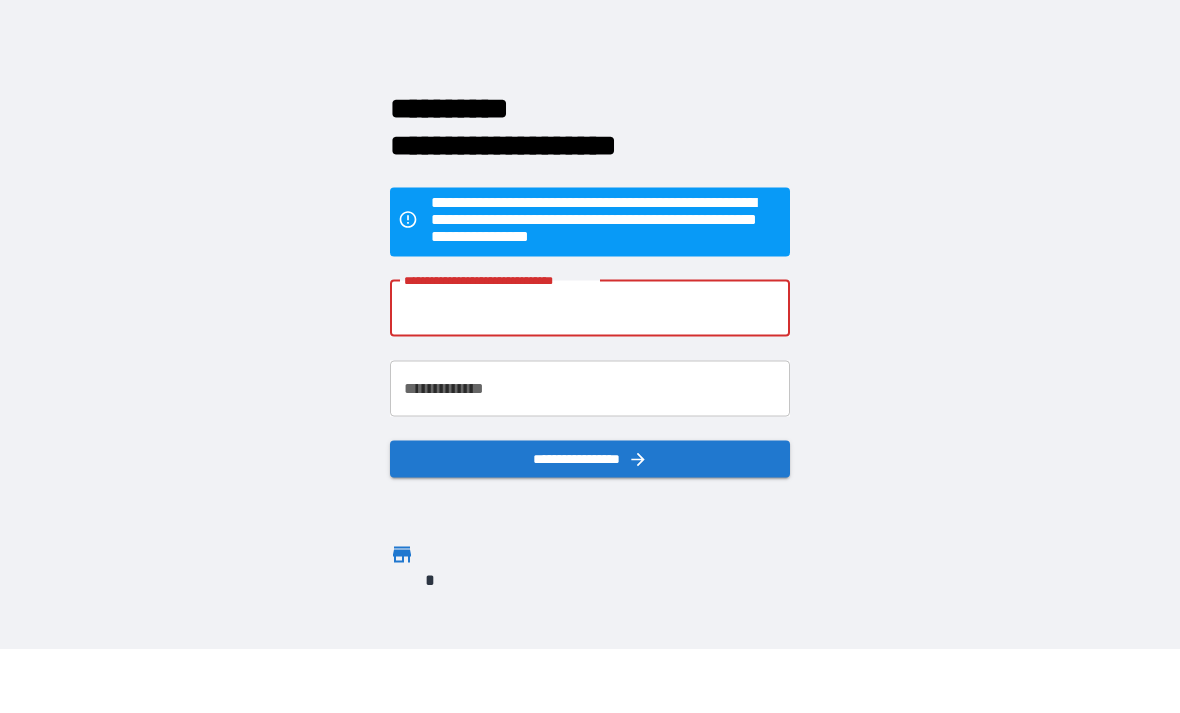 click on "**********" at bounding box center (578, 66) 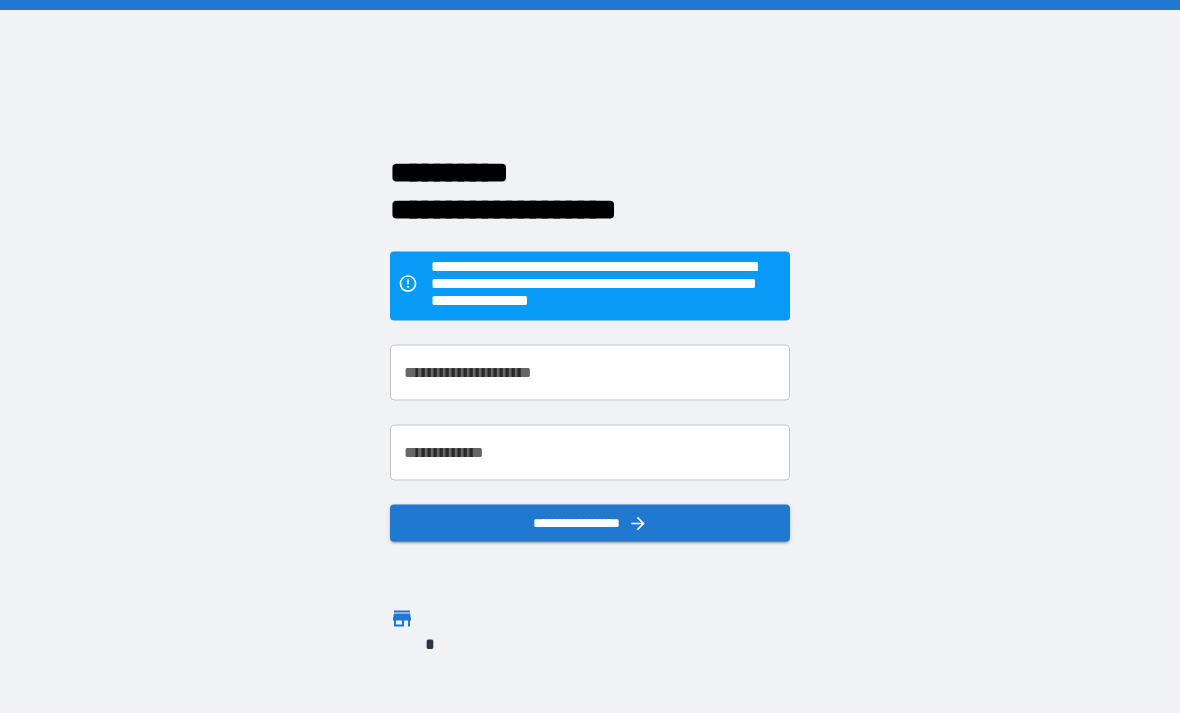 scroll, scrollTop: 64, scrollLeft: 0, axis: vertical 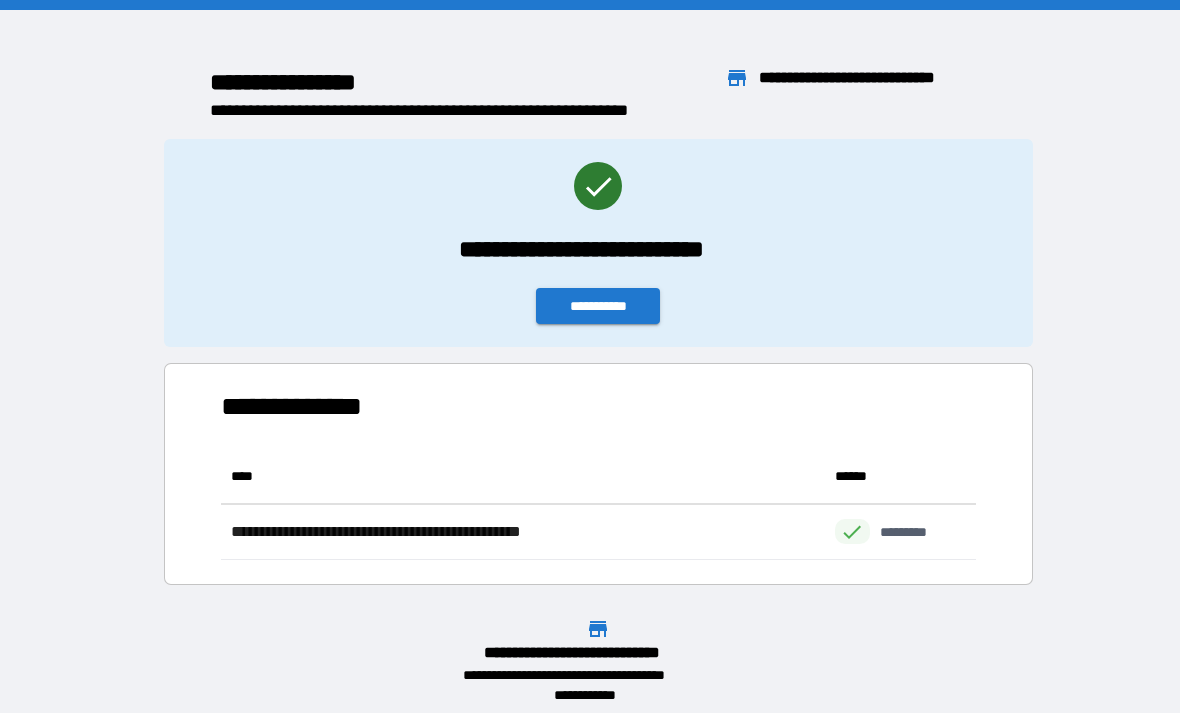 click on "**********" at bounding box center [598, 306] 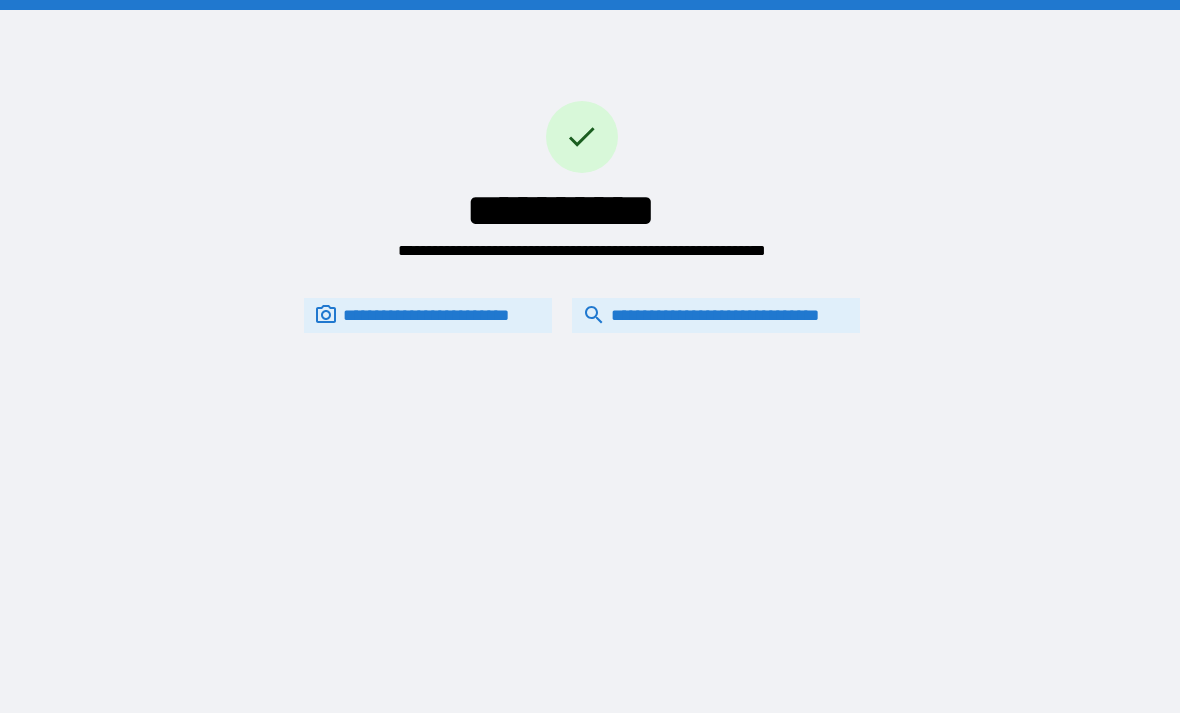 click on "**********" at bounding box center [716, 315] 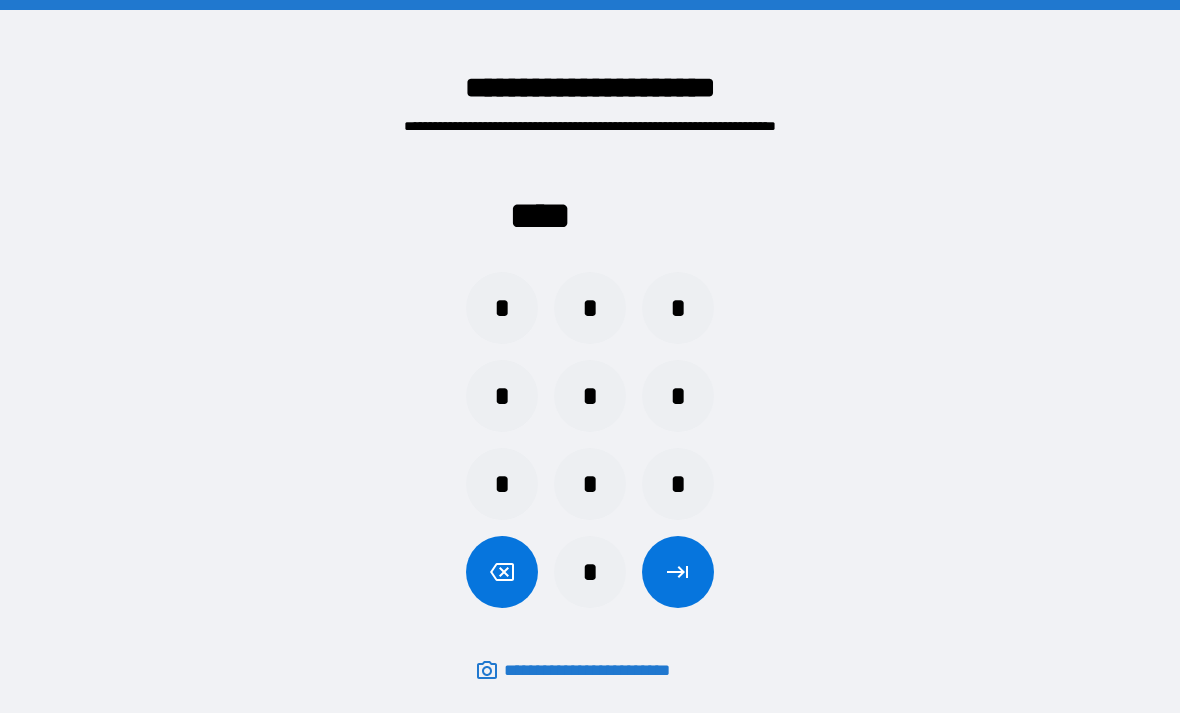 click on "*" at bounding box center [502, 308] 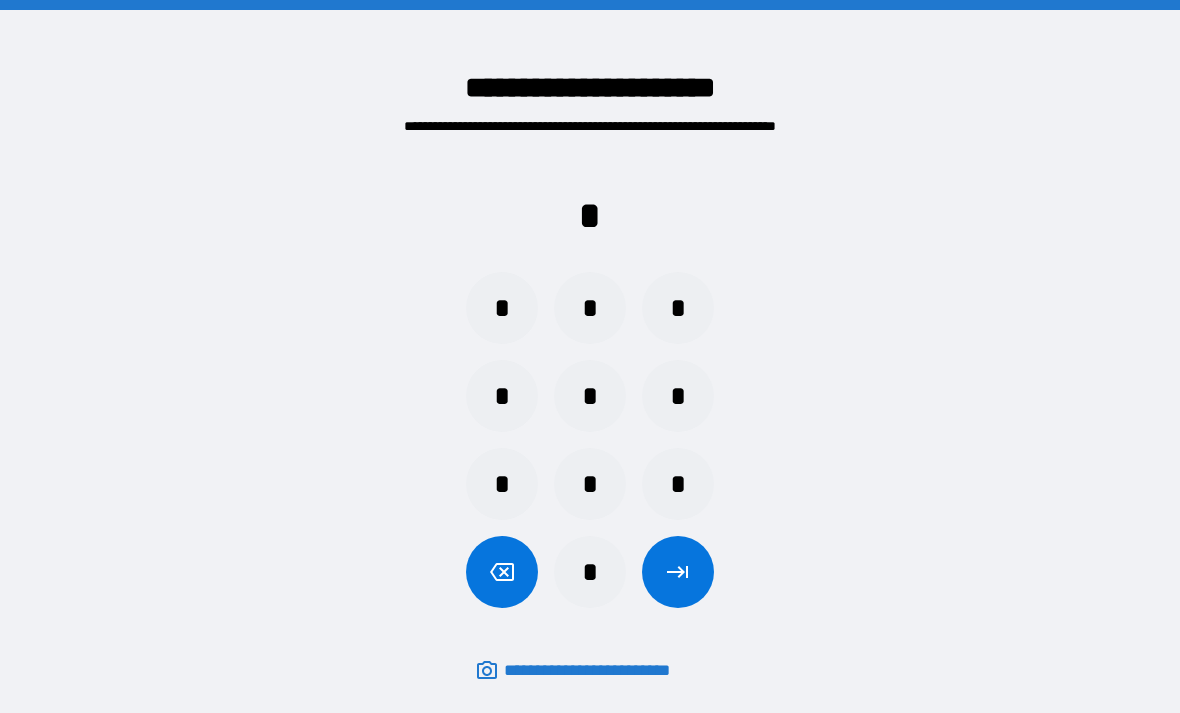 click on "*" at bounding box center (678, 484) 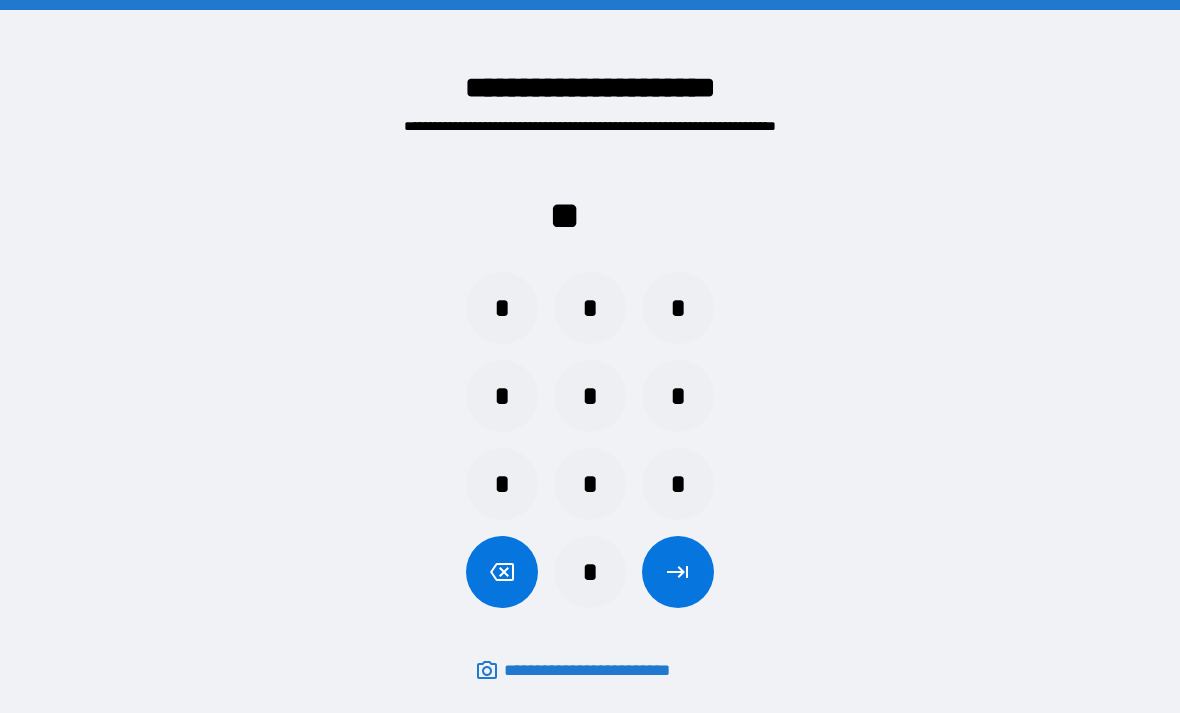 click on "*" at bounding box center (502, 484) 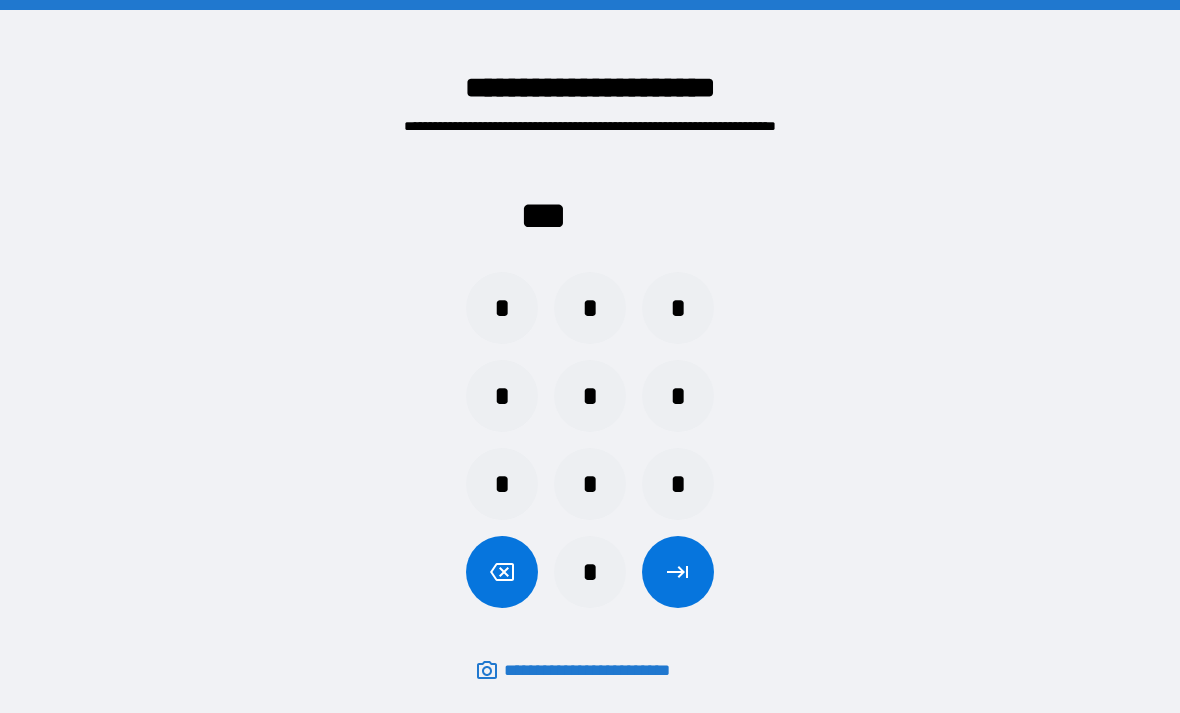 click on "*" at bounding box center [678, 308] 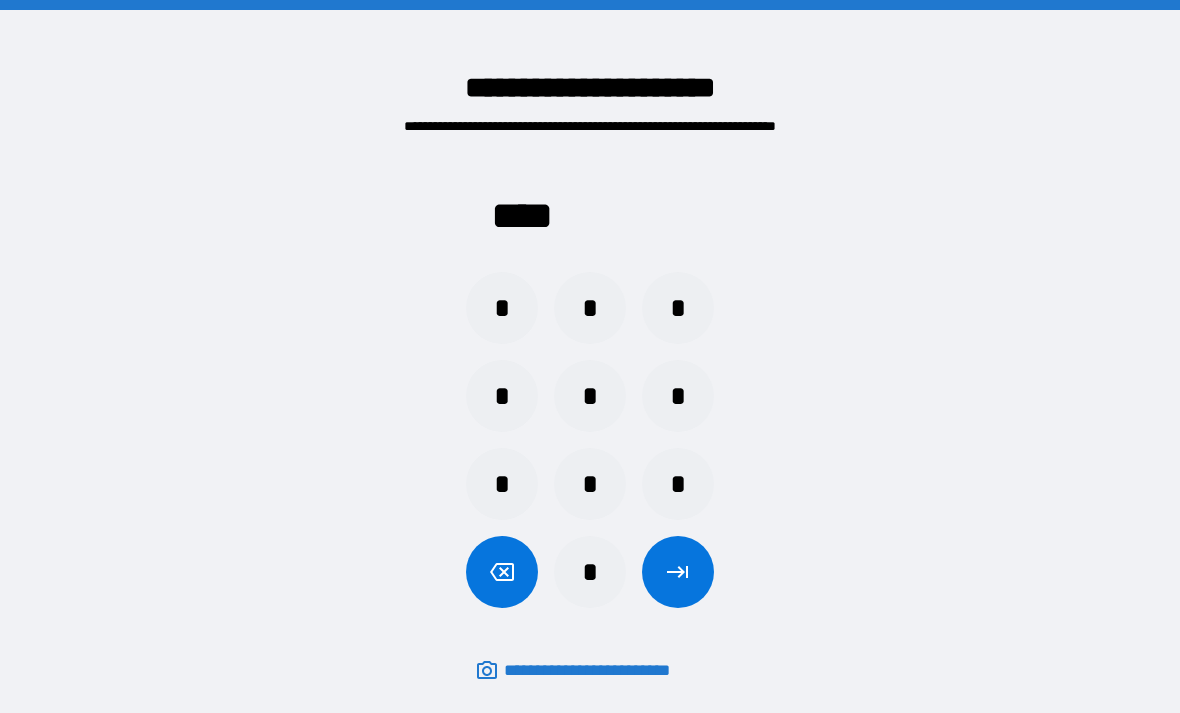 click at bounding box center [678, 572] 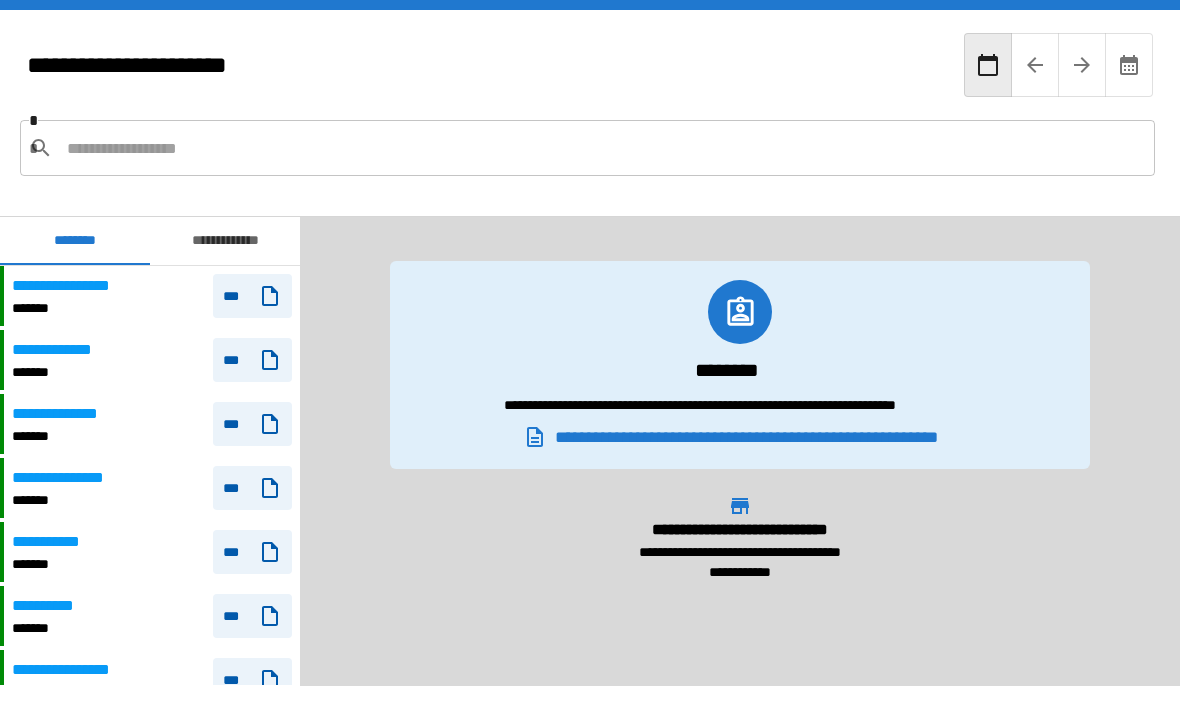 click on "**********" at bounding box center (79, 286) 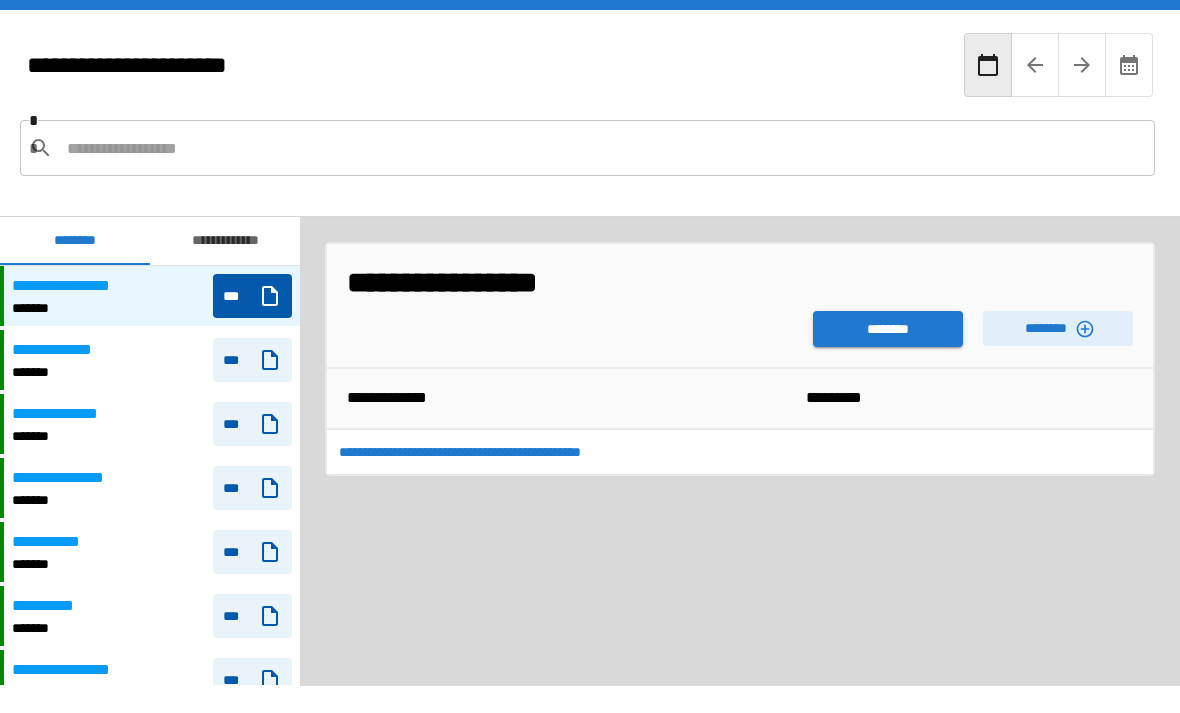 click on "********" at bounding box center [888, 329] 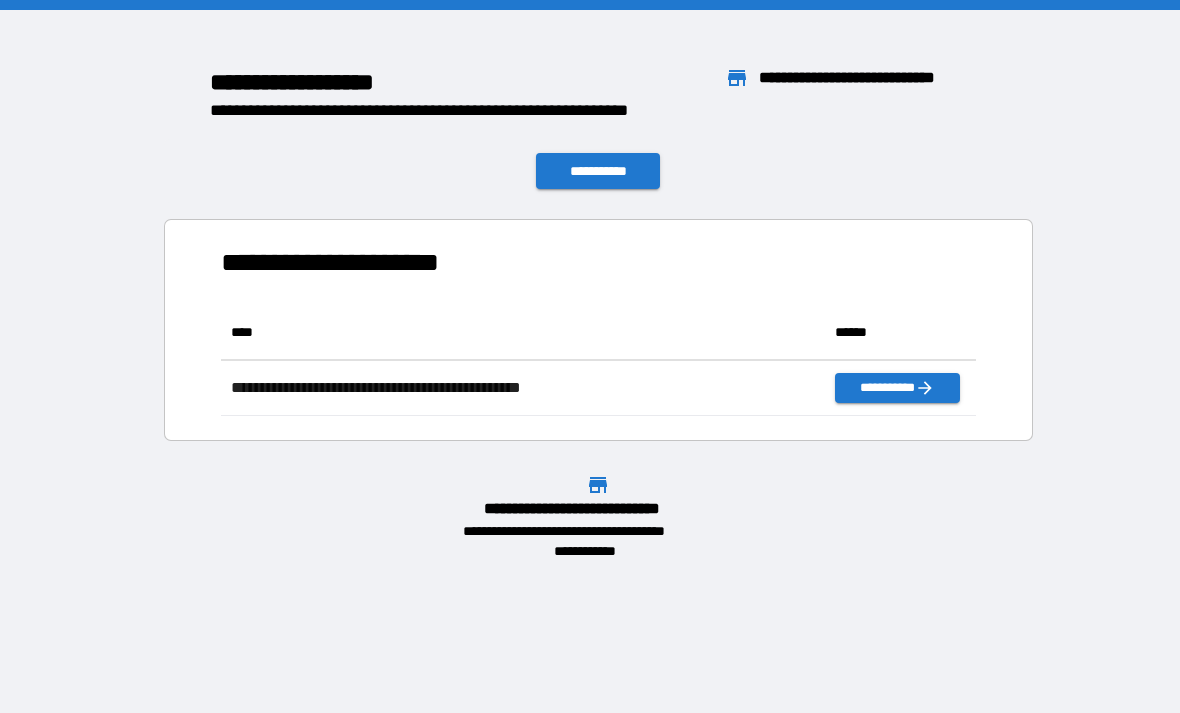 scroll, scrollTop: 111, scrollLeft: 755, axis: both 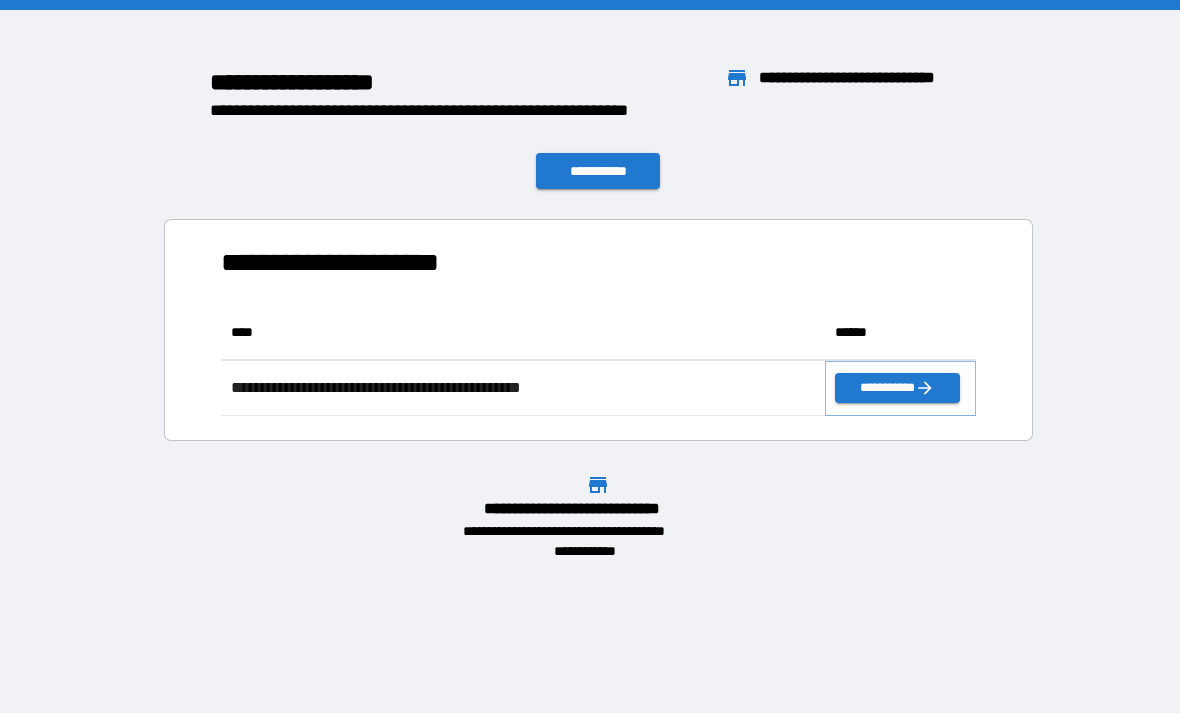 click on "**********" at bounding box center [897, 388] 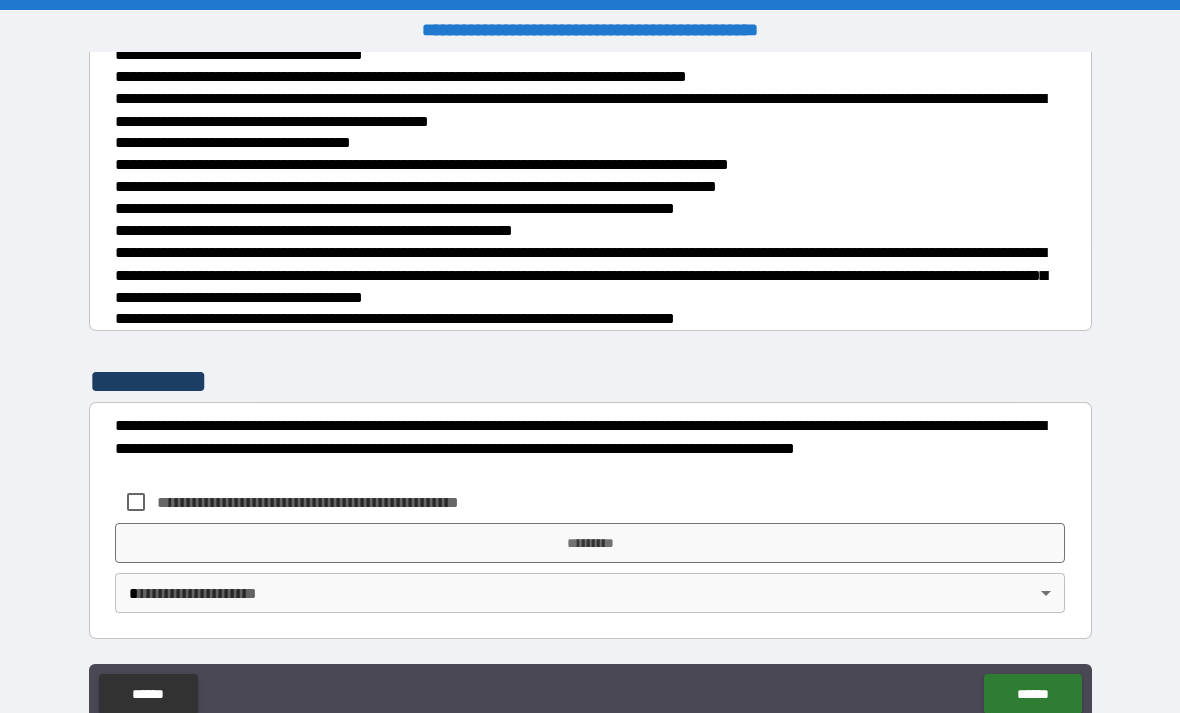 scroll, scrollTop: 702, scrollLeft: 0, axis: vertical 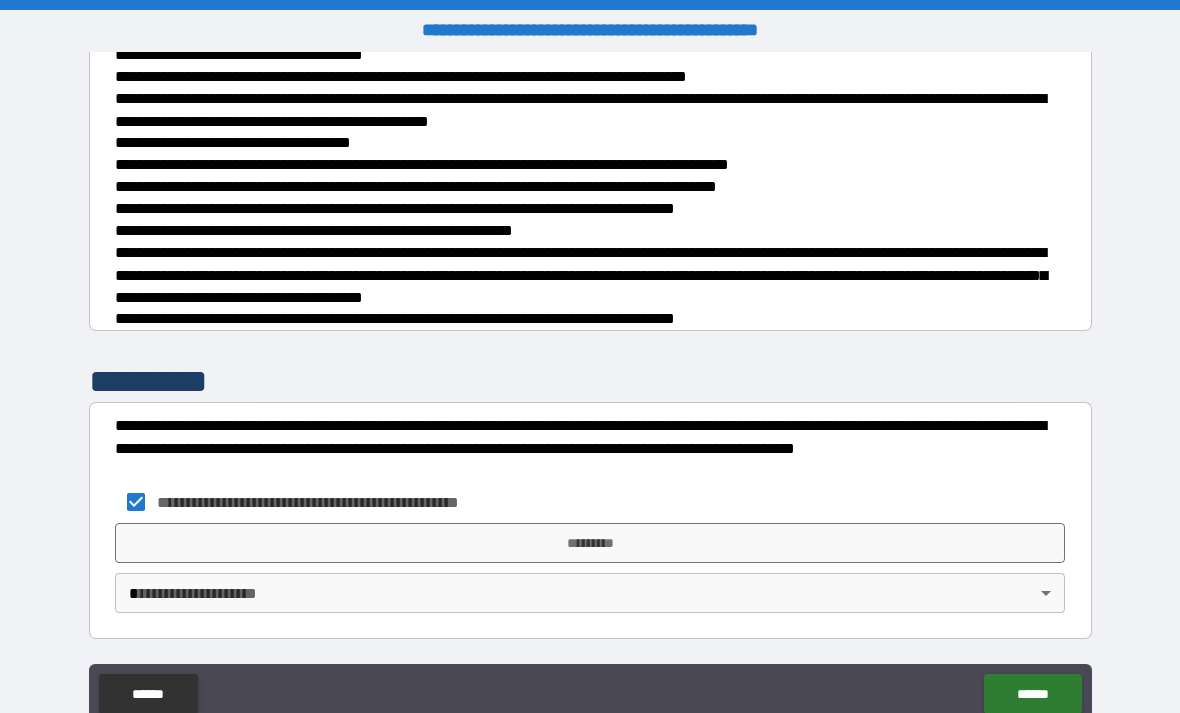 click on "**********" at bounding box center (590, 388) 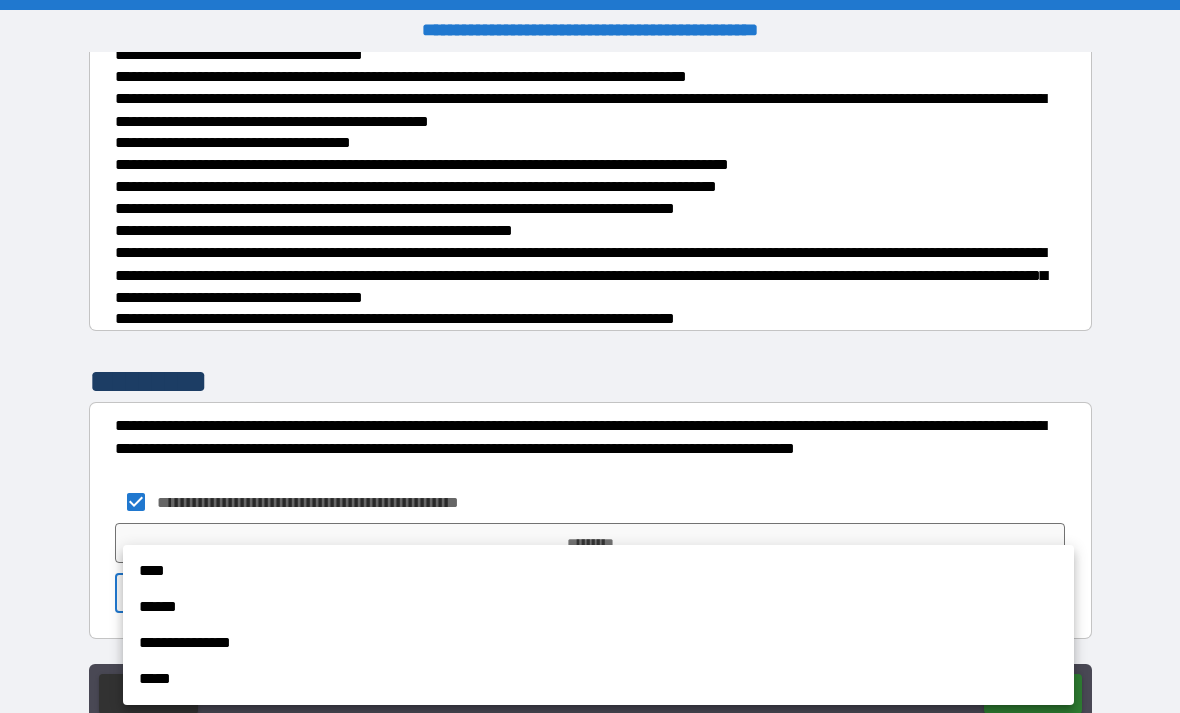 click on "****" at bounding box center [598, 571] 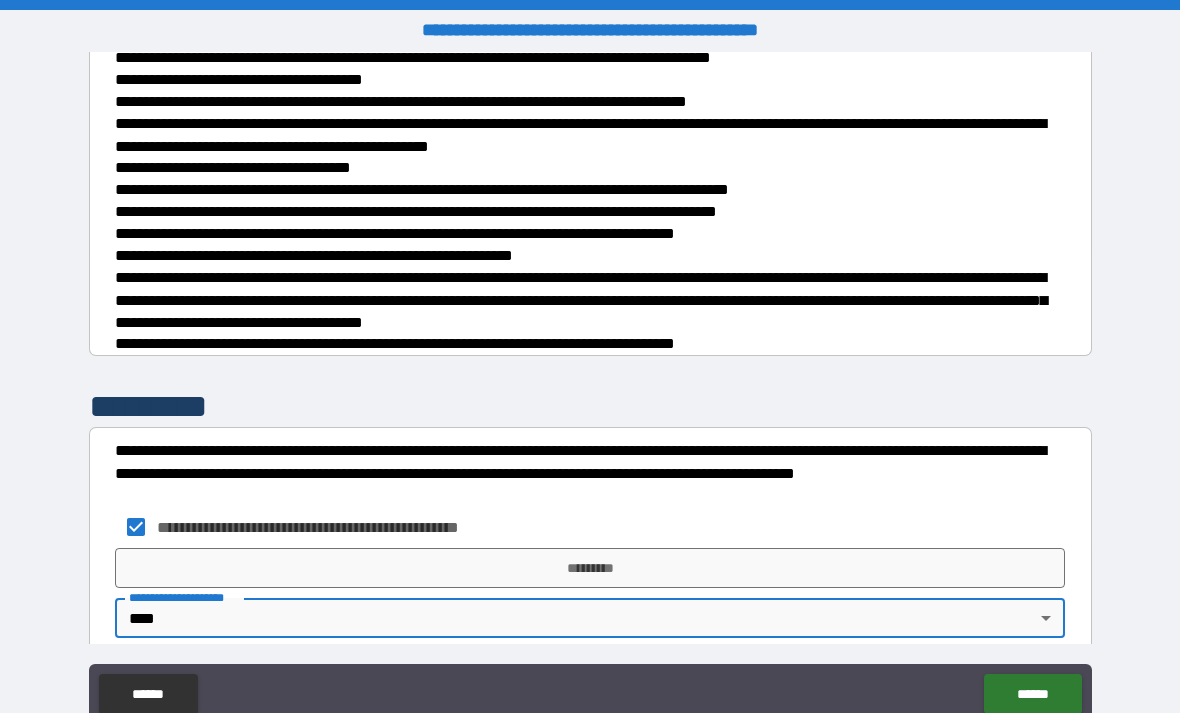 scroll, scrollTop: 689, scrollLeft: 0, axis: vertical 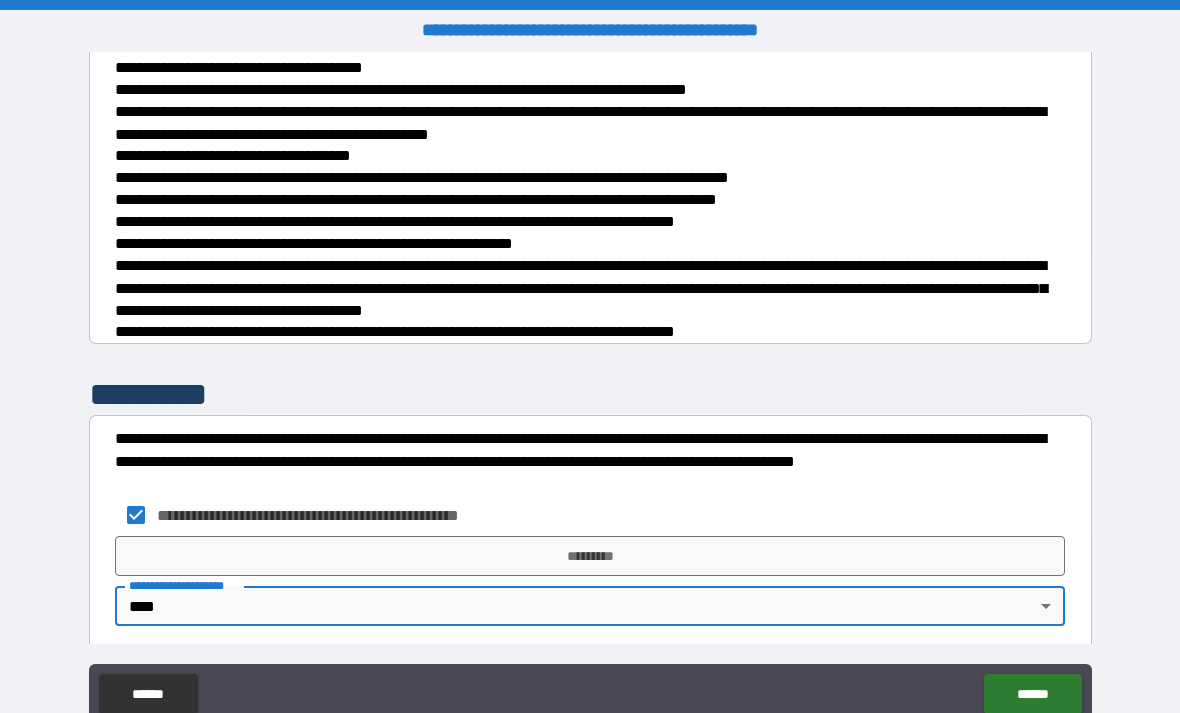 click on "*********" at bounding box center (590, 556) 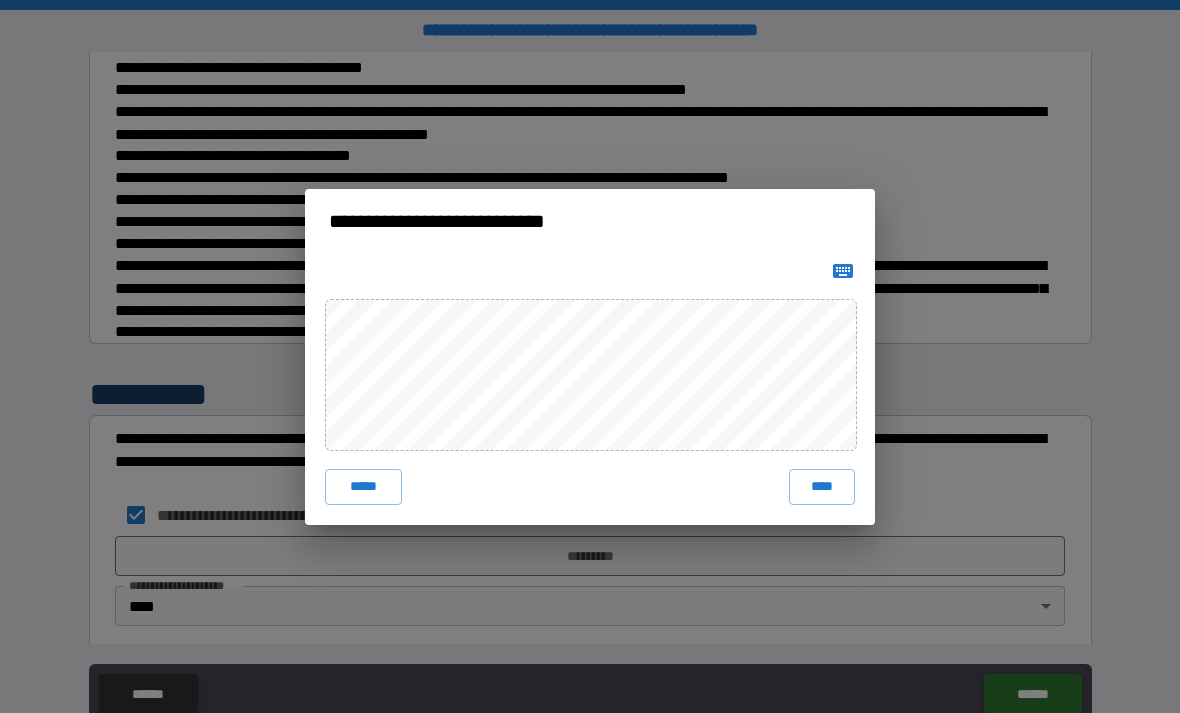click on "****" at bounding box center (822, 487) 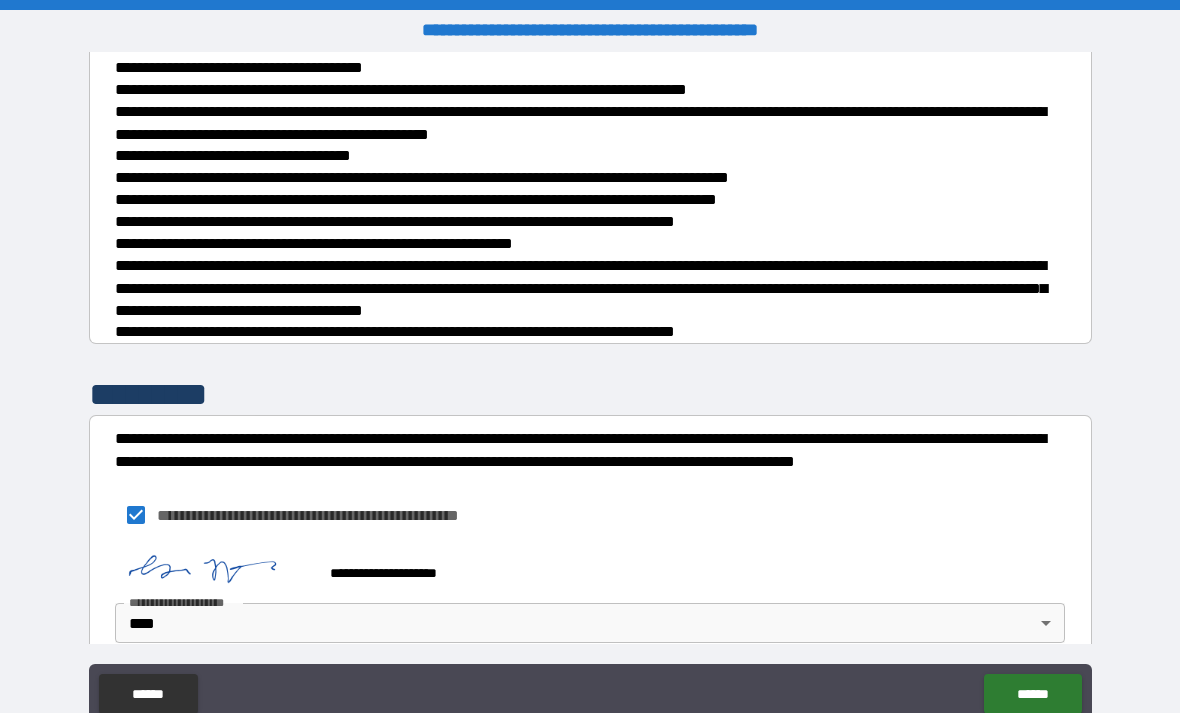click on "******" at bounding box center [1032, 694] 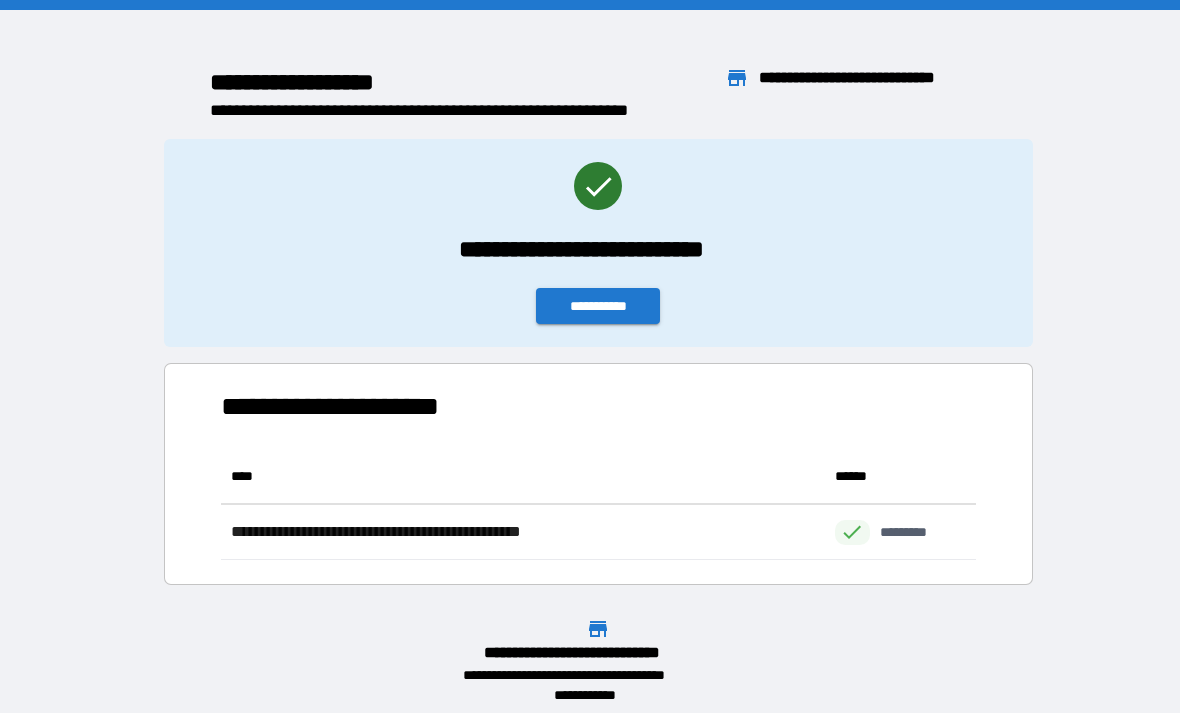 scroll, scrollTop: 111, scrollLeft: 755, axis: both 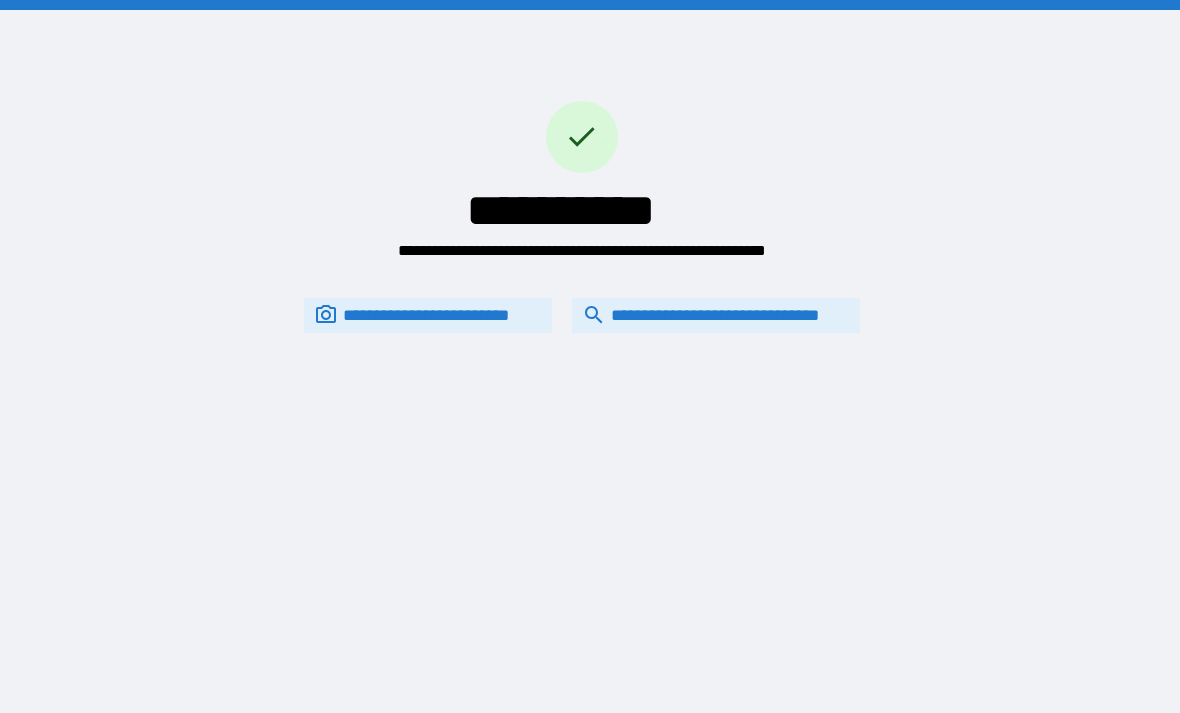 click on "**********" at bounding box center (716, 315) 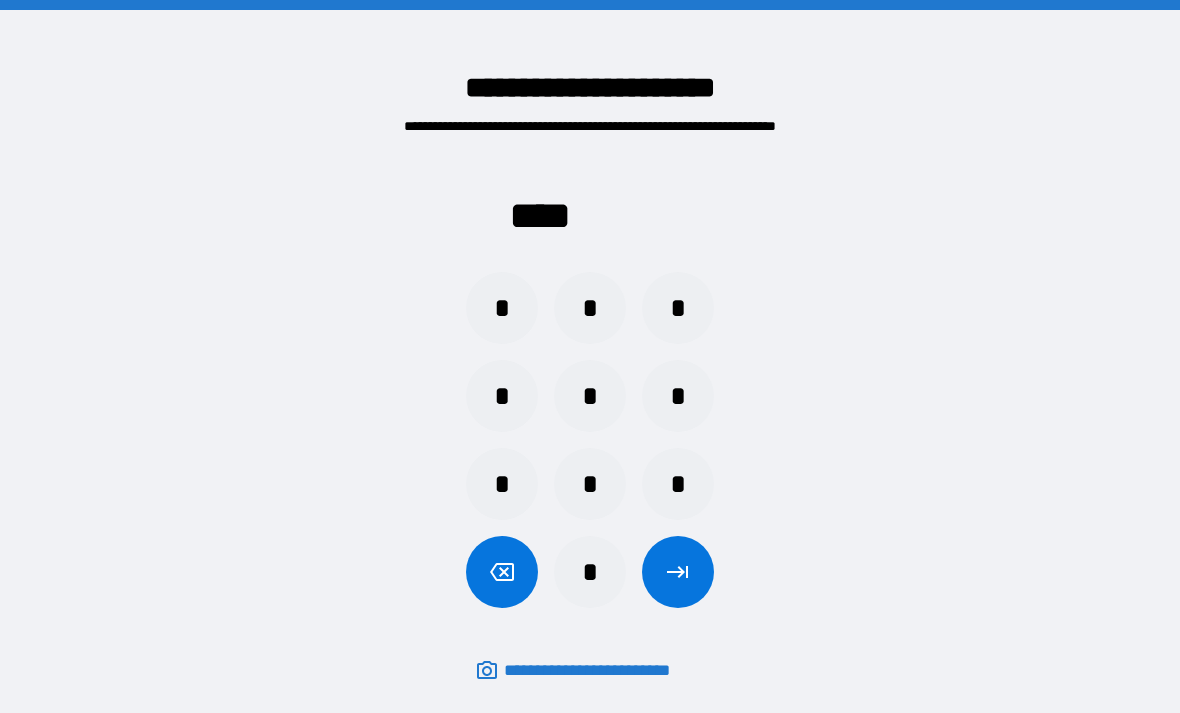 click 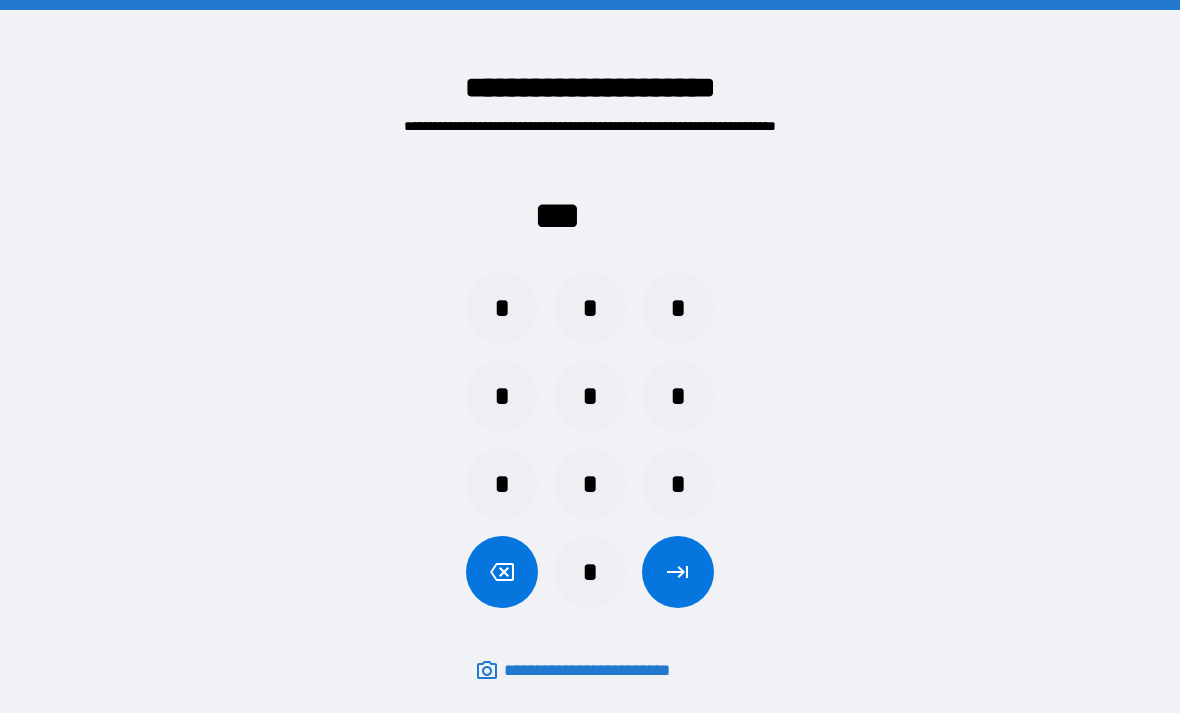 click on "*" at bounding box center (502, 308) 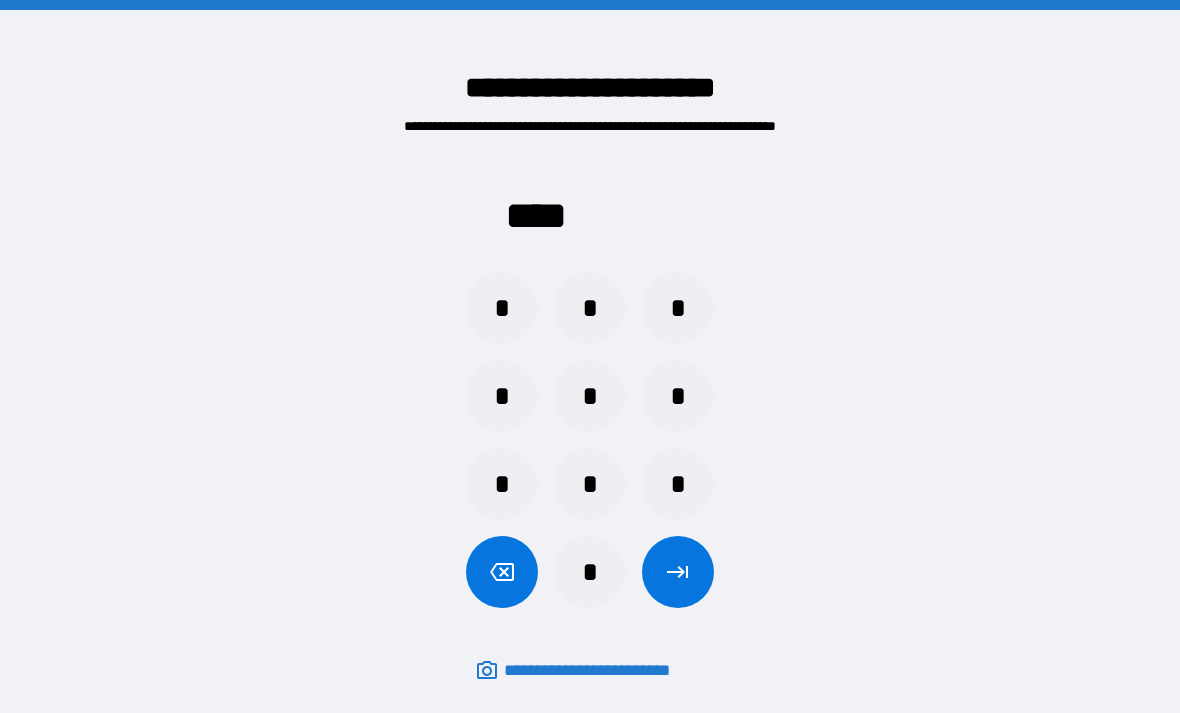 click on "*" at bounding box center (678, 484) 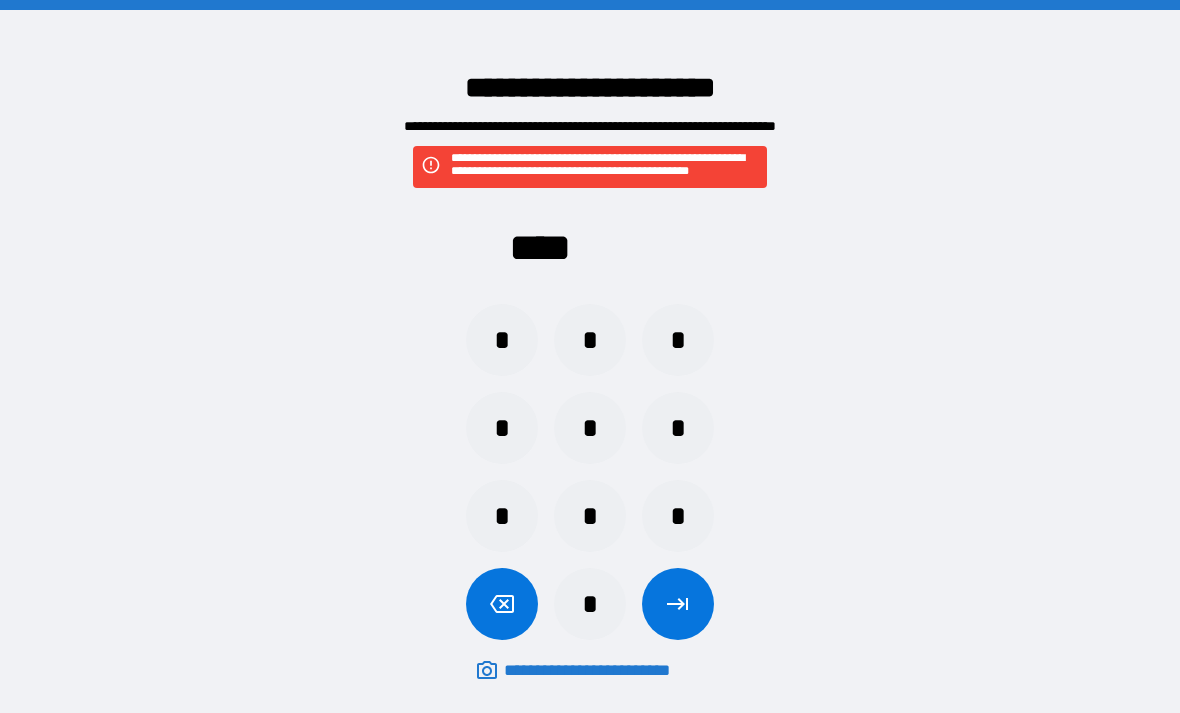 click on "*" at bounding box center (502, 340) 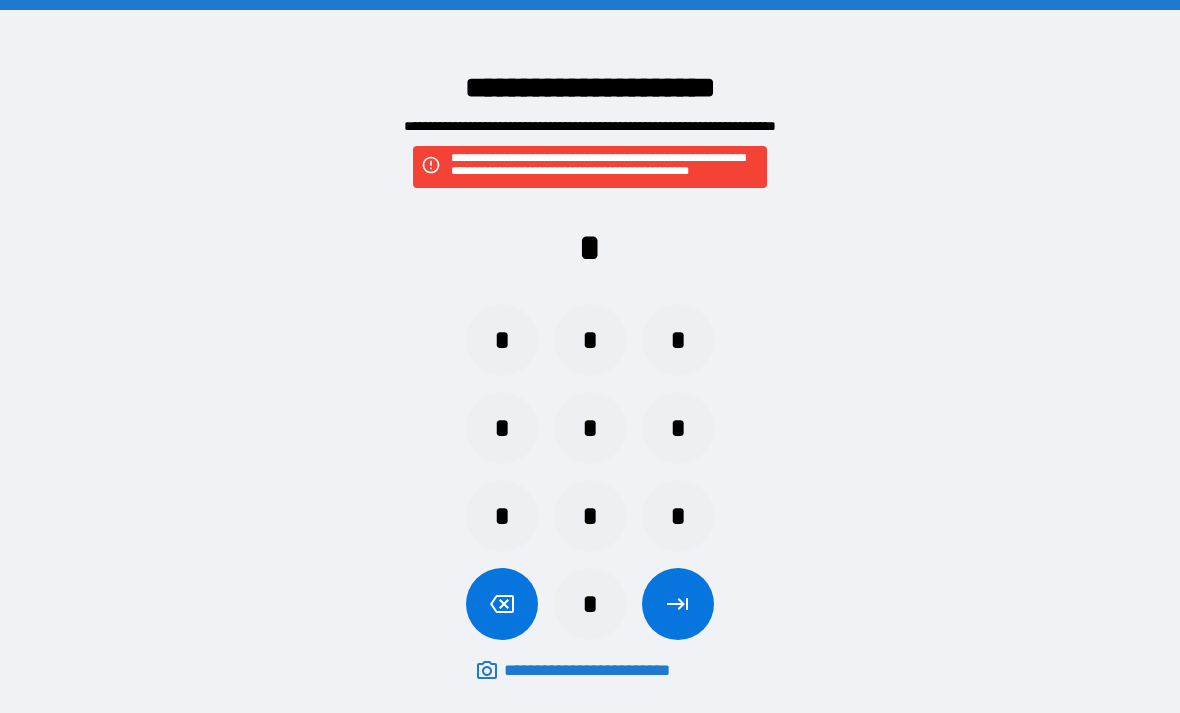 click on "*" at bounding box center [678, 516] 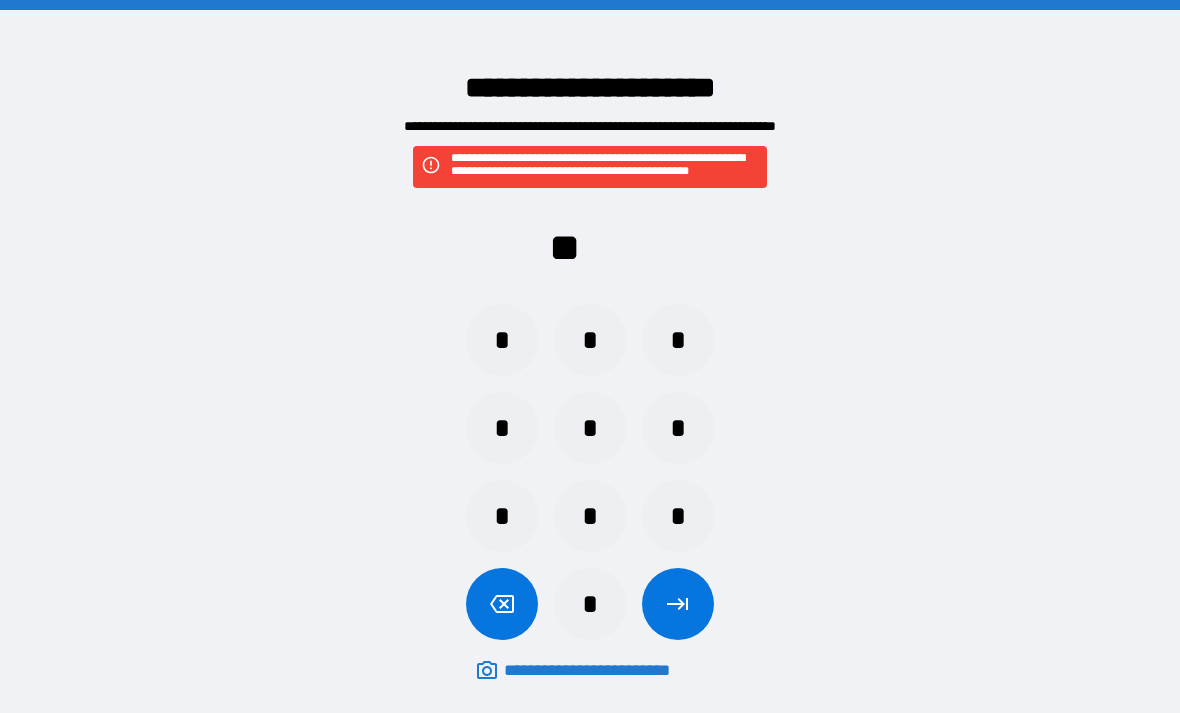 click on "*" at bounding box center (678, 340) 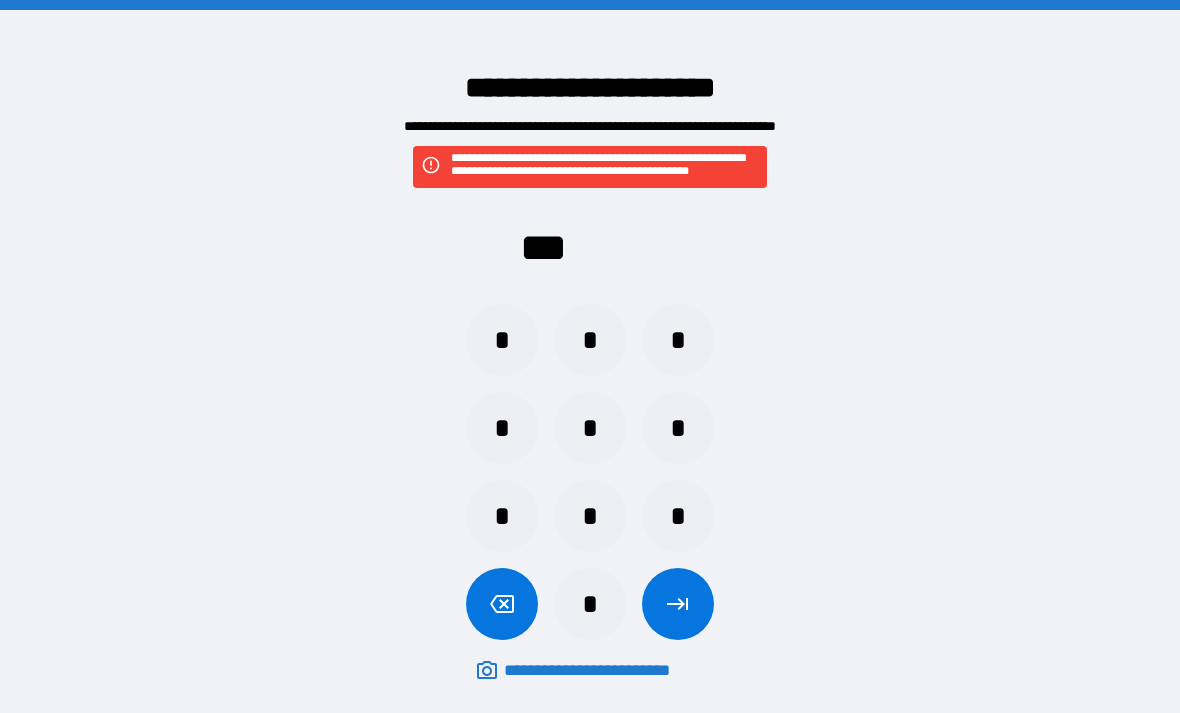 click 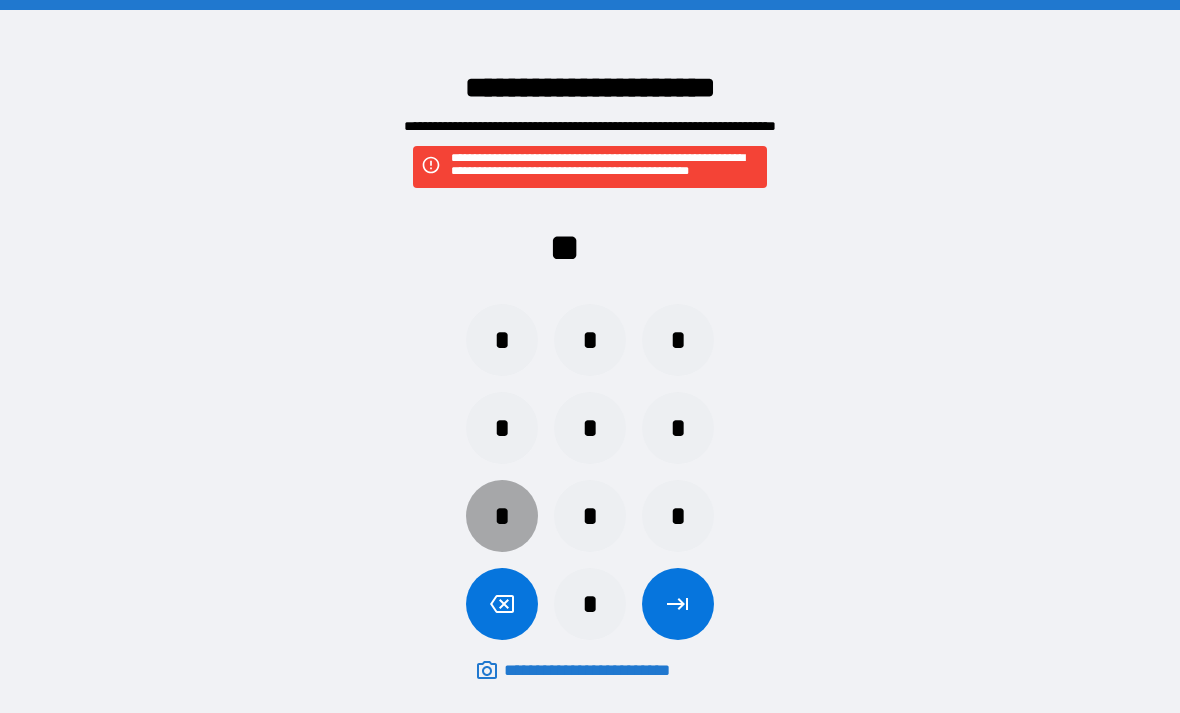 click on "*" at bounding box center (502, 516) 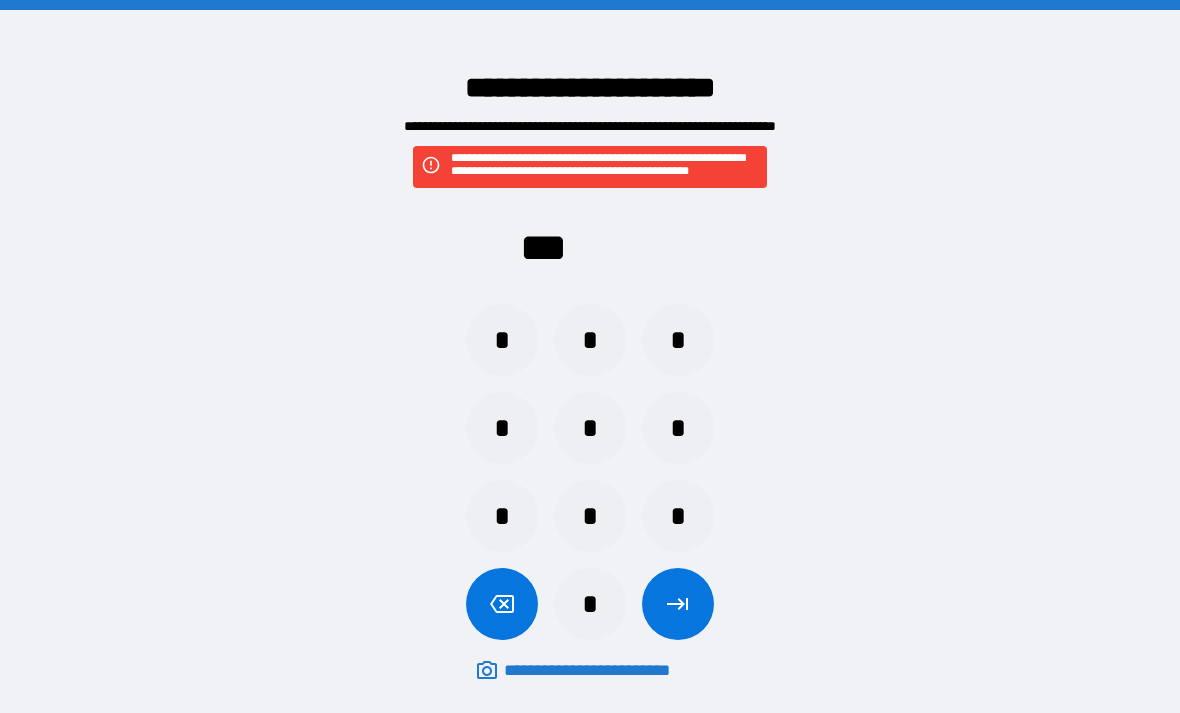 click on "*" at bounding box center [678, 340] 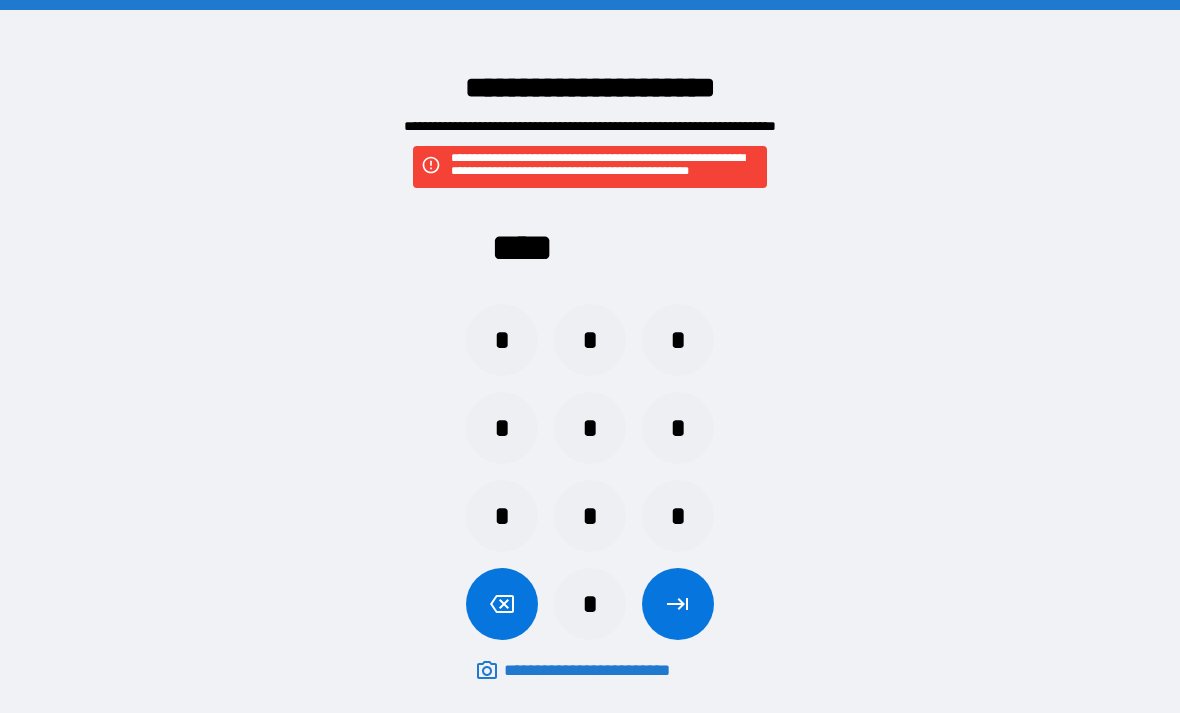 click 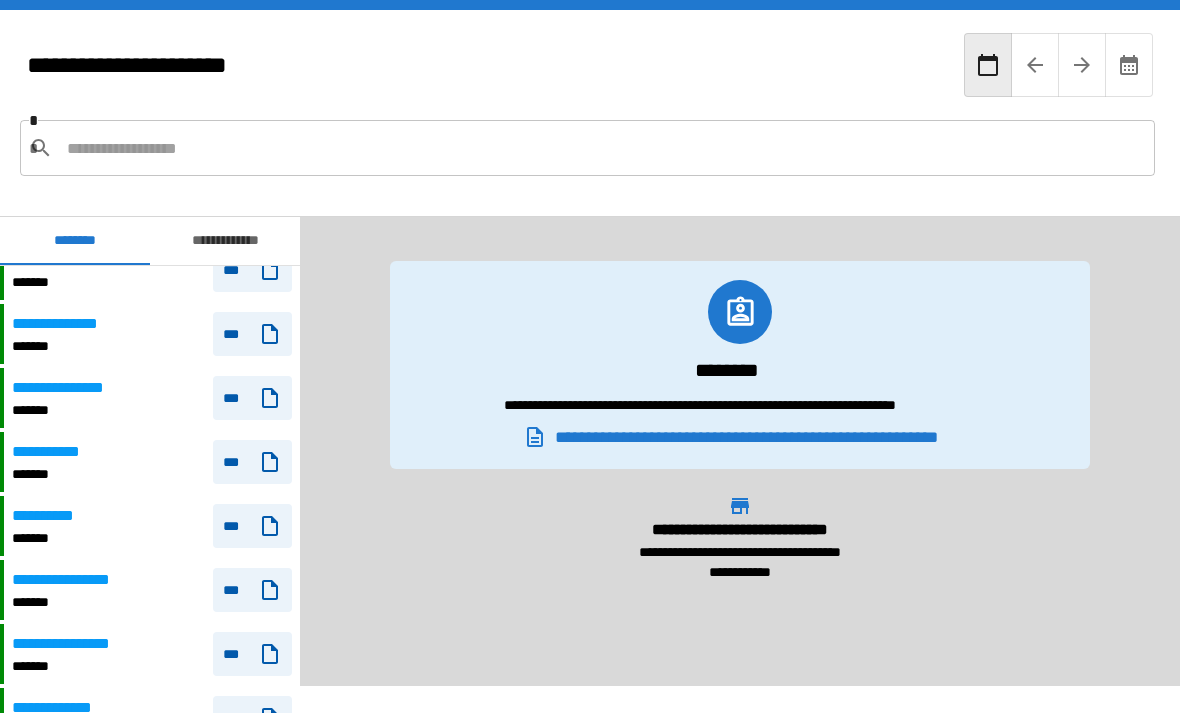 scroll, scrollTop: 77, scrollLeft: 0, axis: vertical 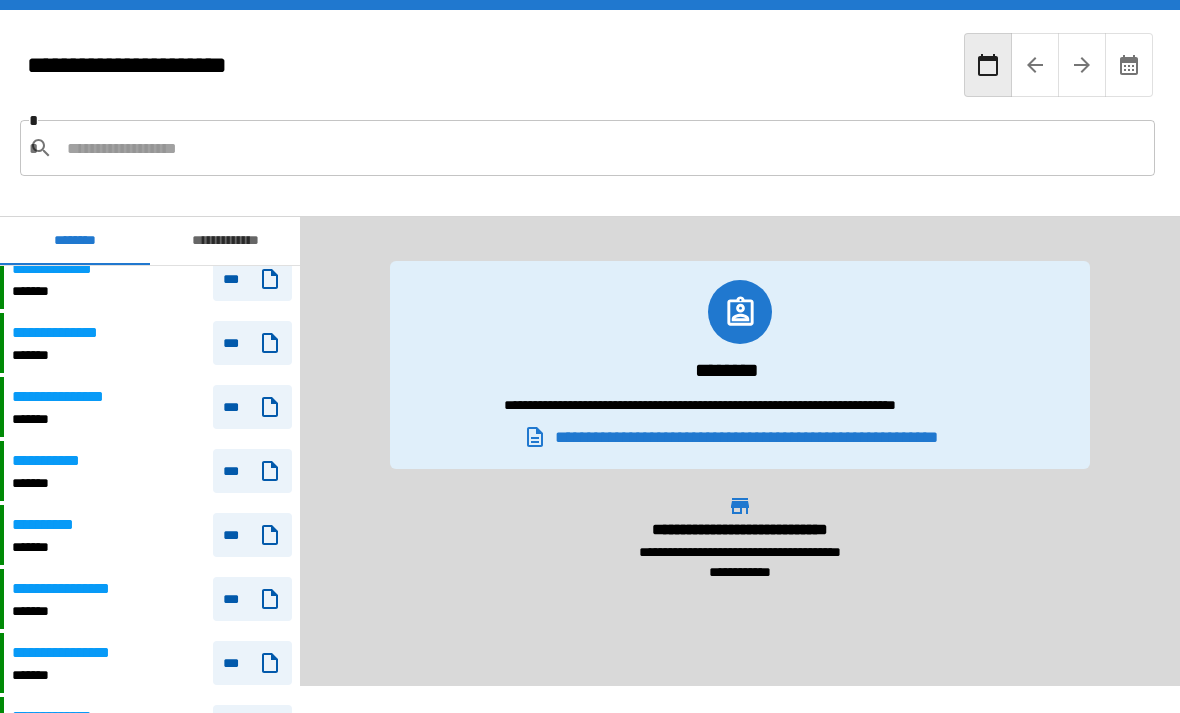 click on "**********" at bounding box center [70, 397] 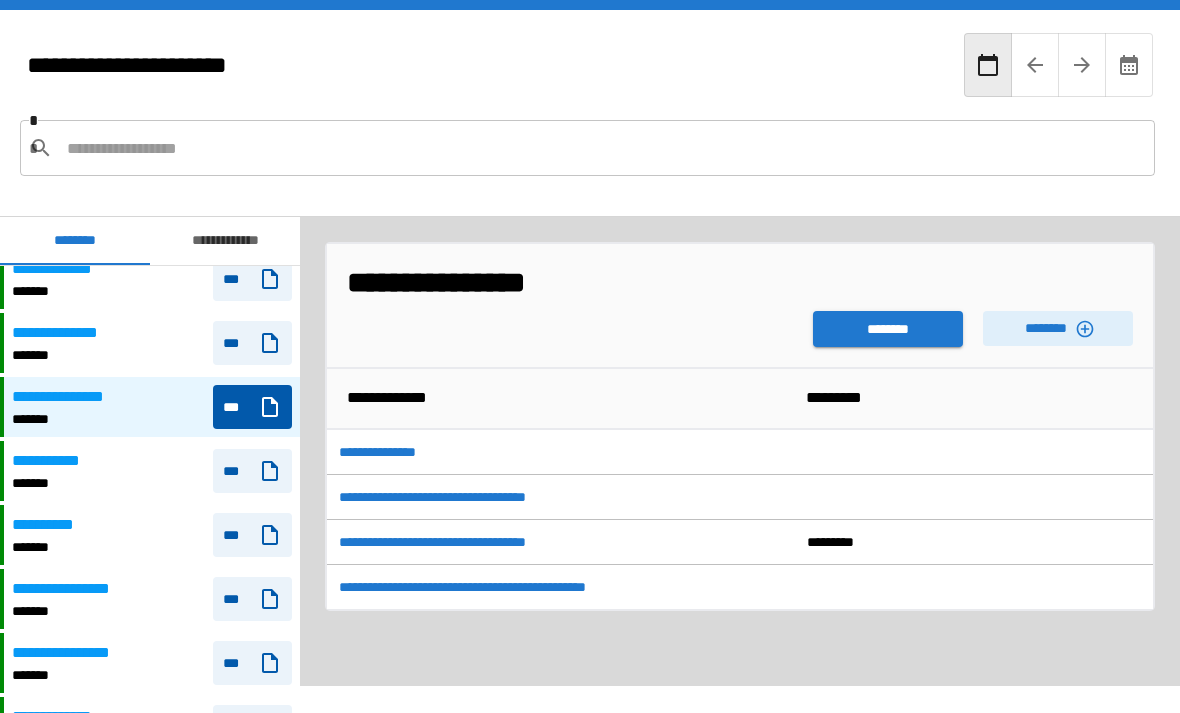 click on "********" at bounding box center [888, 329] 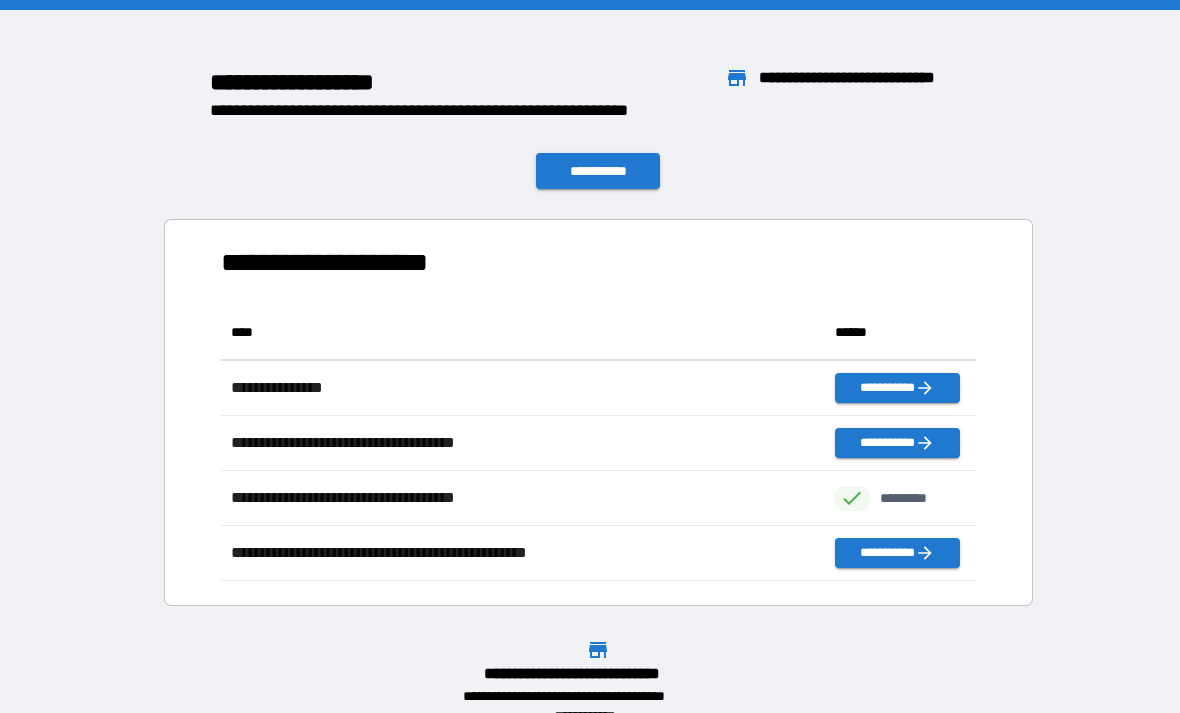scroll, scrollTop: 1, scrollLeft: 1, axis: both 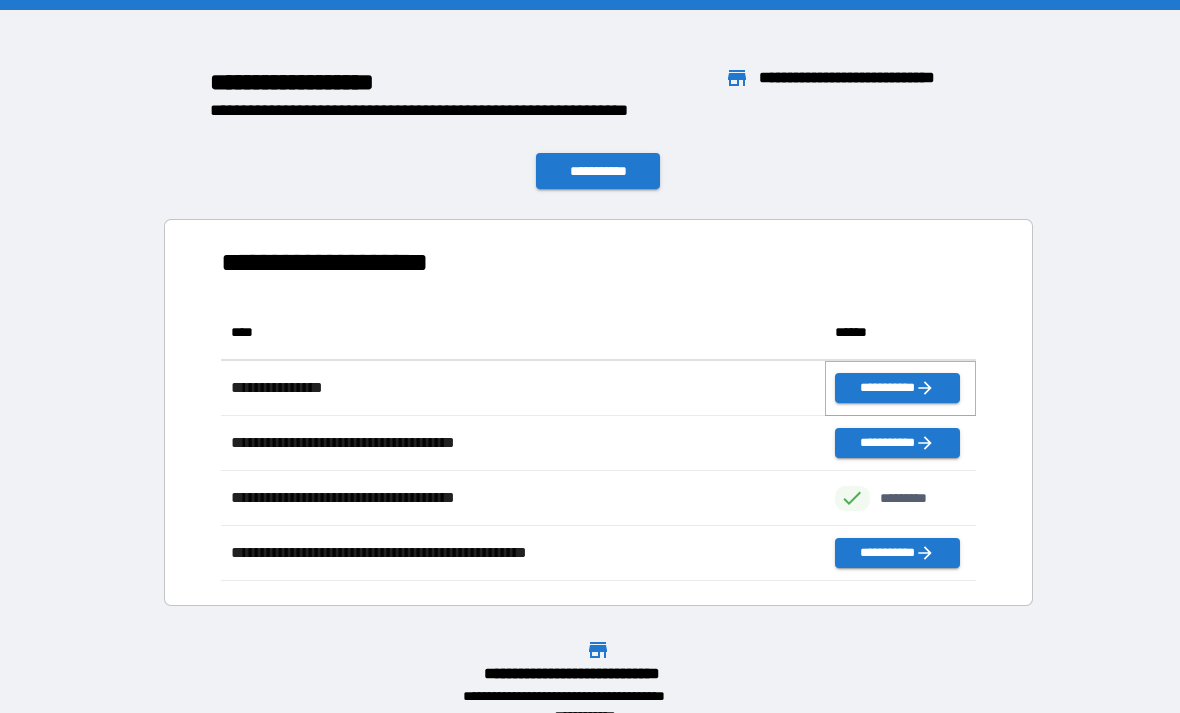 click on "**********" at bounding box center [897, 388] 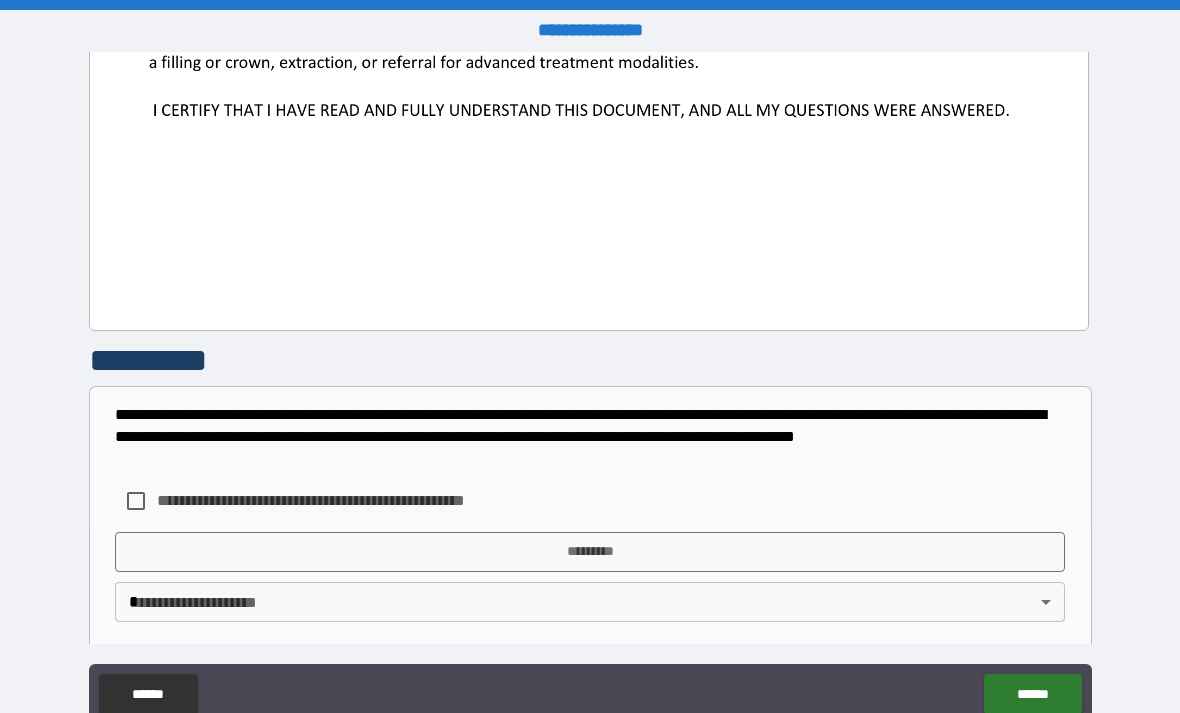 scroll, scrollTop: 1043, scrollLeft: 0, axis: vertical 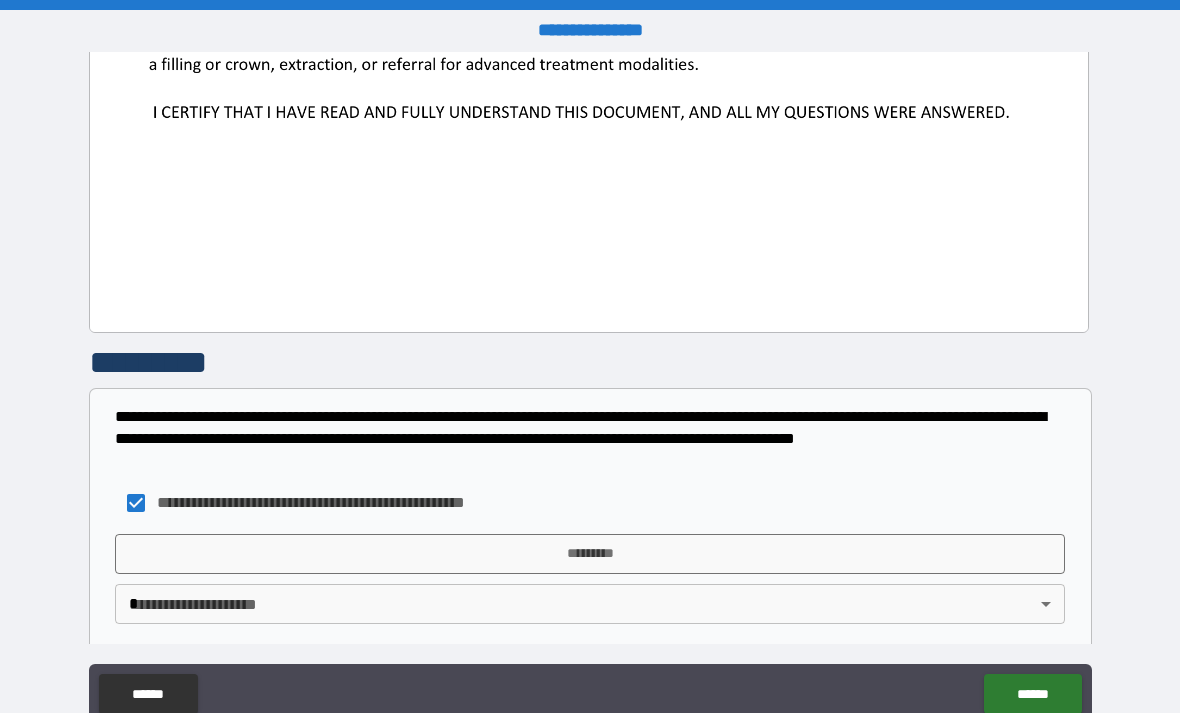 click on "*********" at bounding box center (590, 554) 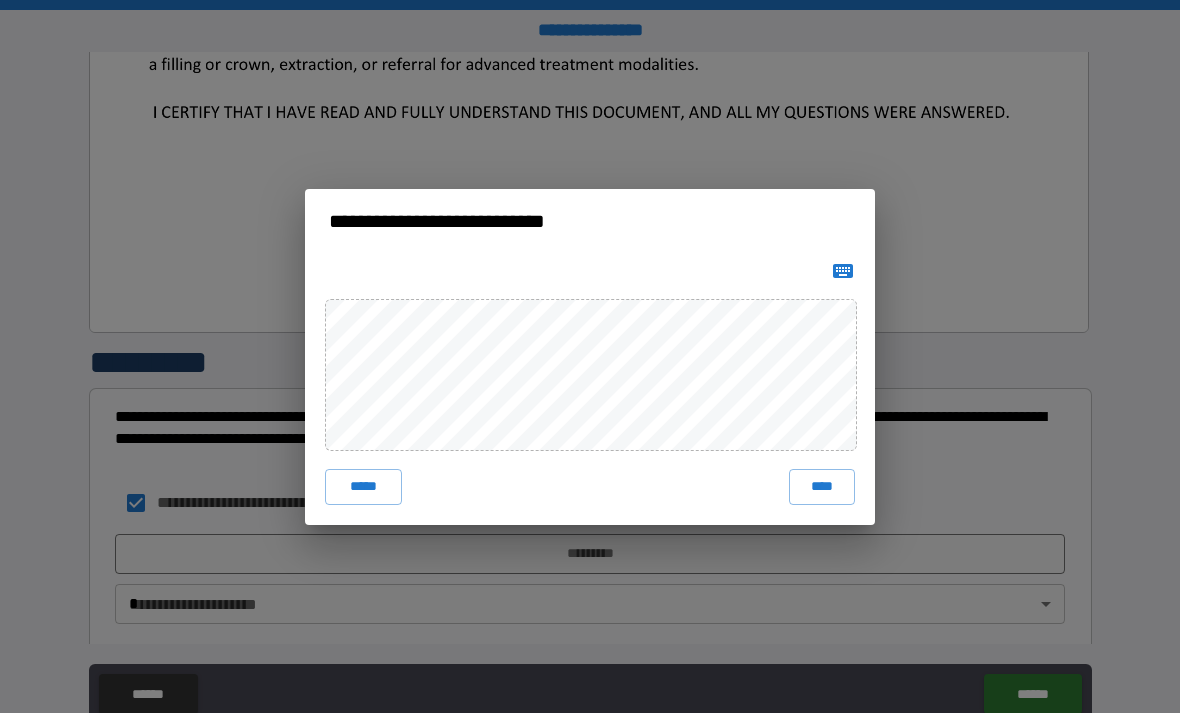 click on "****" at bounding box center (822, 487) 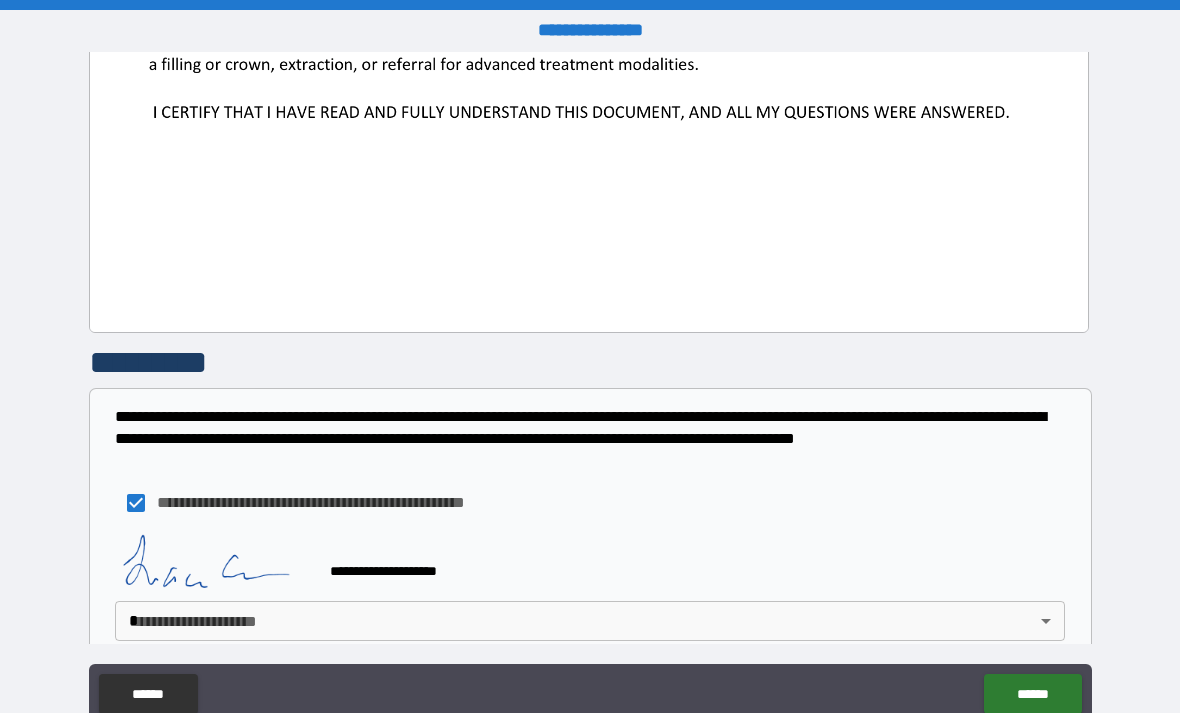 click on "**********" at bounding box center [590, 388] 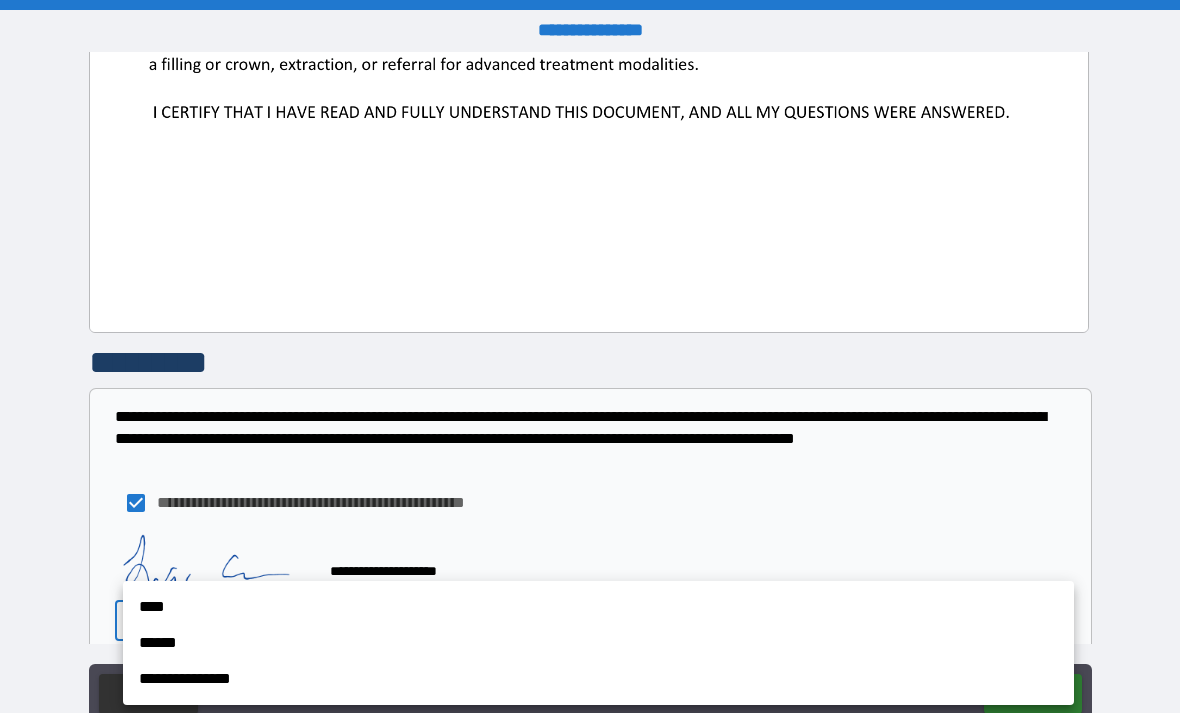 click on "**********" at bounding box center (598, 679) 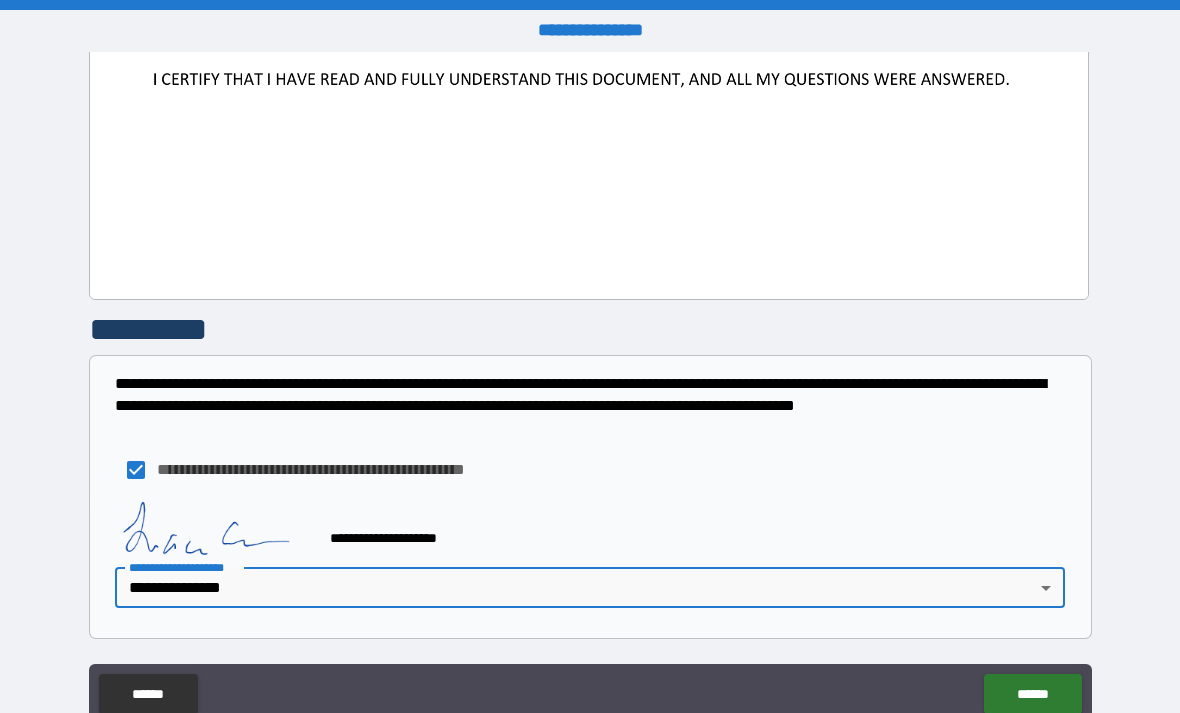 scroll, scrollTop: 1076, scrollLeft: 0, axis: vertical 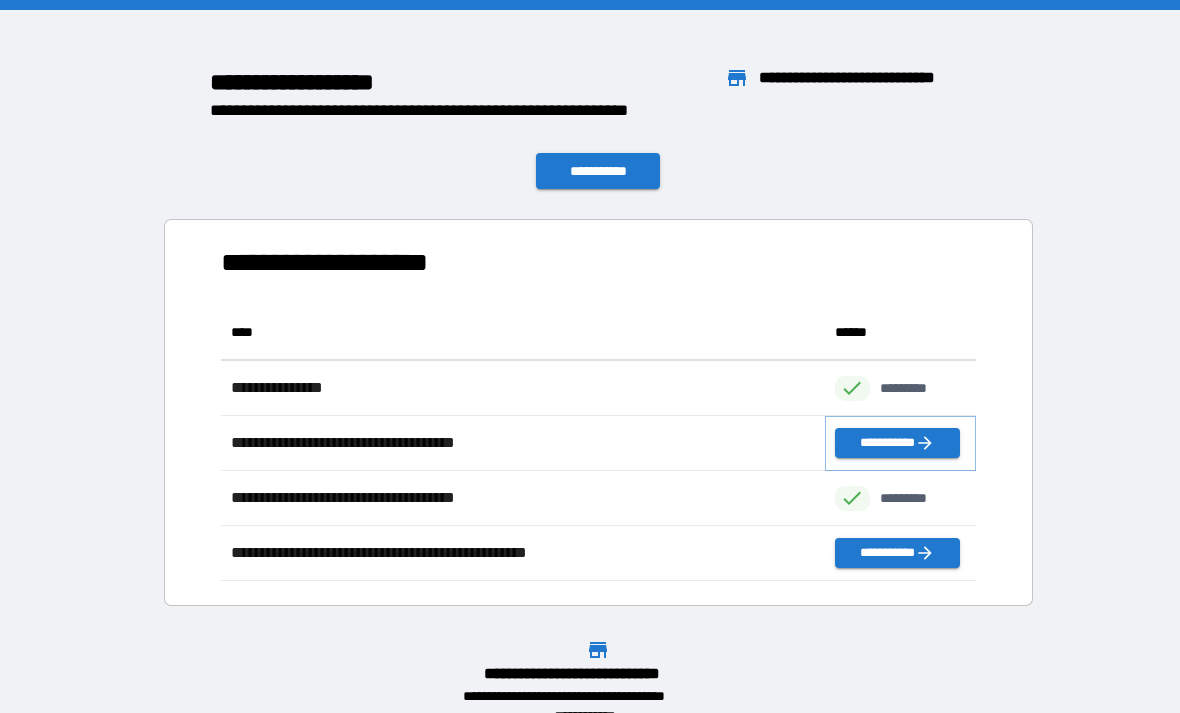 click on "**********" at bounding box center [897, 443] 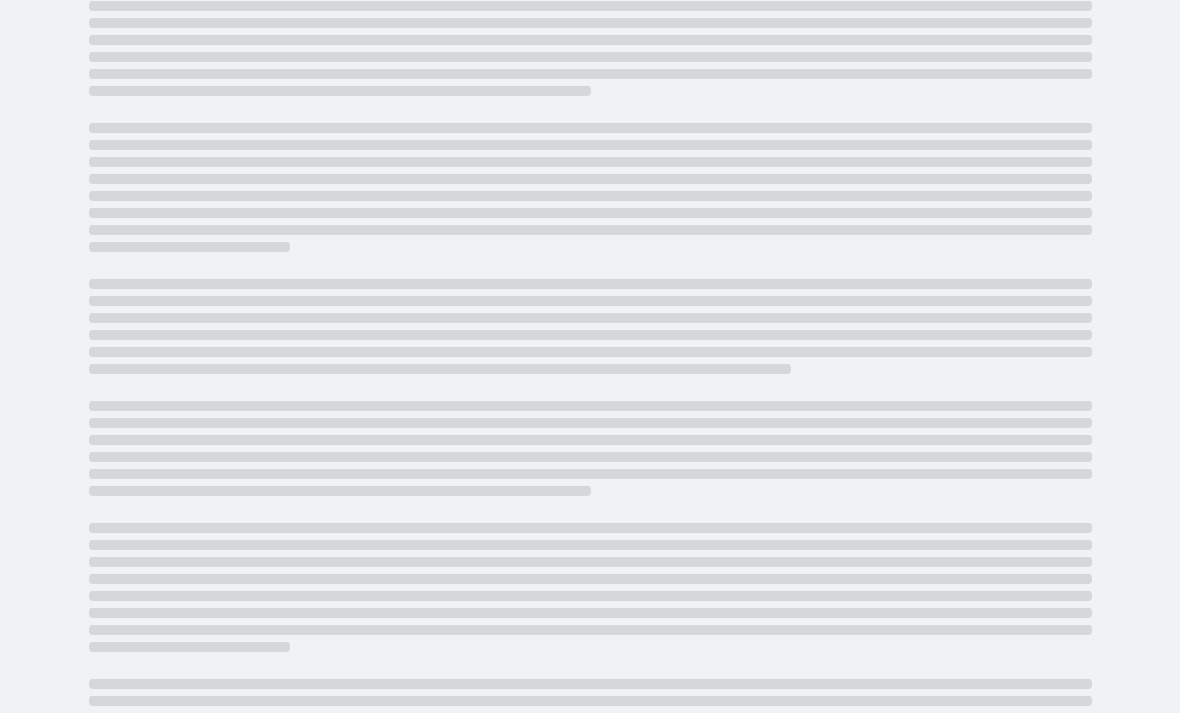 scroll, scrollTop: 242, scrollLeft: 0, axis: vertical 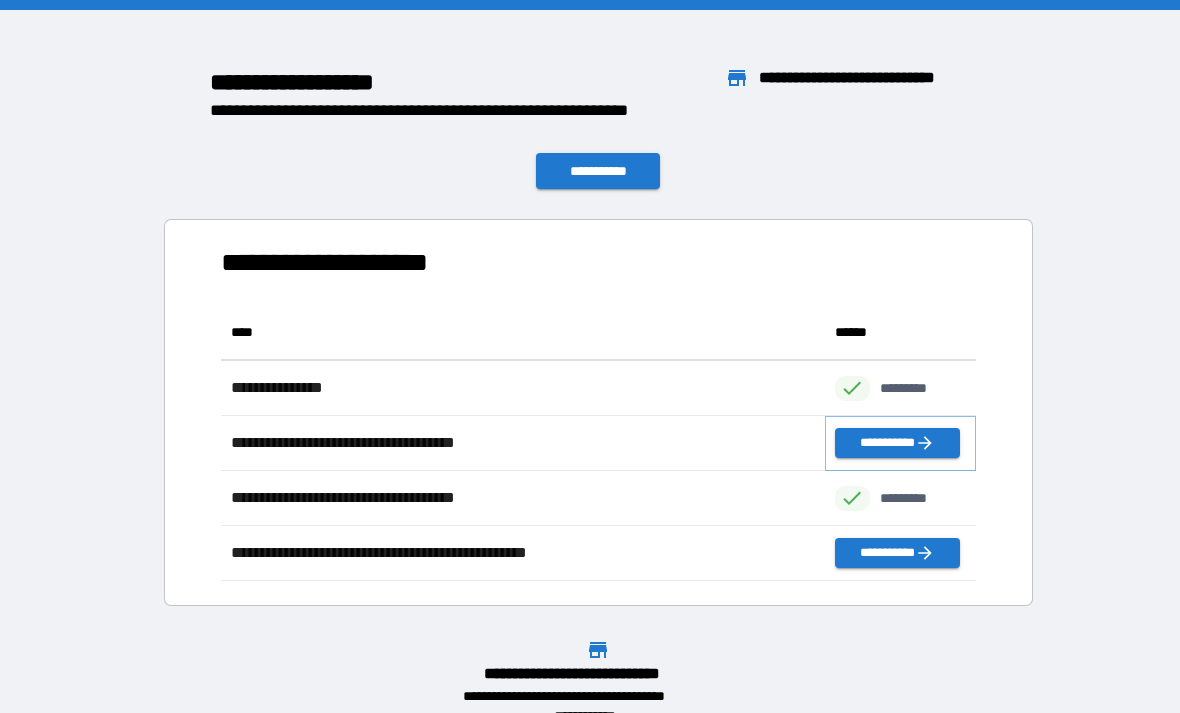 click on "**********" at bounding box center [897, 443] 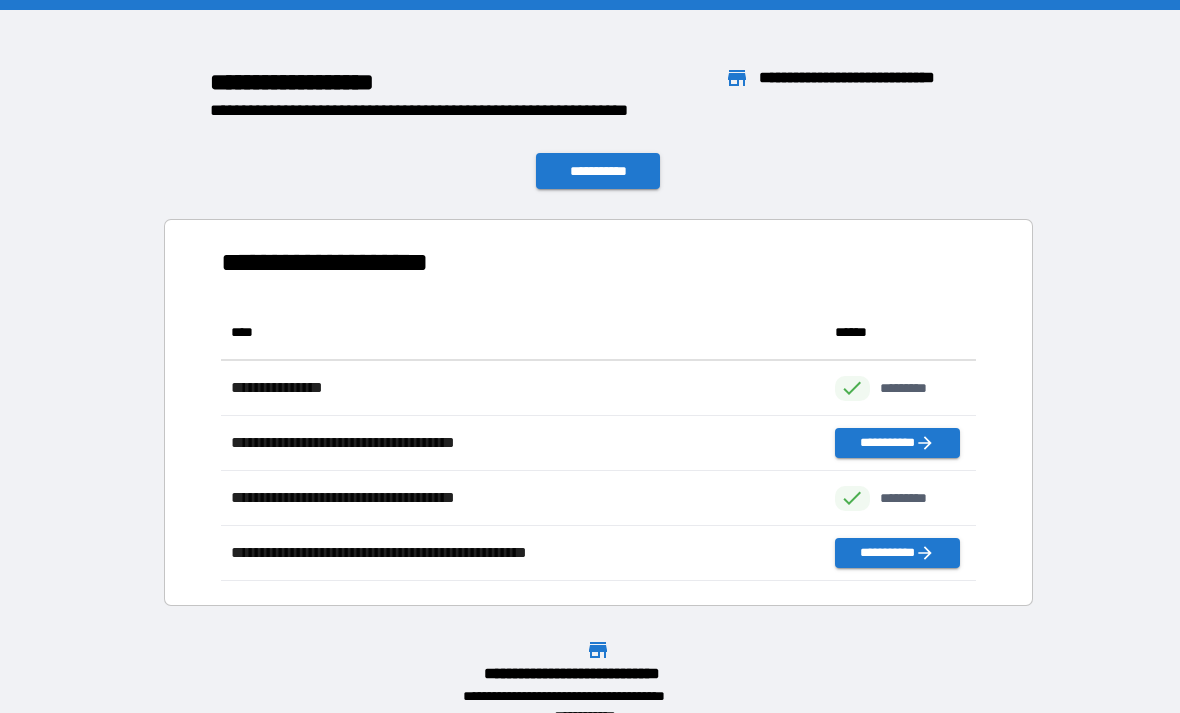 scroll, scrollTop: 1, scrollLeft: 1, axis: both 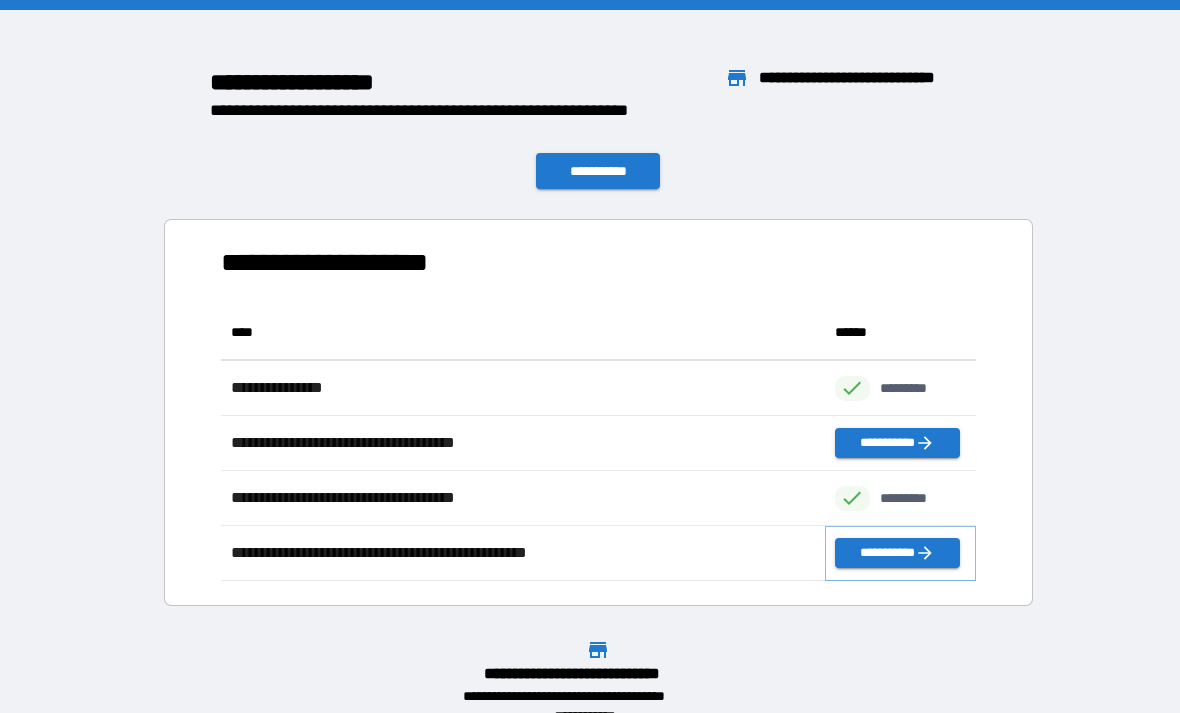 click on "**********" at bounding box center [897, 553] 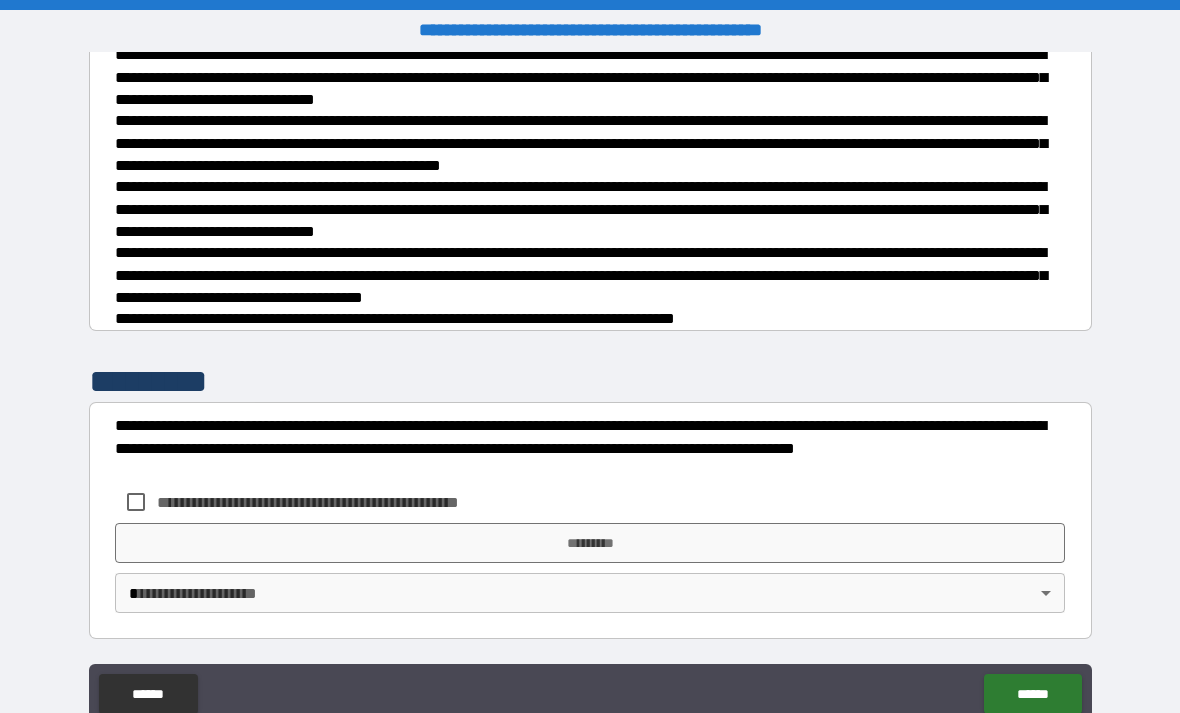 scroll, scrollTop: 680, scrollLeft: 0, axis: vertical 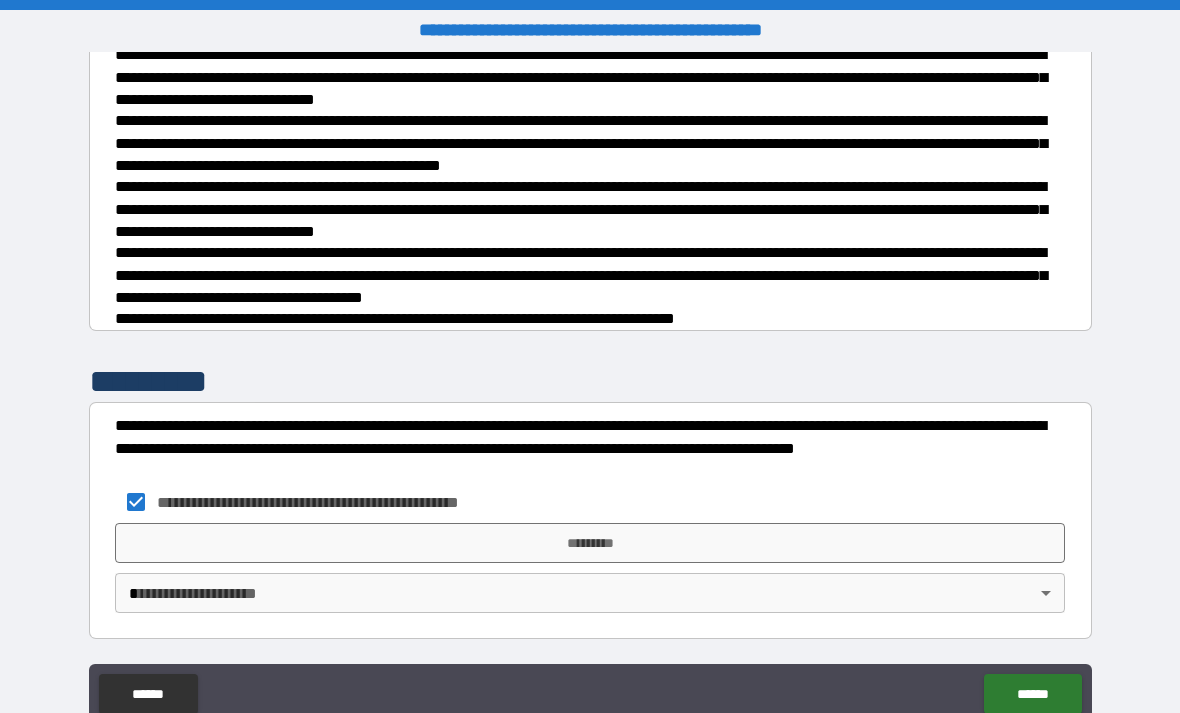 click on "*********" at bounding box center [590, 543] 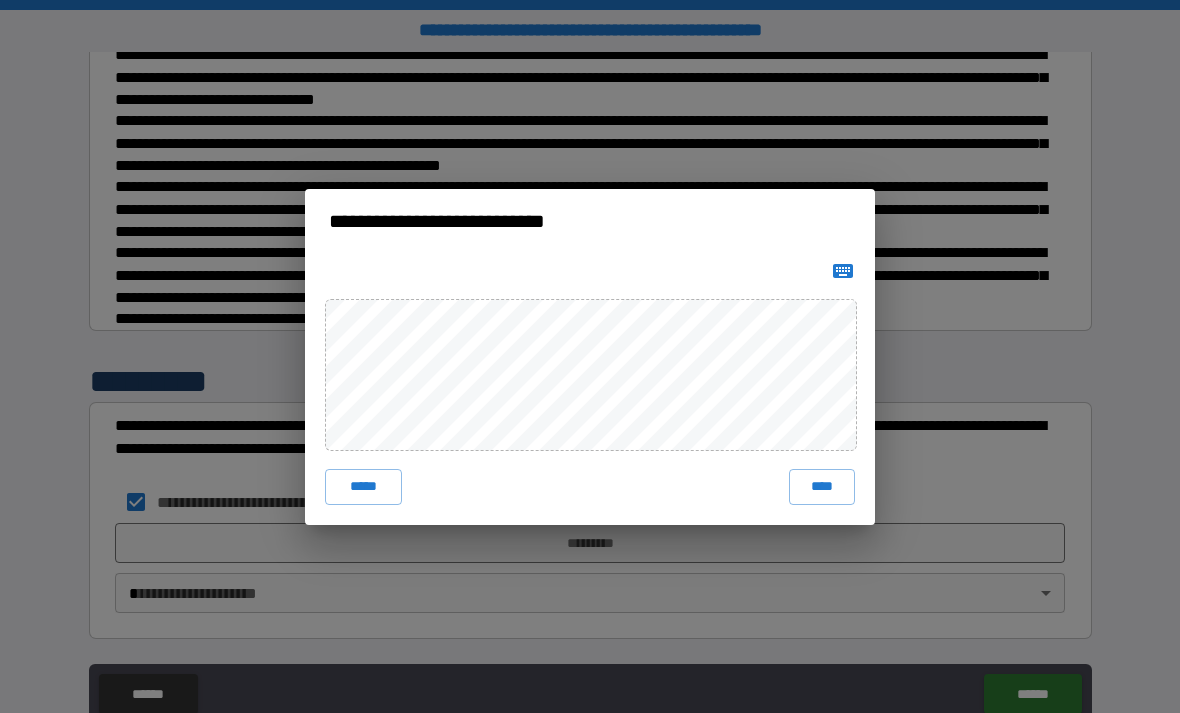 click on "****" at bounding box center [822, 487] 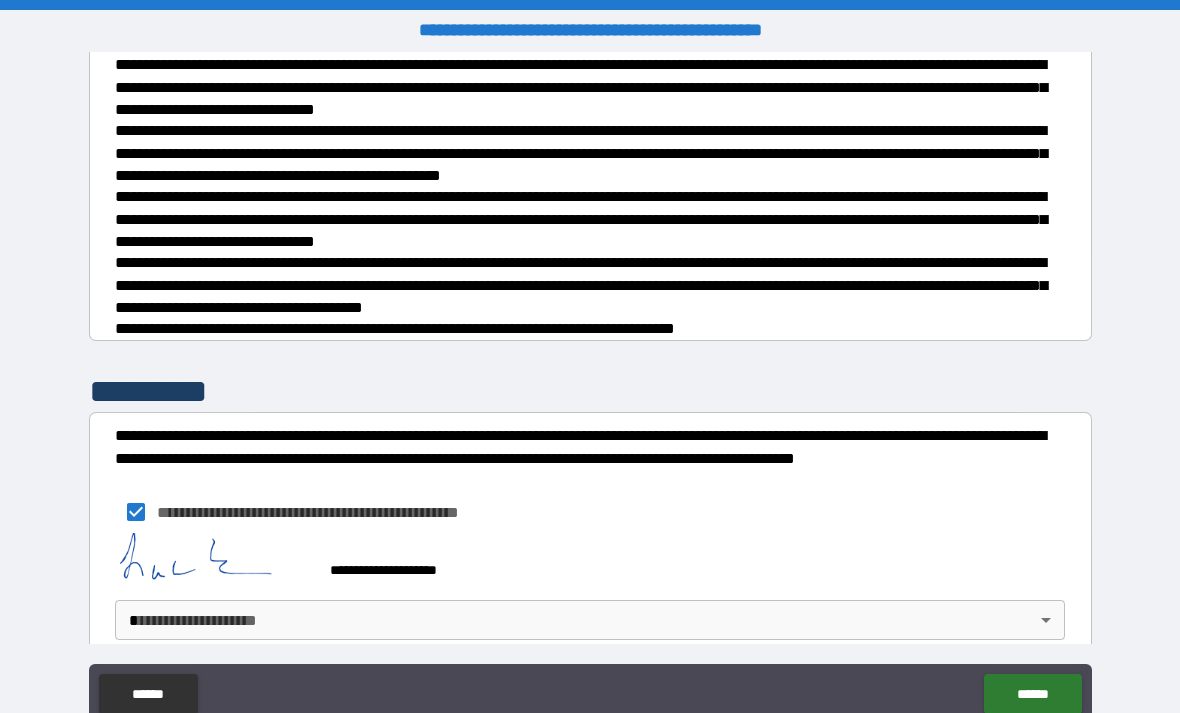 click on "**********" at bounding box center (590, 388) 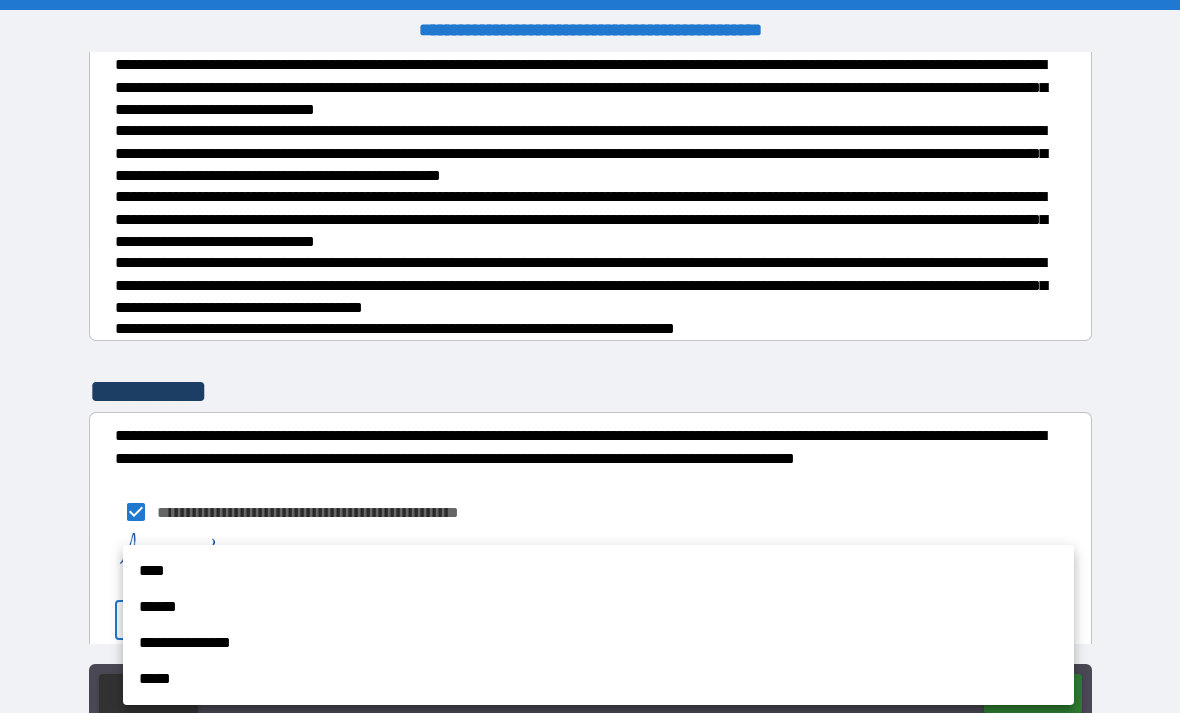 click on "**********" at bounding box center (598, 643) 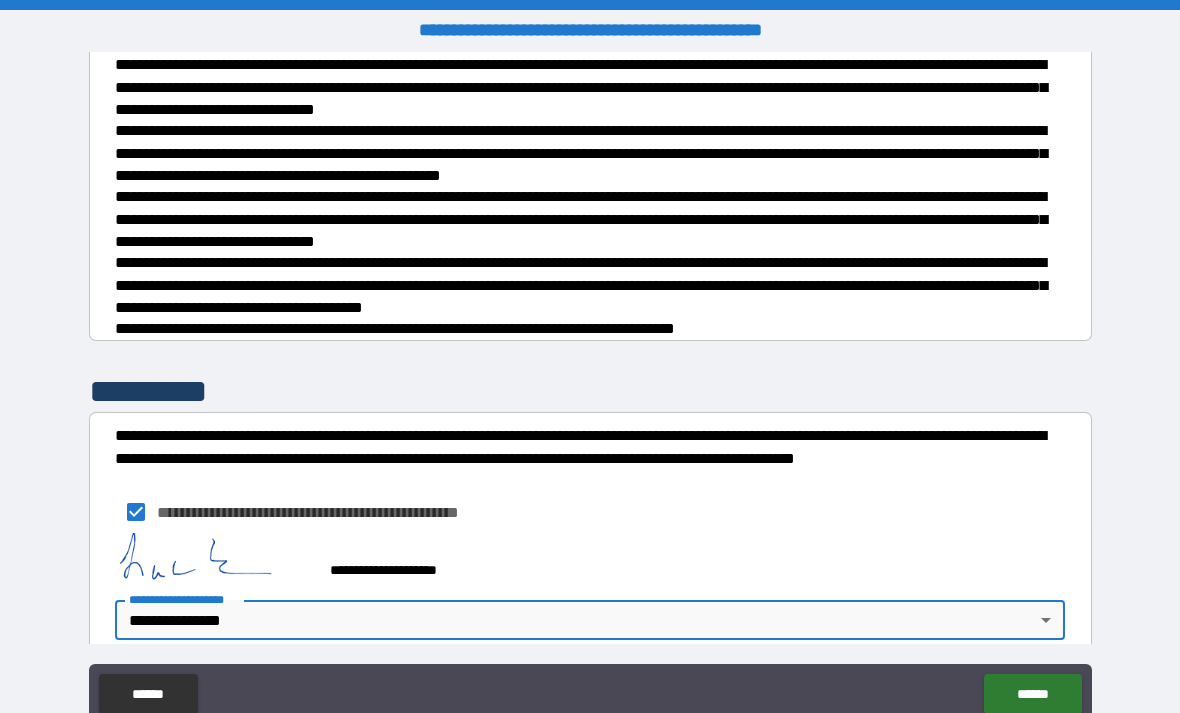 click on "******" at bounding box center [1032, 694] 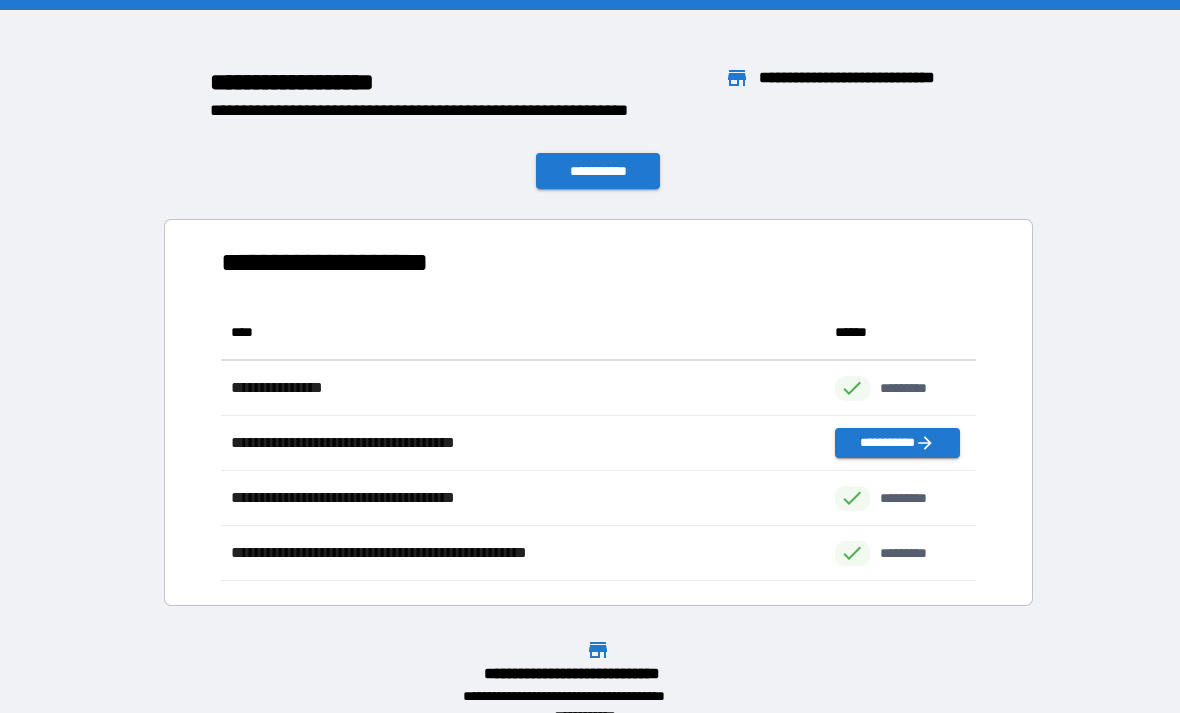 scroll, scrollTop: 1, scrollLeft: 1, axis: both 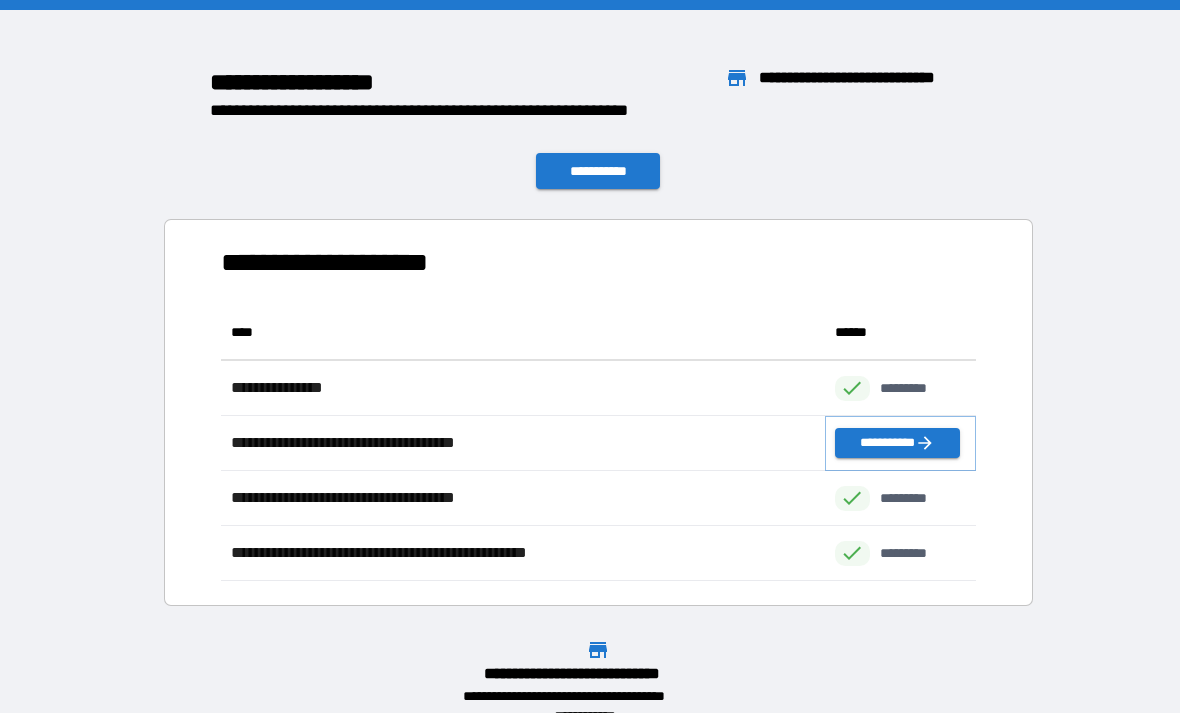 click on "**********" at bounding box center (897, 443) 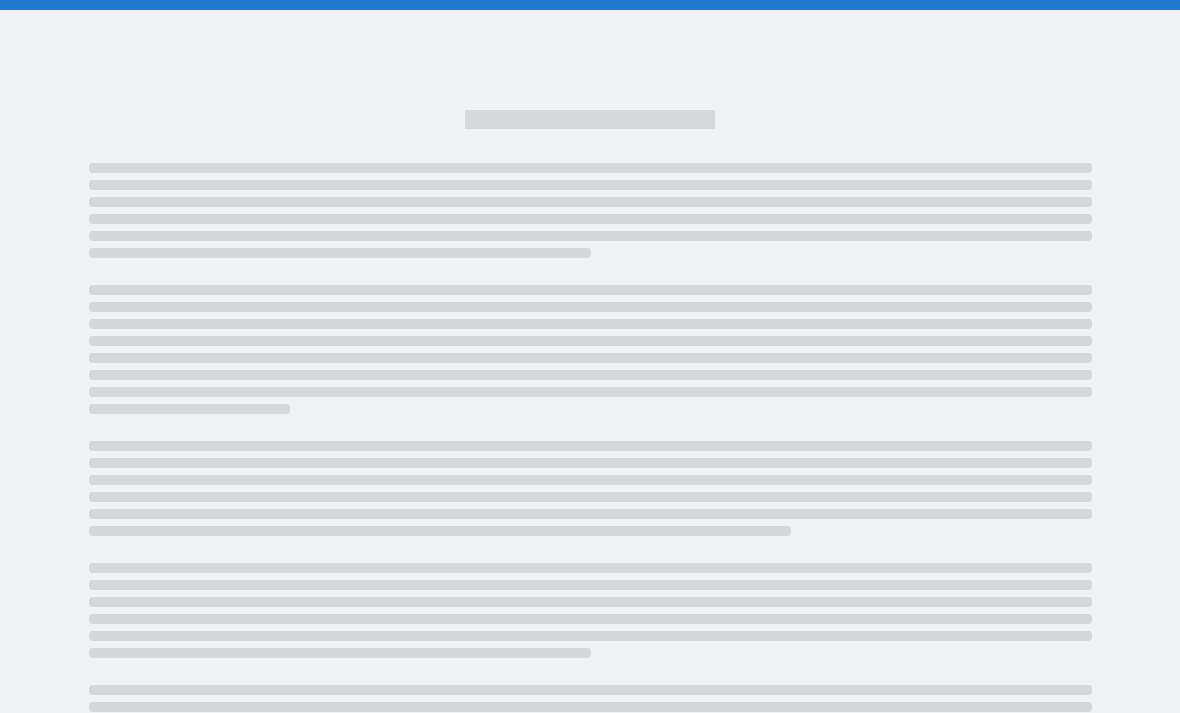 scroll, scrollTop: 0, scrollLeft: 0, axis: both 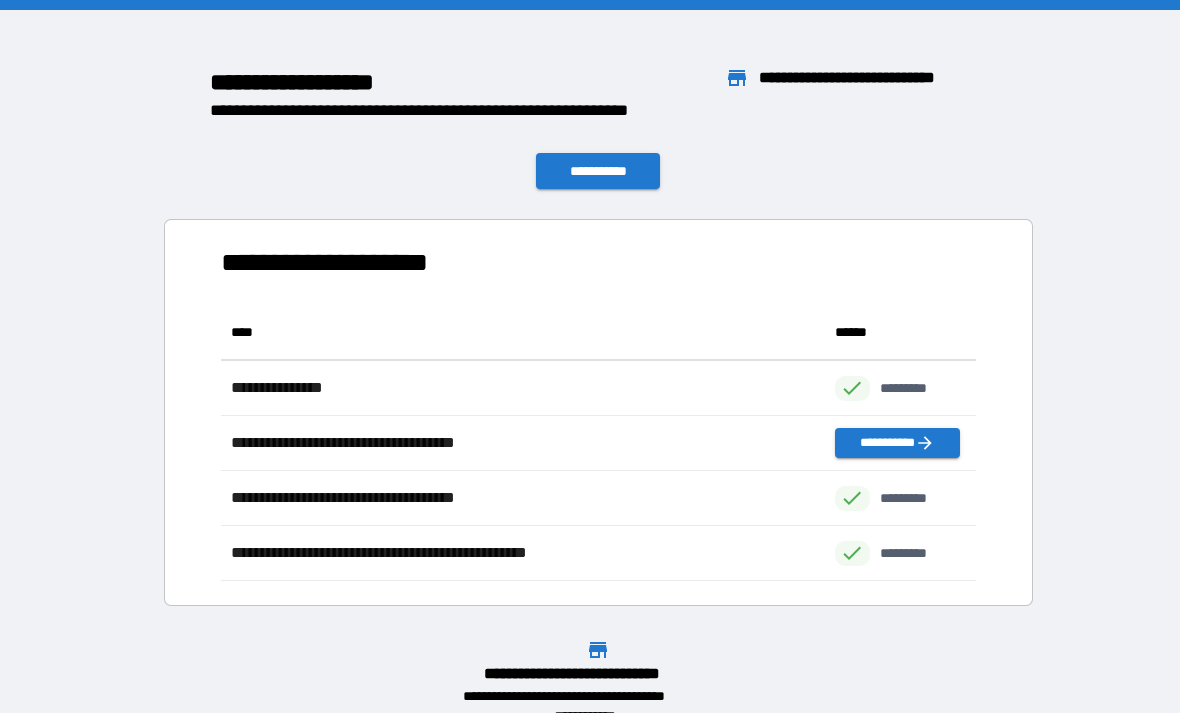 click on "**********" at bounding box center [598, 171] 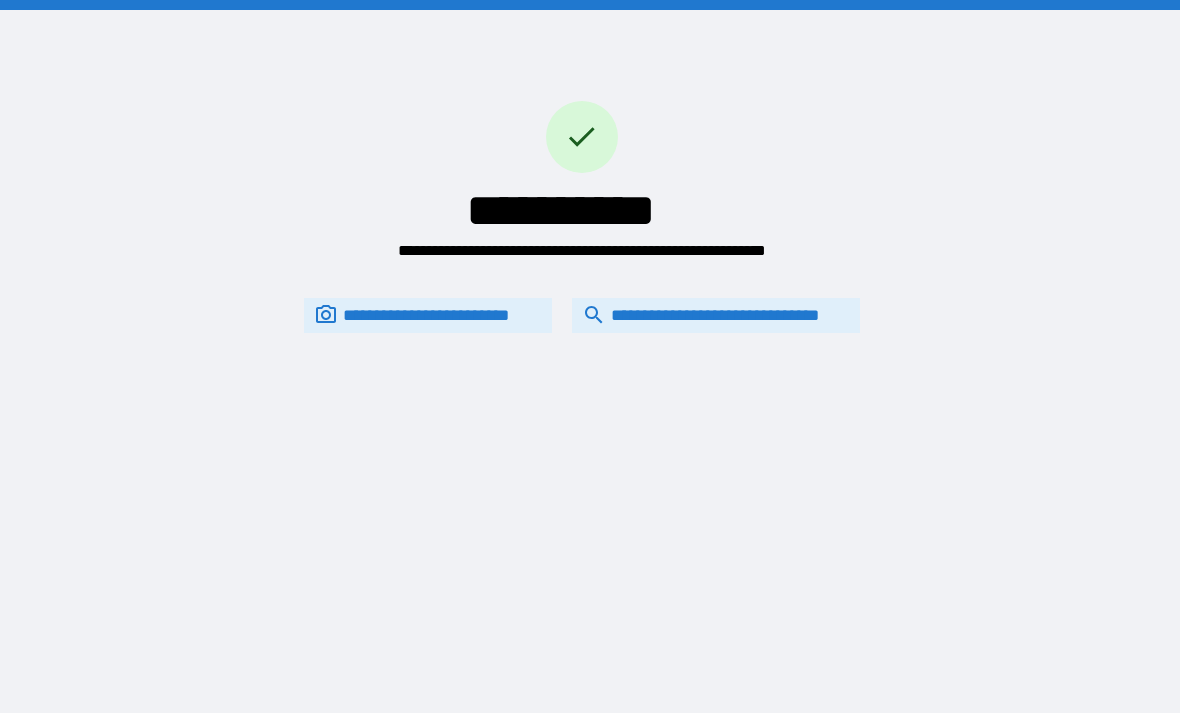 click on "**********" at bounding box center (716, 315) 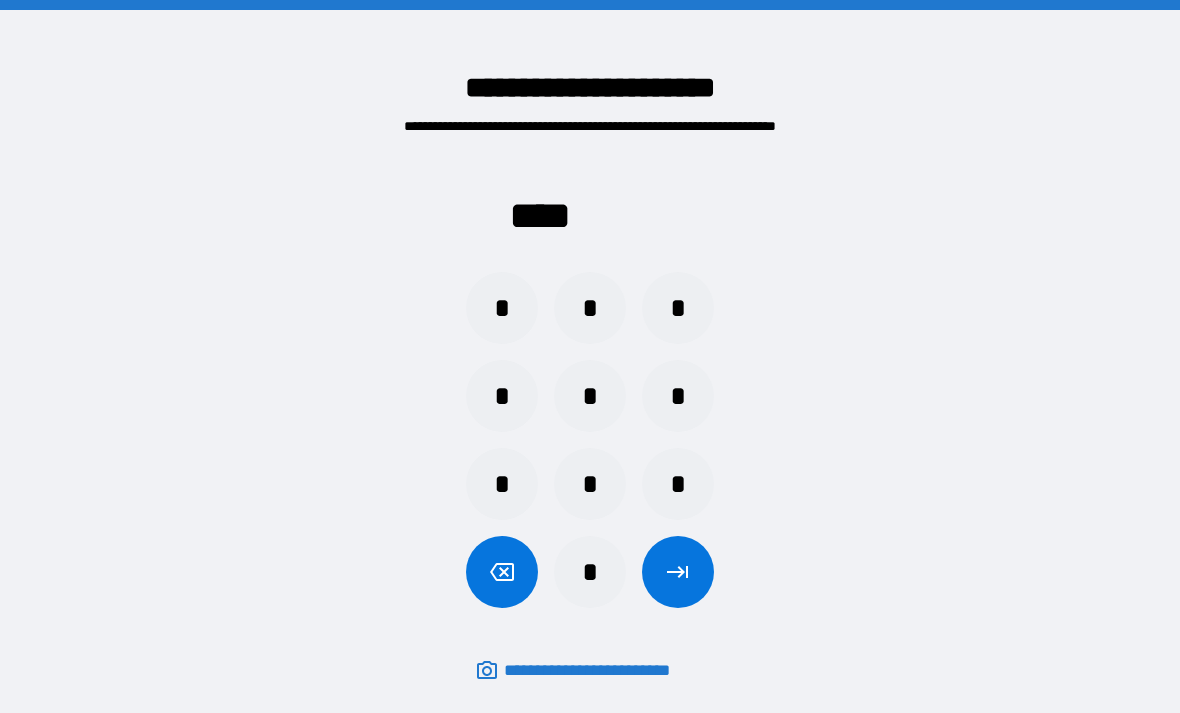 click on "*" at bounding box center [502, 308] 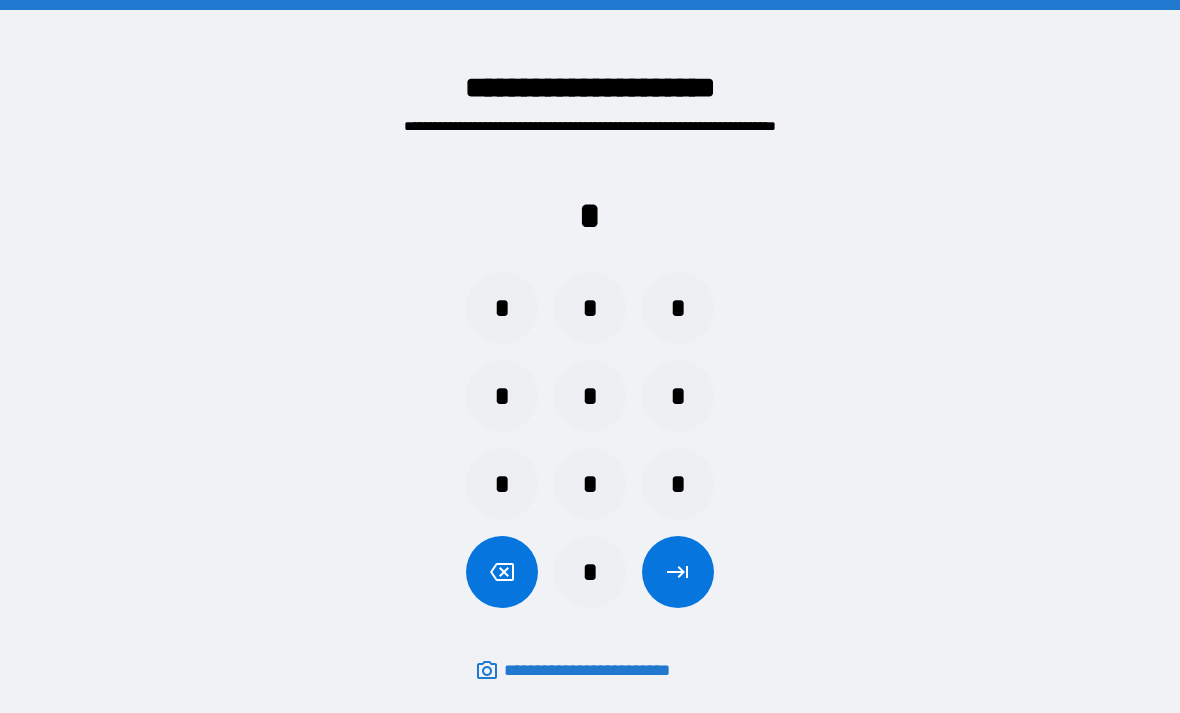 click on "*" at bounding box center (678, 484) 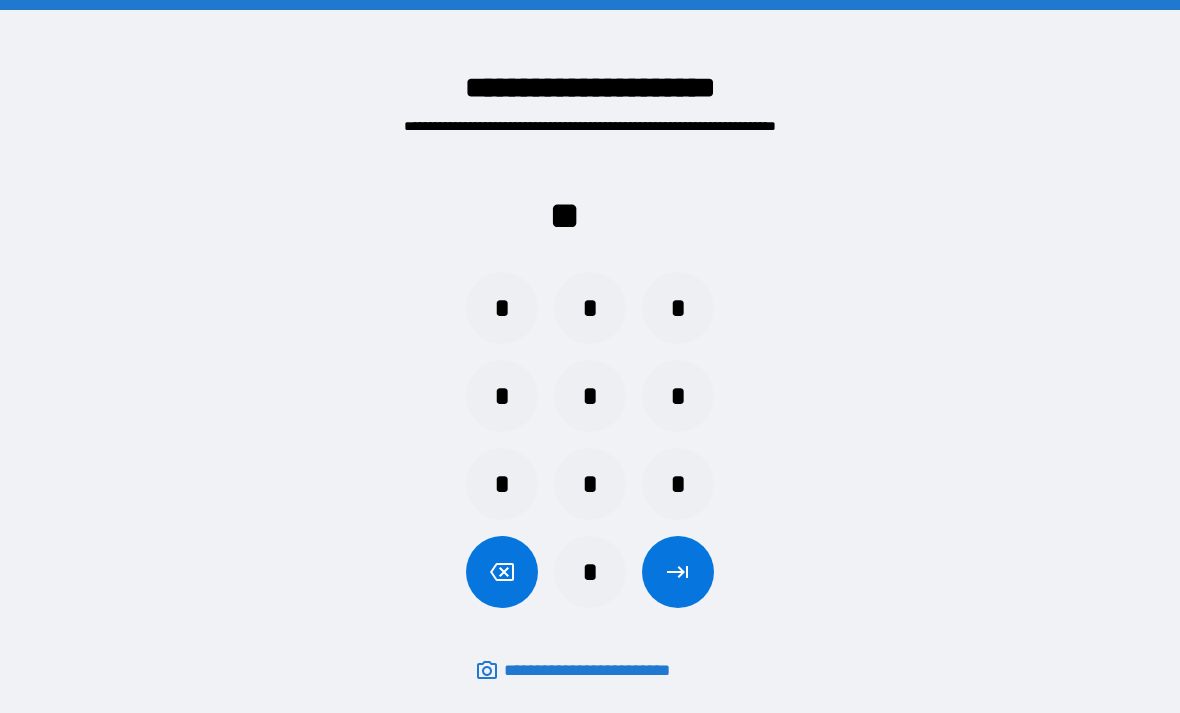click on "*" at bounding box center [502, 484] 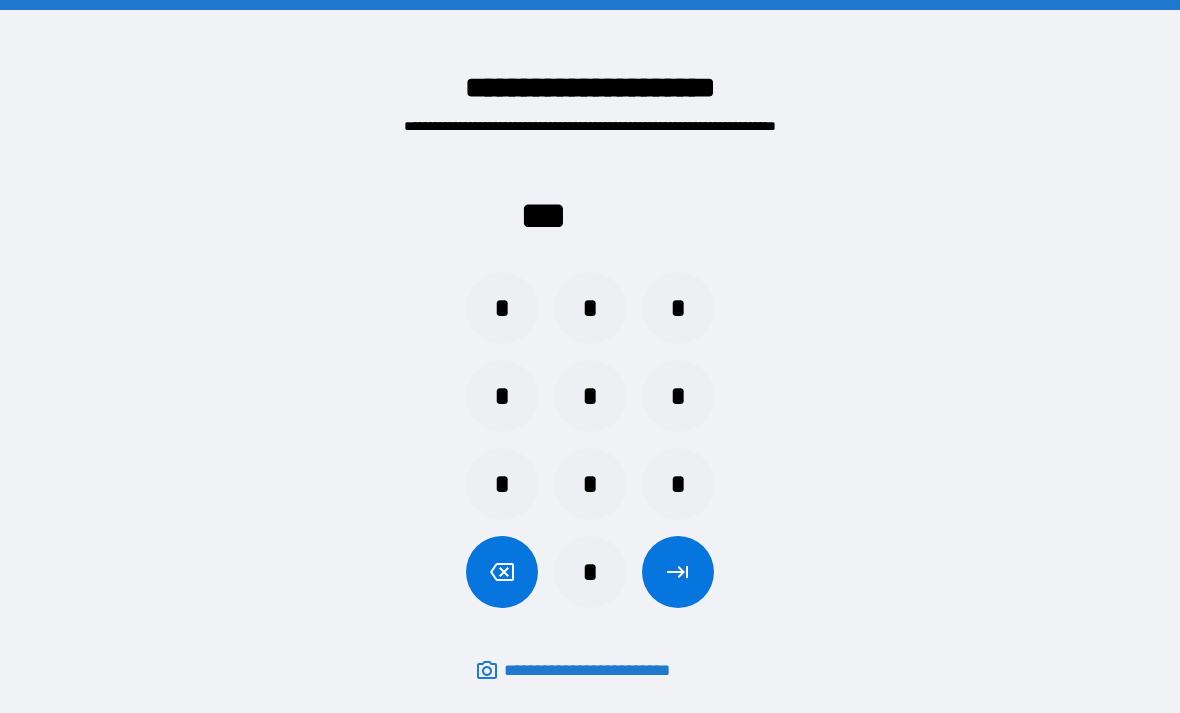 click on "*" at bounding box center (678, 308) 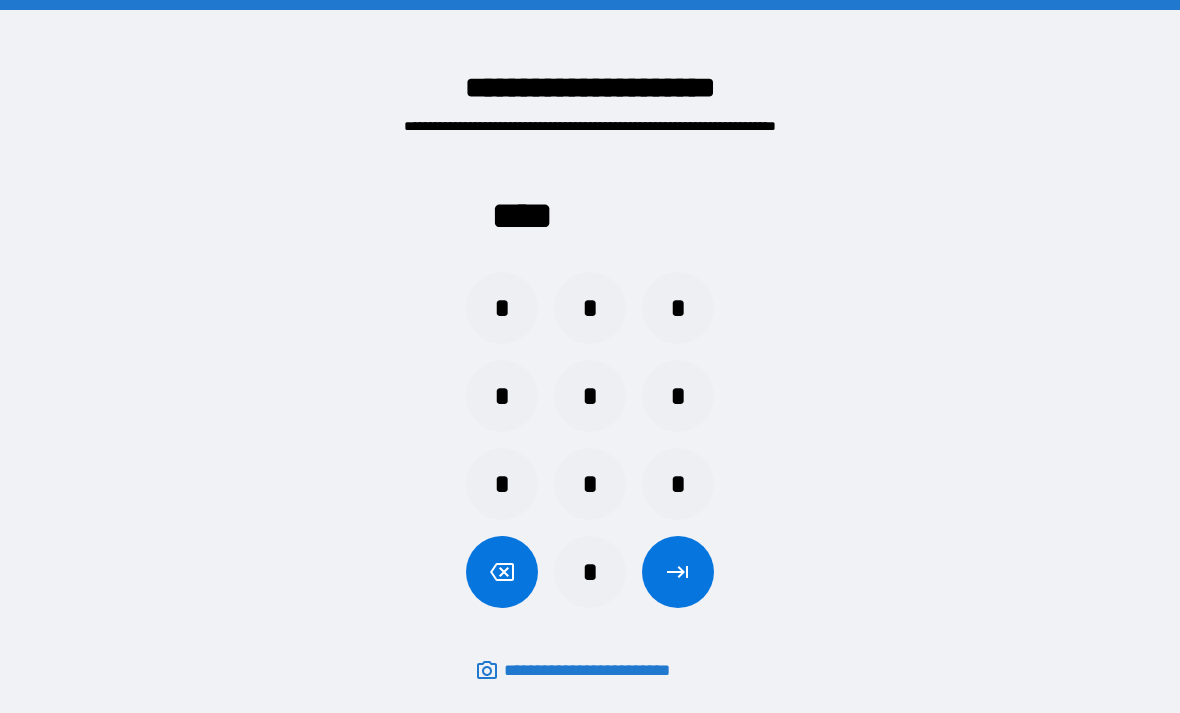 click at bounding box center [678, 572] 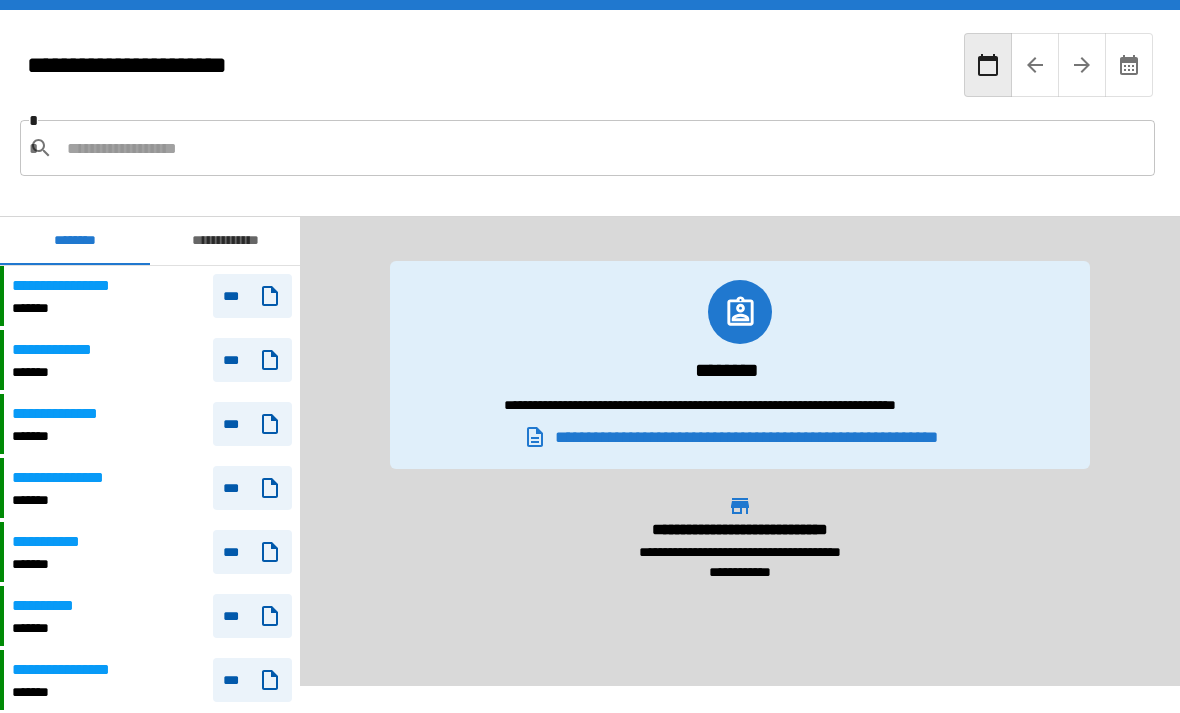 scroll, scrollTop: 0, scrollLeft: 0, axis: both 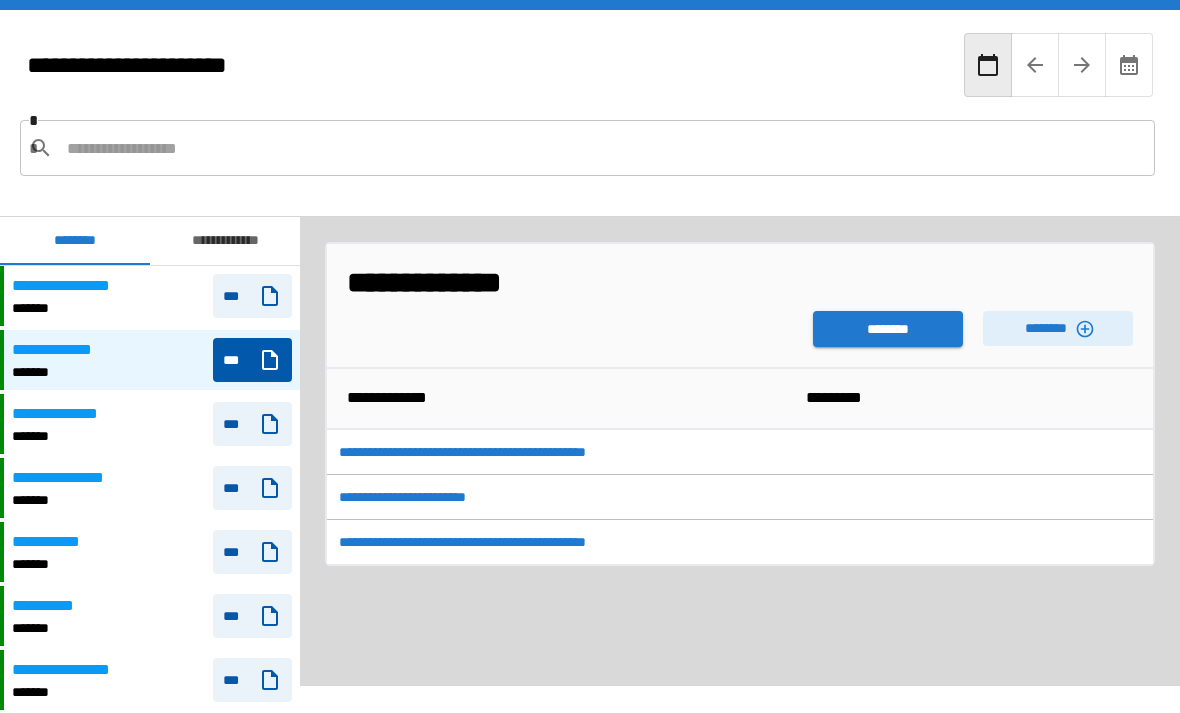 click on "********" at bounding box center [888, 329] 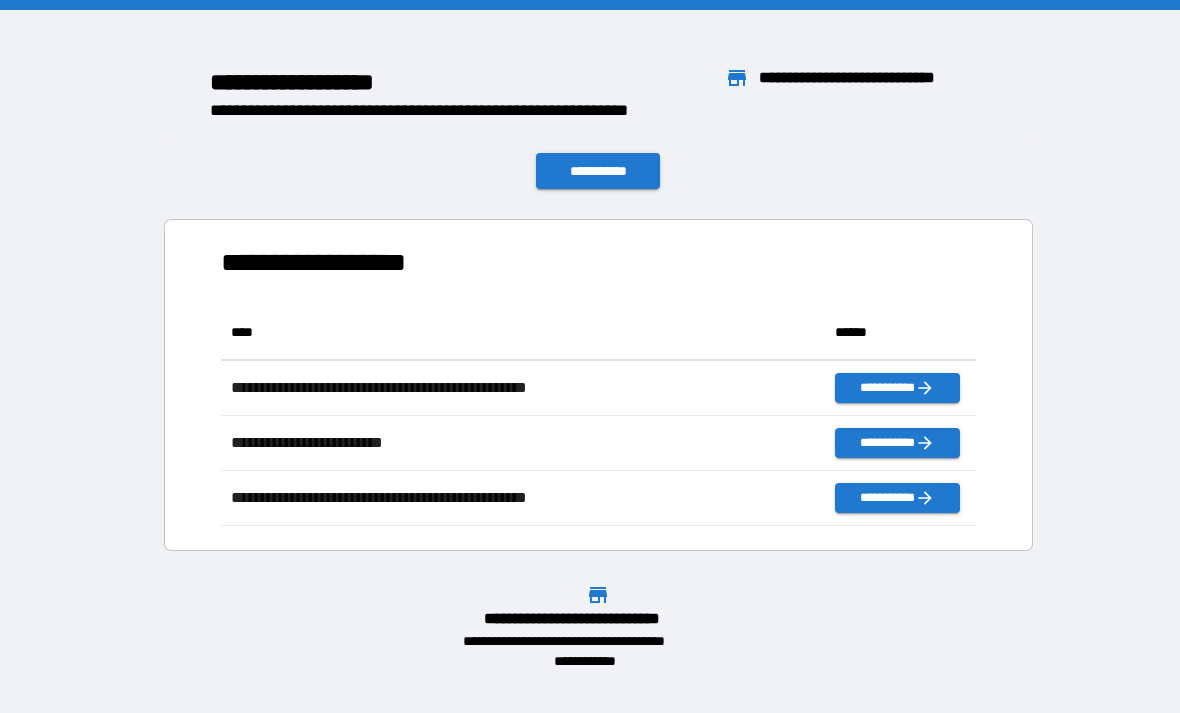 scroll, scrollTop: 1, scrollLeft: 1, axis: both 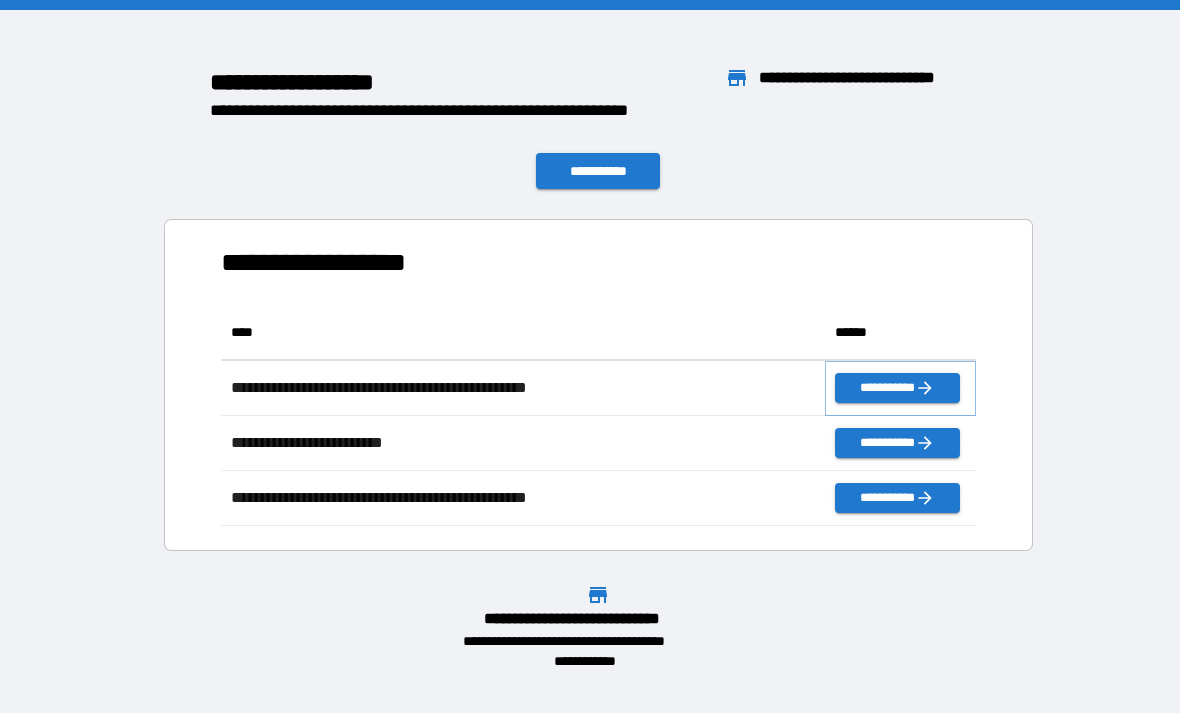 click on "**********" at bounding box center (897, 388) 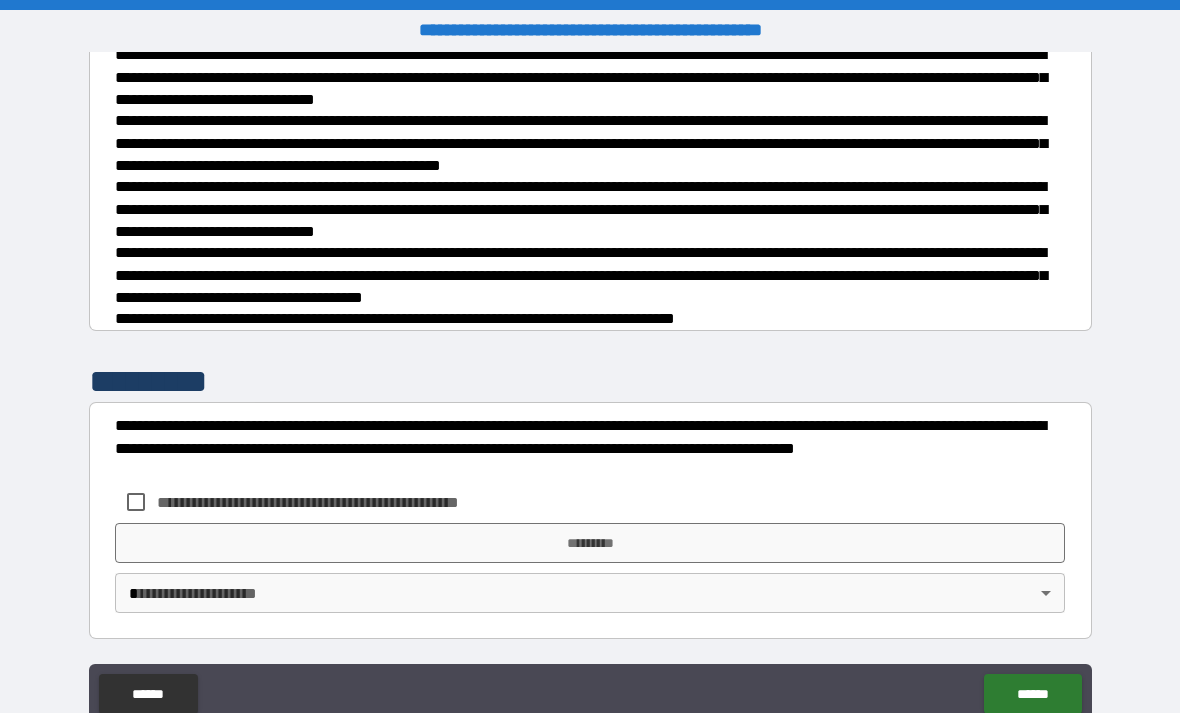 scroll, scrollTop: 680, scrollLeft: 0, axis: vertical 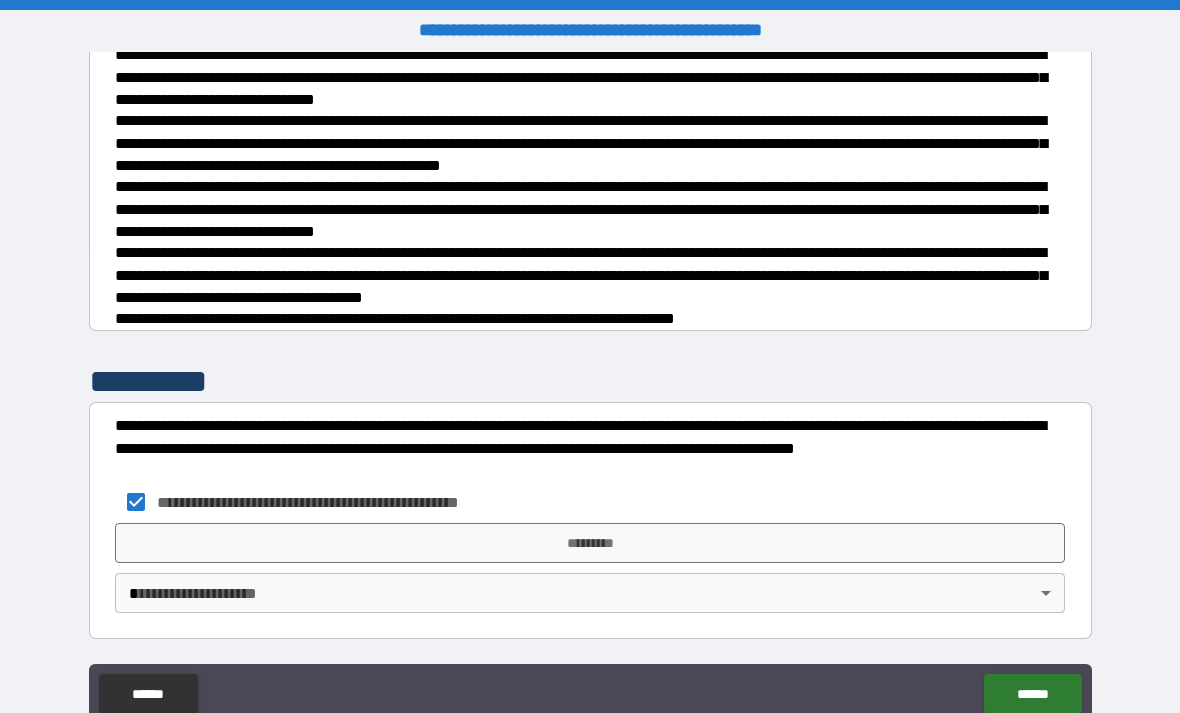 click on "*********" at bounding box center [590, 543] 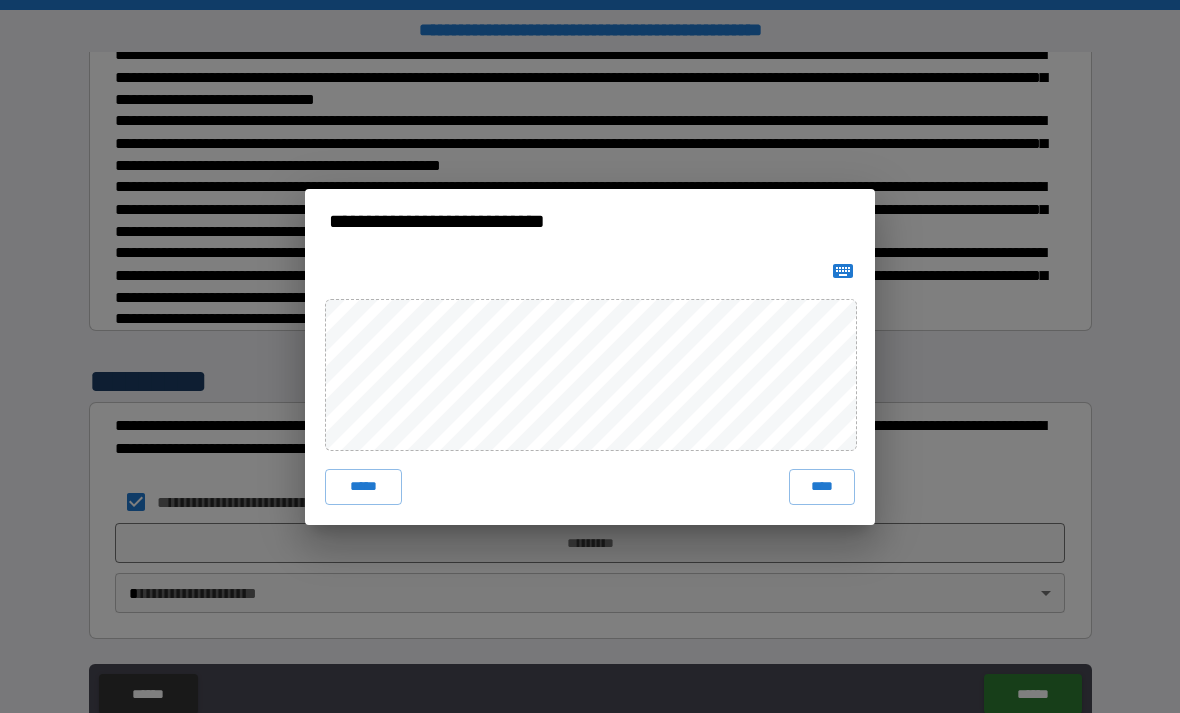 click on "****" at bounding box center (822, 487) 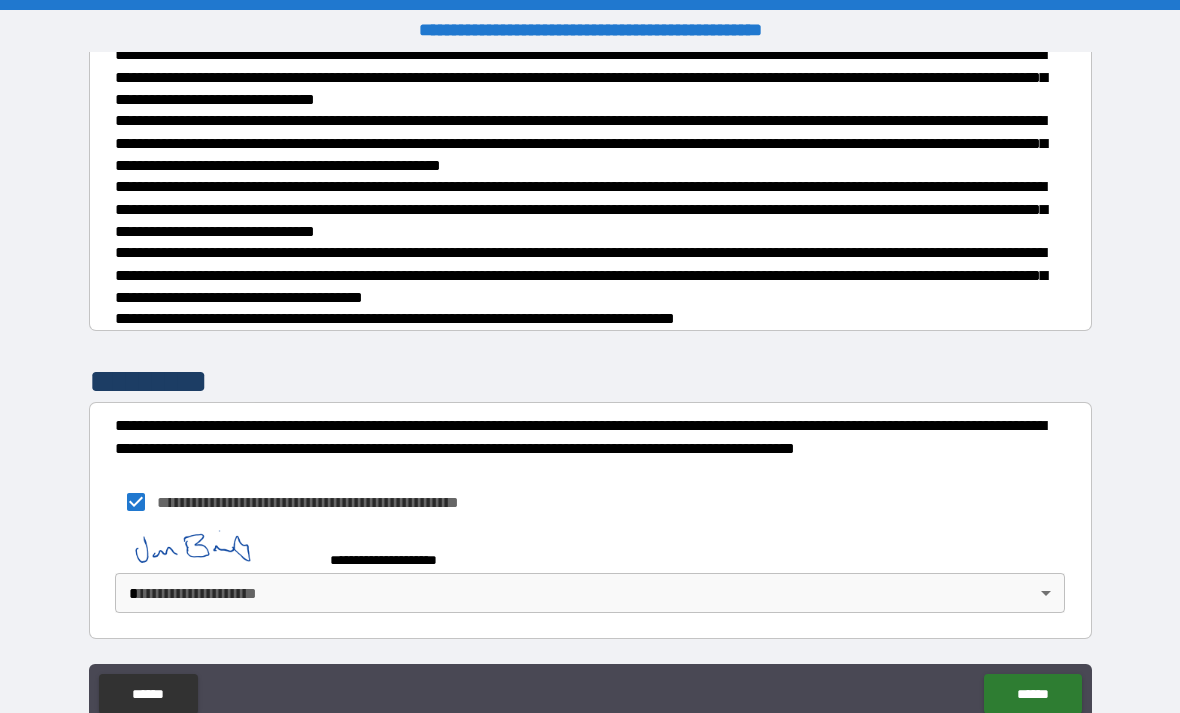 scroll, scrollTop: 670, scrollLeft: 0, axis: vertical 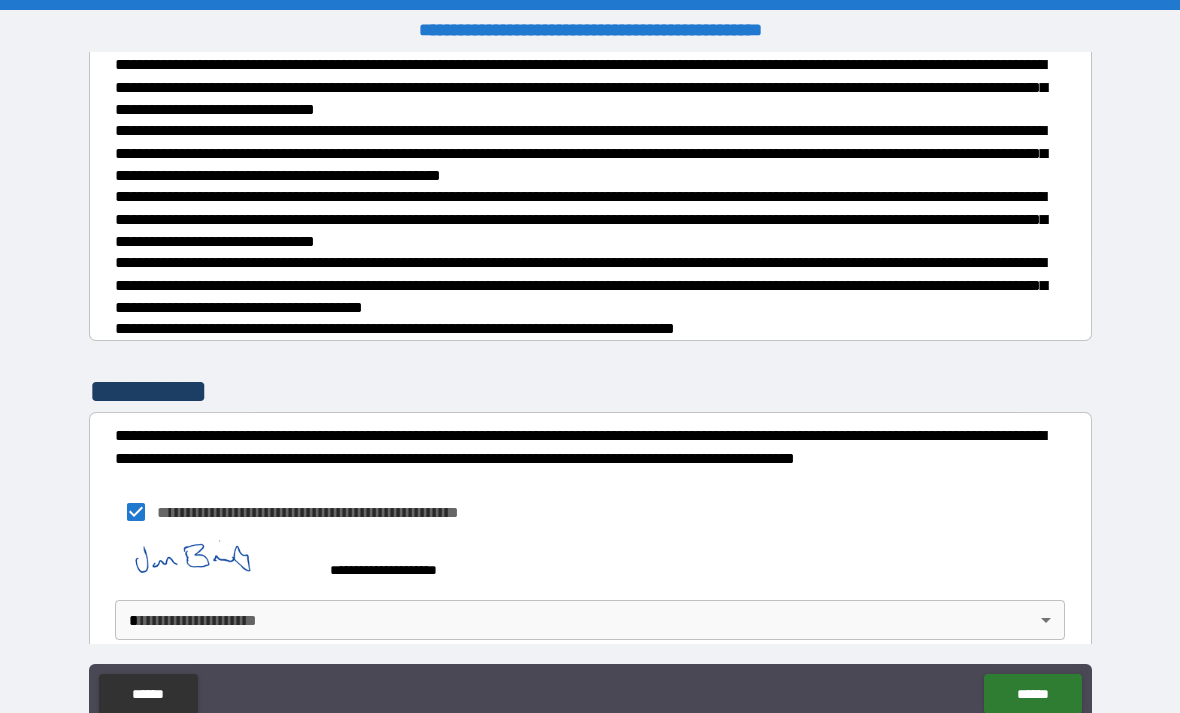 click on "**********" at bounding box center (590, 388) 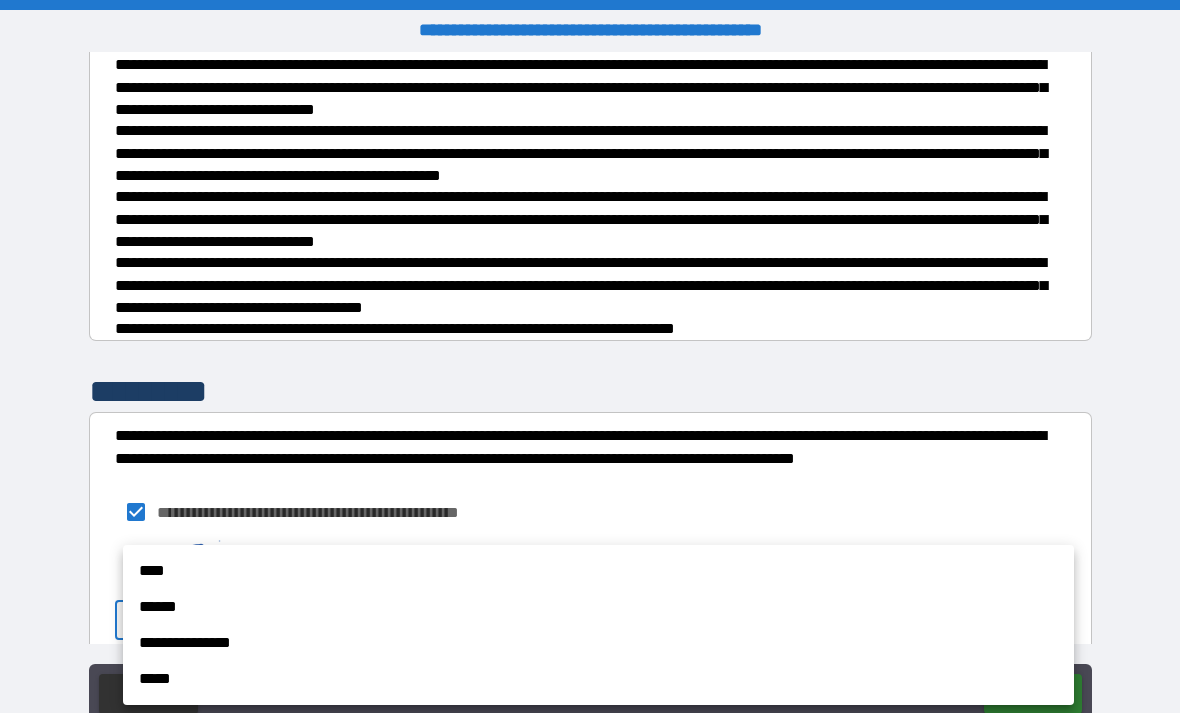 click on "**********" at bounding box center (598, 643) 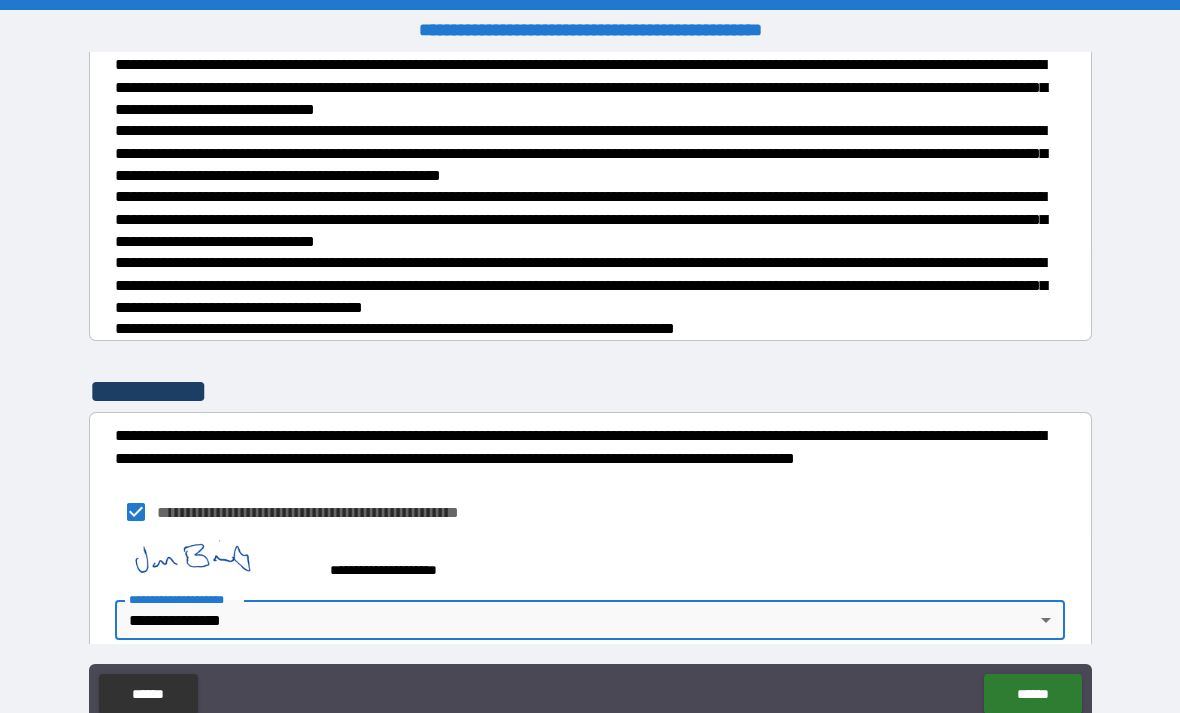 click on "******" at bounding box center [1032, 694] 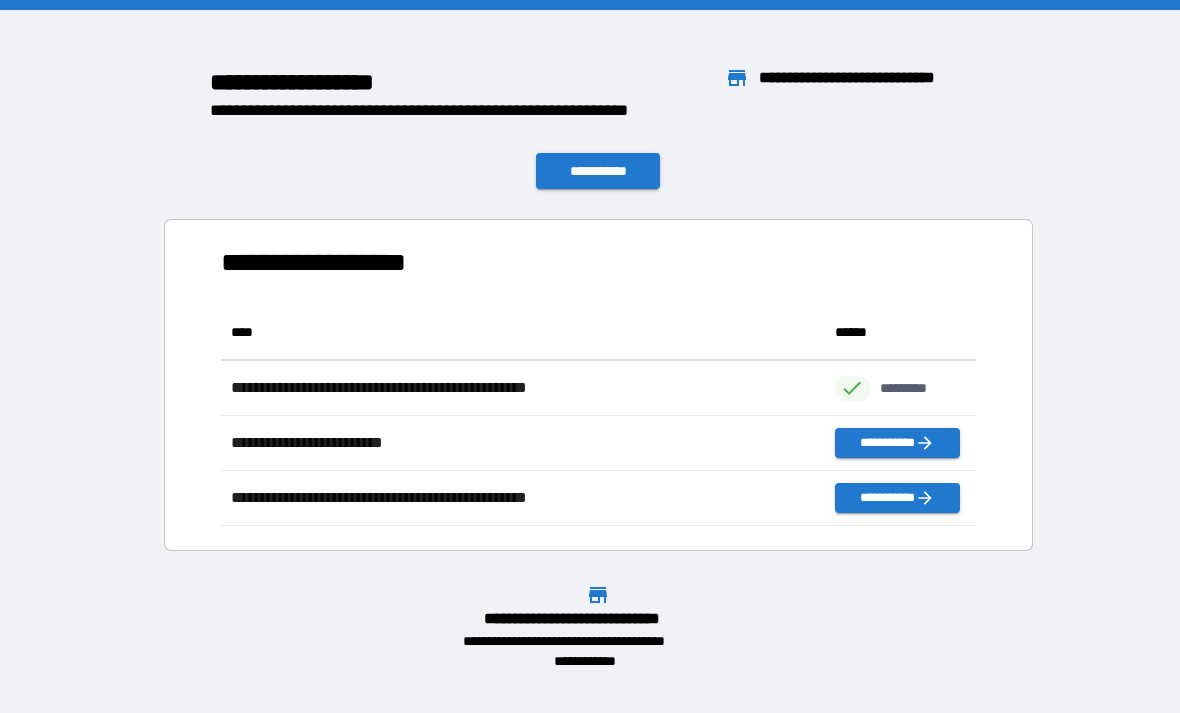 scroll, scrollTop: 1, scrollLeft: 1, axis: both 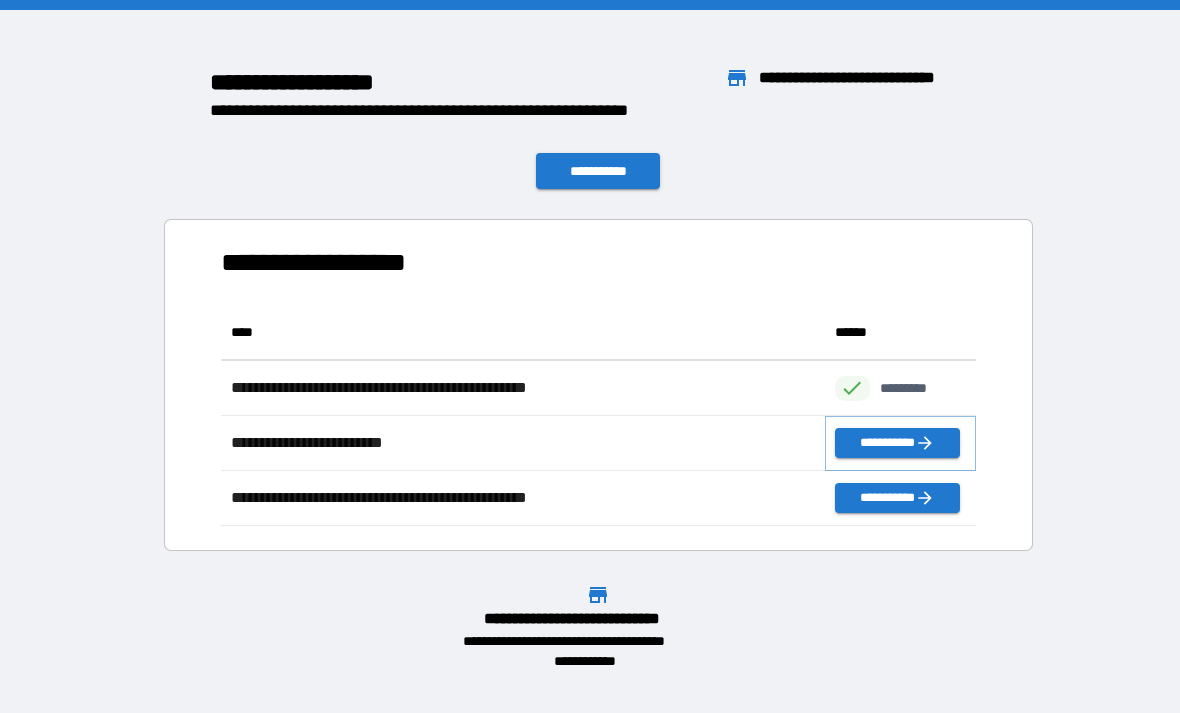 click on "**********" at bounding box center (897, 443) 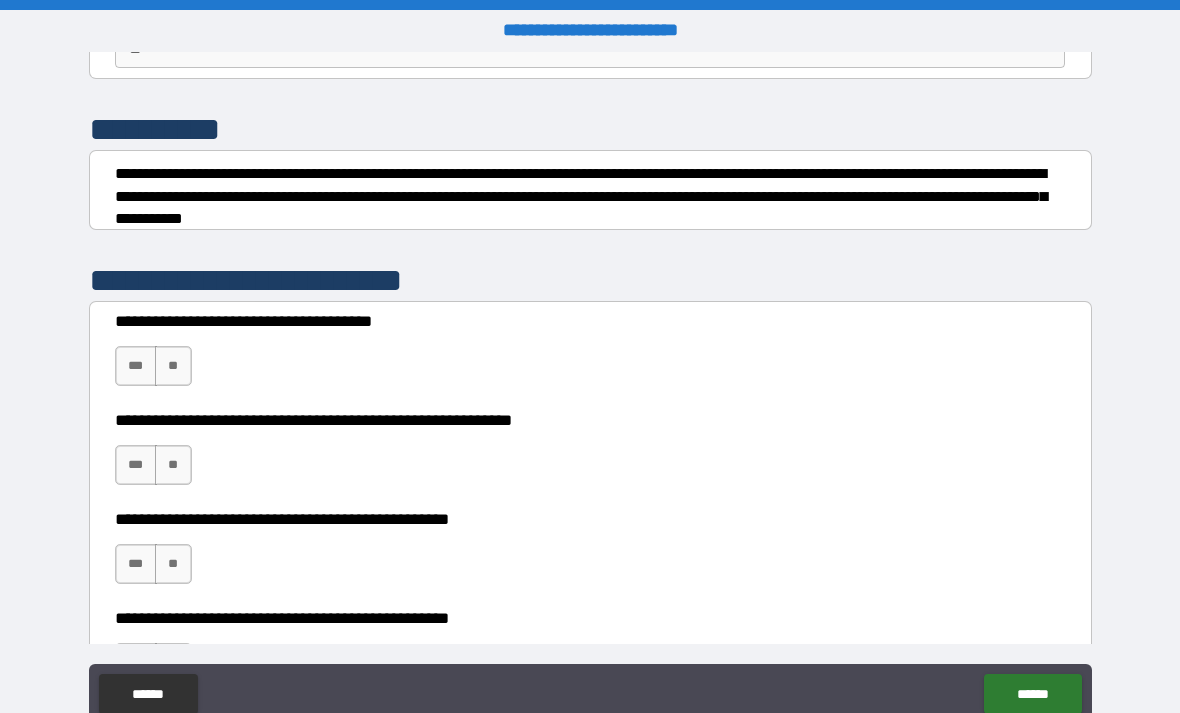 scroll, scrollTop: 223, scrollLeft: 0, axis: vertical 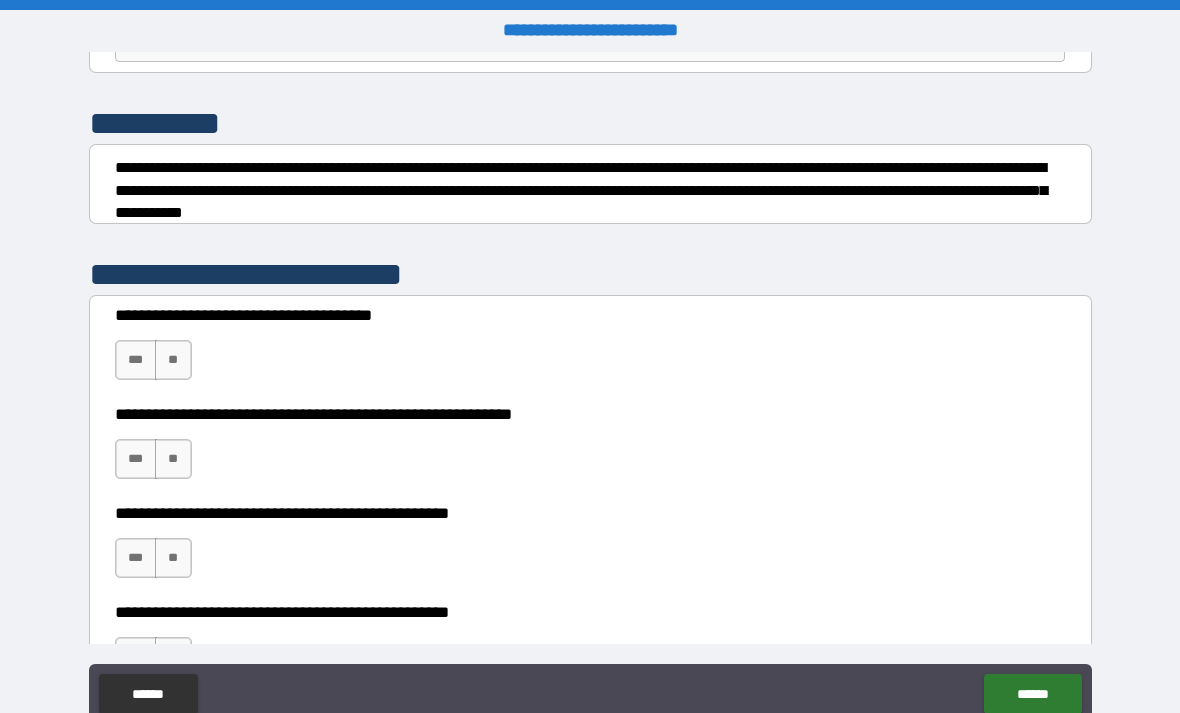 click on "**" at bounding box center [173, 360] 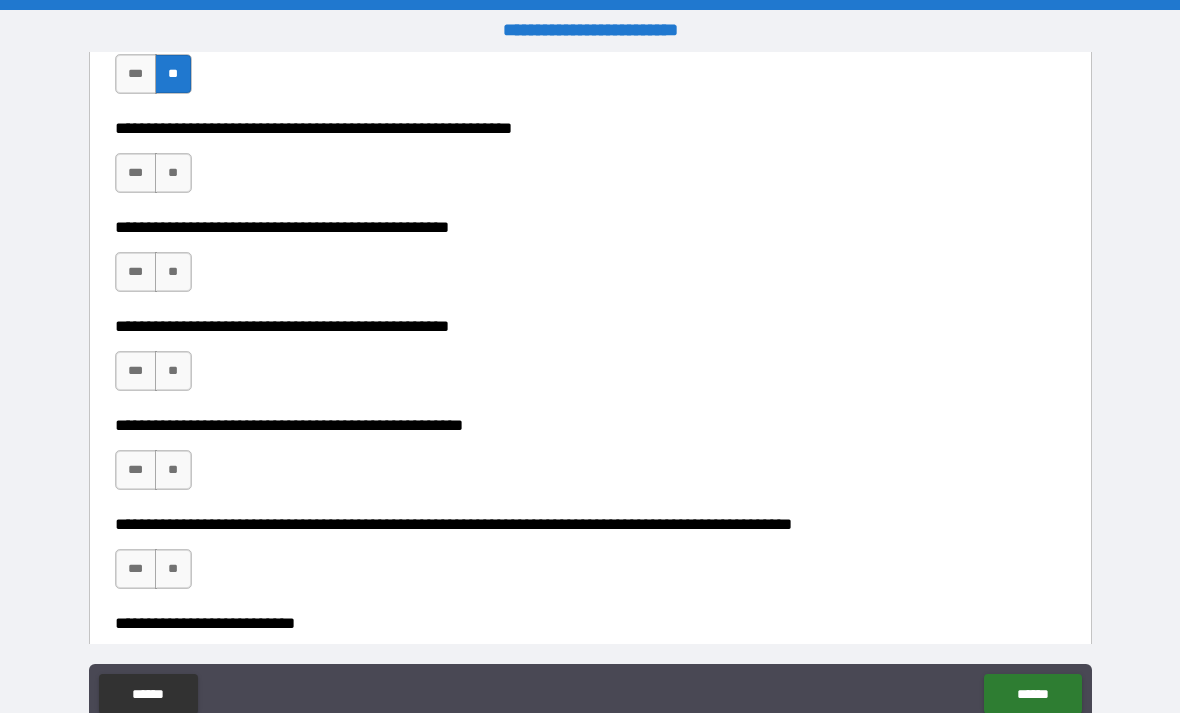scroll, scrollTop: 510, scrollLeft: 0, axis: vertical 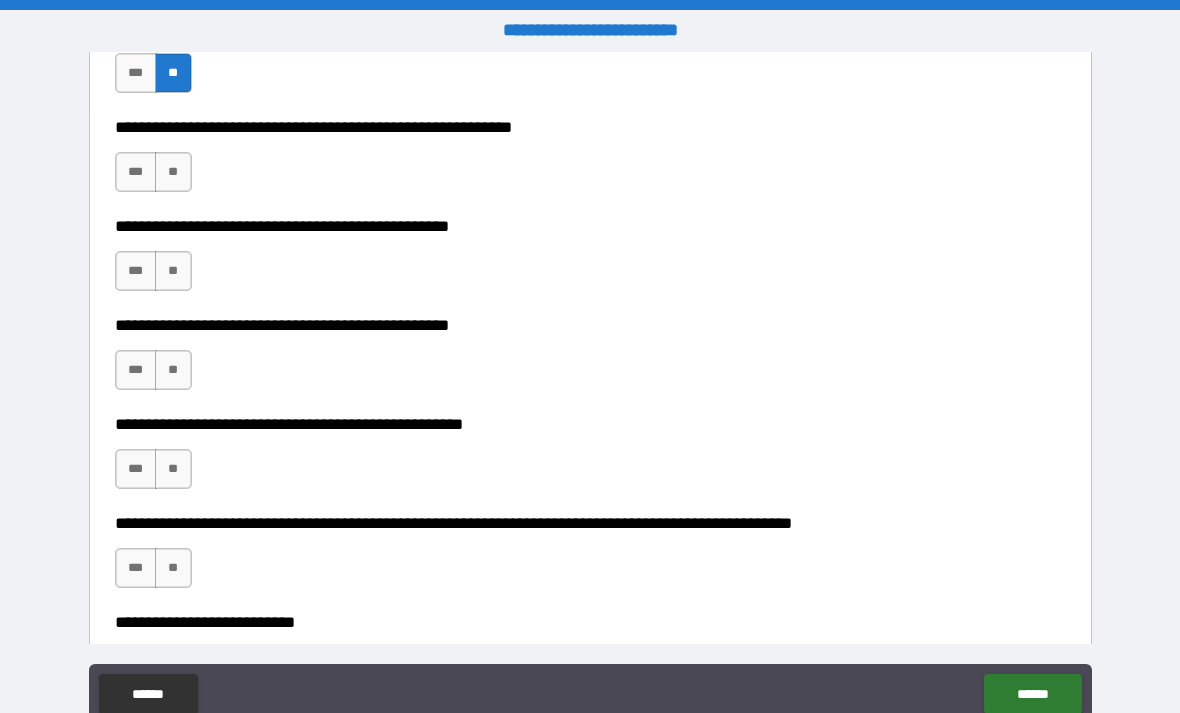 click on "**" at bounding box center [173, 172] 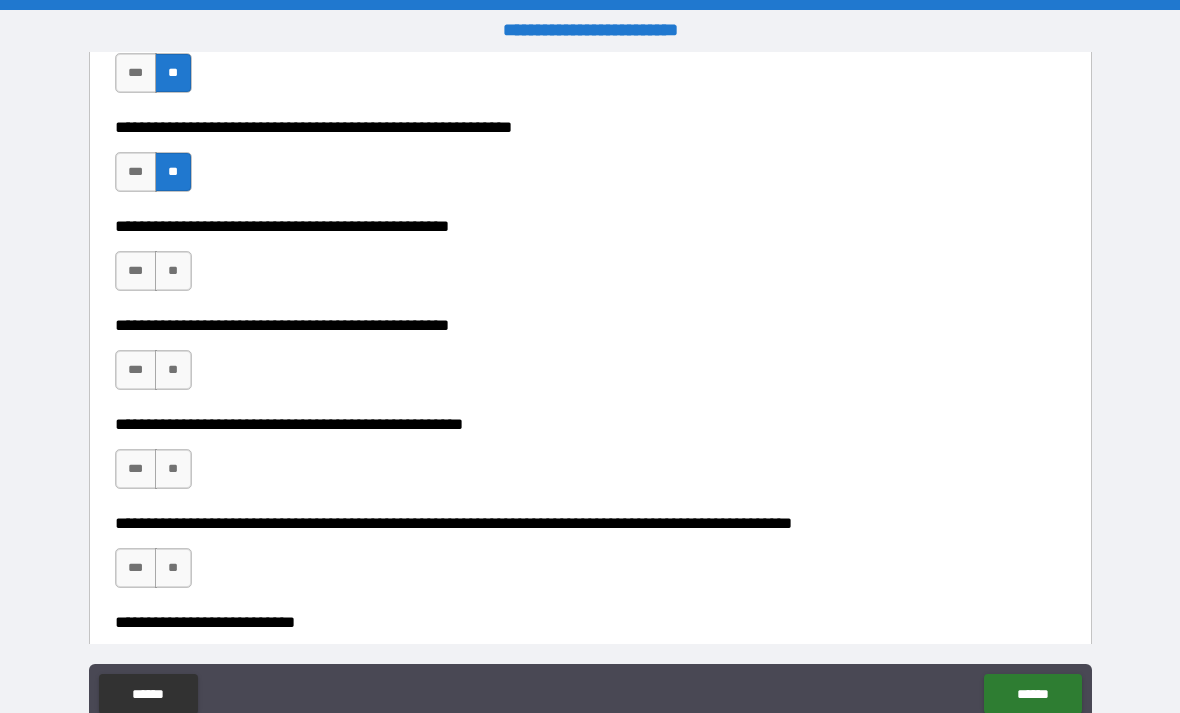 click on "**" at bounding box center [173, 271] 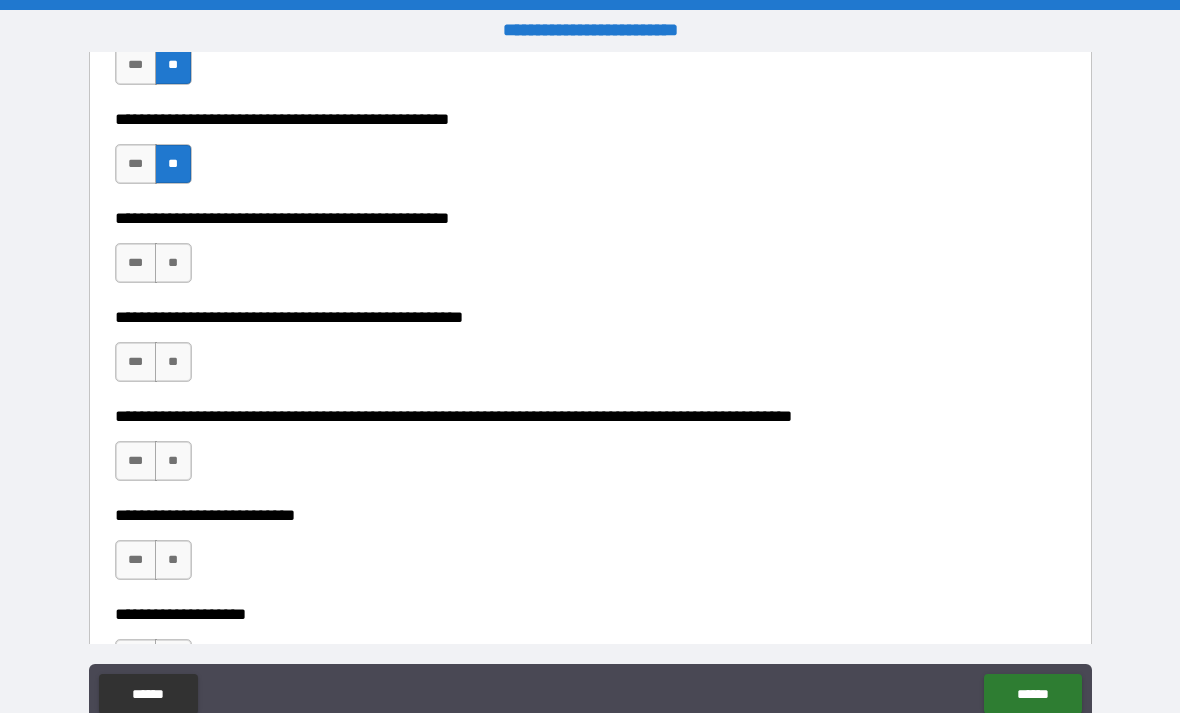 scroll, scrollTop: 619, scrollLeft: 0, axis: vertical 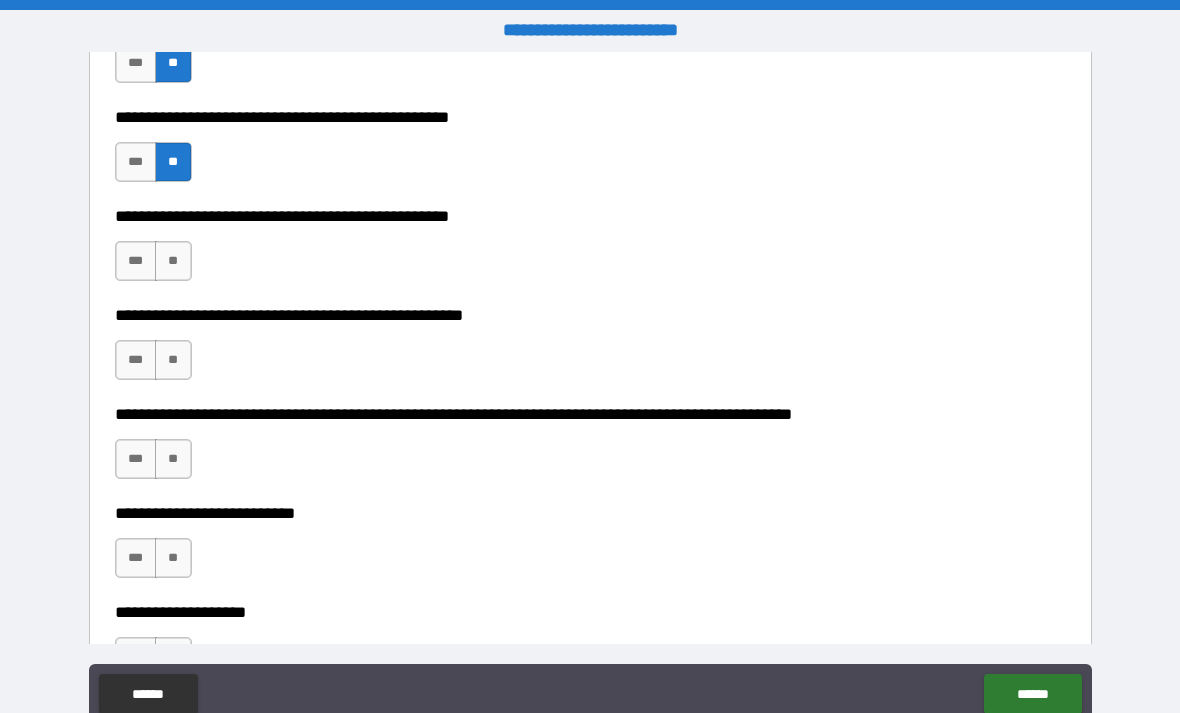 click on "**" at bounding box center (173, 261) 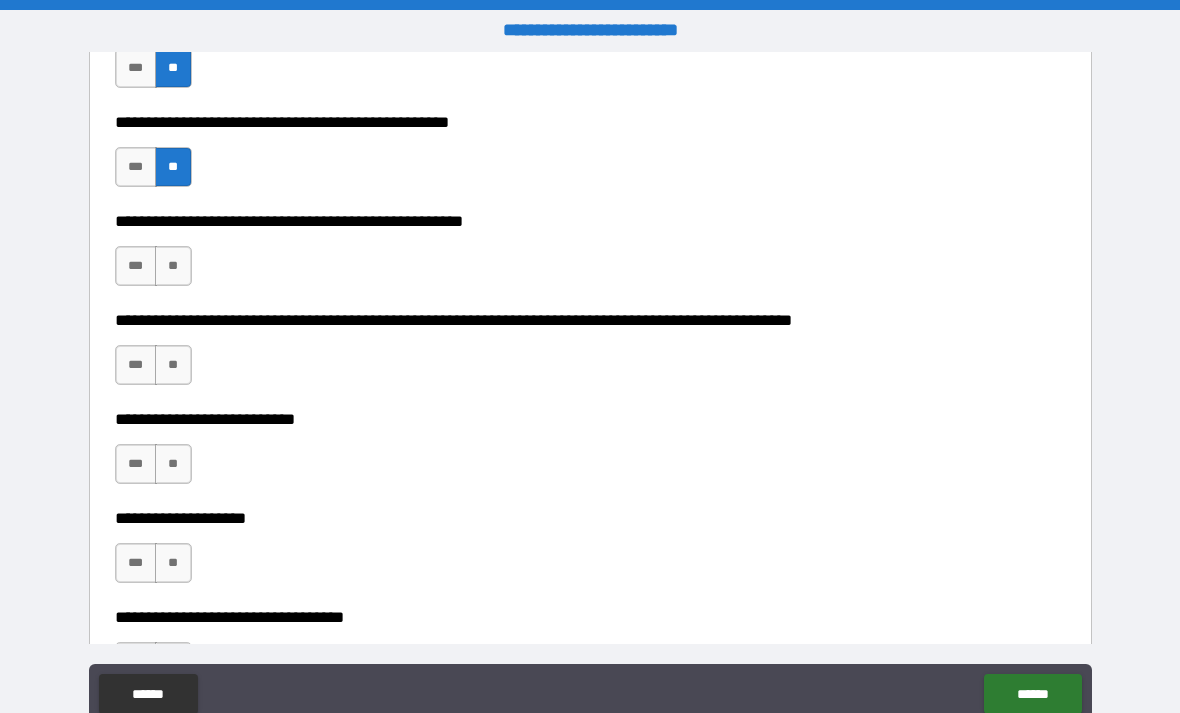 scroll, scrollTop: 731, scrollLeft: 0, axis: vertical 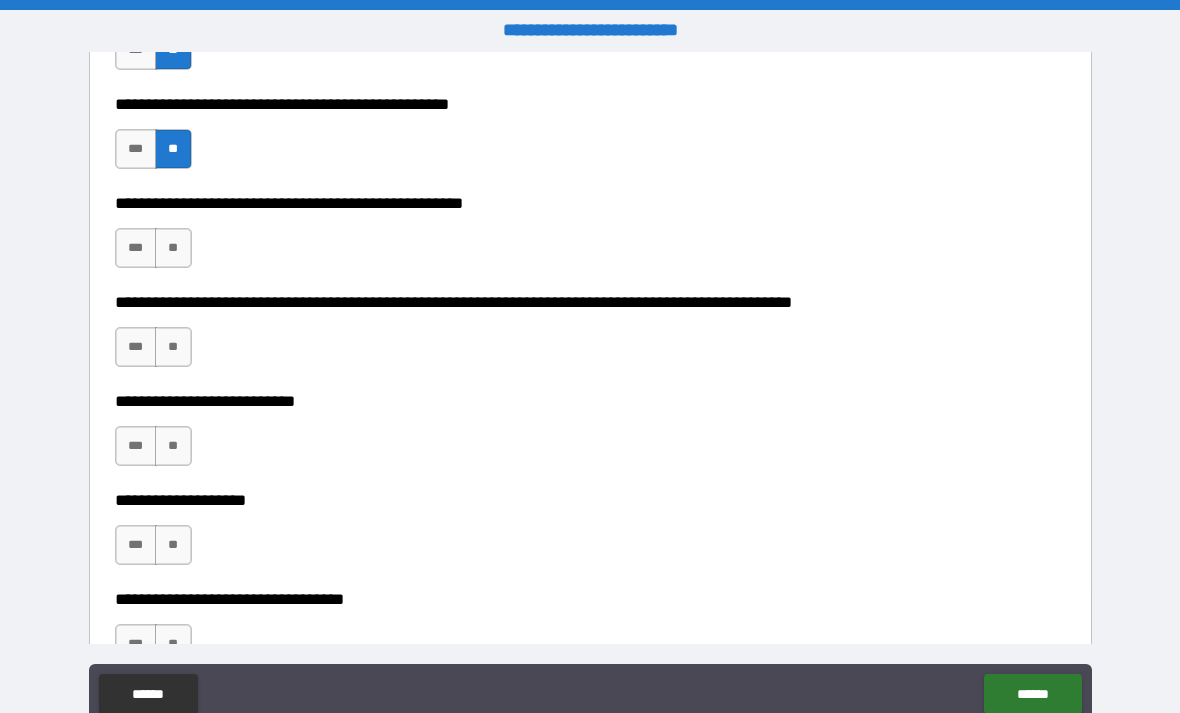 click on "**" at bounding box center [173, 248] 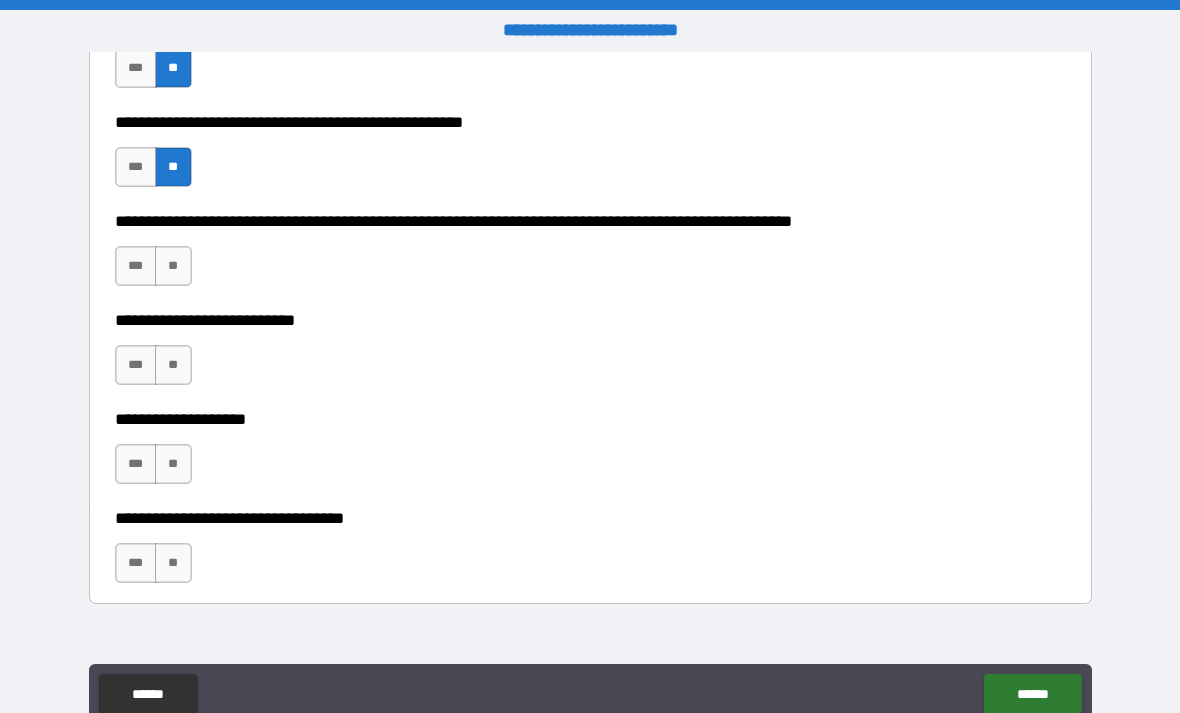 scroll, scrollTop: 819, scrollLeft: 0, axis: vertical 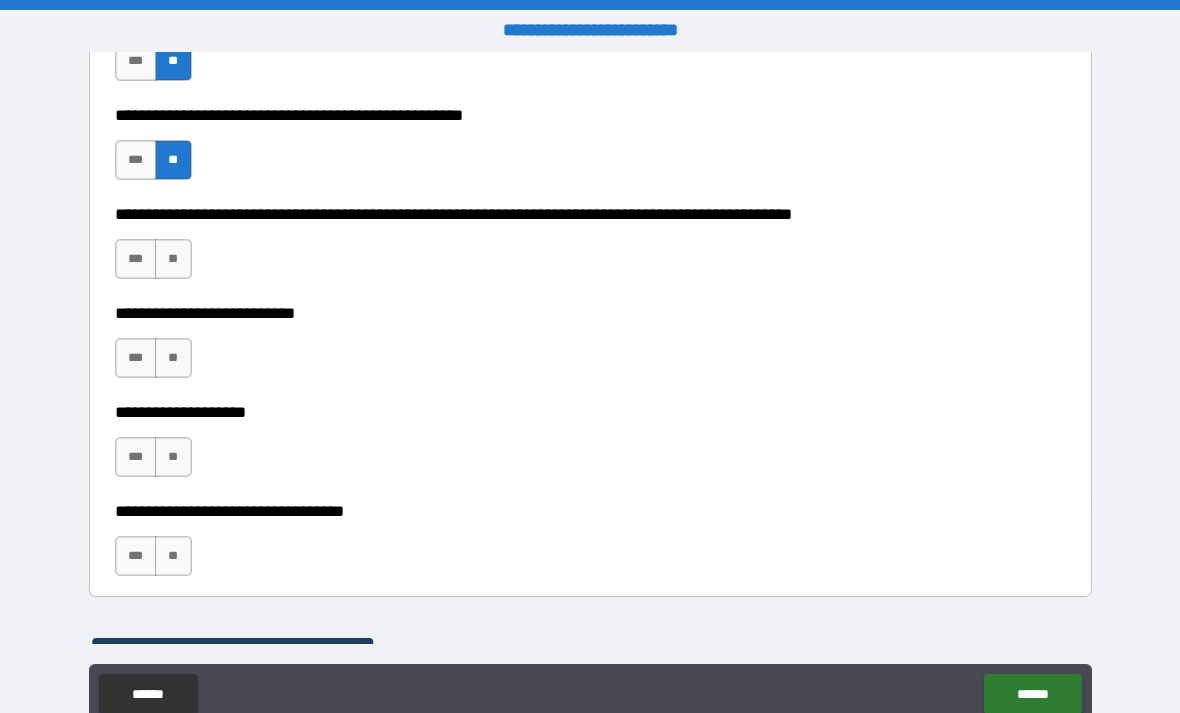 click on "**" at bounding box center [173, 259] 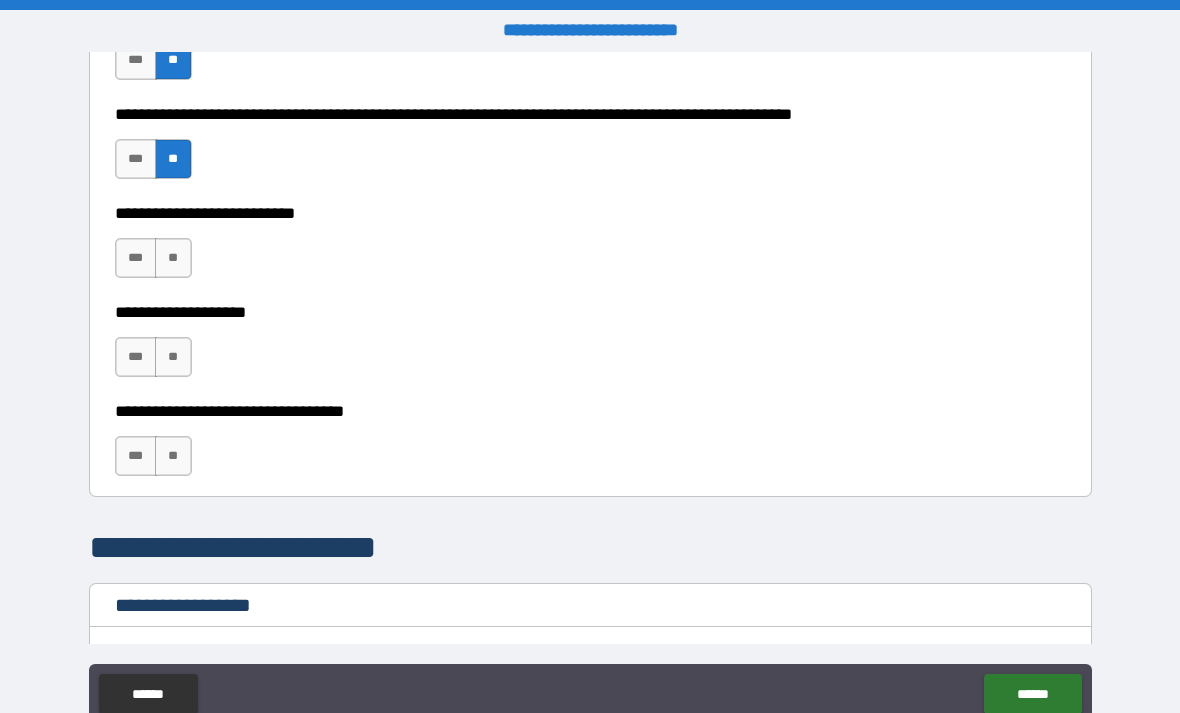 scroll, scrollTop: 924, scrollLeft: 0, axis: vertical 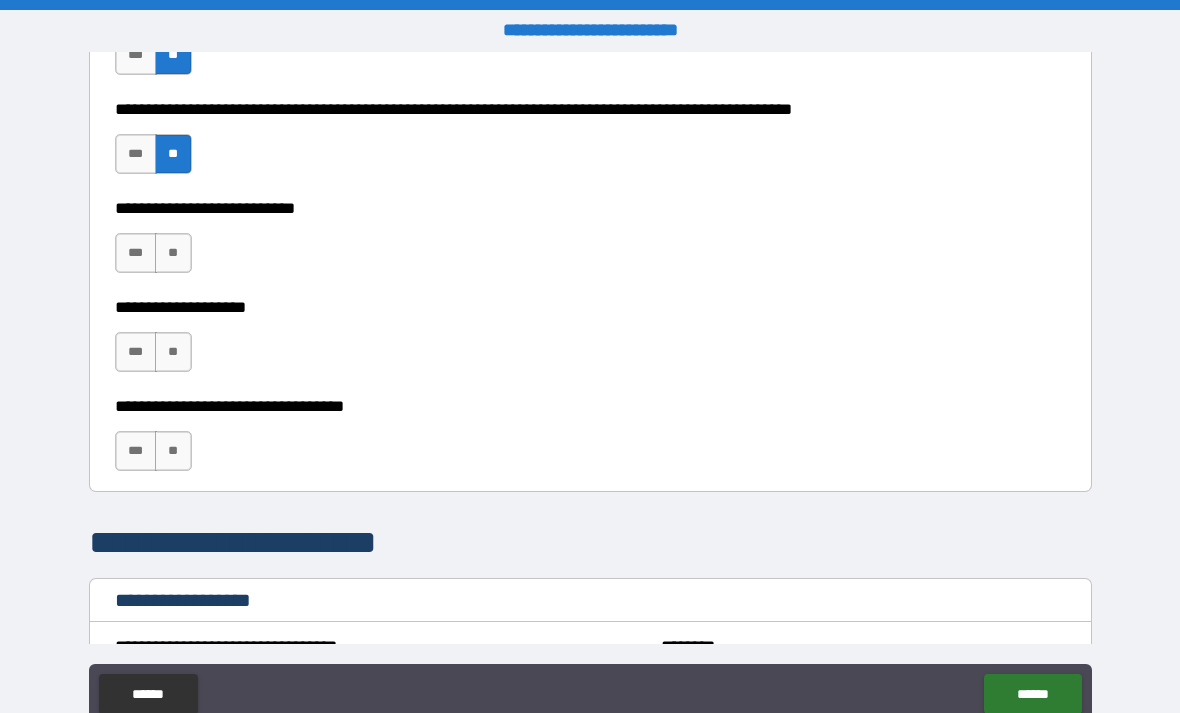click on "**" at bounding box center [173, 253] 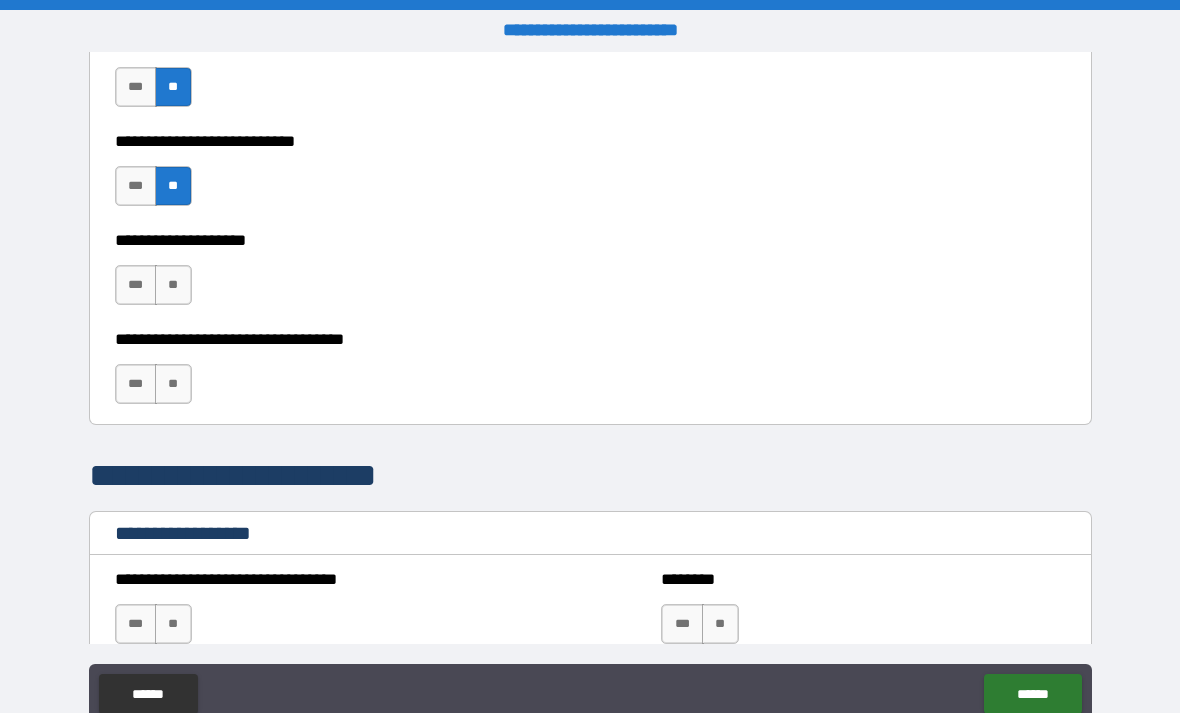 scroll, scrollTop: 996, scrollLeft: 0, axis: vertical 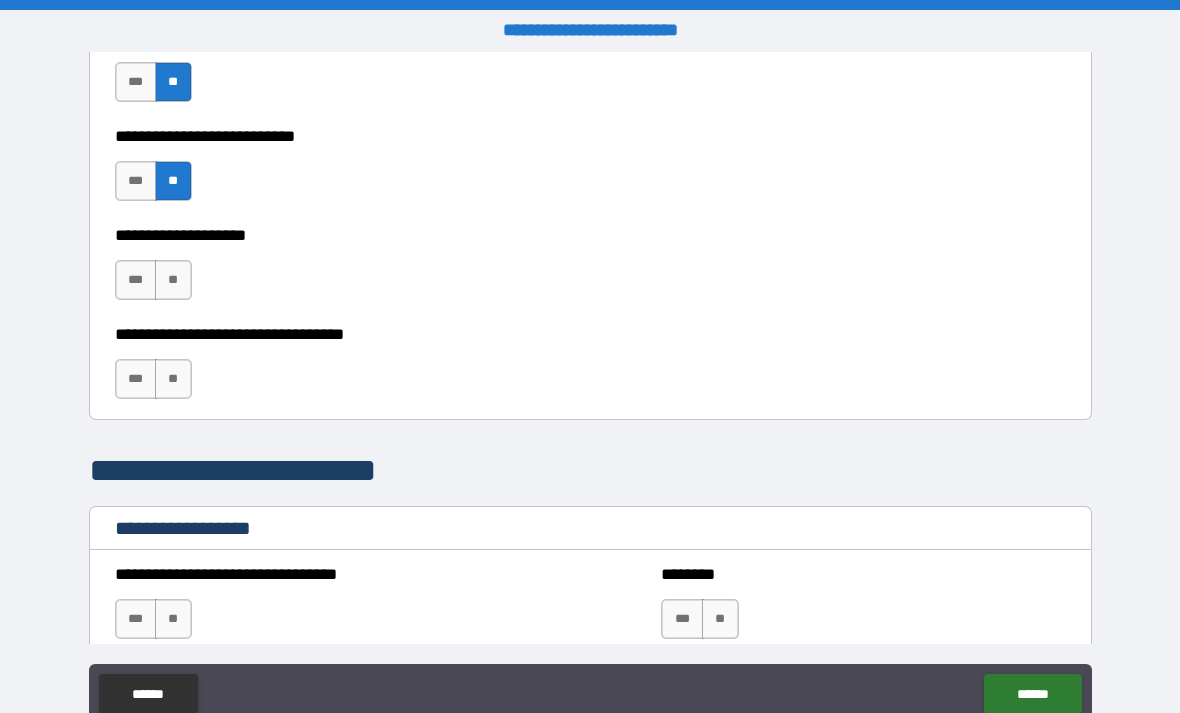 click on "**" at bounding box center (173, 280) 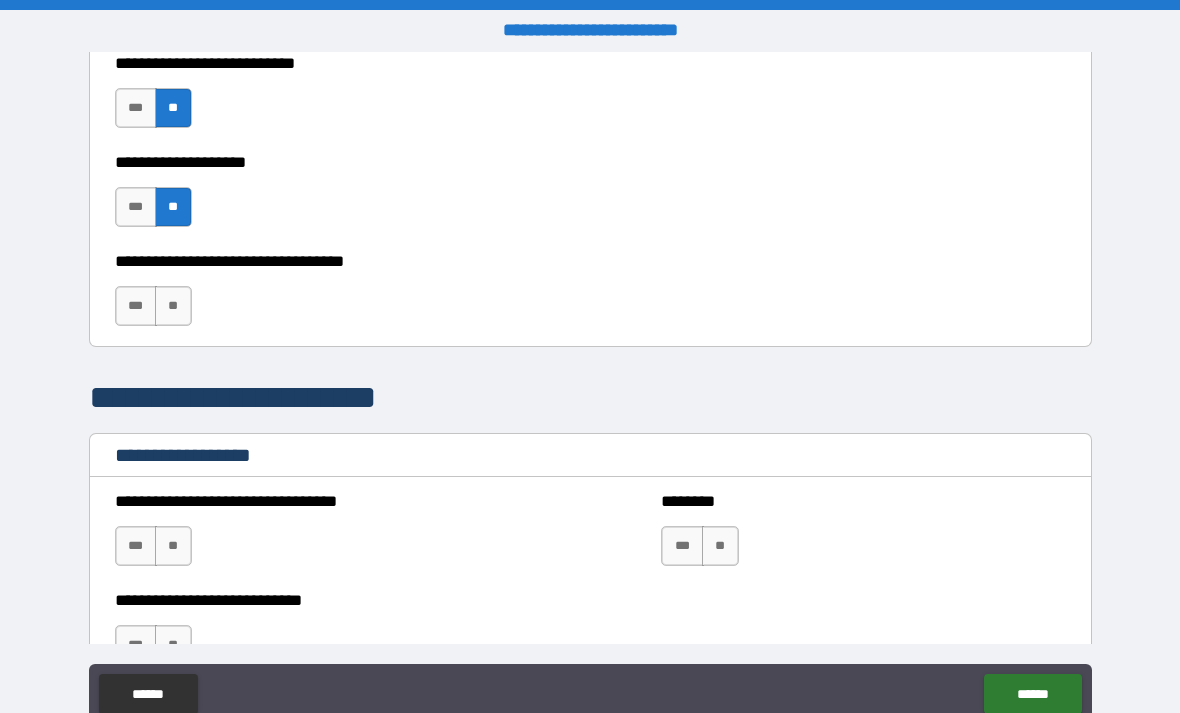 scroll, scrollTop: 1071, scrollLeft: 0, axis: vertical 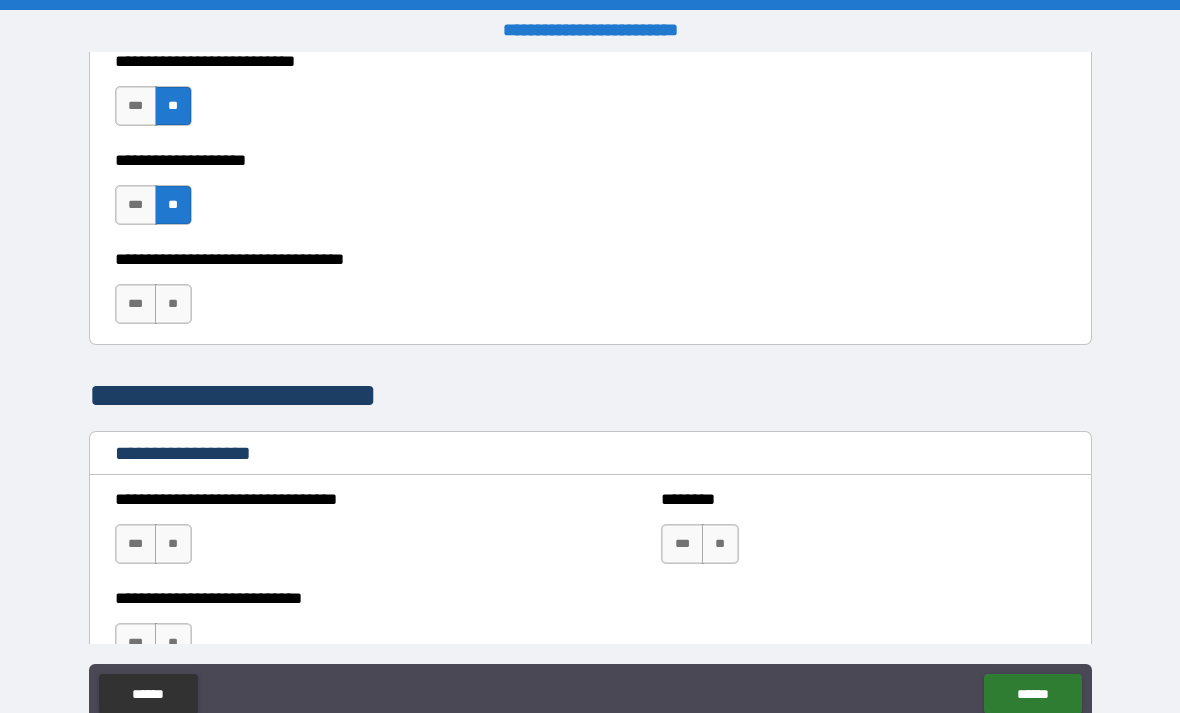 click on "**" at bounding box center [173, 304] 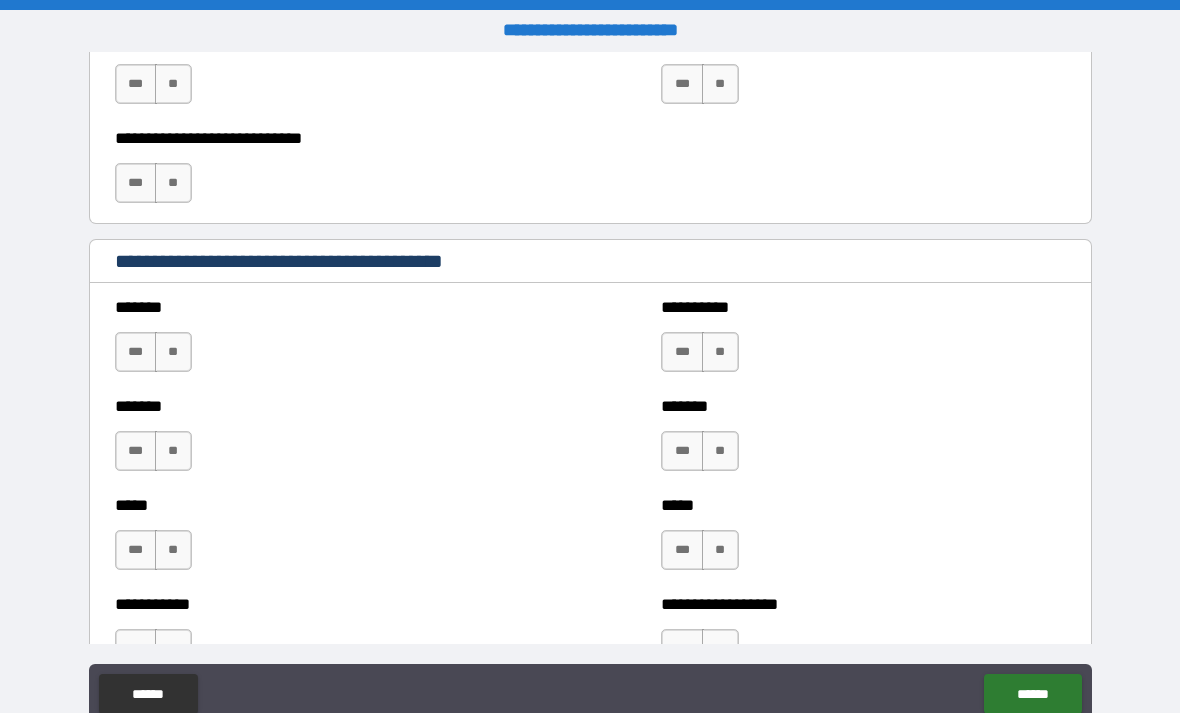 scroll, scrollTop: 1537, scrollLeft: 0, axis: vertical 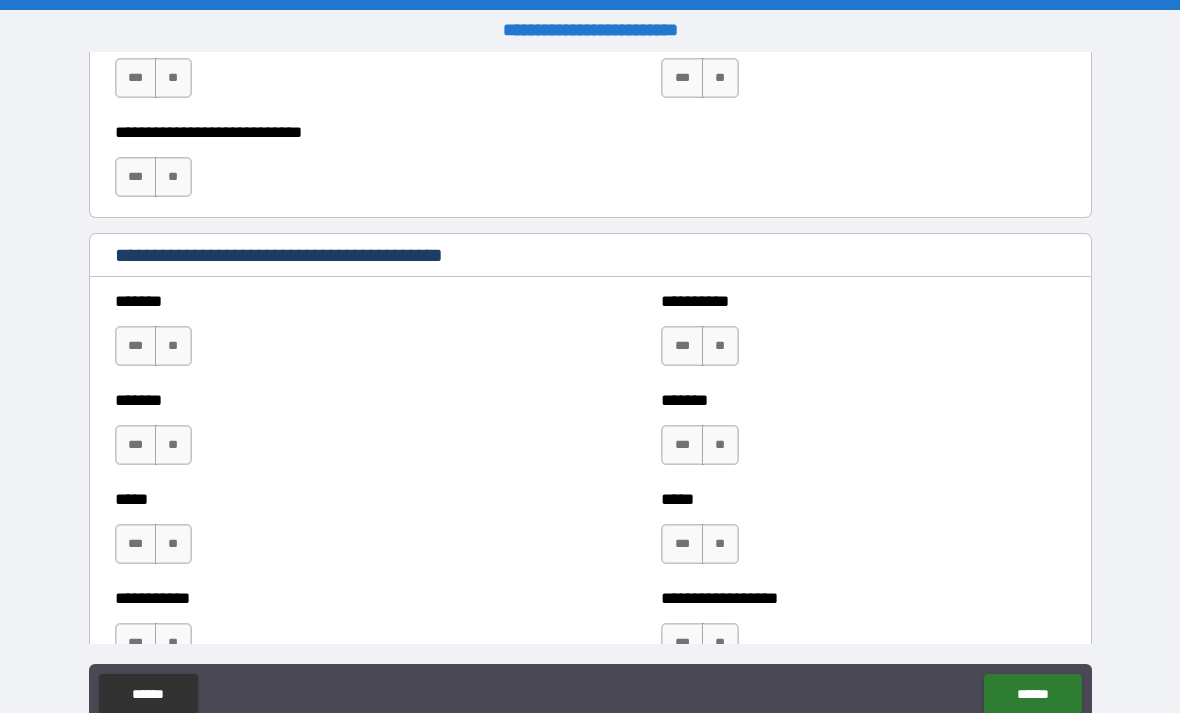 click on "**" at bounding box center [173, 346] 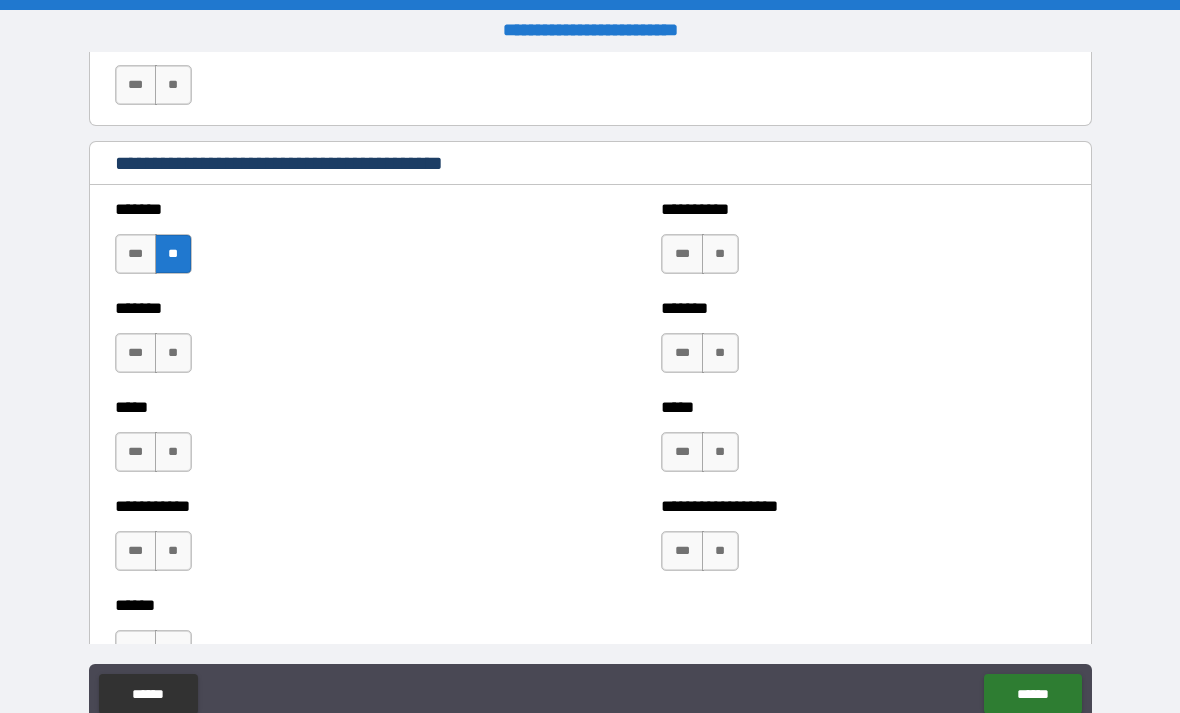 scroll, scrollTop: 1640, scrollLeft: 0, axis: vertical 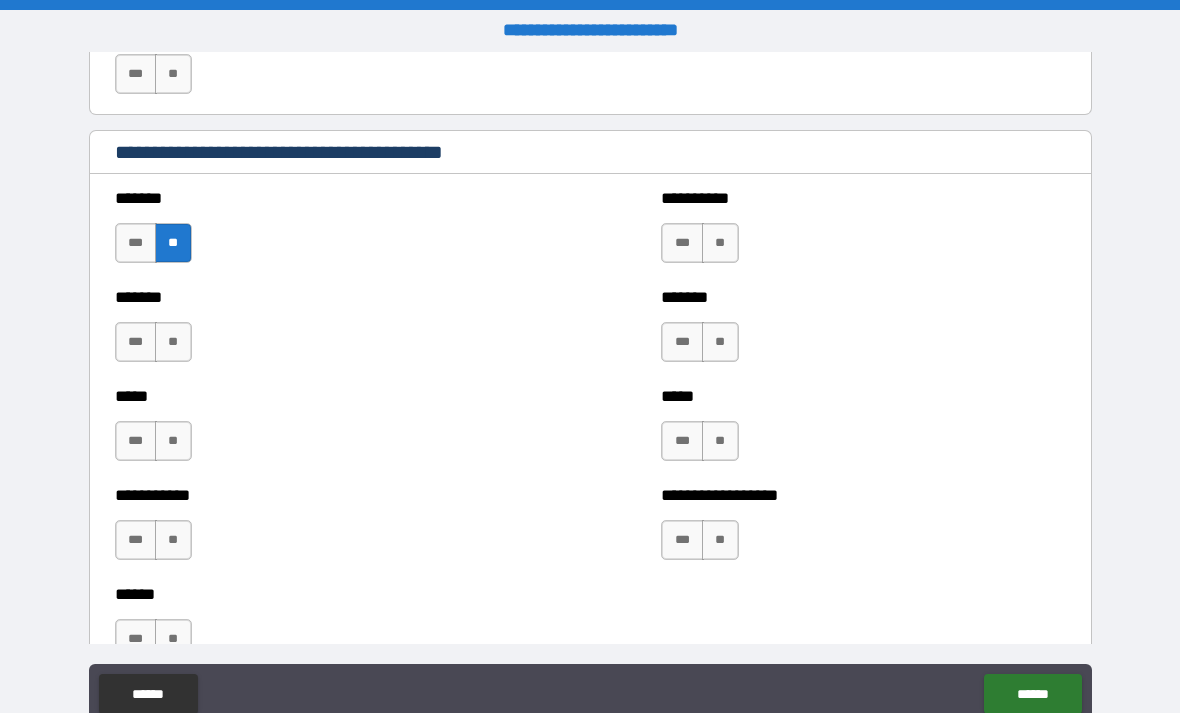 click on "**" at bounding box center (173, 342) 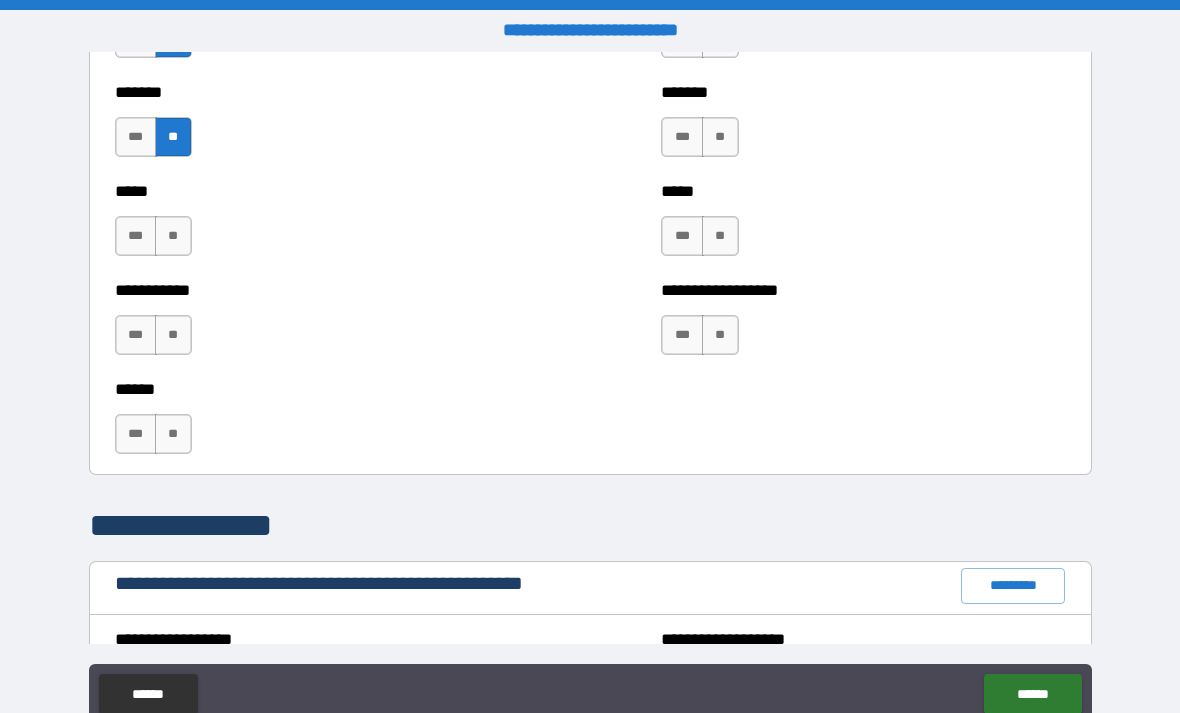 scroll, scrollTop: 1847, scrollLeft: 0, axis: vertical 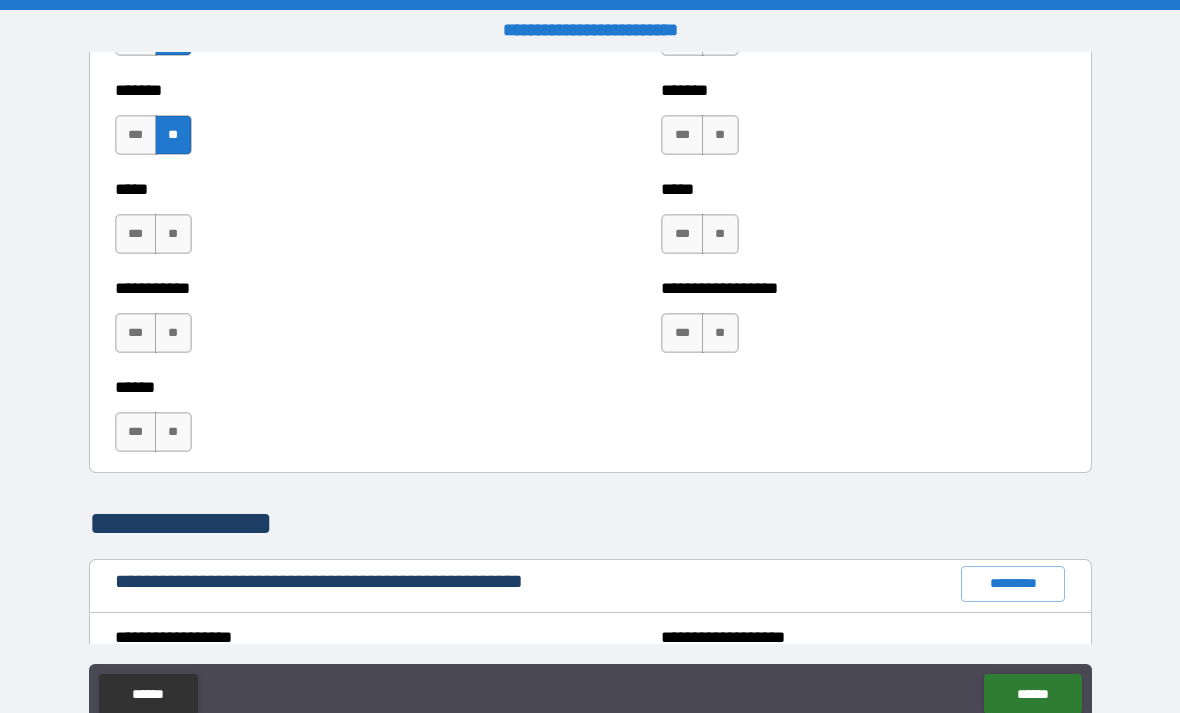click on "**" at bounding box center (173, 234) 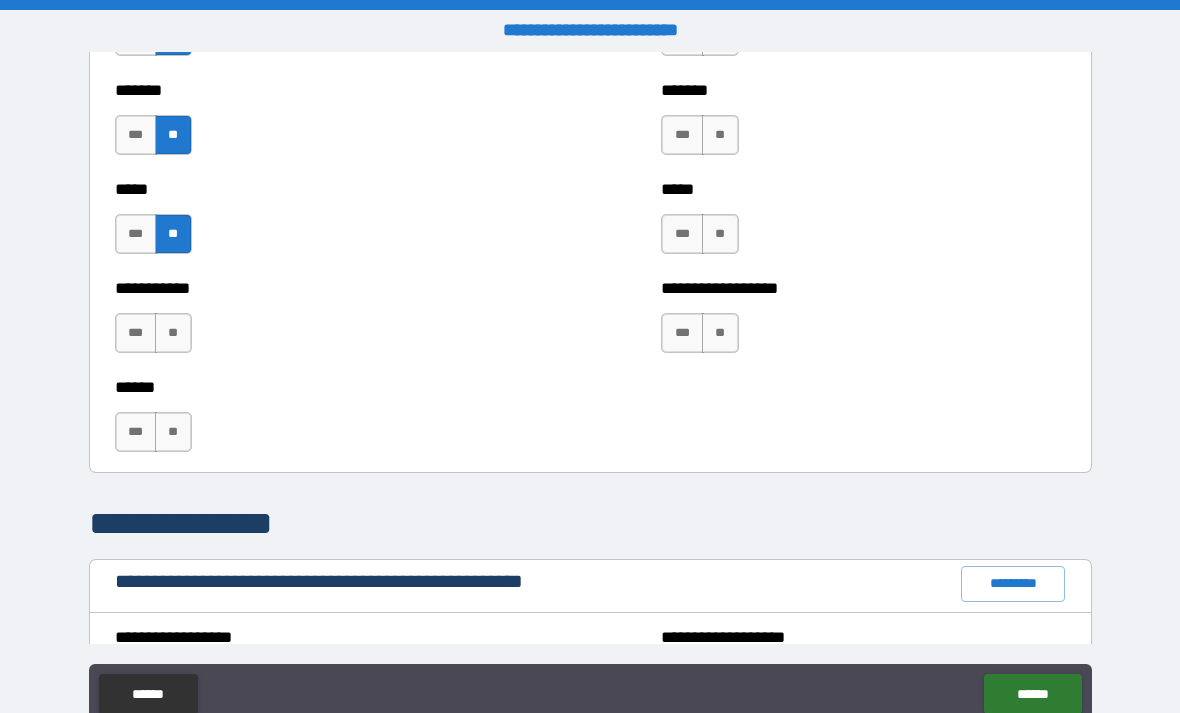 click on "**" at bounding box center (173, 333) 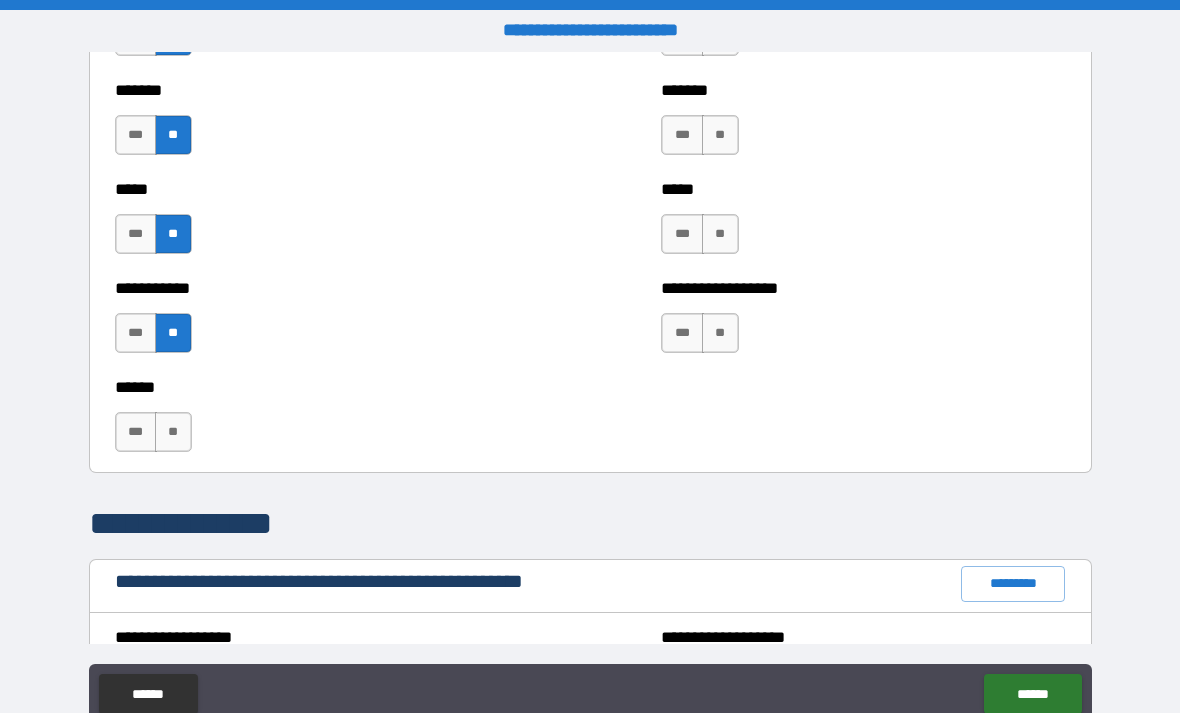 click on "**" at bounding box center [173, 432] 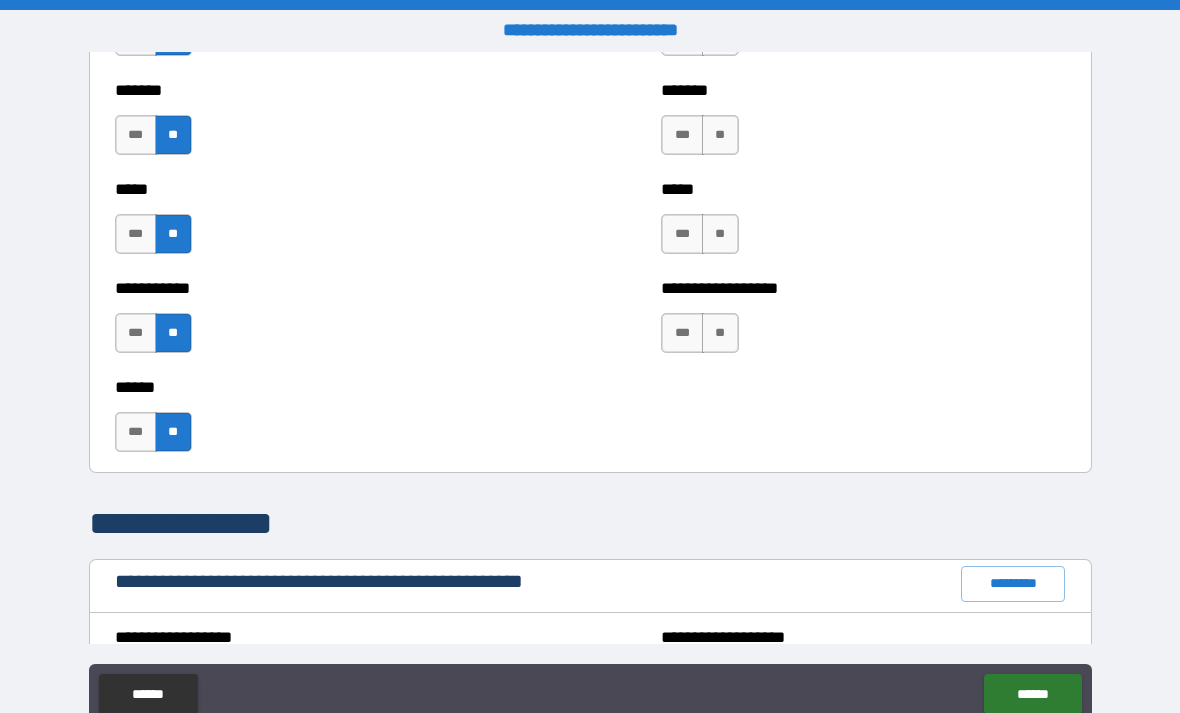 click on "**" at bounding box center [720, 135] 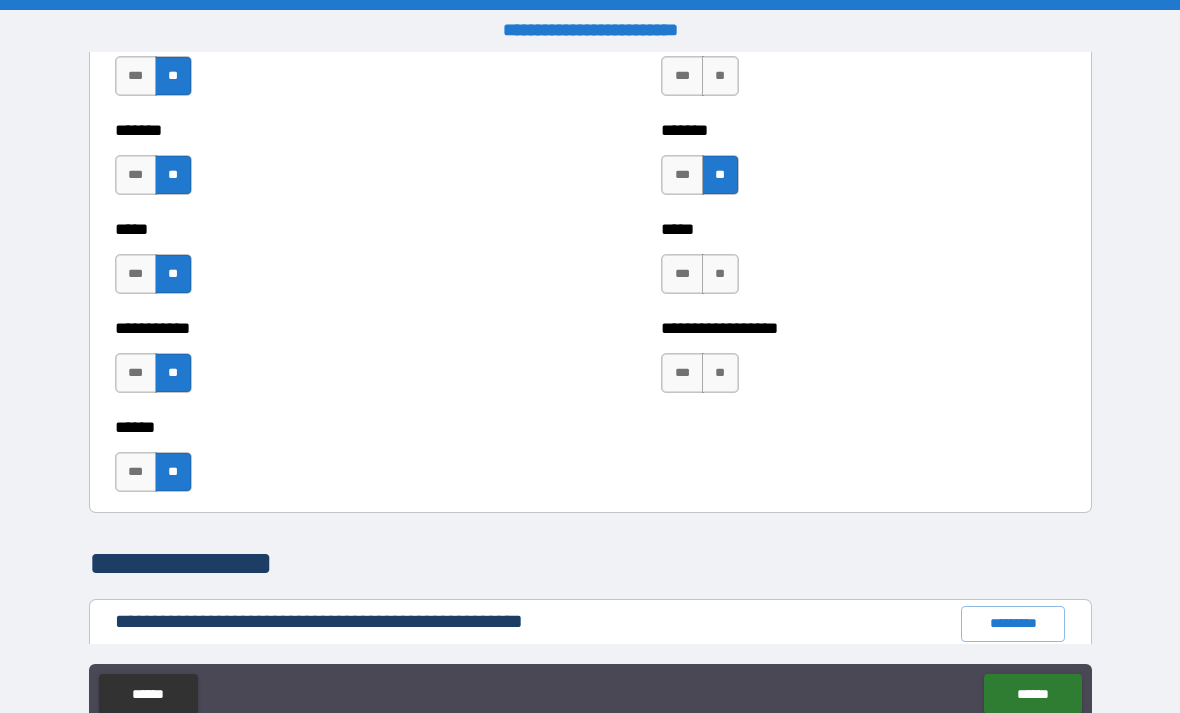scroll, scrollTop: 1759, scrollLeft: 0, axis: vertical 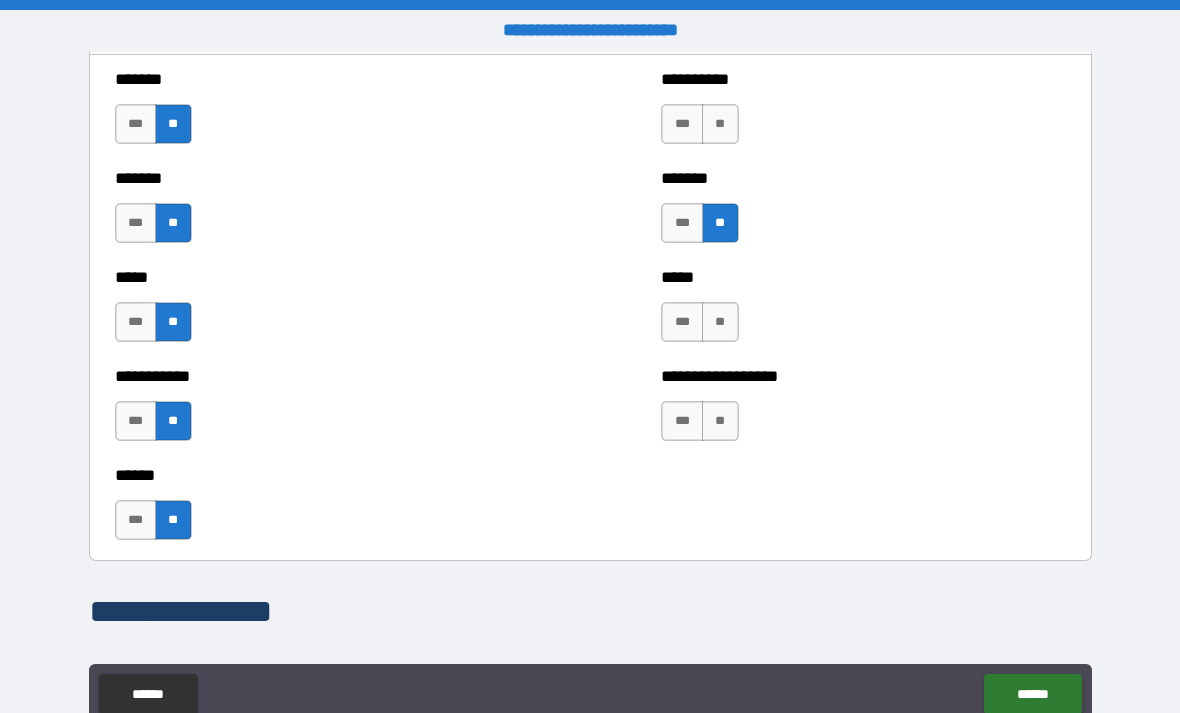 click on "**" at bounding box center (720, 124) 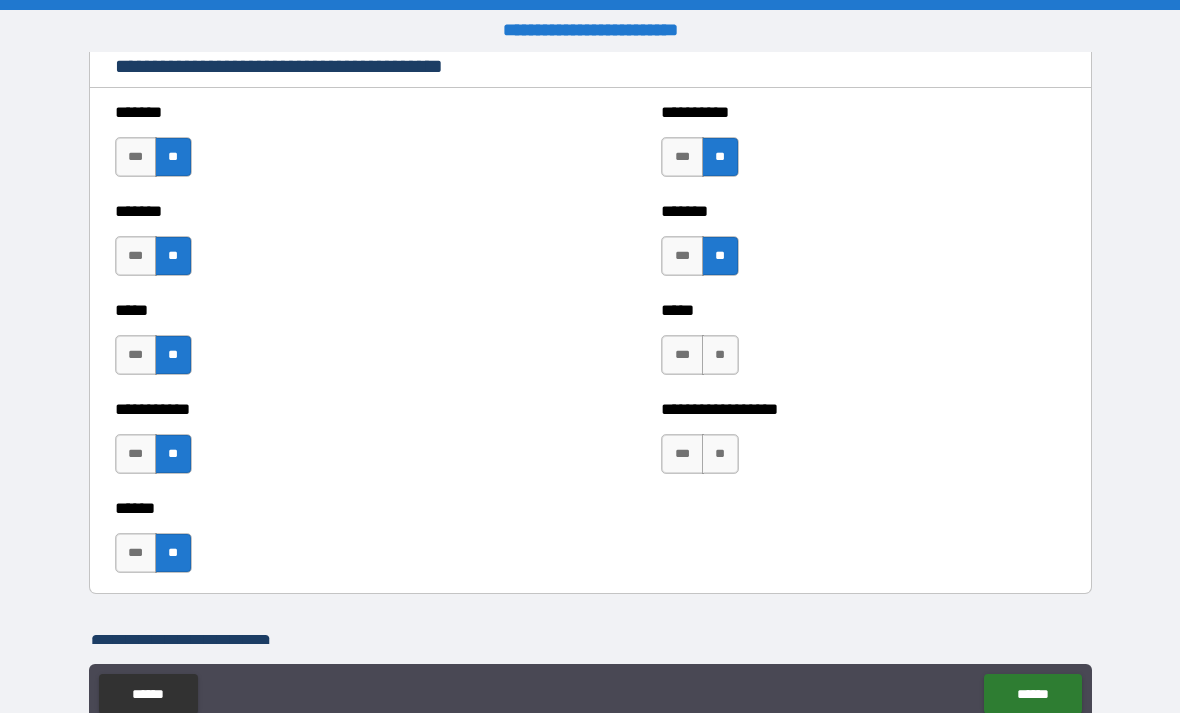 scroll, scrollTop: 1752, scrollLeft: 0, axis: vertical 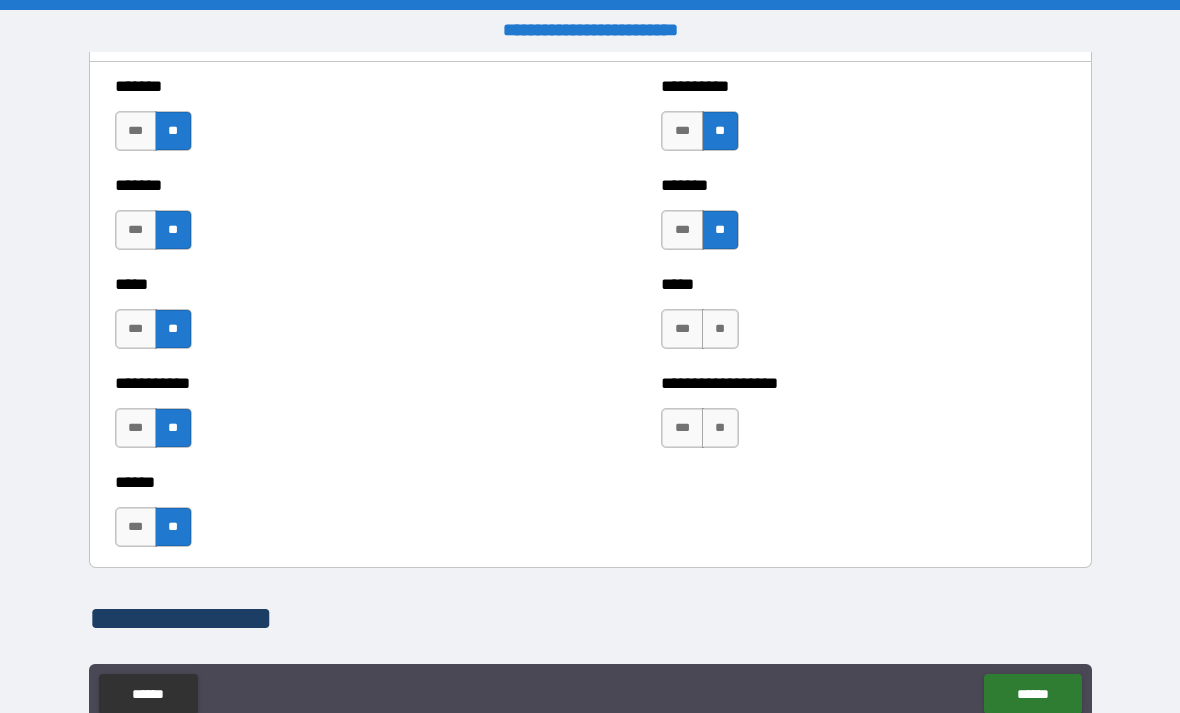 click on "**" at bounding box center (720, 329) 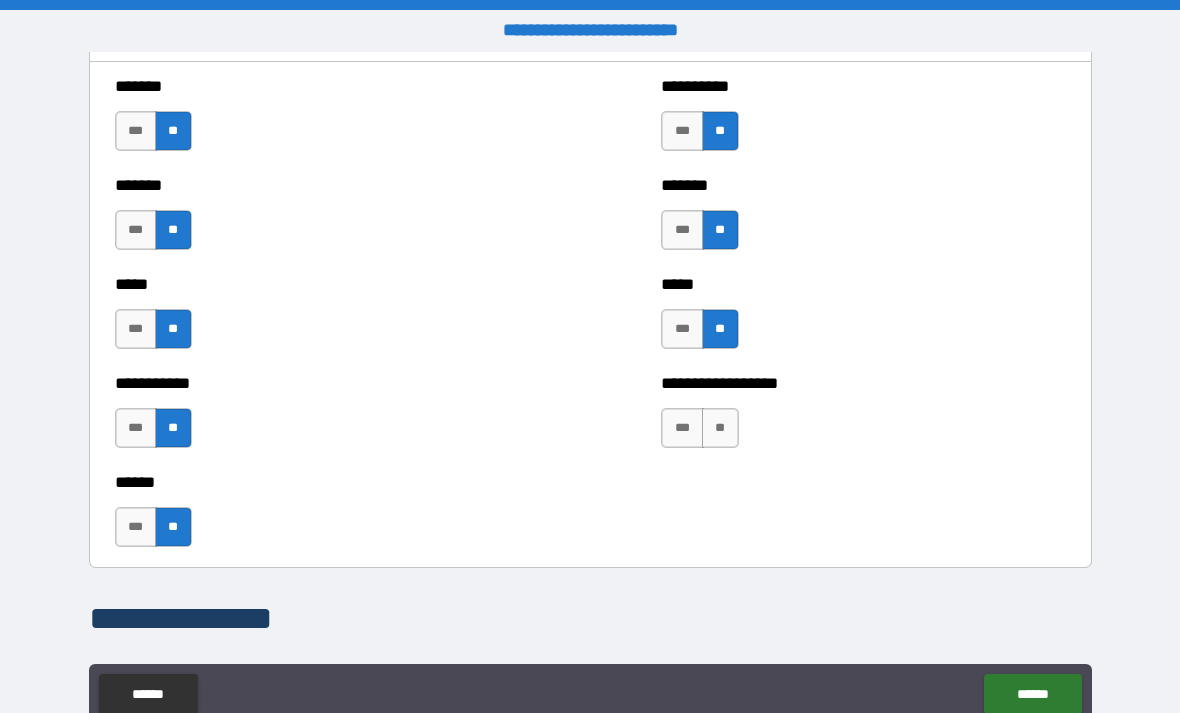 click on "**" at bounding box center [720, 428] 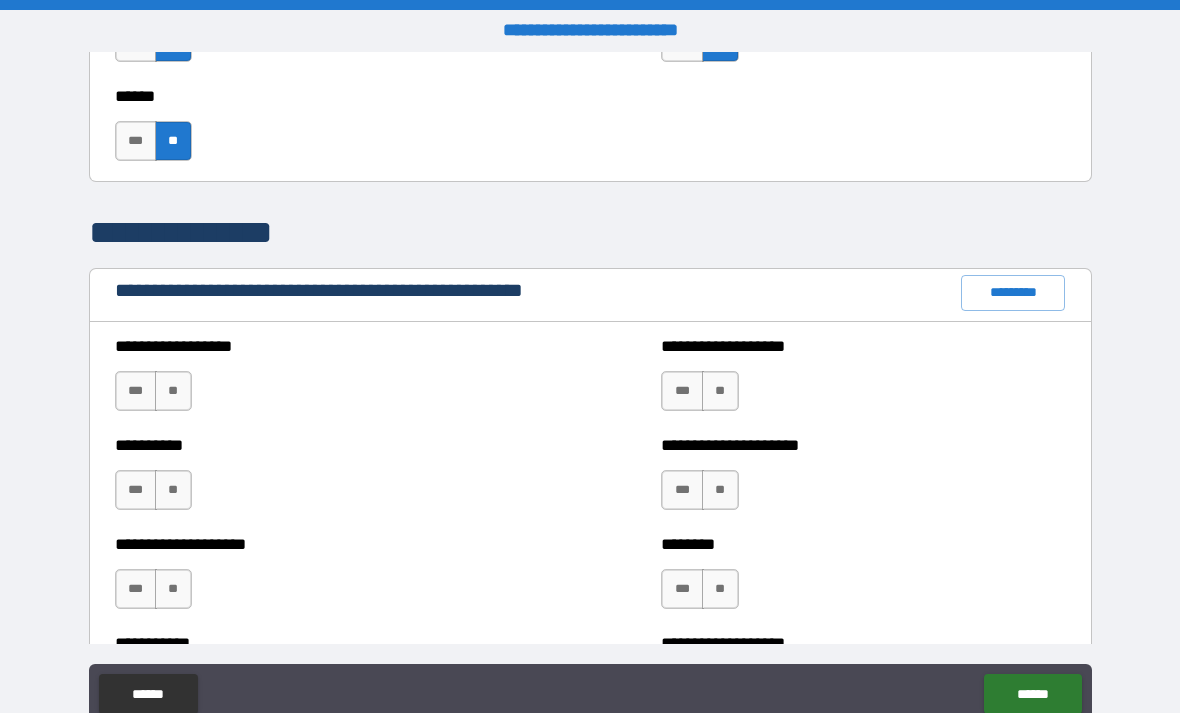 scroll, scrollTop: 2150, scrollLeft: 0, axis: vertical 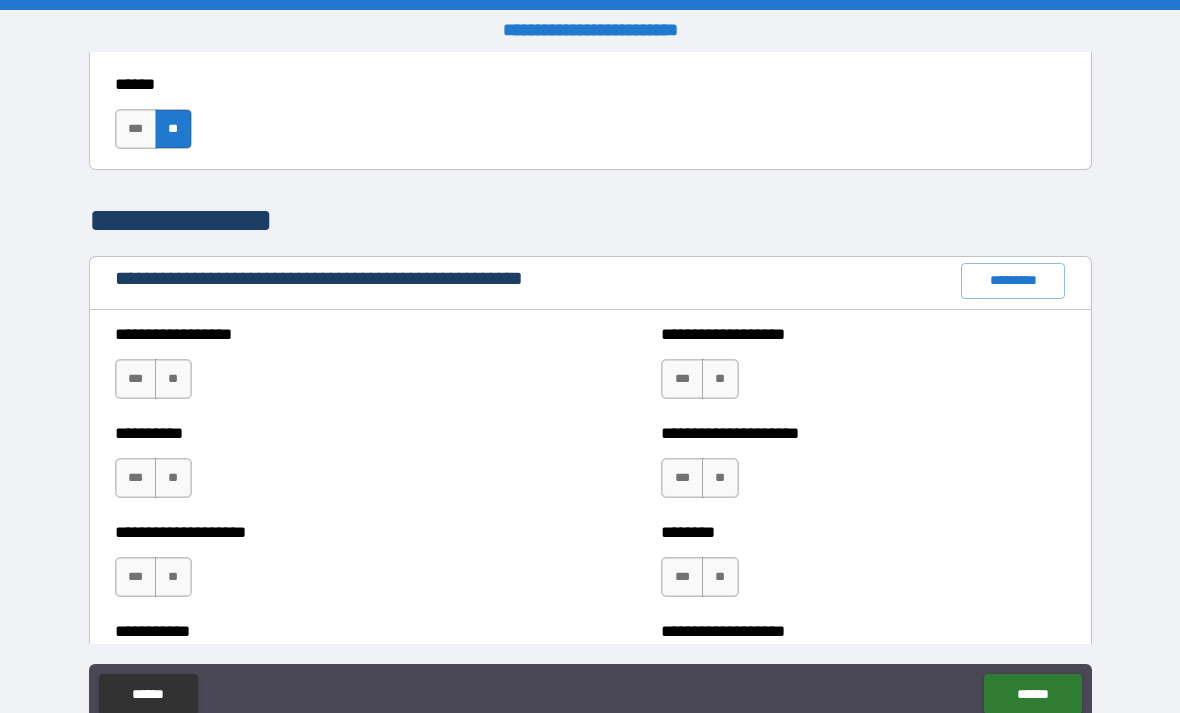 click on "**" at bounding box center (173, 379) 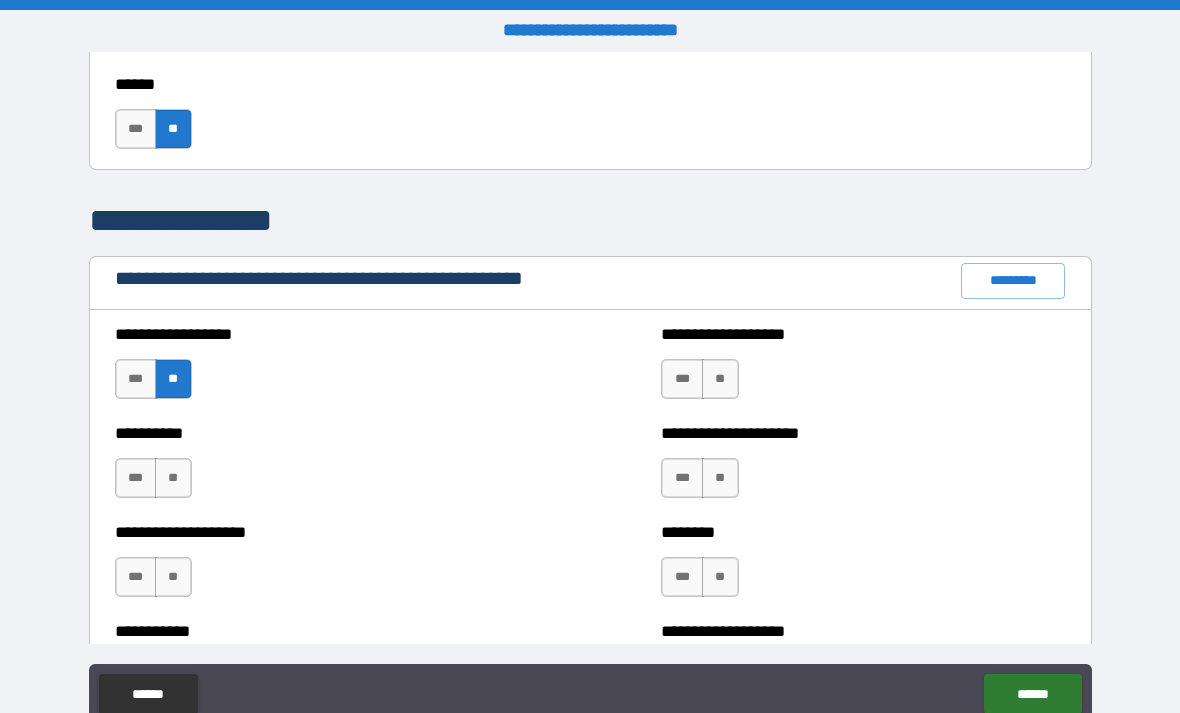 click on "**" at bounding box center (173, 478) 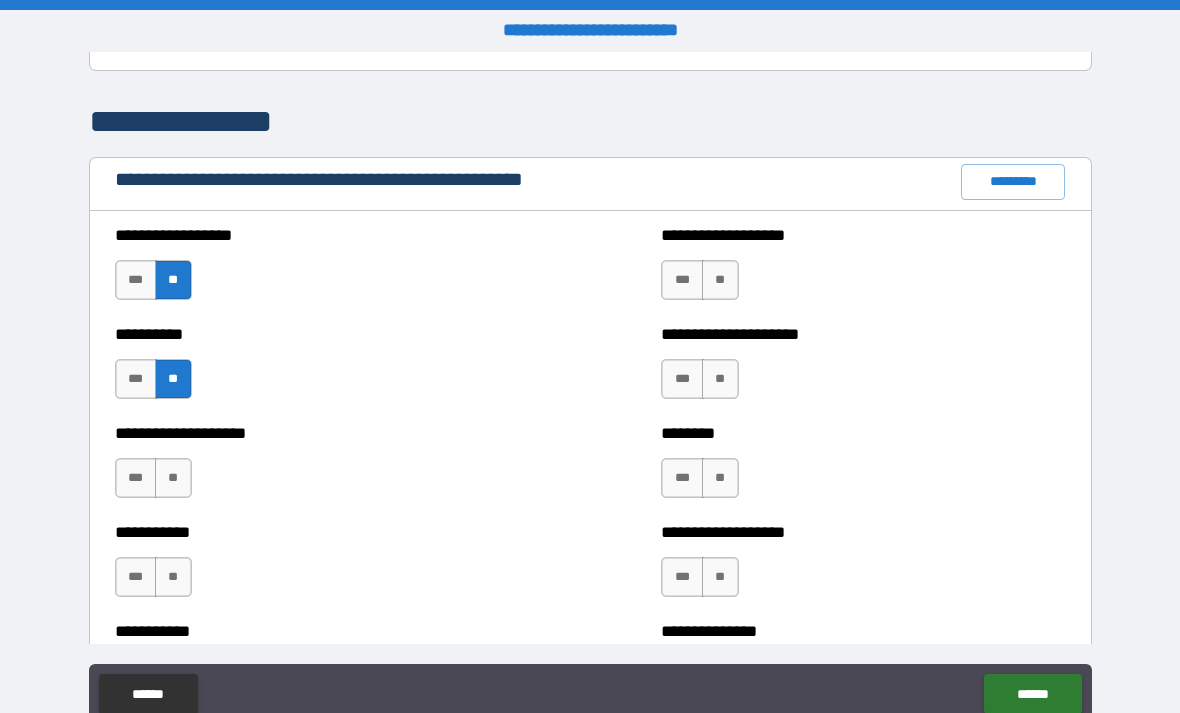 scroll, scrollTop: 2266, scrollLeft: 0, axis: vertical 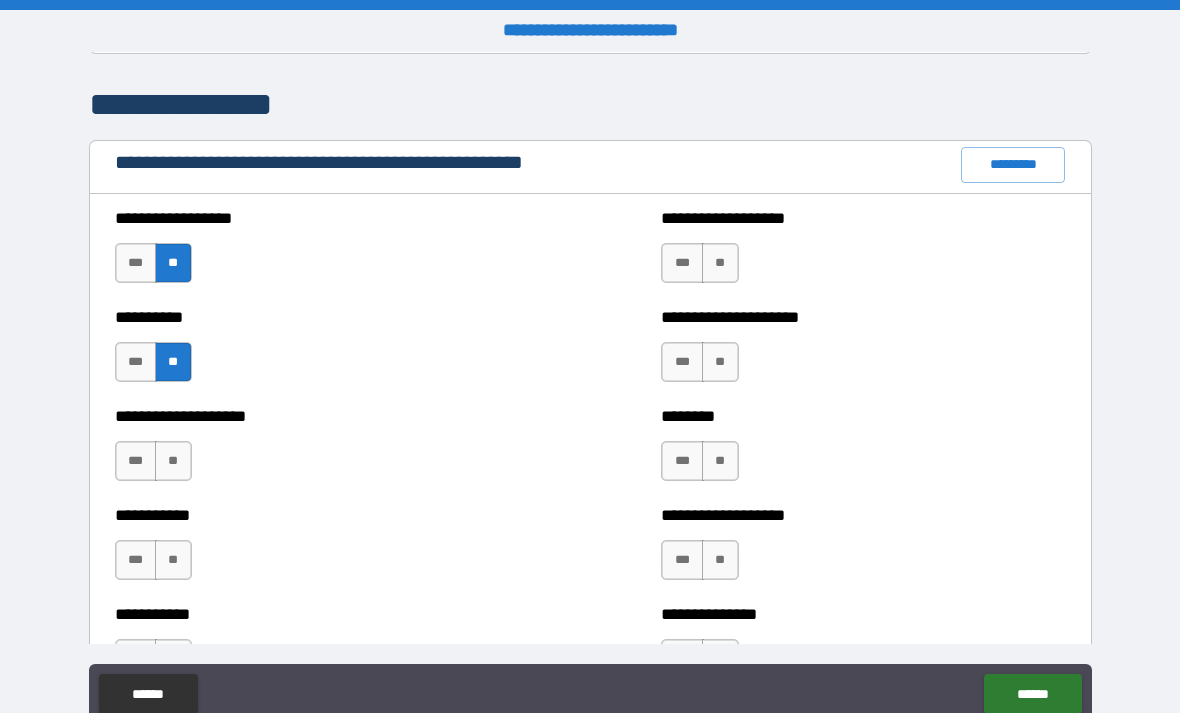 click on "**" at bounding box center [173, 461] 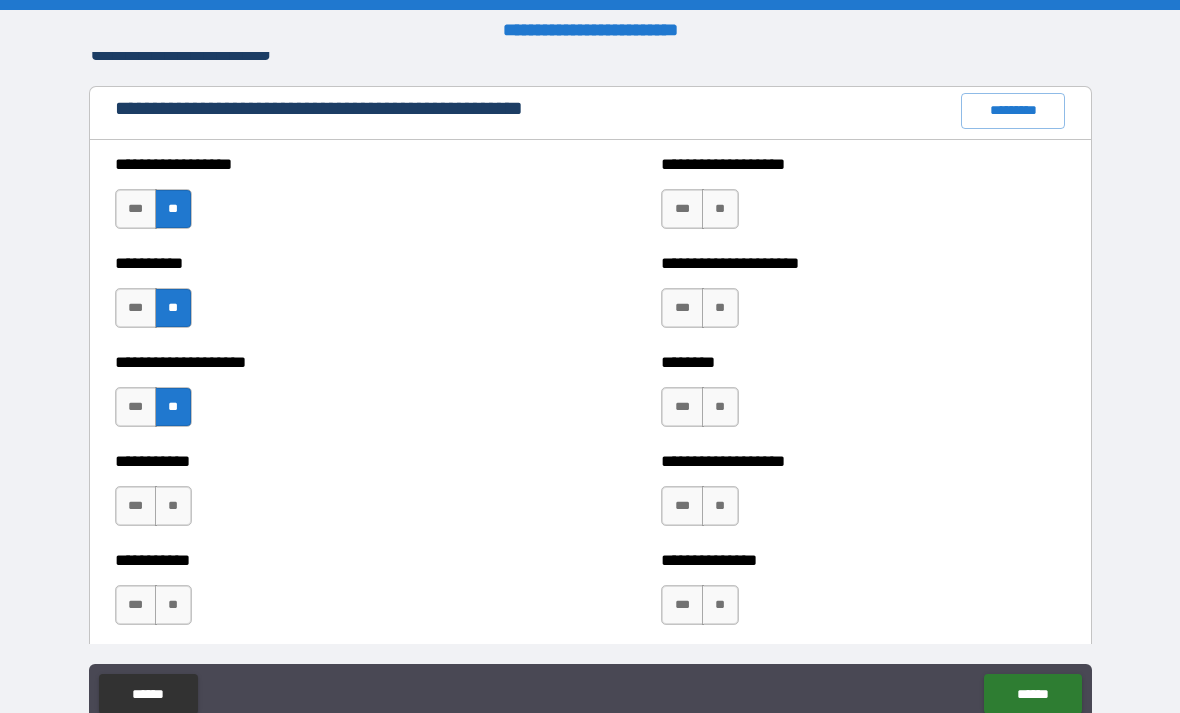 scroll, scrollTop: 2367, scrollLeft: 0, axis: vertical 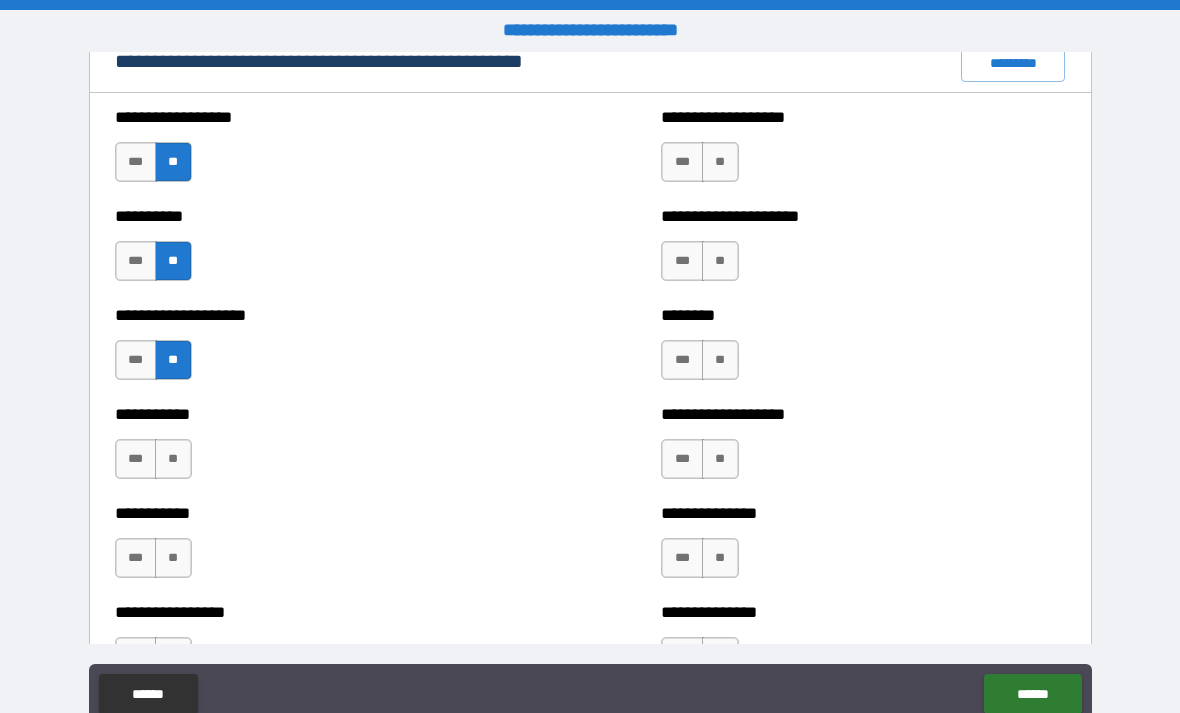 click on "**" at bounding box center (173, 459) 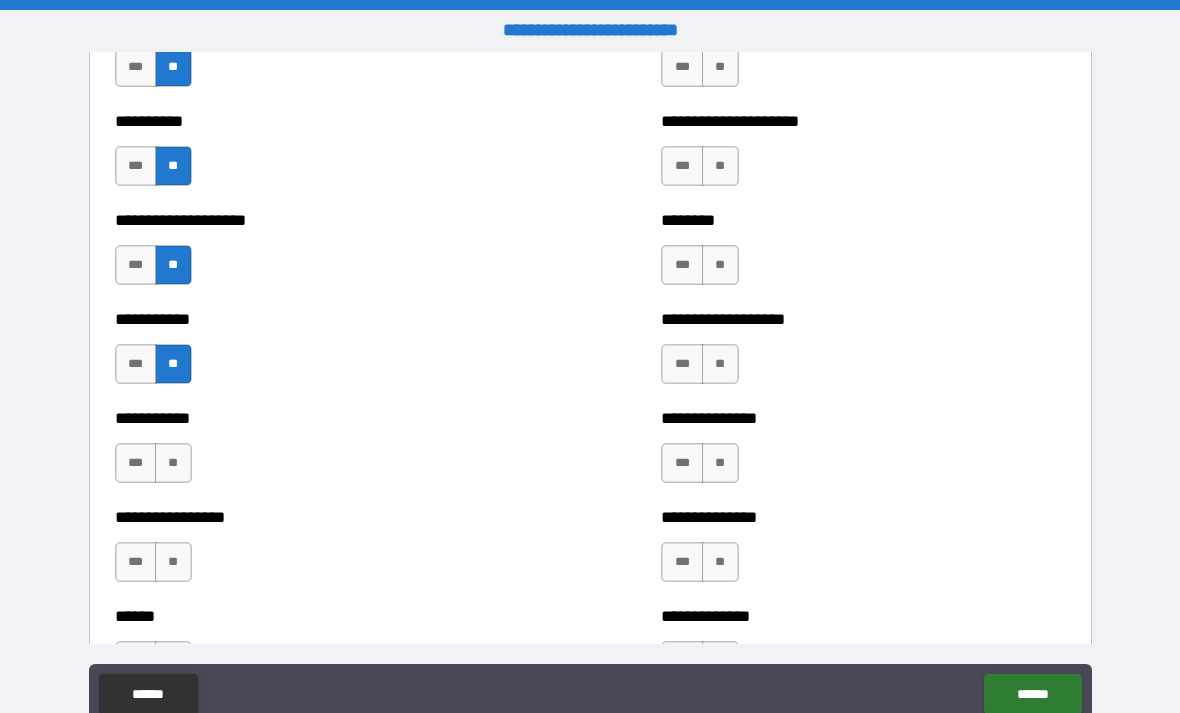 scroll, scrollTop: 2471, scrollLeft: 0, axis: vertical 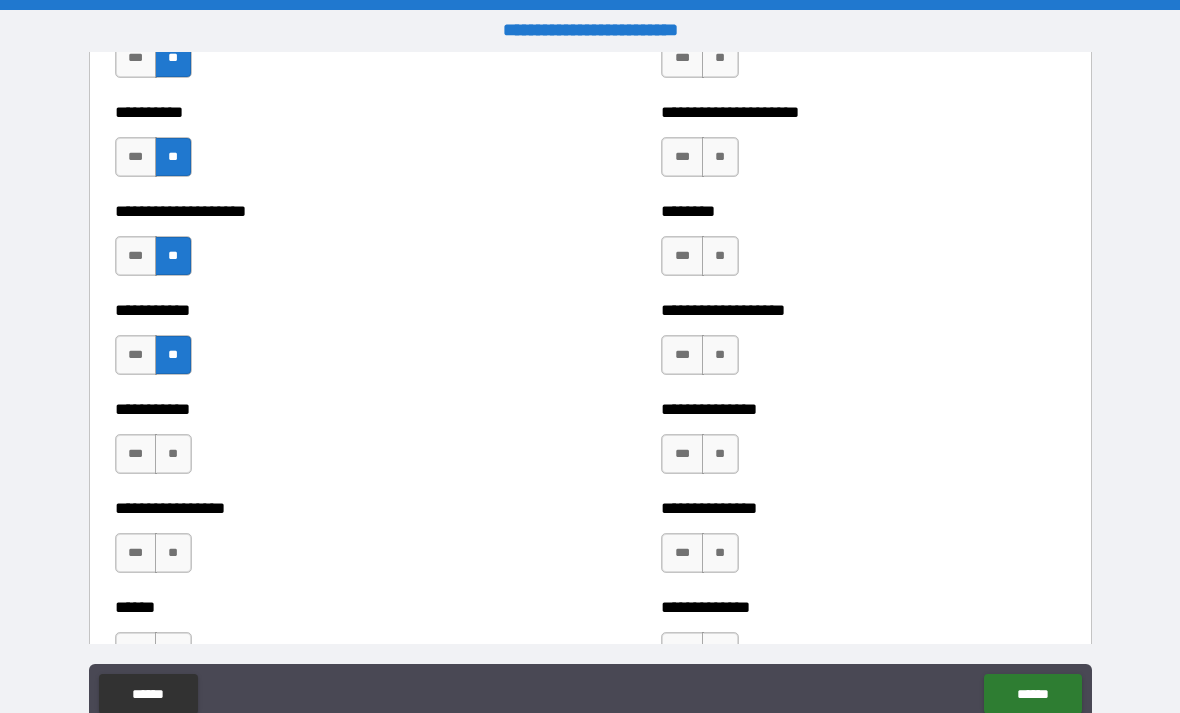 click on "**" at bounding box center (173, 454) 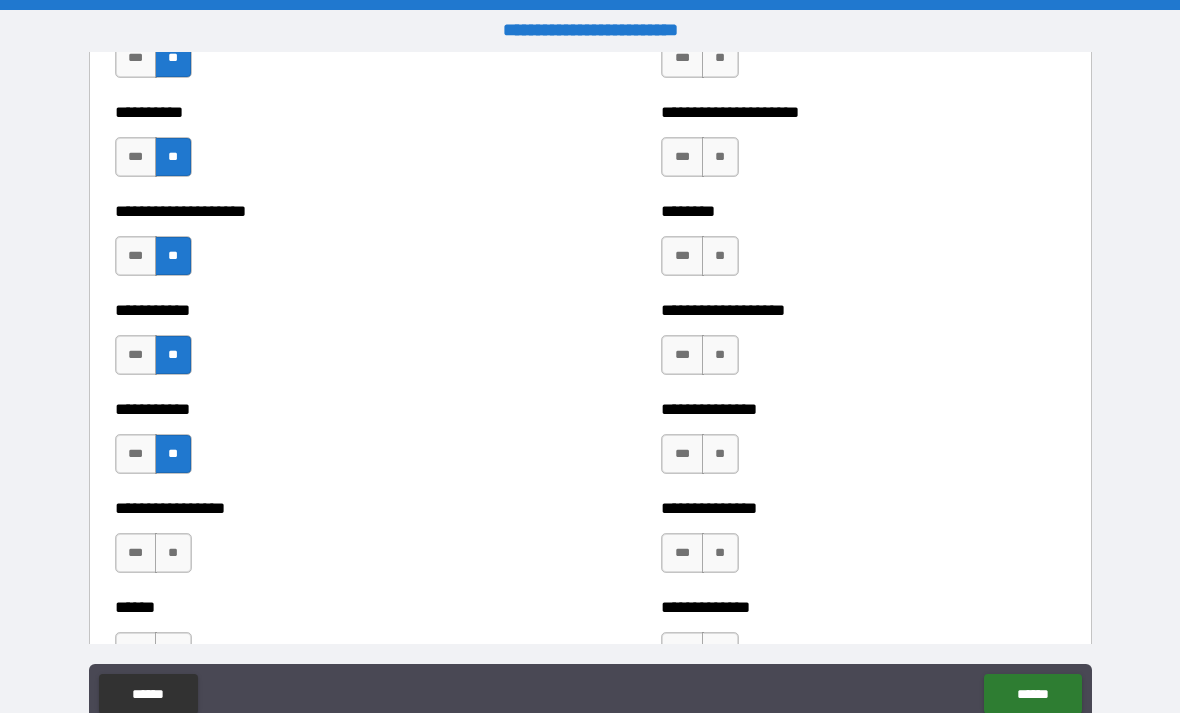 click on "**" at bounding box center (173, 553) 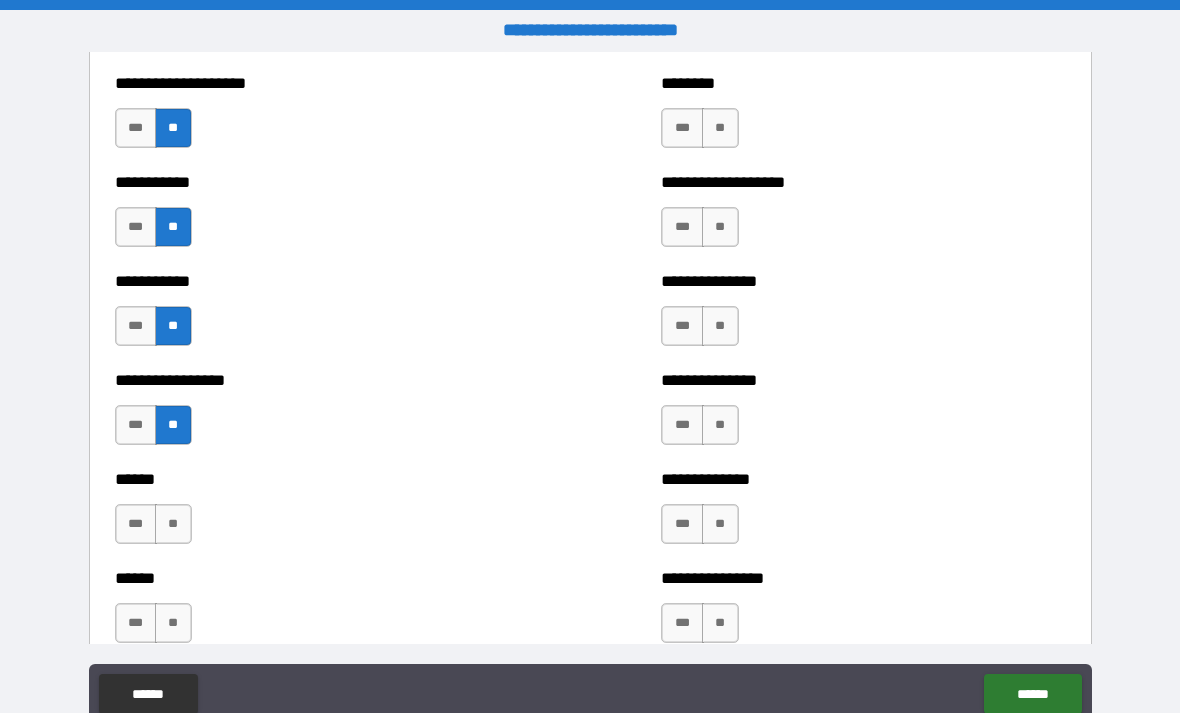 scroll, scrollTop: 2605, scrollLeft: 0, axis: vertical 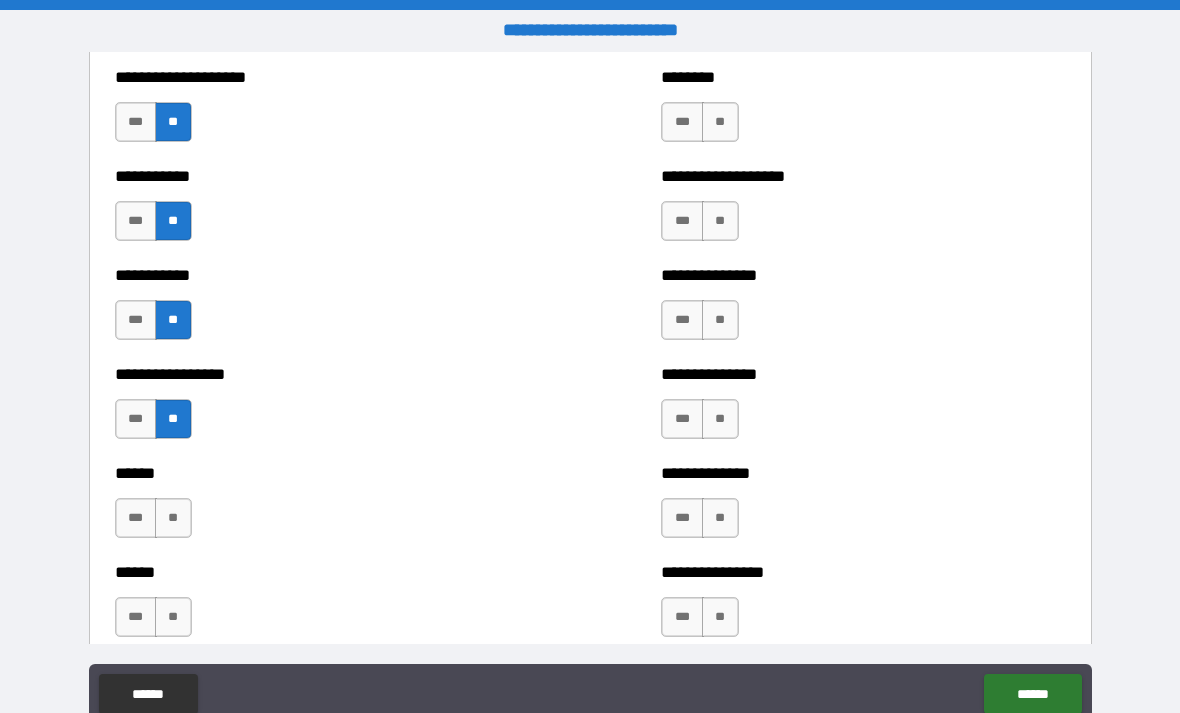 click on "**" at bounding box center [173, 518] 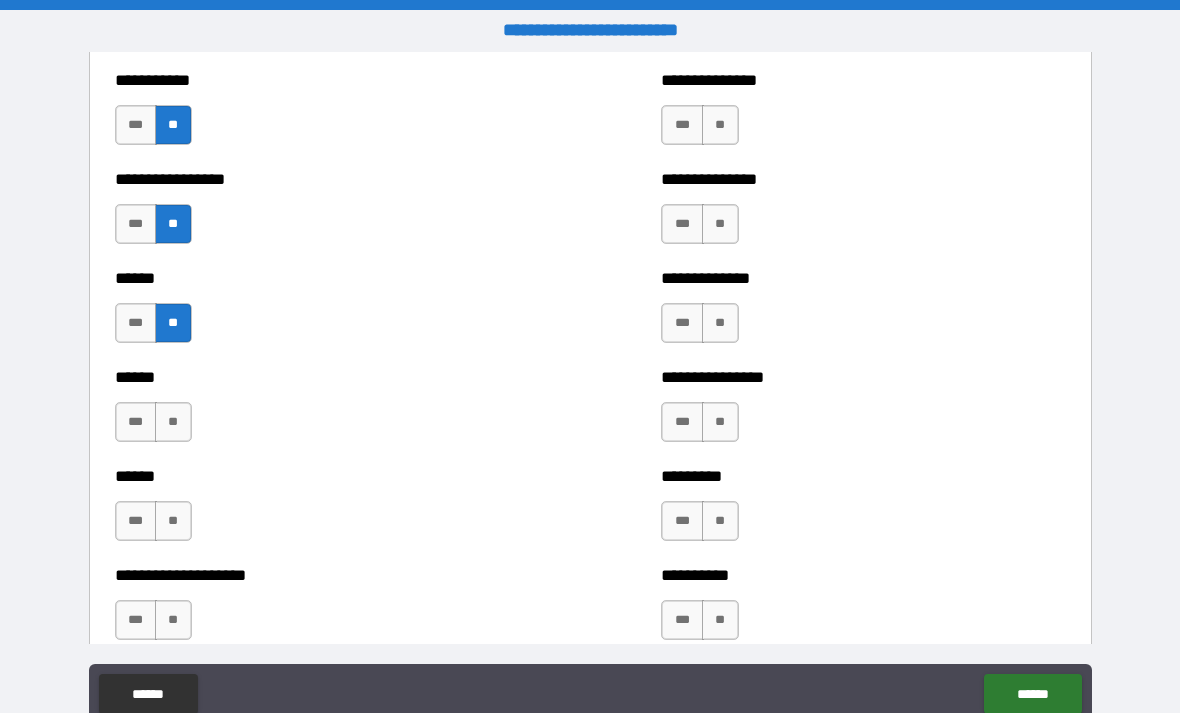 scroll, scrollTop: 2802, scrollLeft: 0, axis: vertical 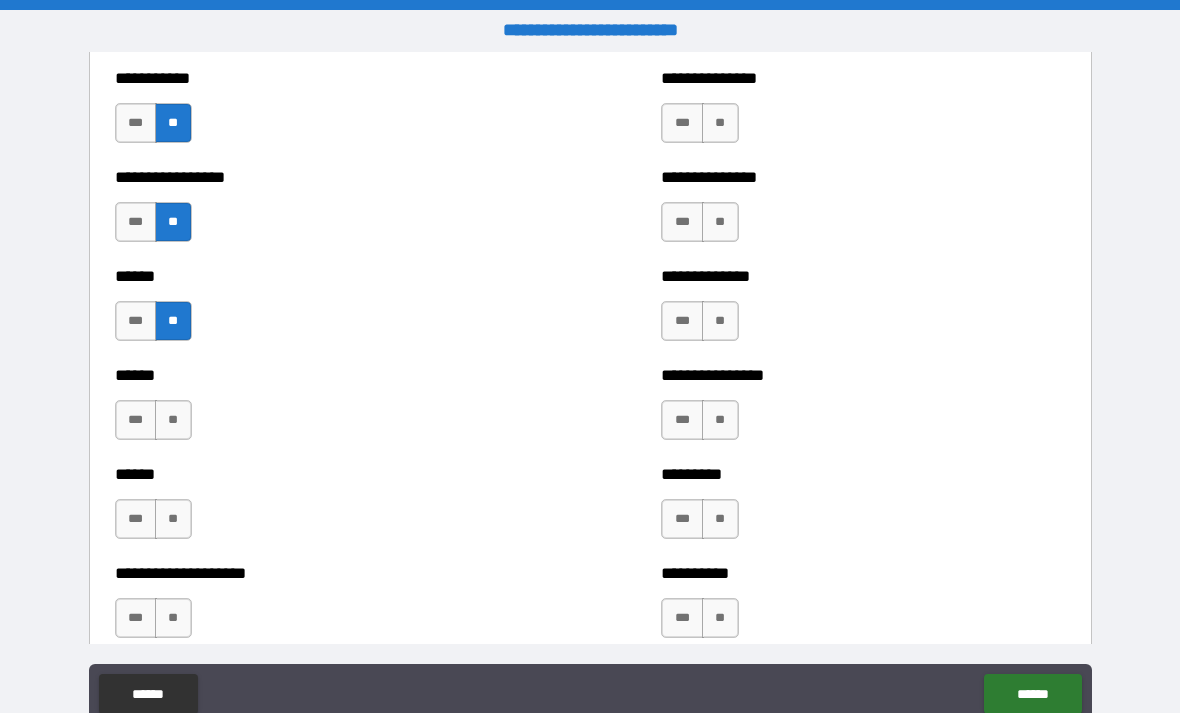 click on "**" at bounding box center (173, 420) 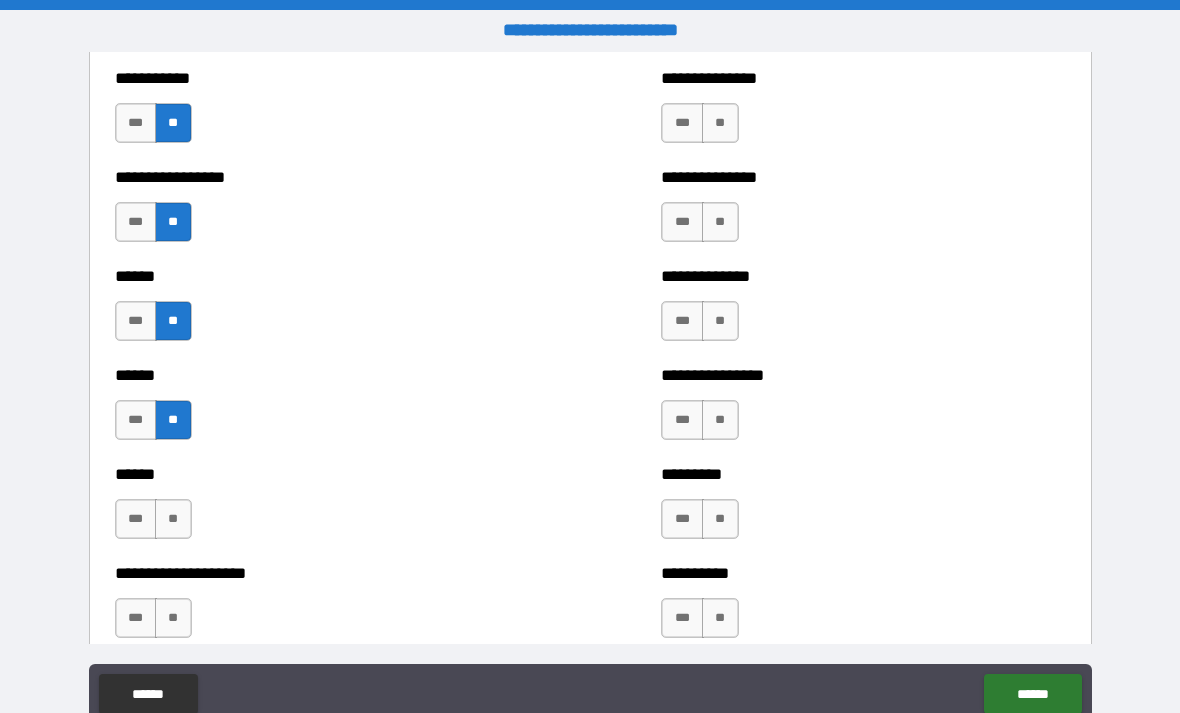 click on "**" at bounding box center [173, 519] 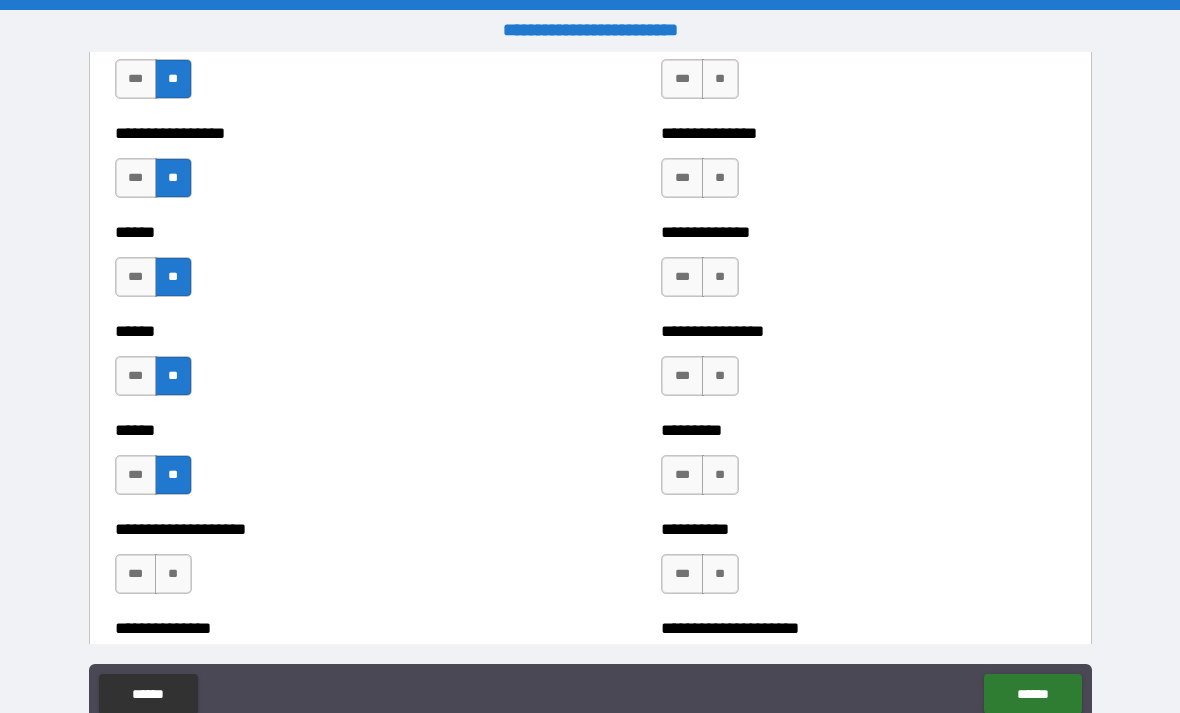 scroll, scrollTop: 2904, scrollLeft: 0, axis: vertical 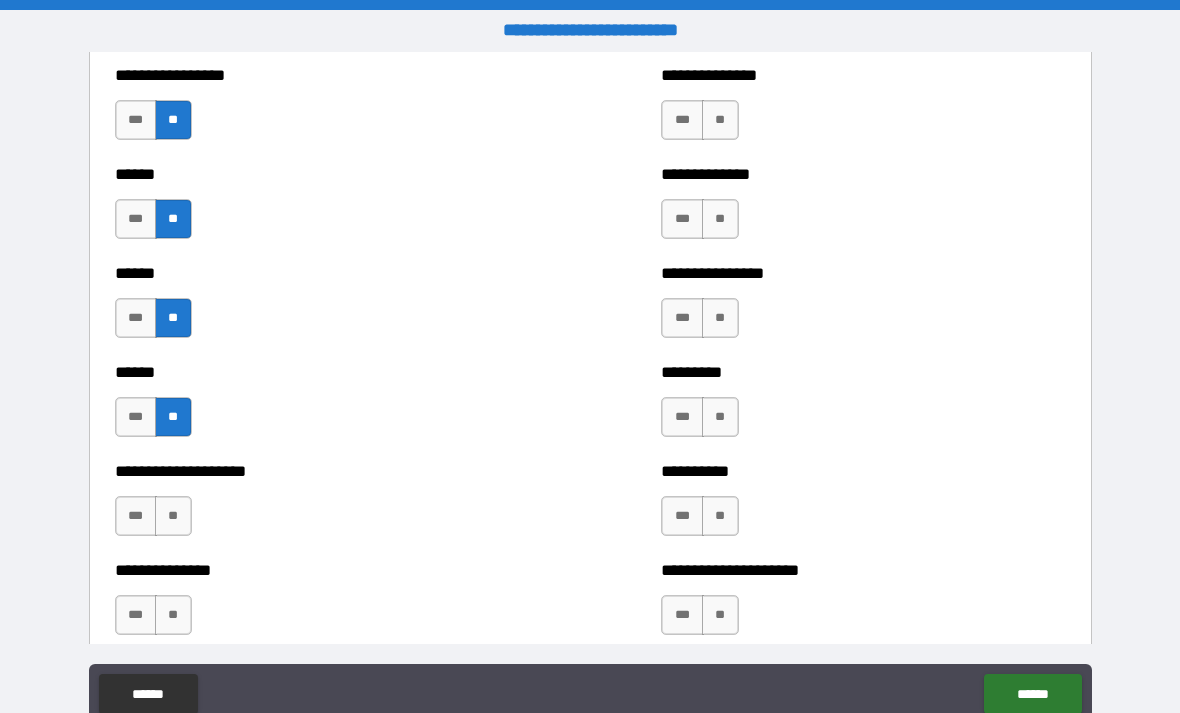 click on "**" at bounding box center [173, 516] 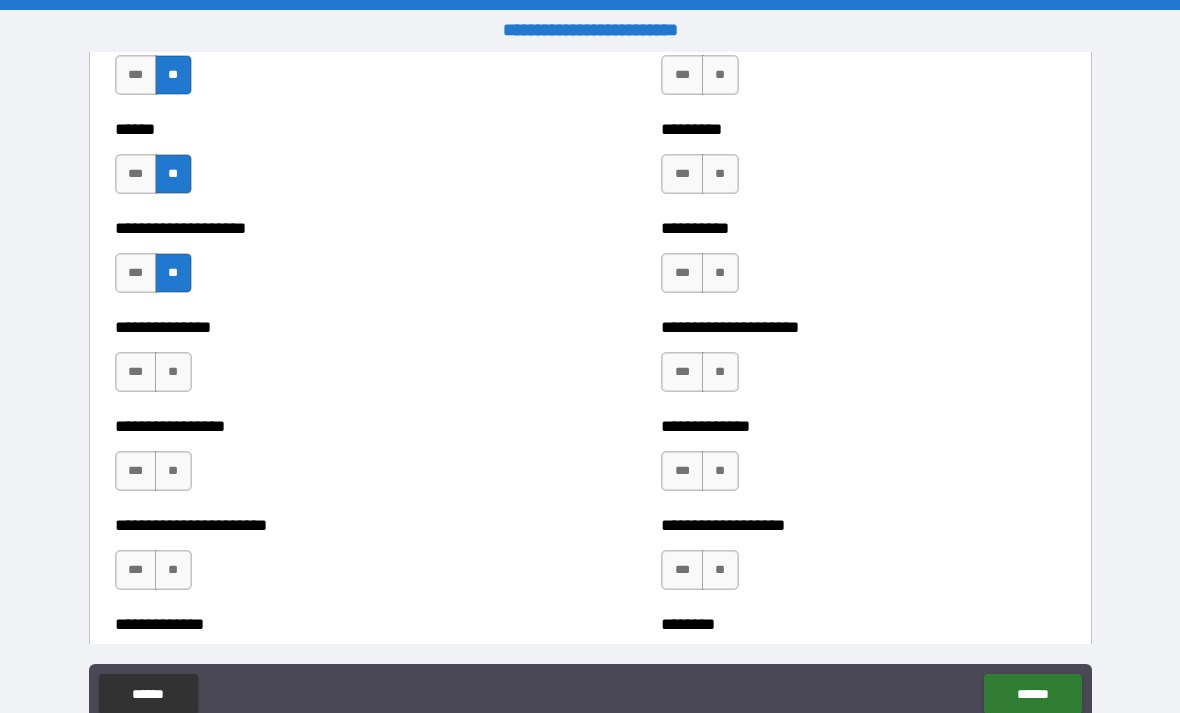 scroll, scrollTop: 3147, scrollLeft: 0, axis: vertical 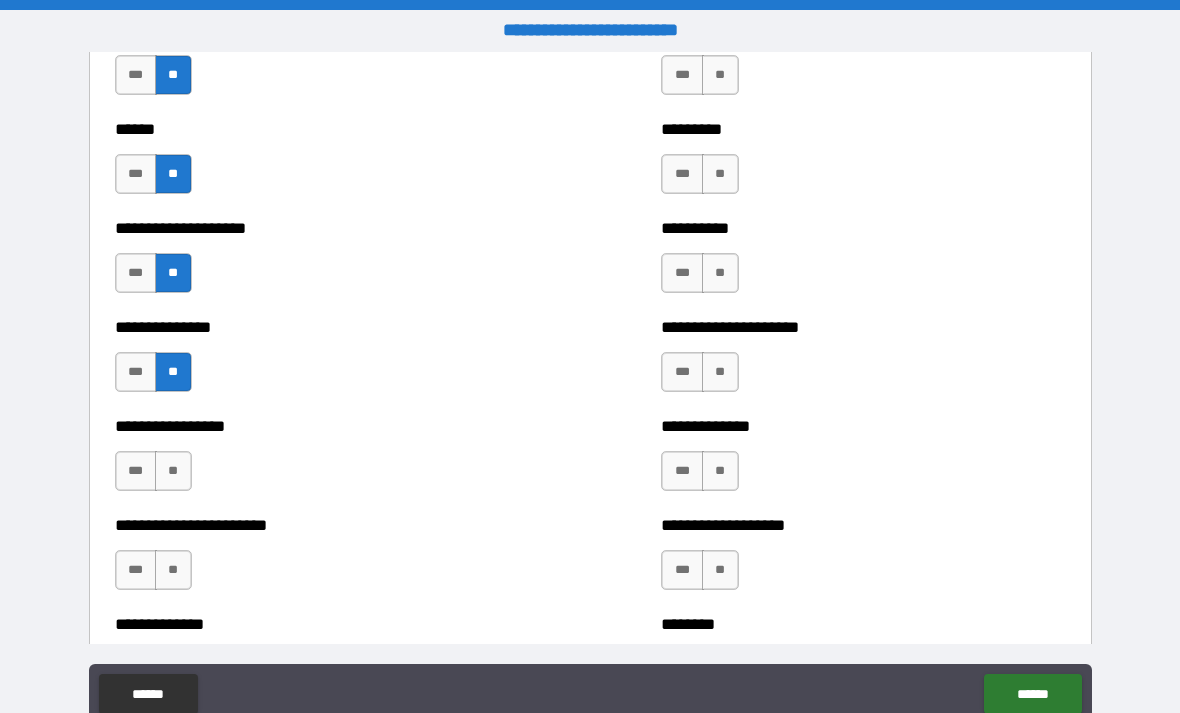 click on "**" at bounding box center (173, 471) 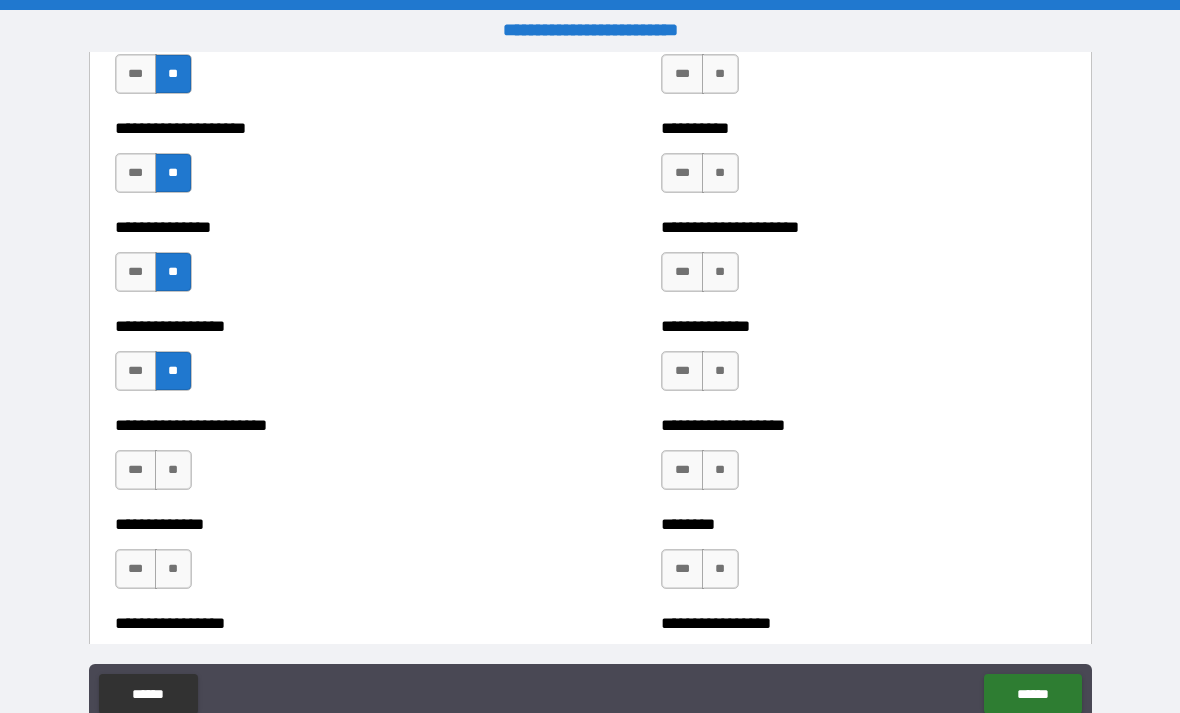 scroll, scrollTop: 3255, scrollLeft: 0, axis: vertical 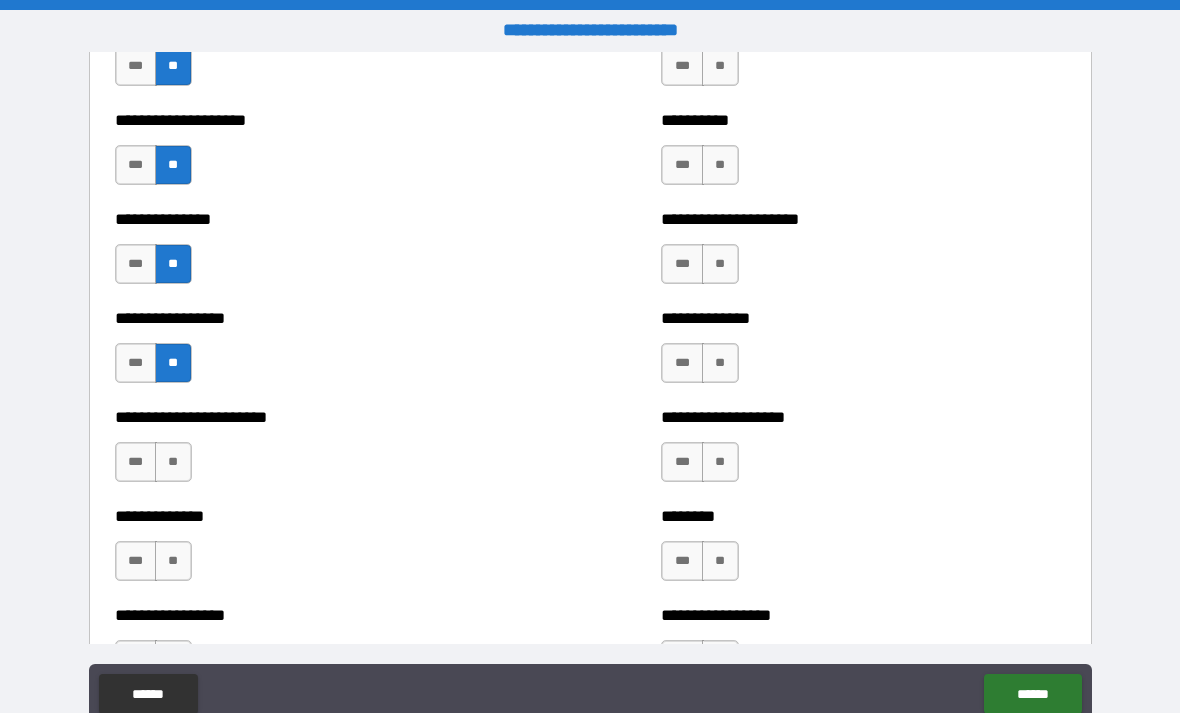 click on "**" at bounding box center (173, 462) 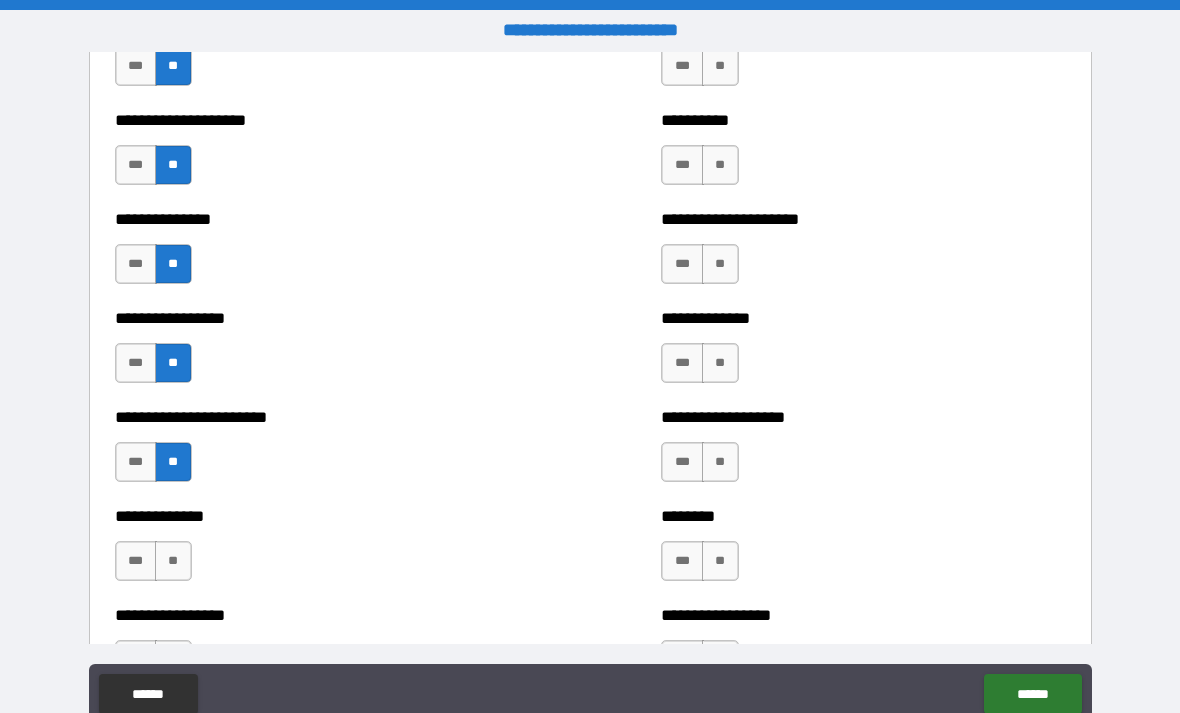 click on "**" at bounding box center (173, 561) 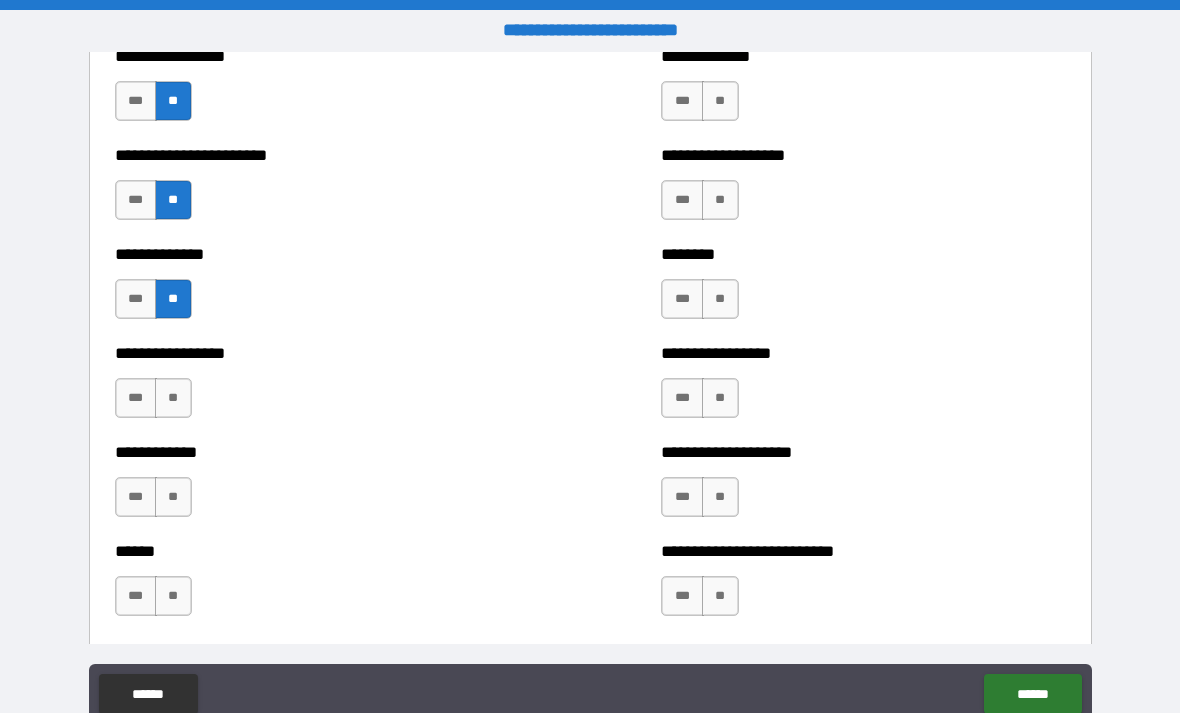 scroll, scrollTop: 3519, scrollLeft: 0, axis: vertical 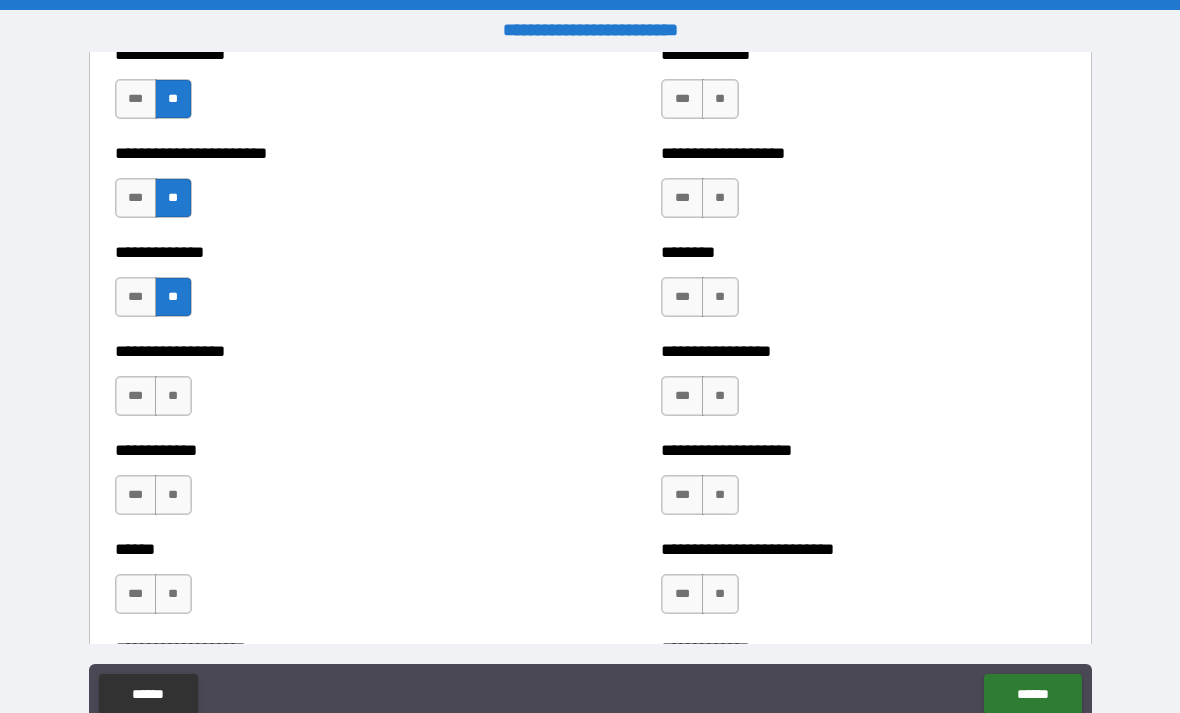 click on "**" at bounding box center [173, 396] 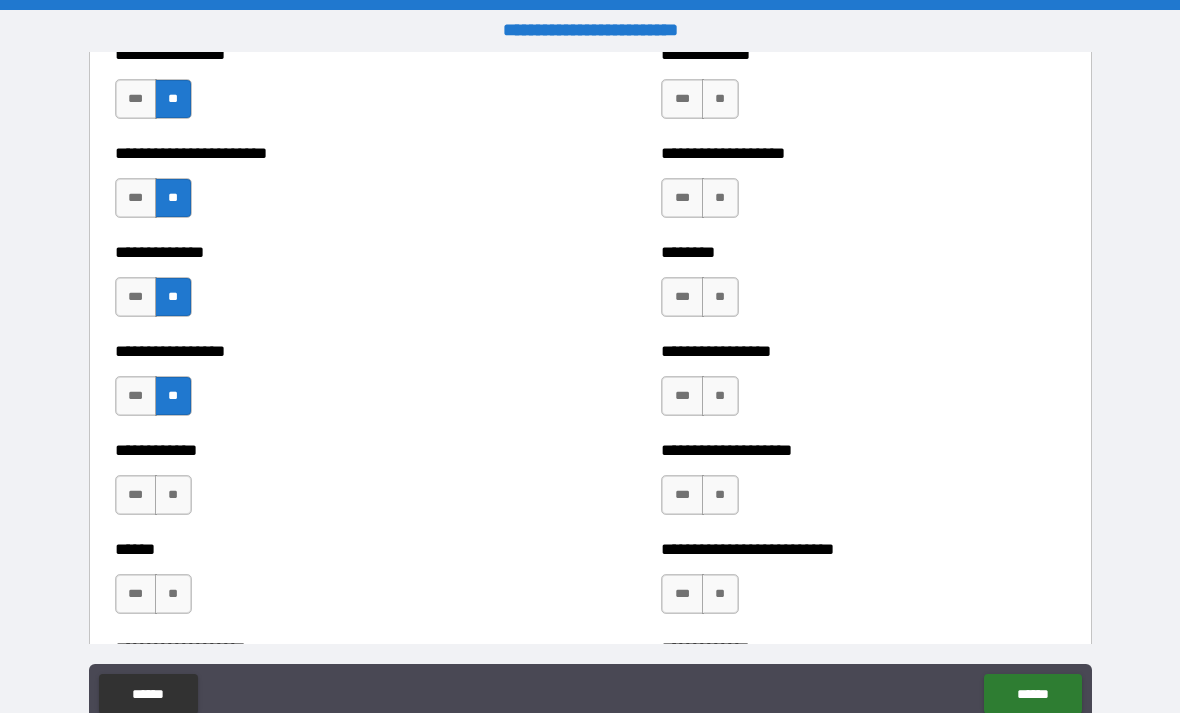 click on "**" at bounding box center (173, 495) 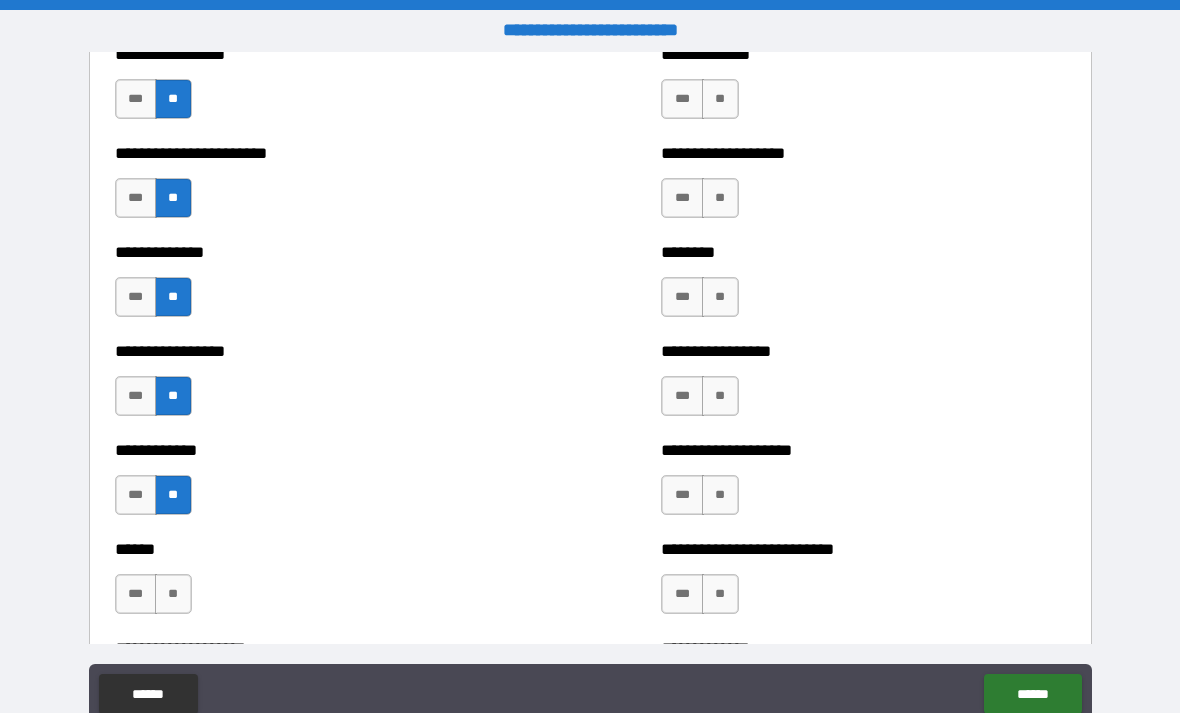 click on "**" at bounding box center (173, 594) 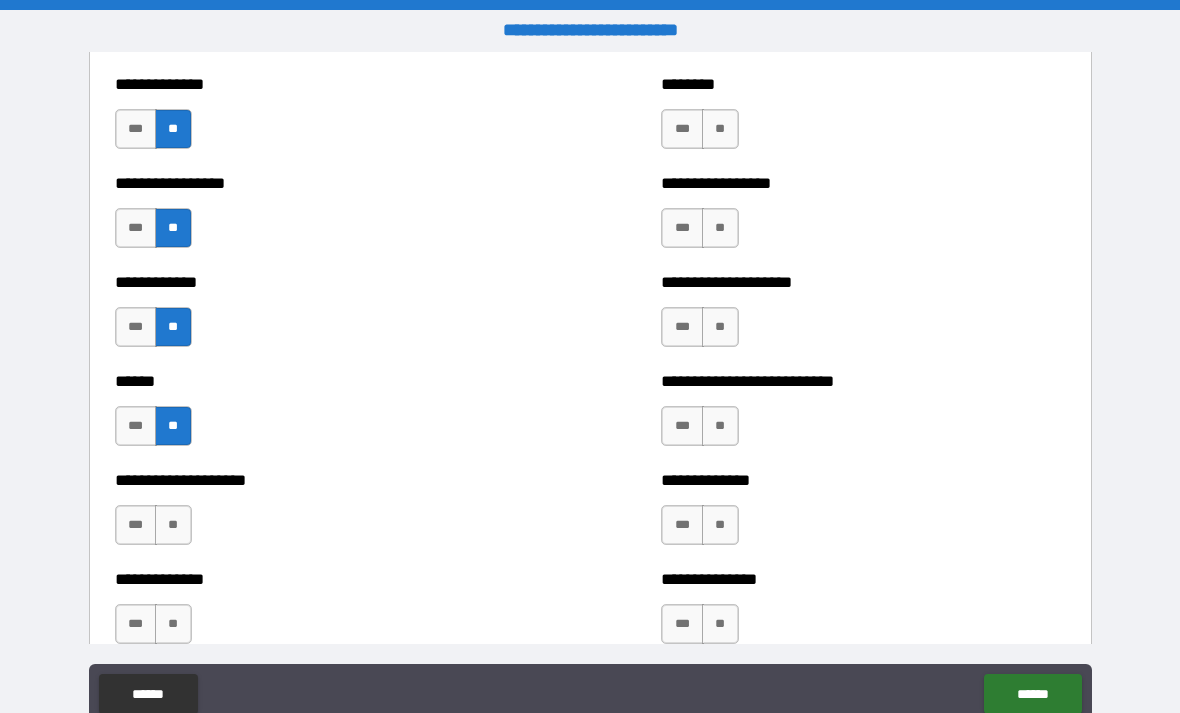 scroll, scrollTop: 3696, scrollLeft: 0, axis: vertical 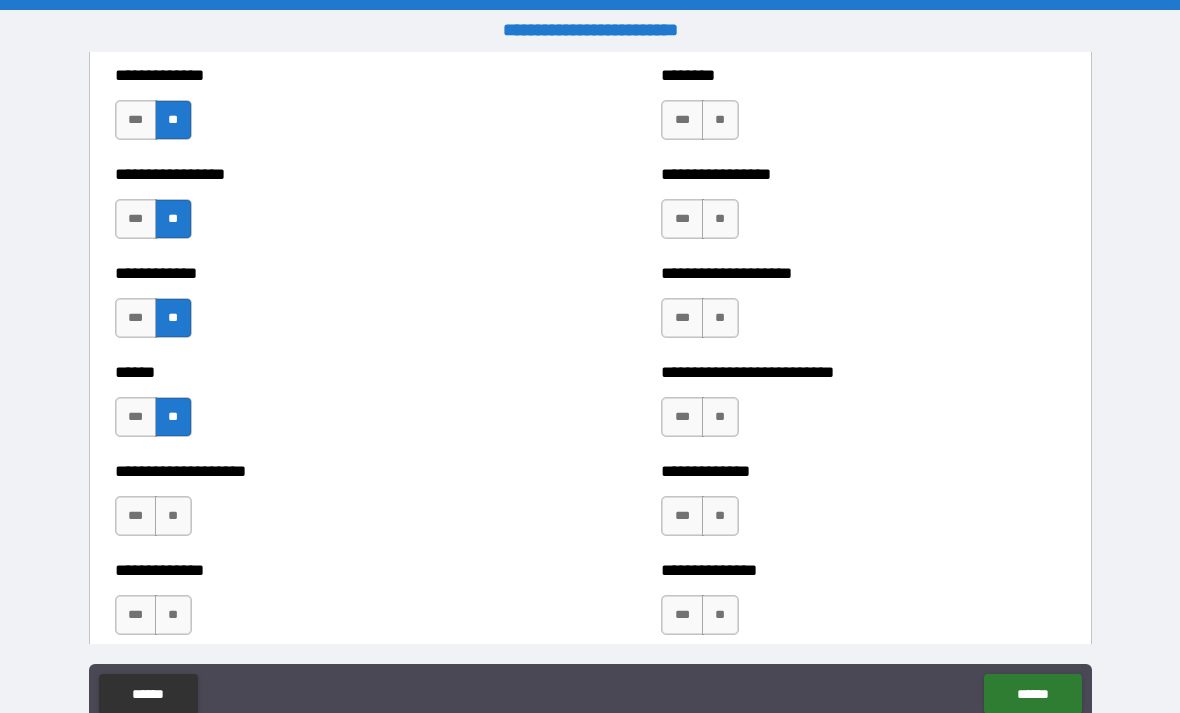 click on "**" at bounding box center [173, 516] 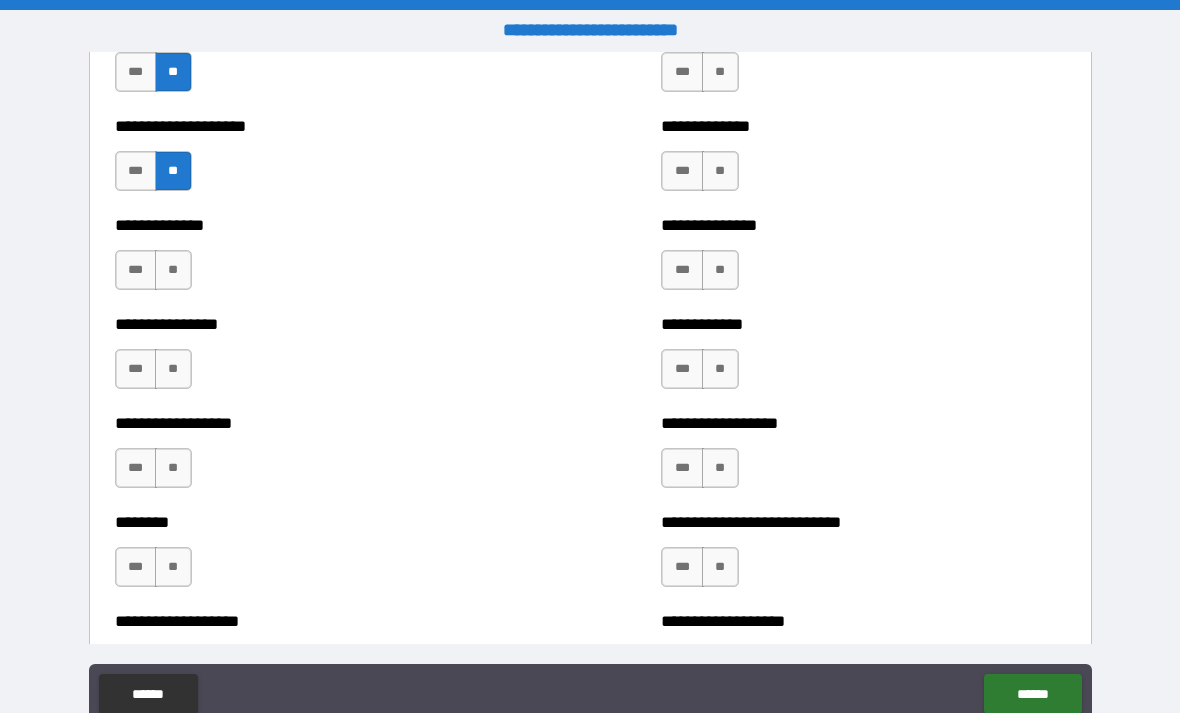scroll, scrollTop: 4050, scrollLeft: 0, axis: vertical 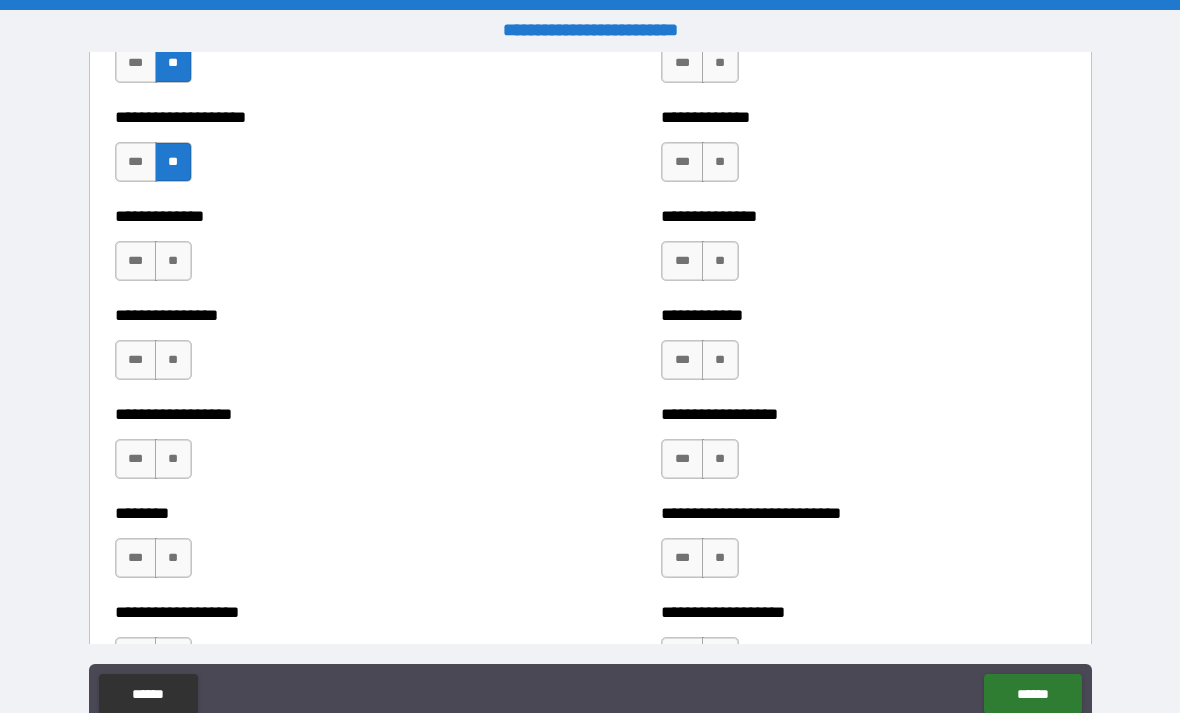 click on "**" at bounding box center (173, 261) 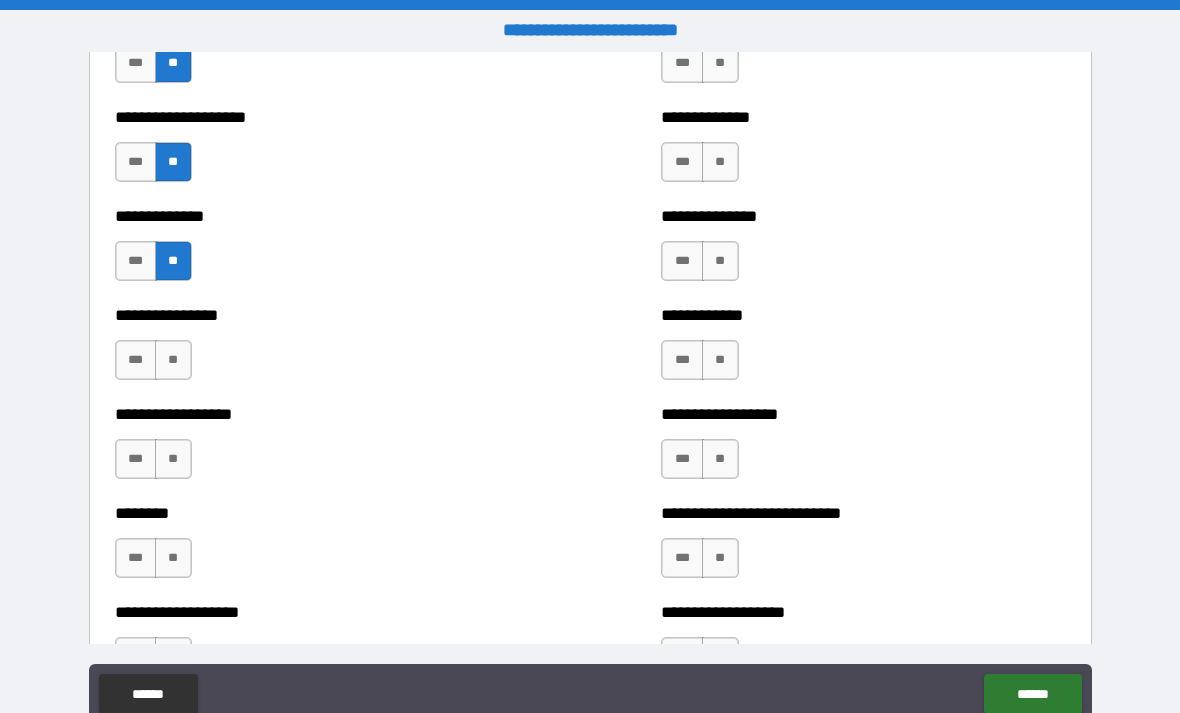 click on "**" at bounding box center (173, 360) 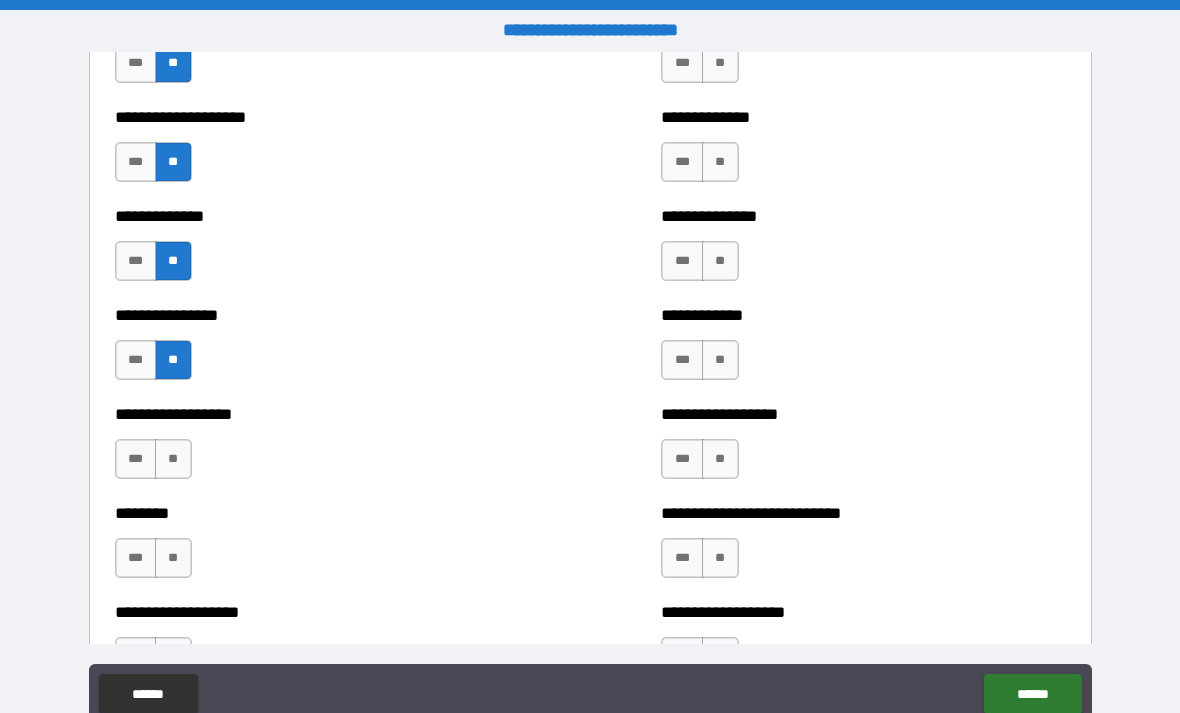 click on "**" at bounding box center [173, 459] 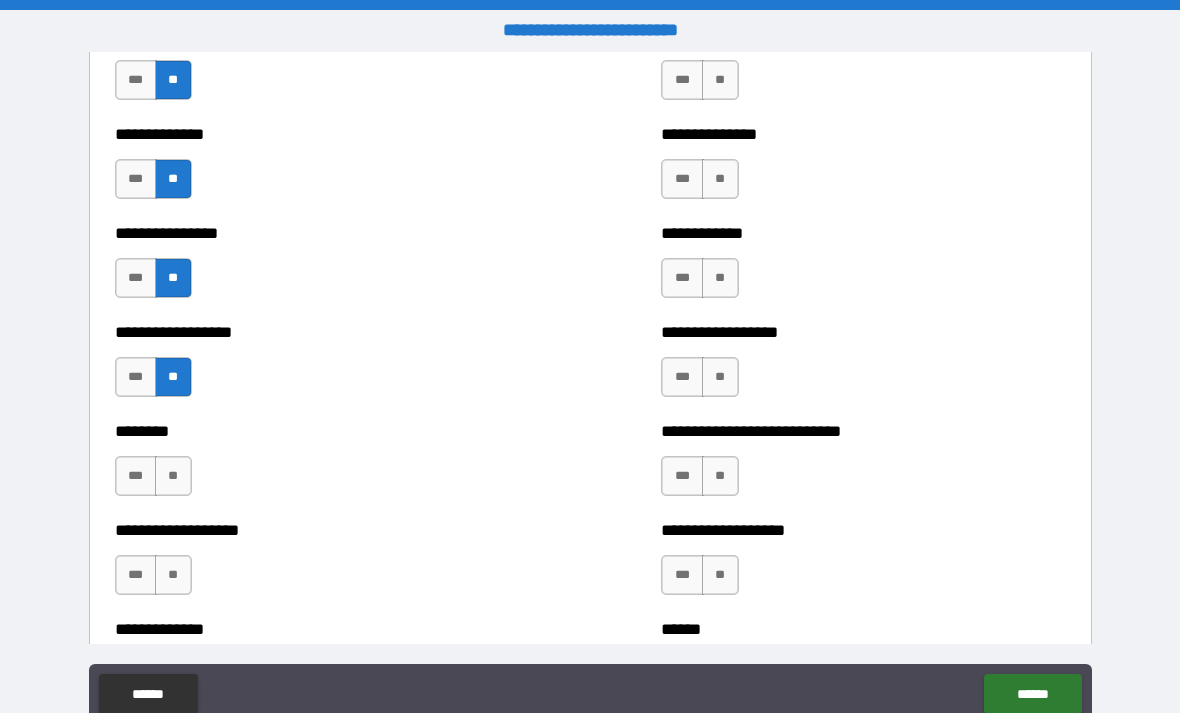 scroll, scrollTop: 4135, scrollLeft: 0, axis: vertical 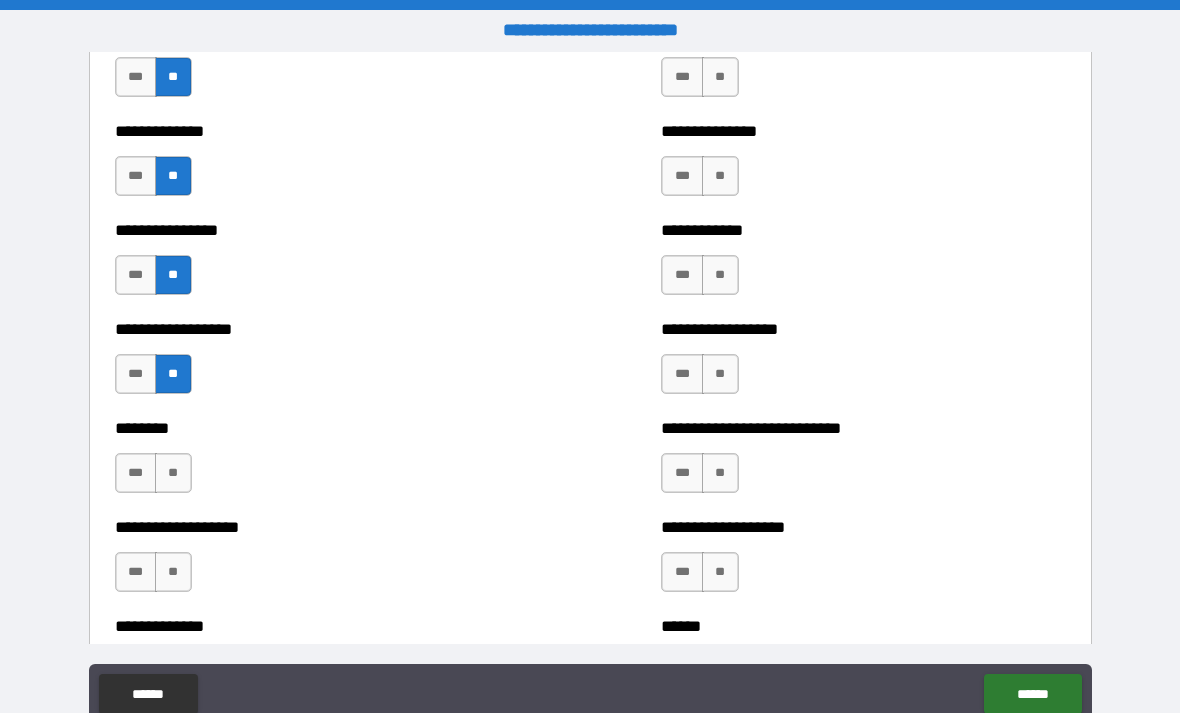 click on "**" at bounding box center (173, 473) 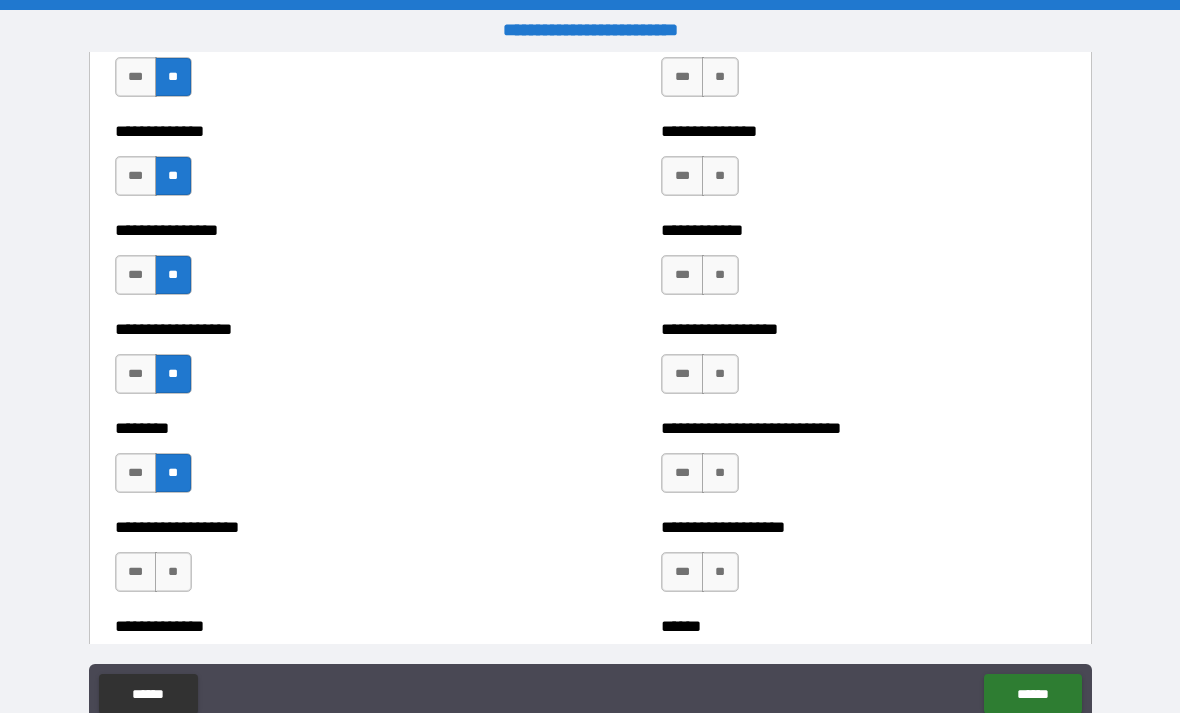 click on "**" at bounding box center [173, 572] 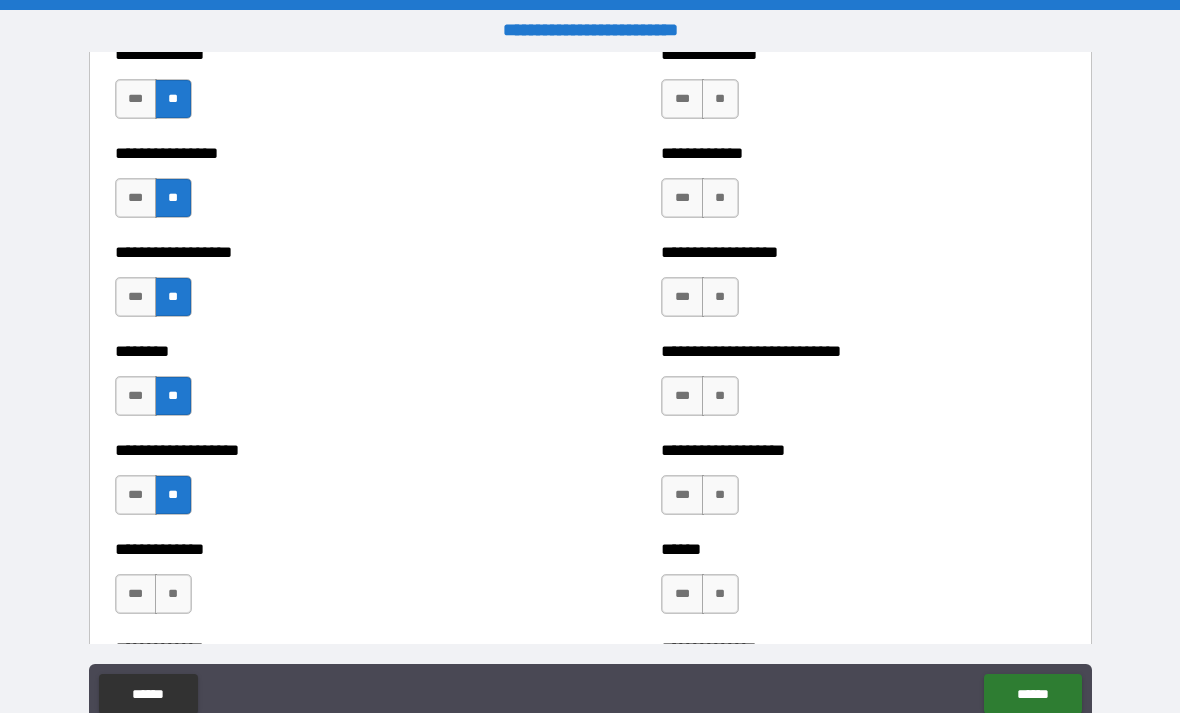 scroll, scrollTop: 4214, scrollLeft: 0, axis: vertical 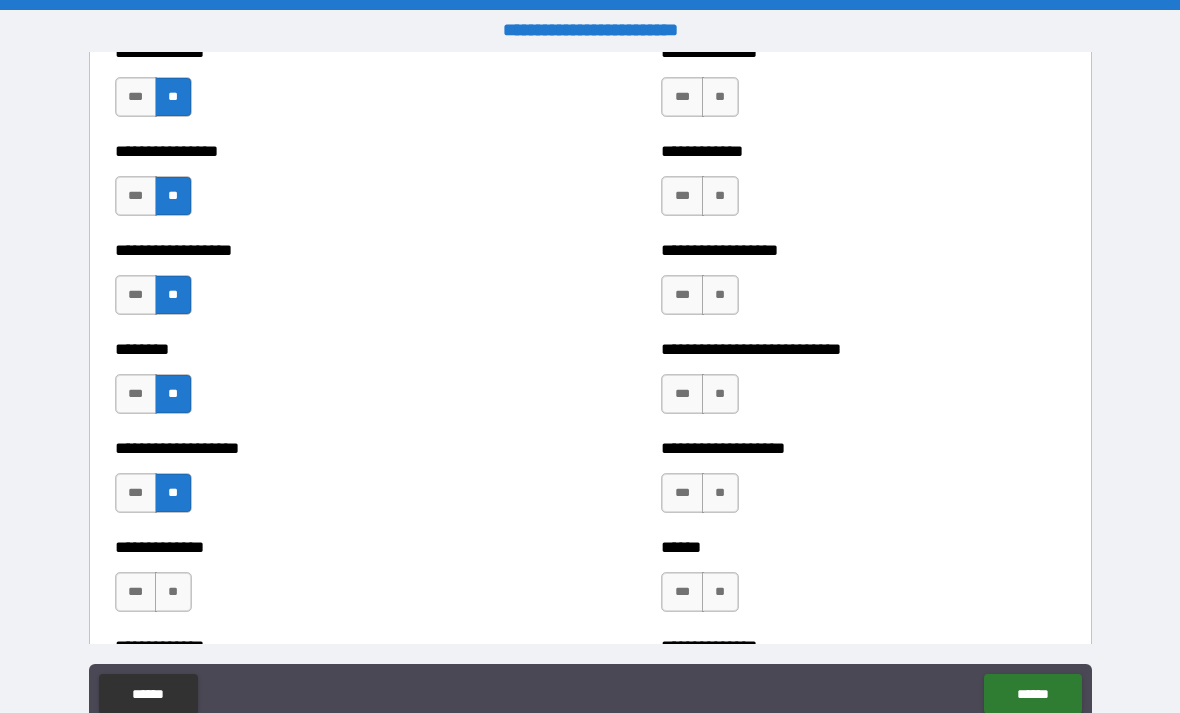 click on "**" at bounding box center [173, 592] 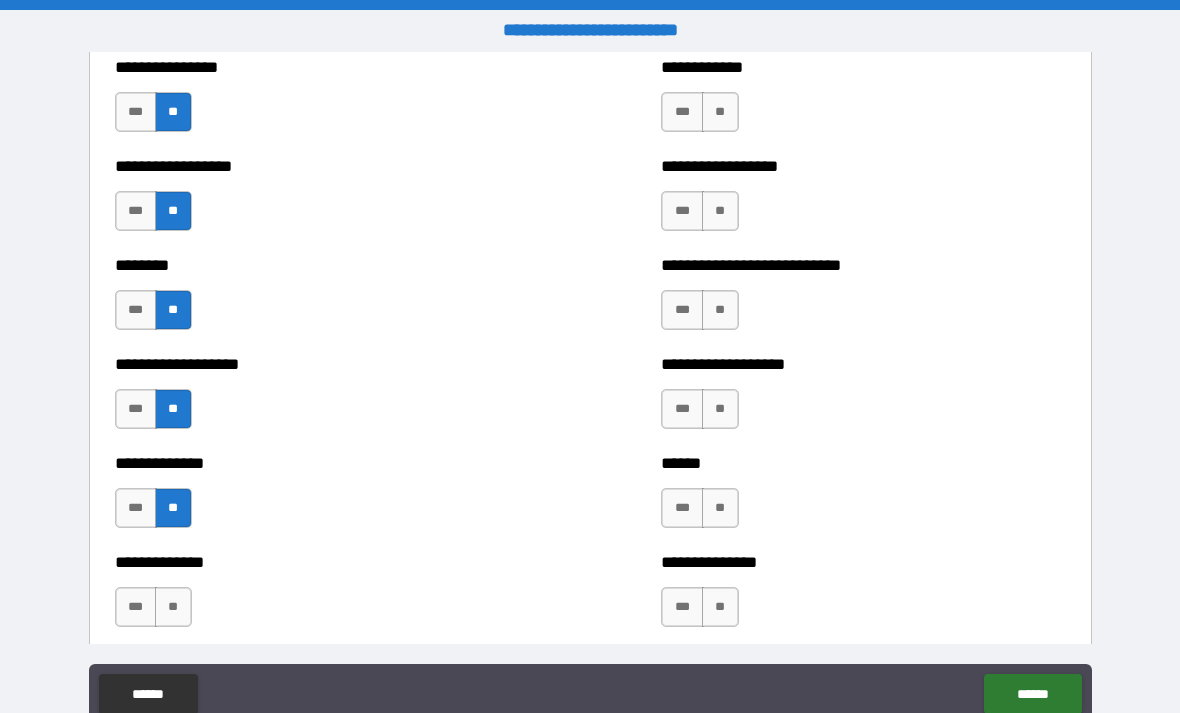 scroll, scrollTop: 4300, scrollLeft: 0, axis: vertical 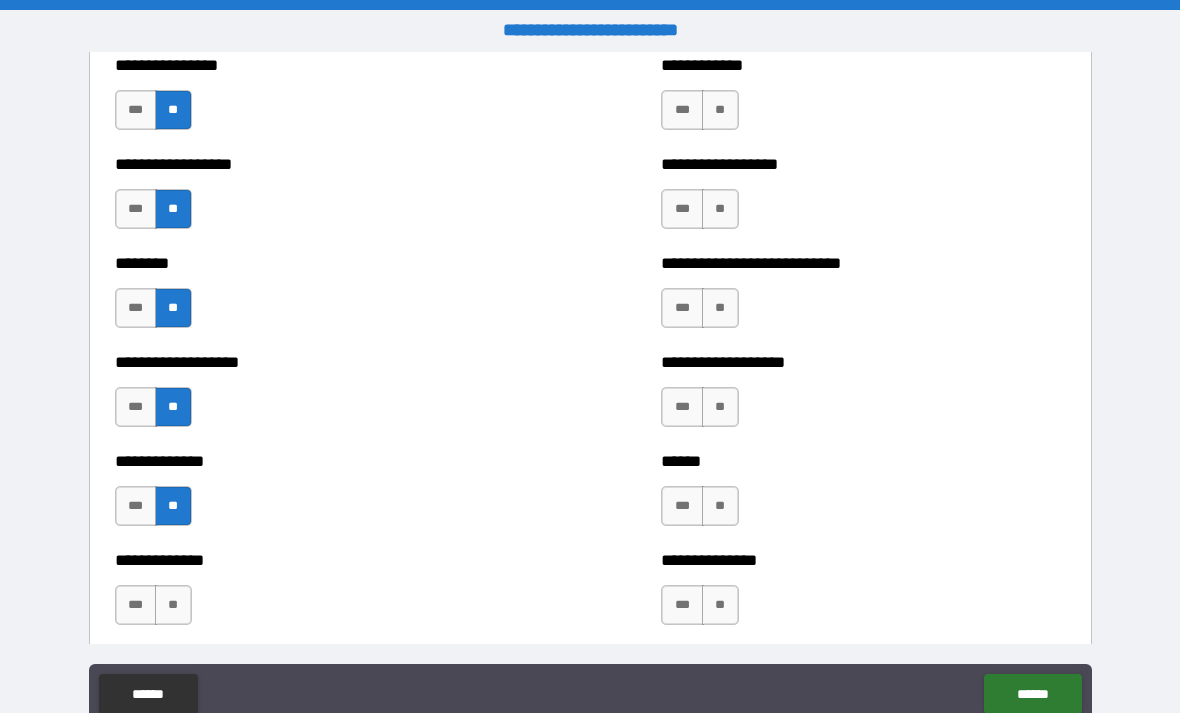 click on "**" at bounding box center [173, 605] 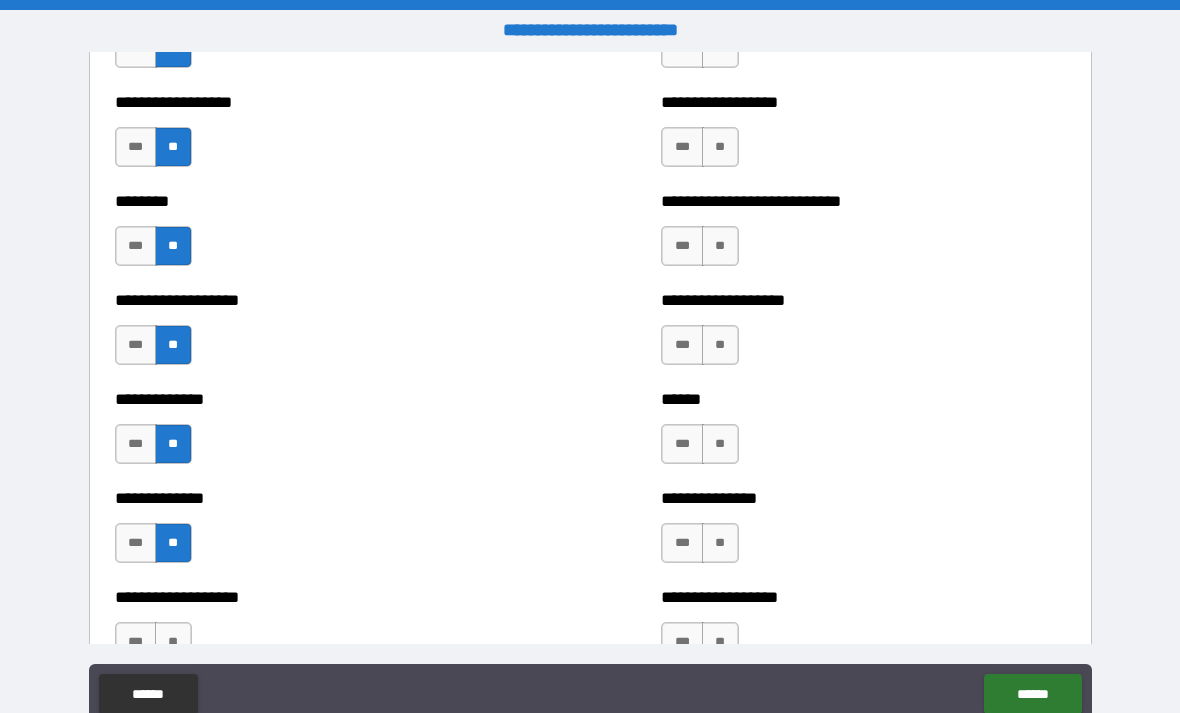 scroll, scrollTop: 4425, scrollLeft: 0, axis: vertical 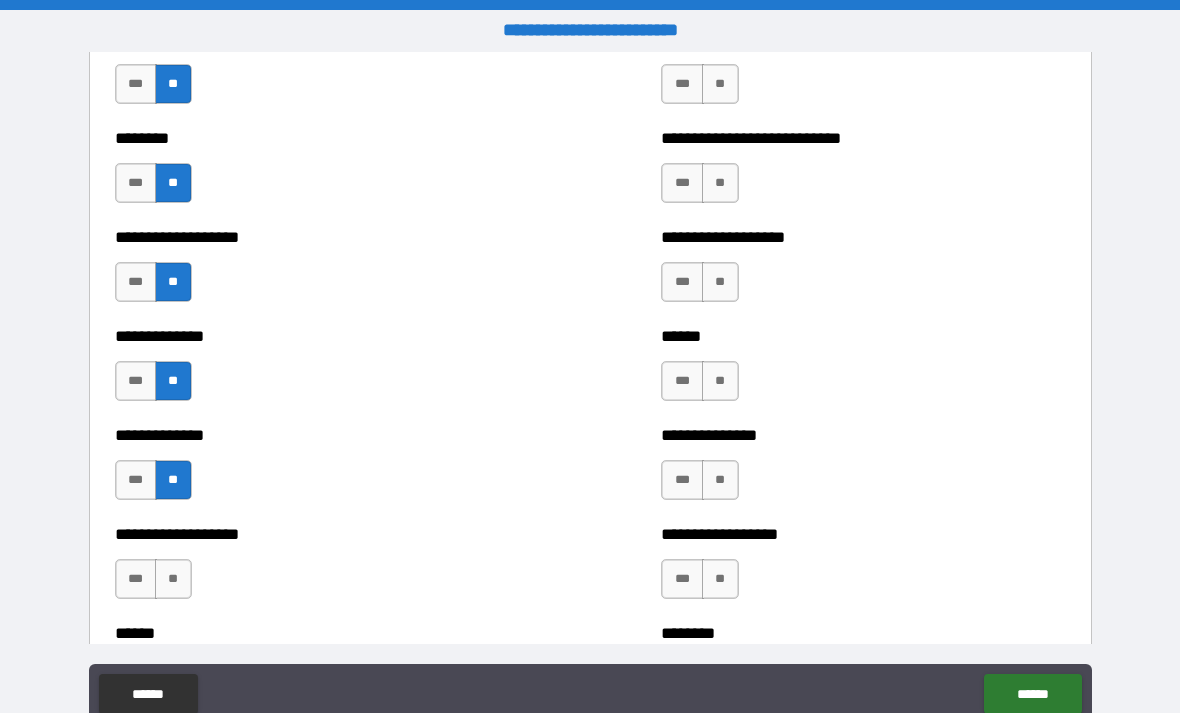 click on "**" at bounding box center (173, 579) 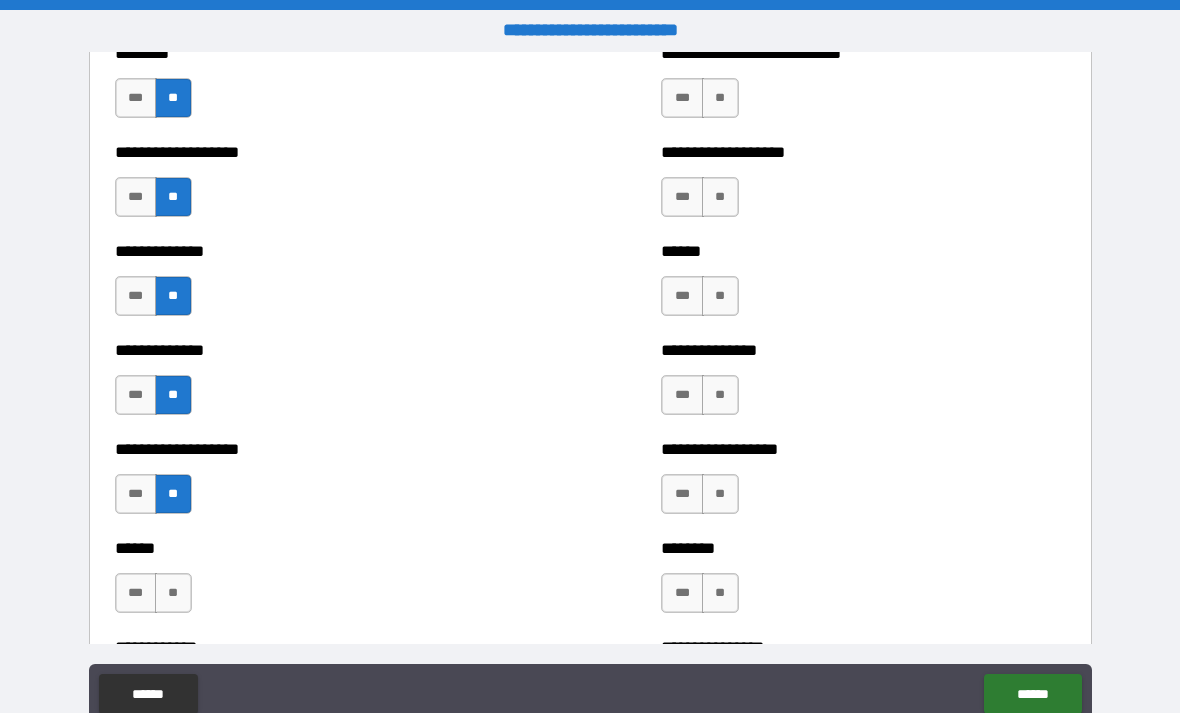 scroll, scrollTop: 4549, scrollLeft: 0, axis: vertical 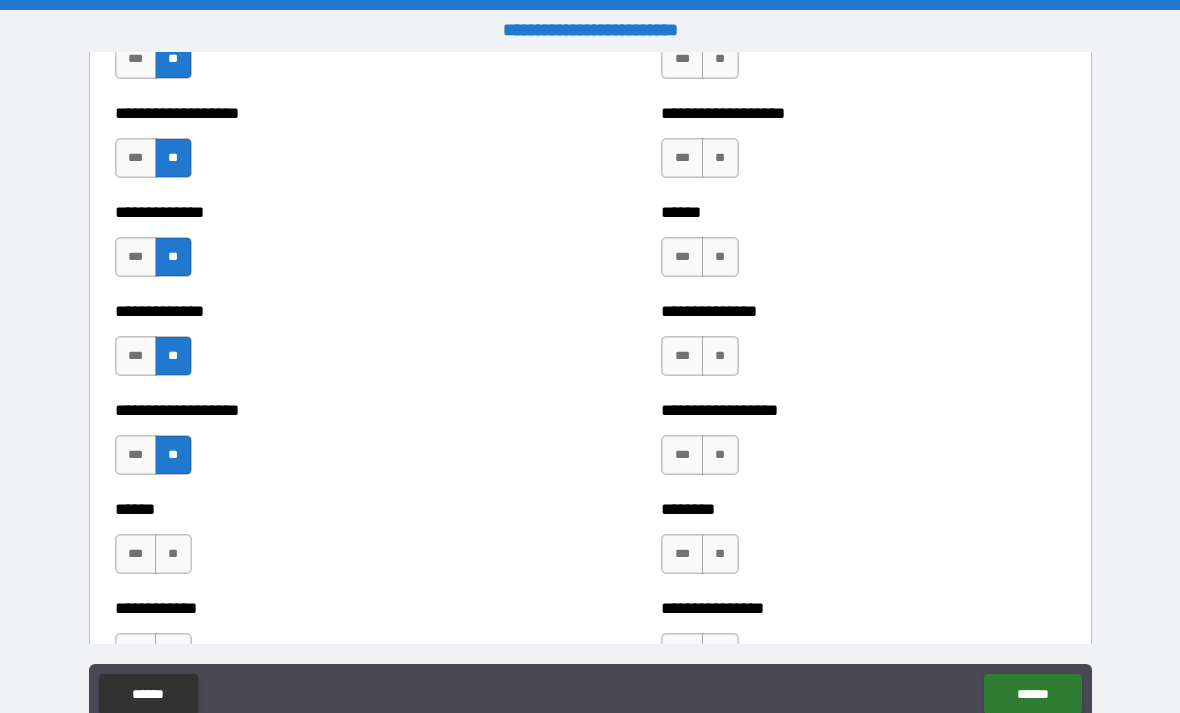 click on "**" at bounding box center [173, 554] 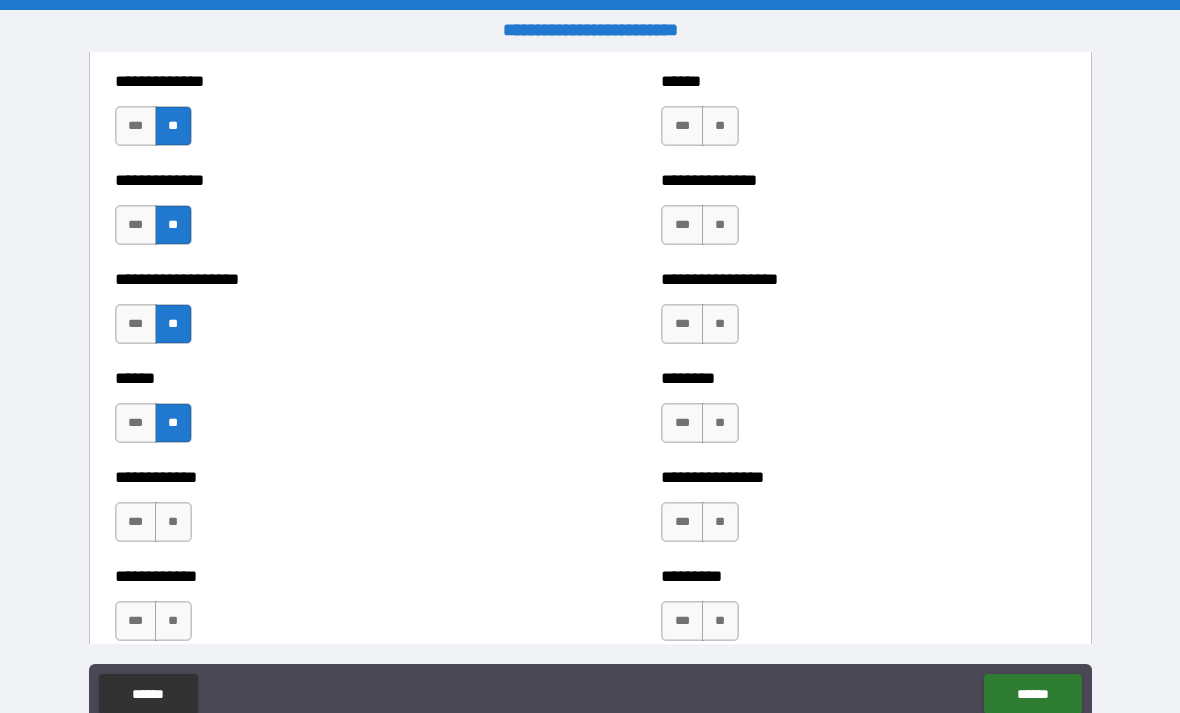 scroll, scrollTop: 4738, scrollLeft: 0, axis: vertical 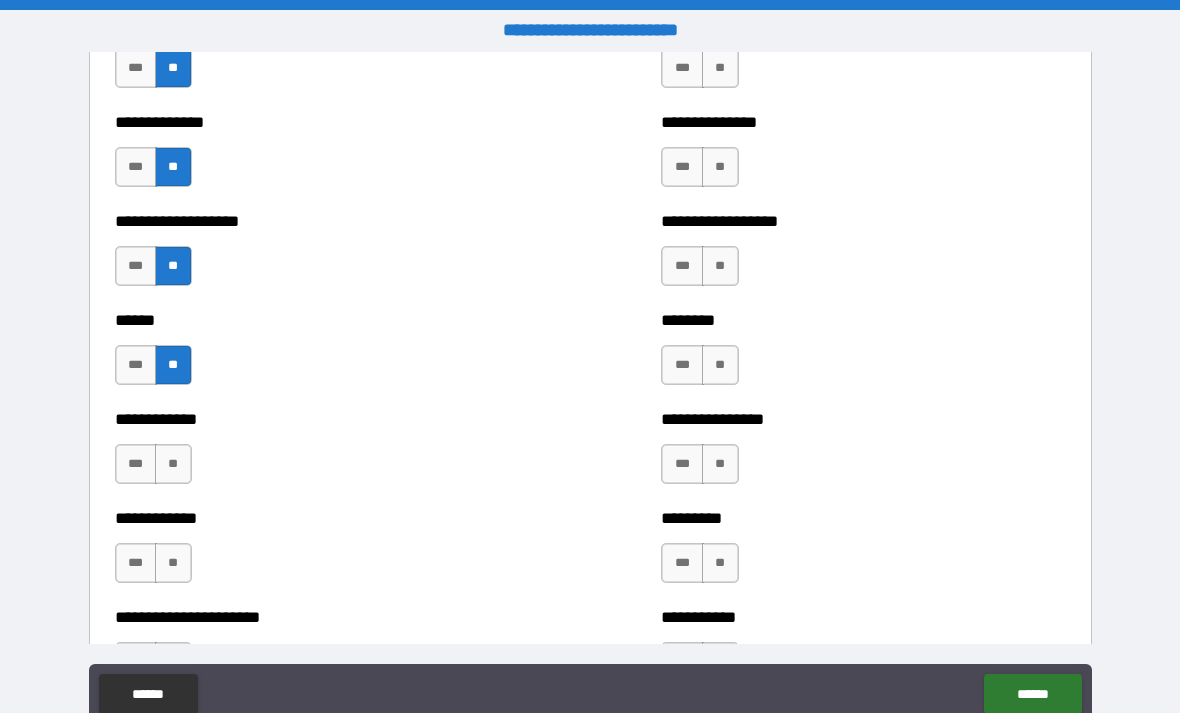 click on "**" at bounding box center [173, 464] 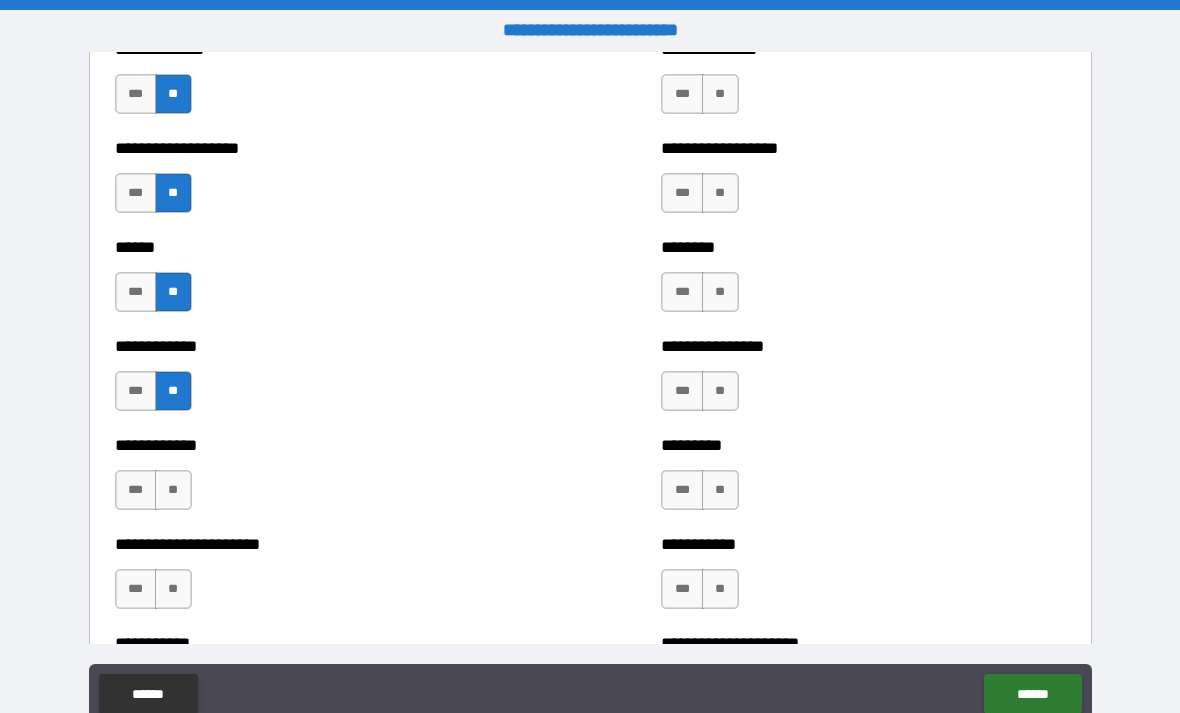 scroll, scrollTop: 4818, scrollLeft: 0, axis: vertical 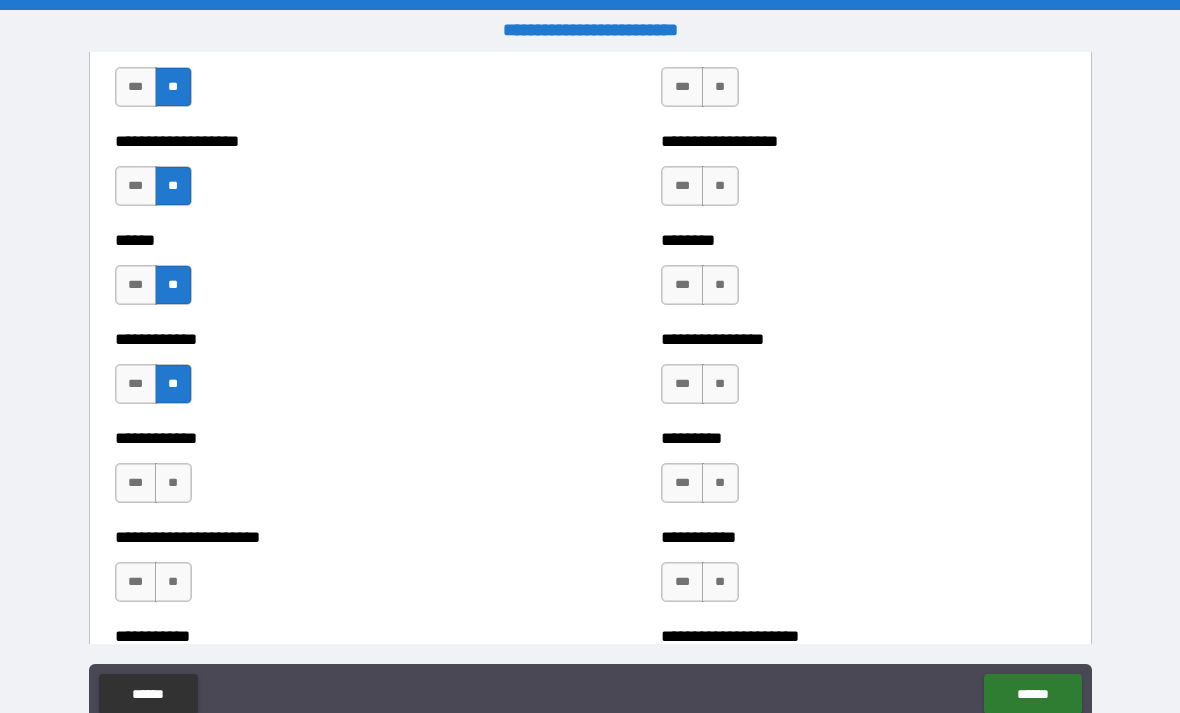 click on "**" at bounding box center [173, 483] 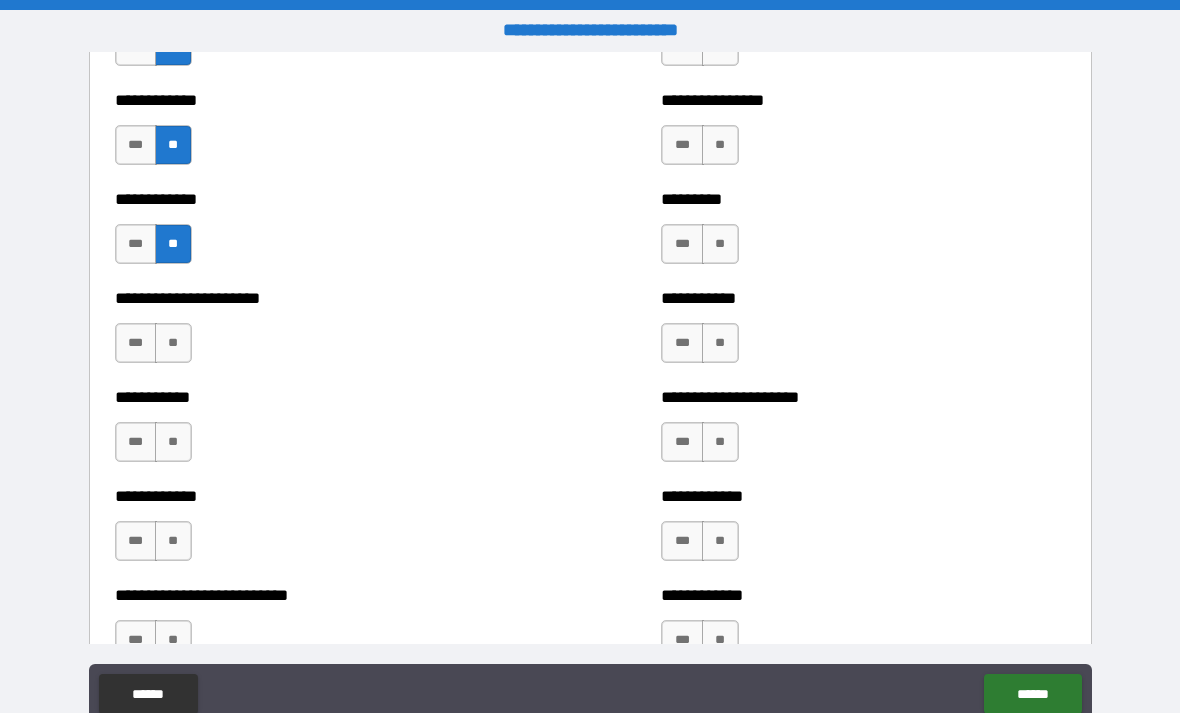 scroll, scrollTop: 5058, scrollLeft: 0, axis: vertical 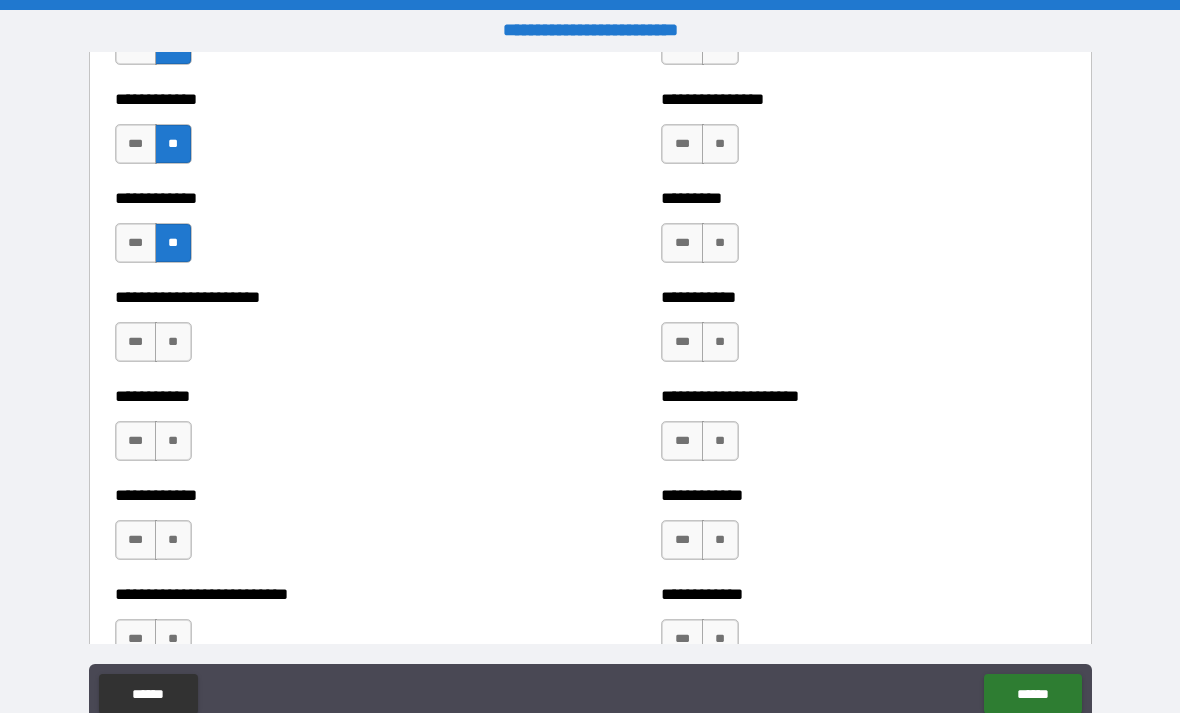 click on "**" at bounding box center [173, 342] 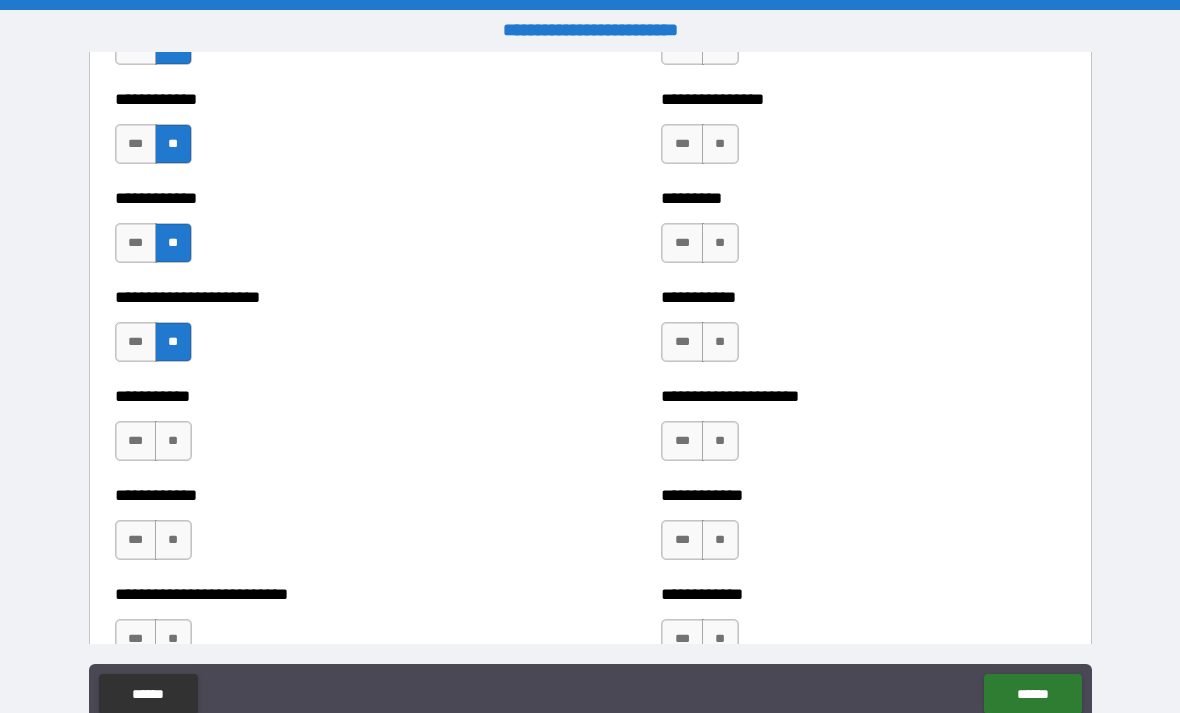 click on "**" at bounding box center [173, 441] 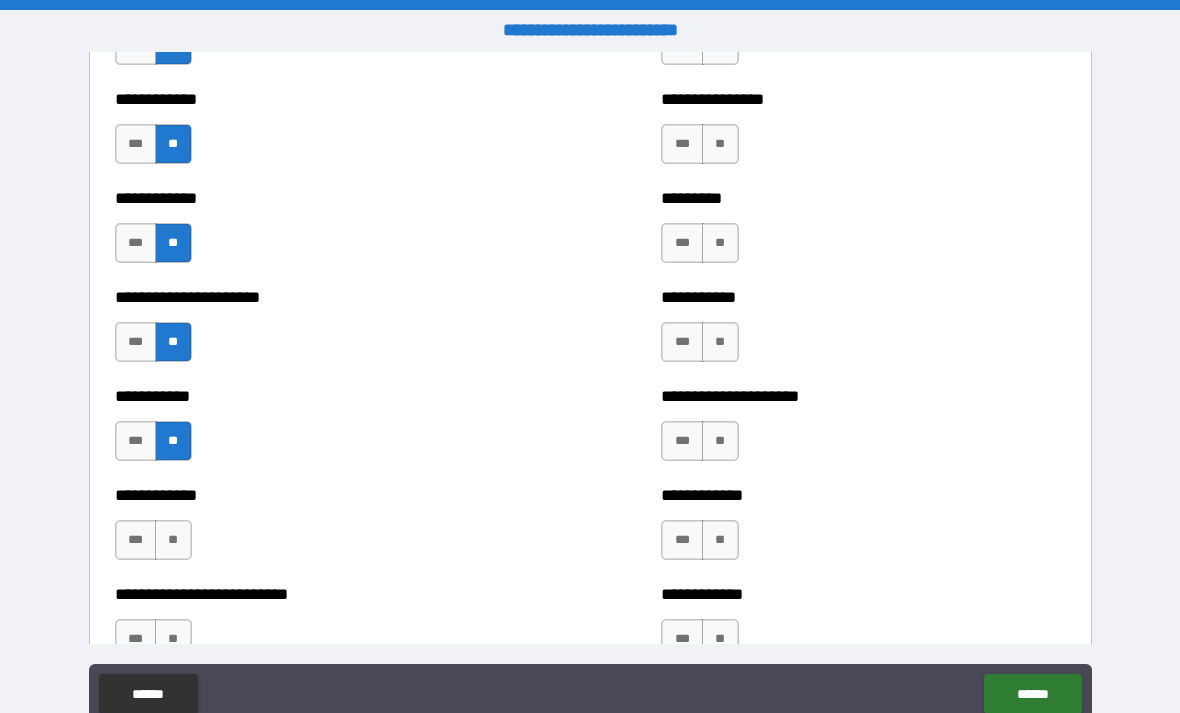click on "**" at bounding box center [173, 540] 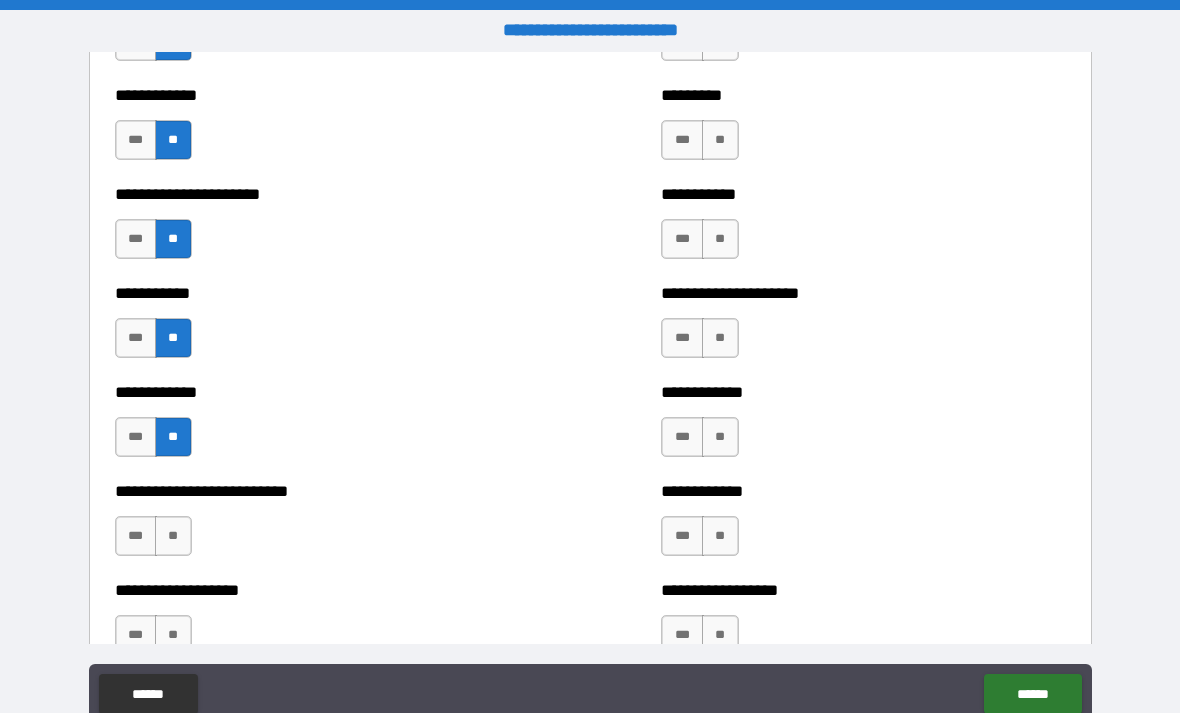 scroll, scrollTop: 5178, scrollLeft: 0, axis: vertical 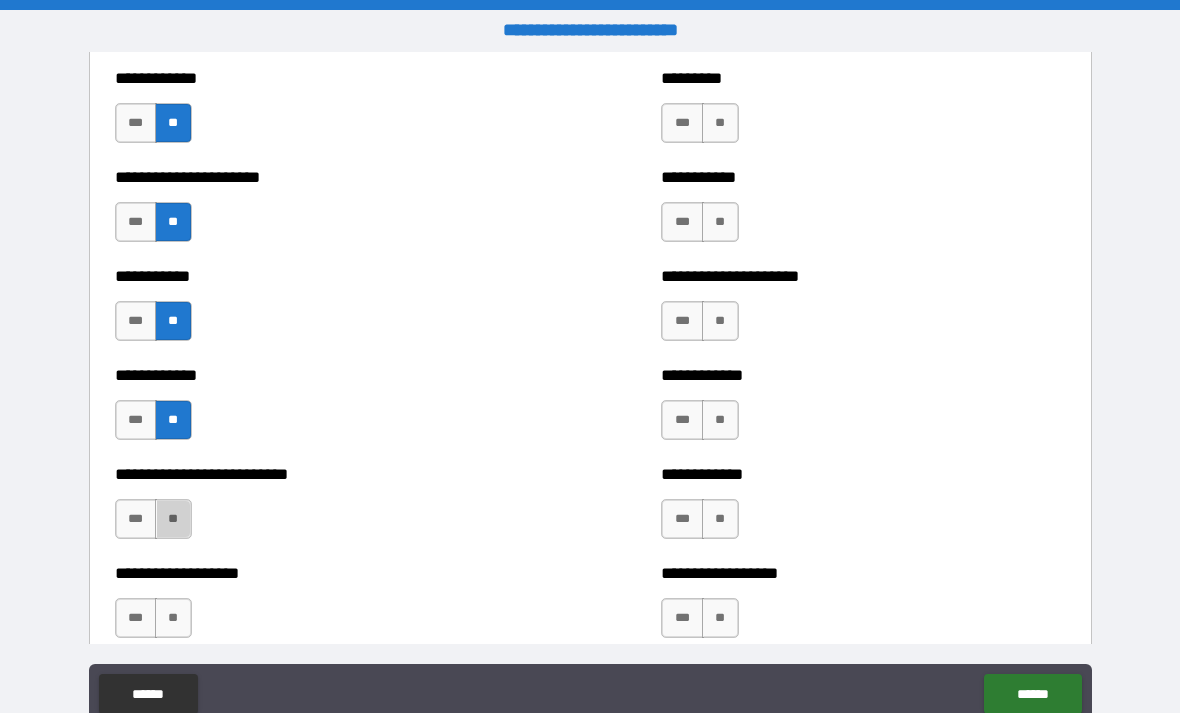 click on "**" at bounding box center (173, 519) 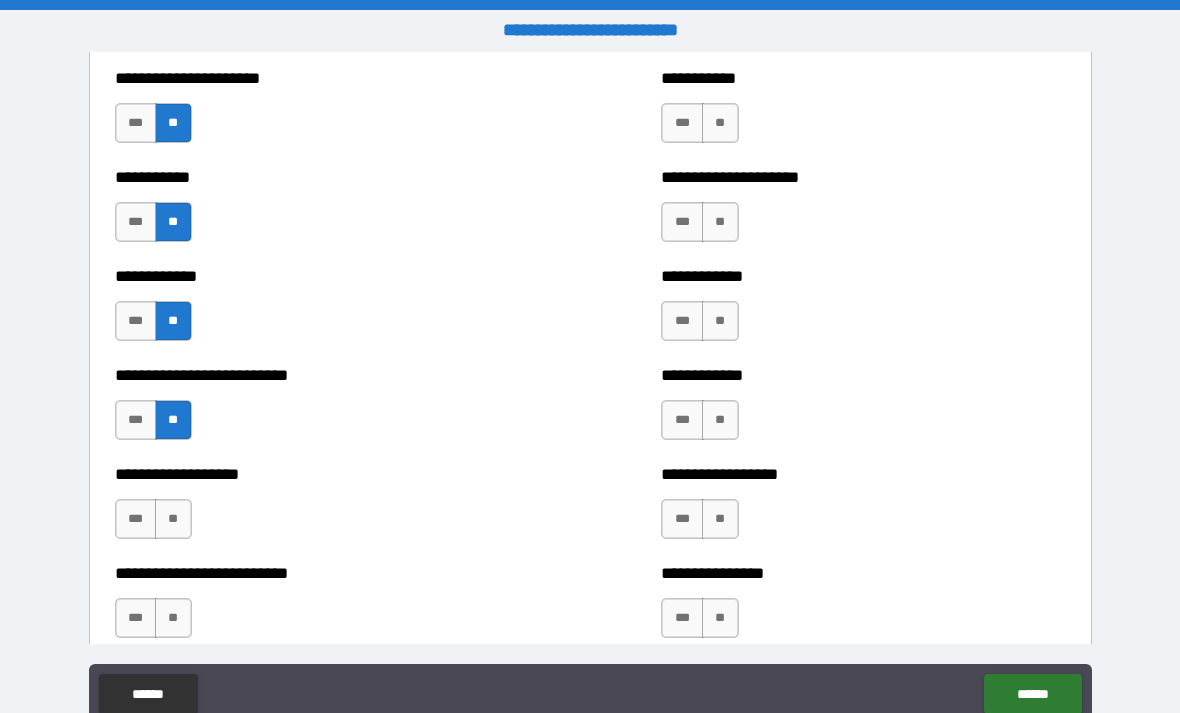 scroll, scrollTop: 5276, scrollLeft: 0, axis: vertical 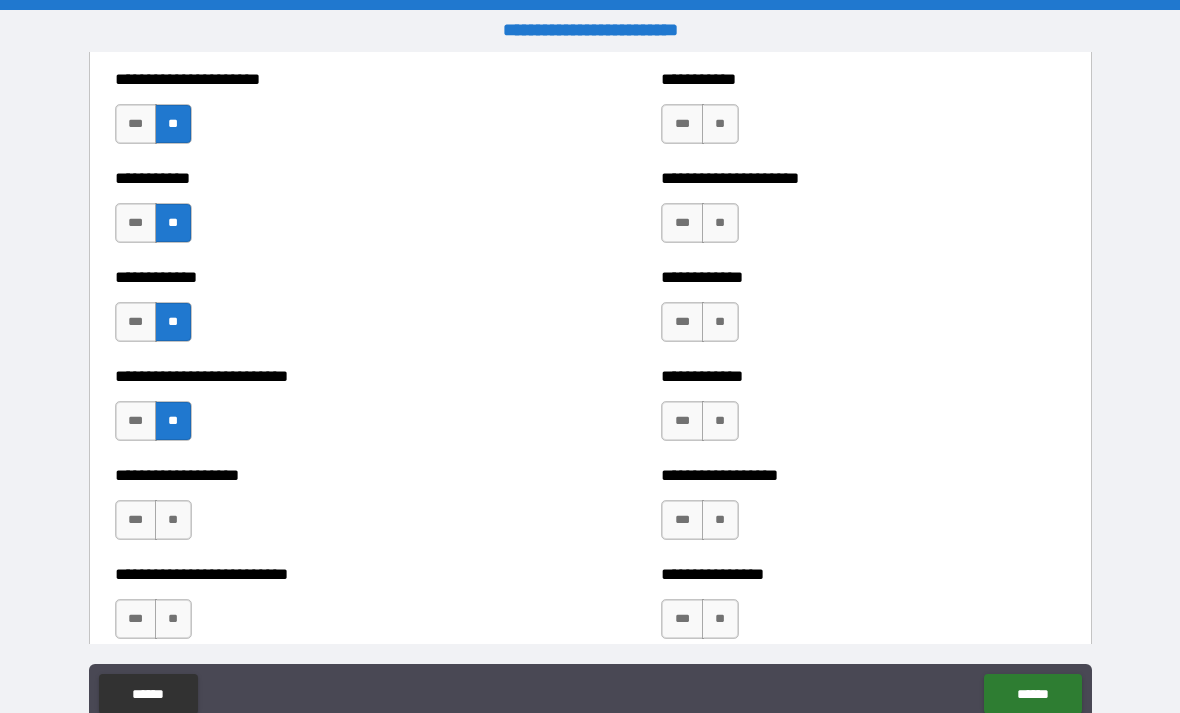 click on "**" at bounding box center [173, 520] 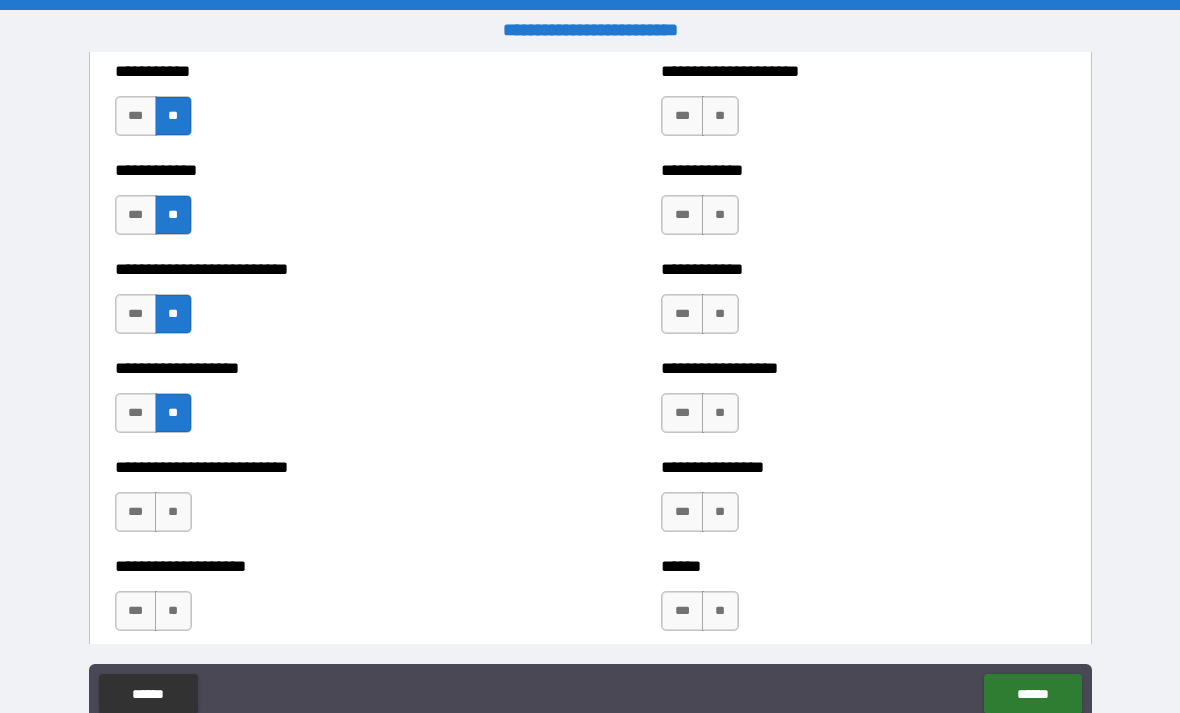 scroll, scrollTop: 5385, scrollLeft: 0, axis: vertical 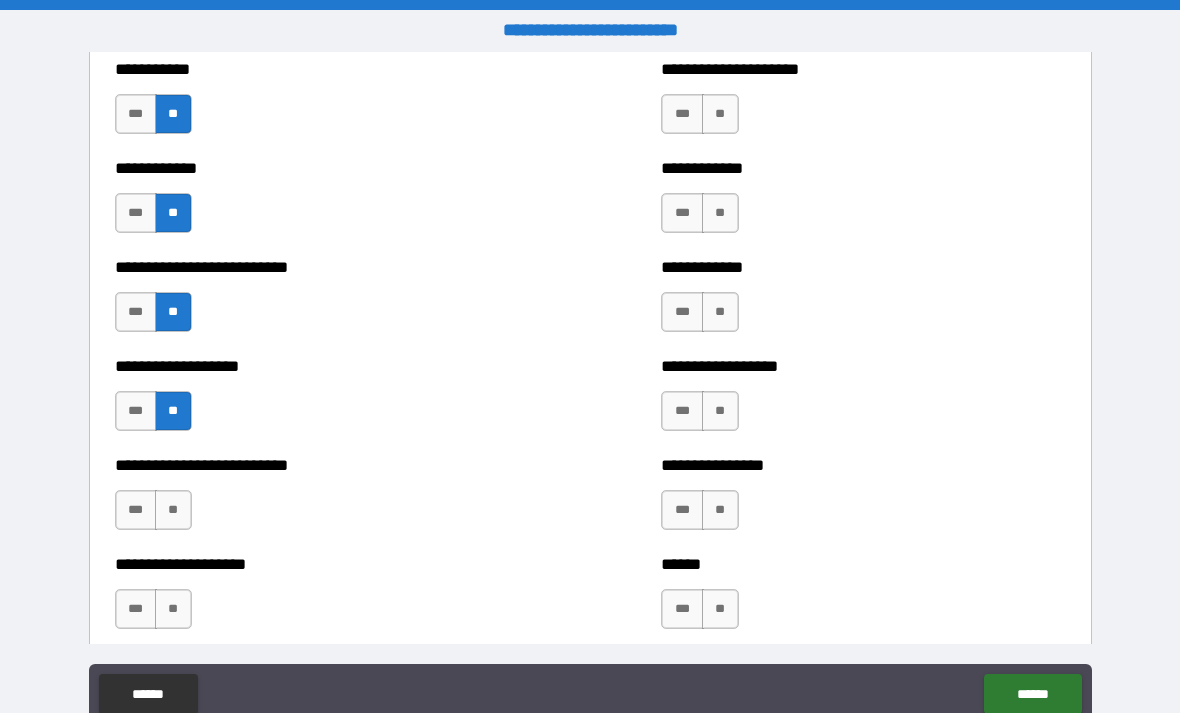 click on "**" at bounding box center [173, 510] 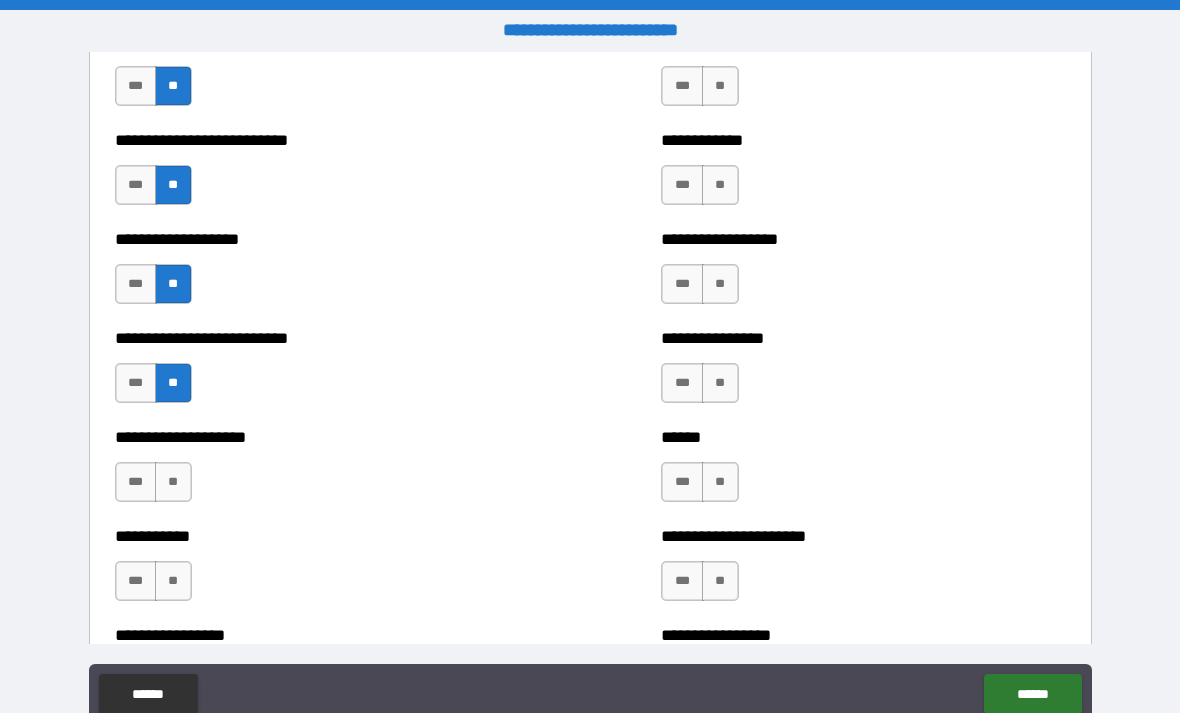 scroll, scrollTop: 5511, scrollLeft: 0, axis: vertical 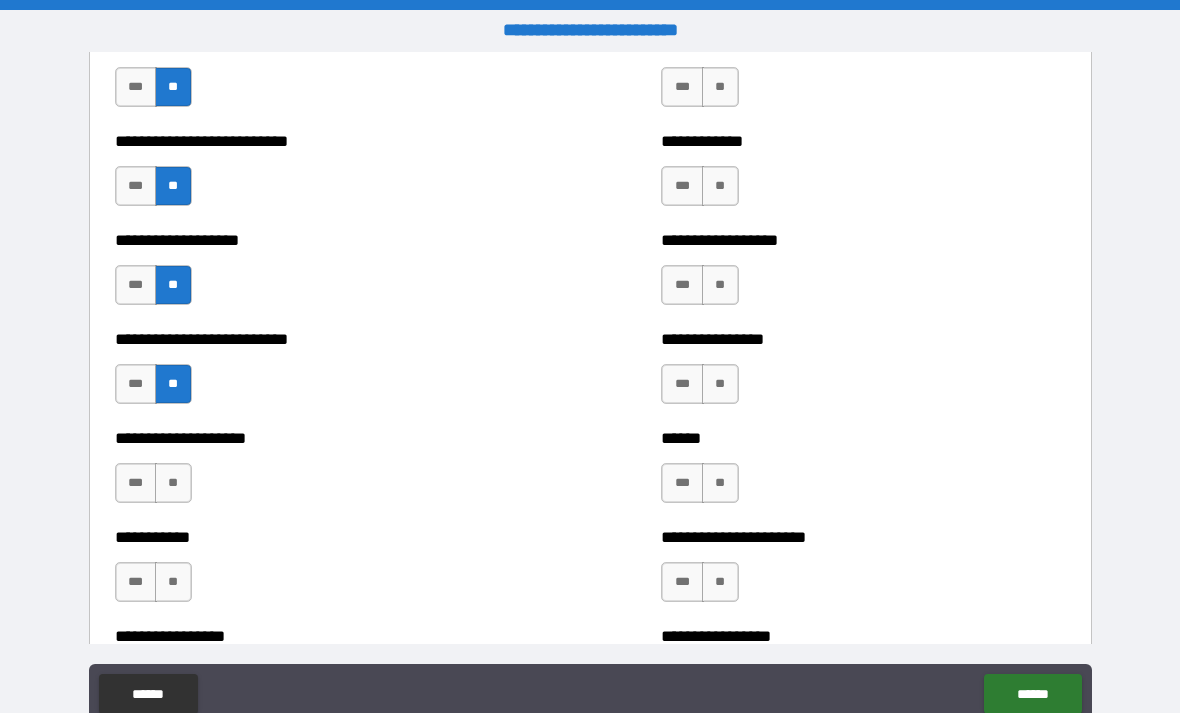 click on "**" at bounding box center (173, 483) 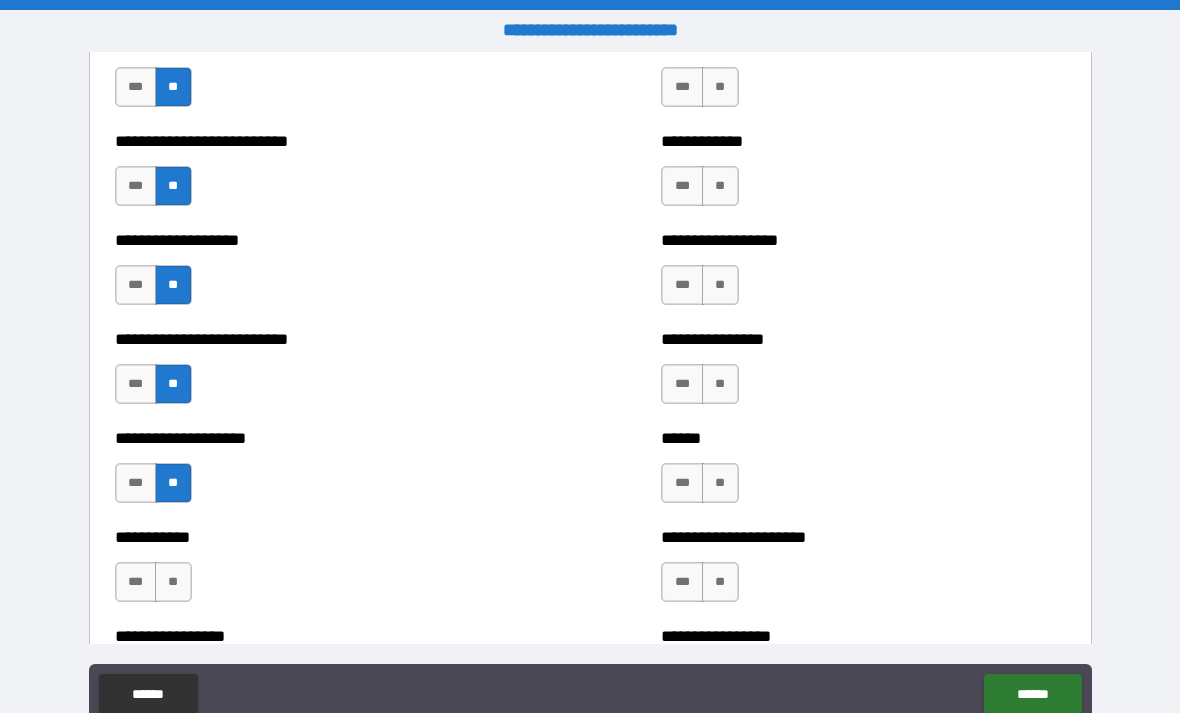 click on "**" at bounding box center (173, 582) 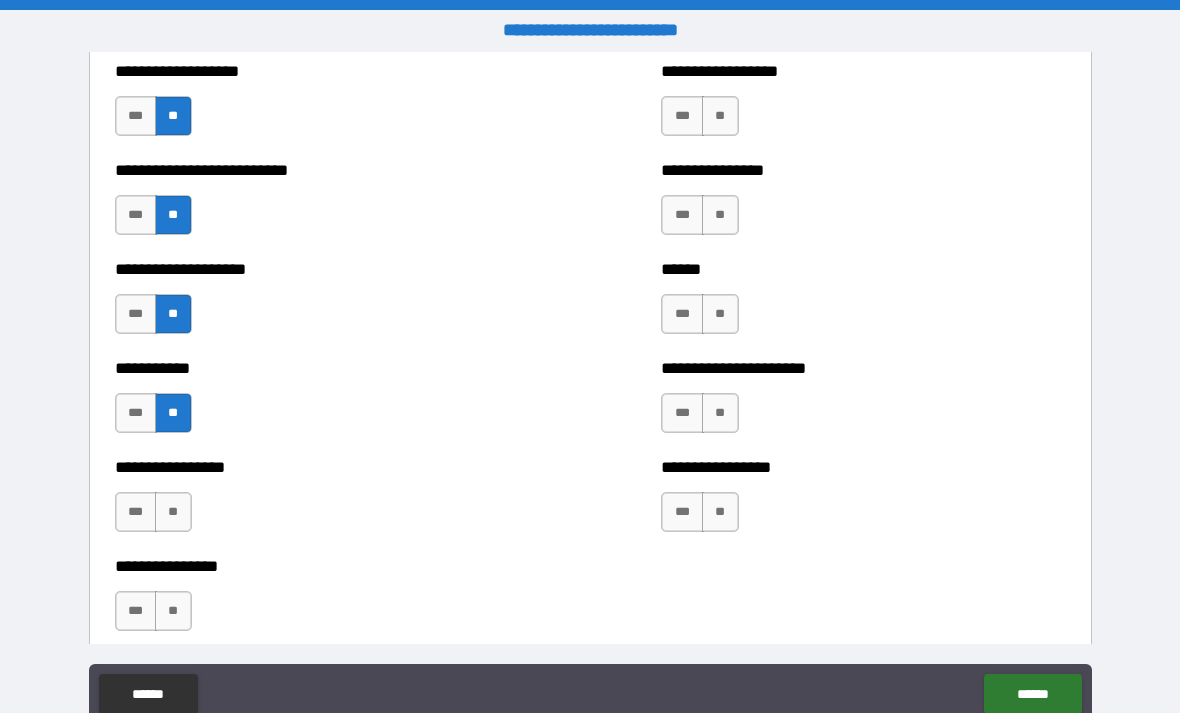 scroll, scrollTop: 5678, scrollLeft: 0, axis: vertical 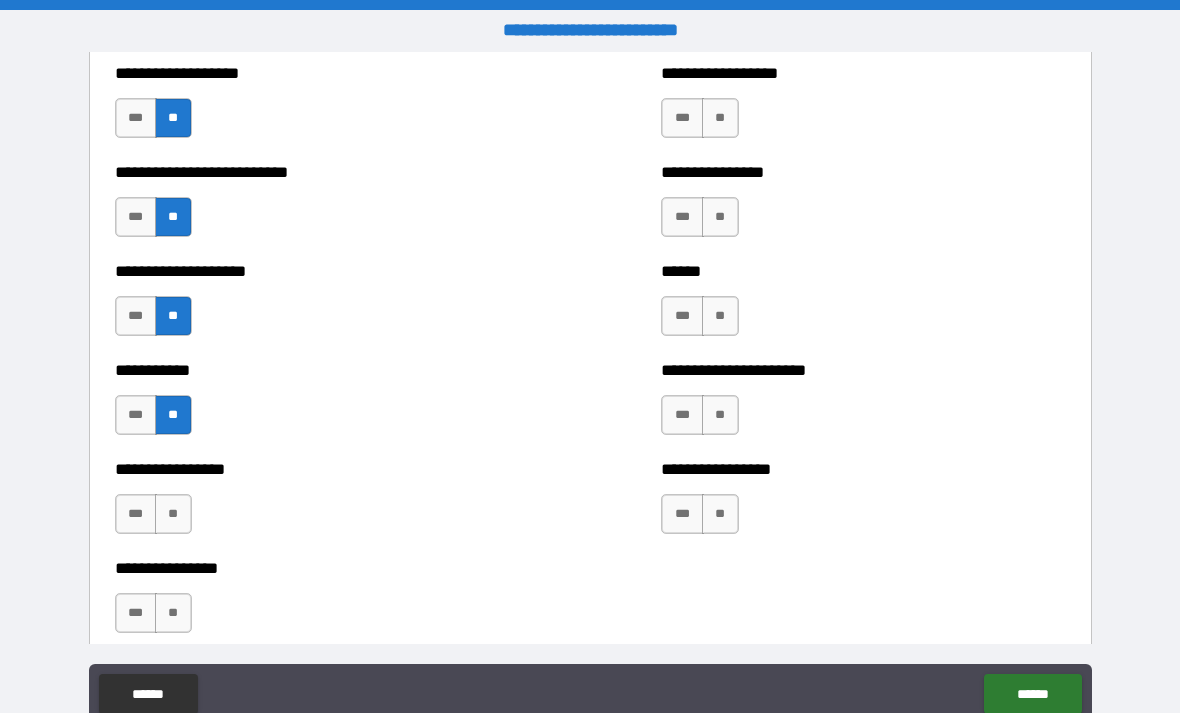 click on "**" at bounding box center [173, 514] 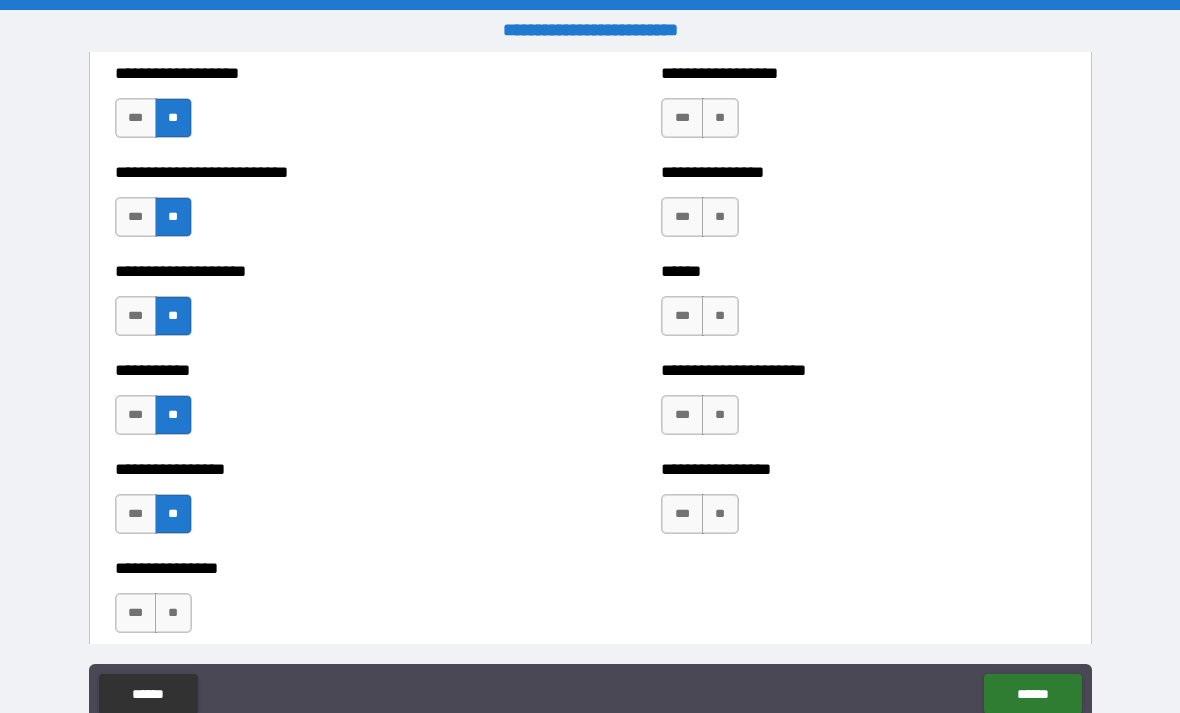 click on "**" at bounding box center [173, 613] 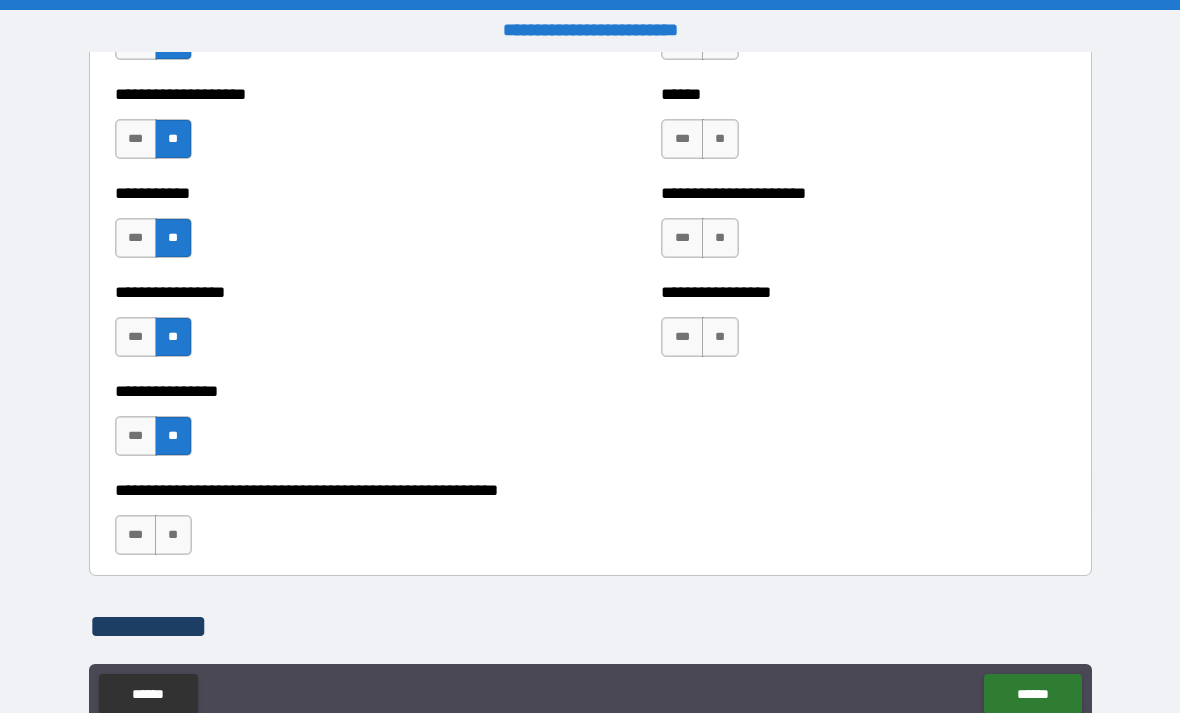 scroll, scrollTop: 5856, scrollLeft: 0, axis: vertical 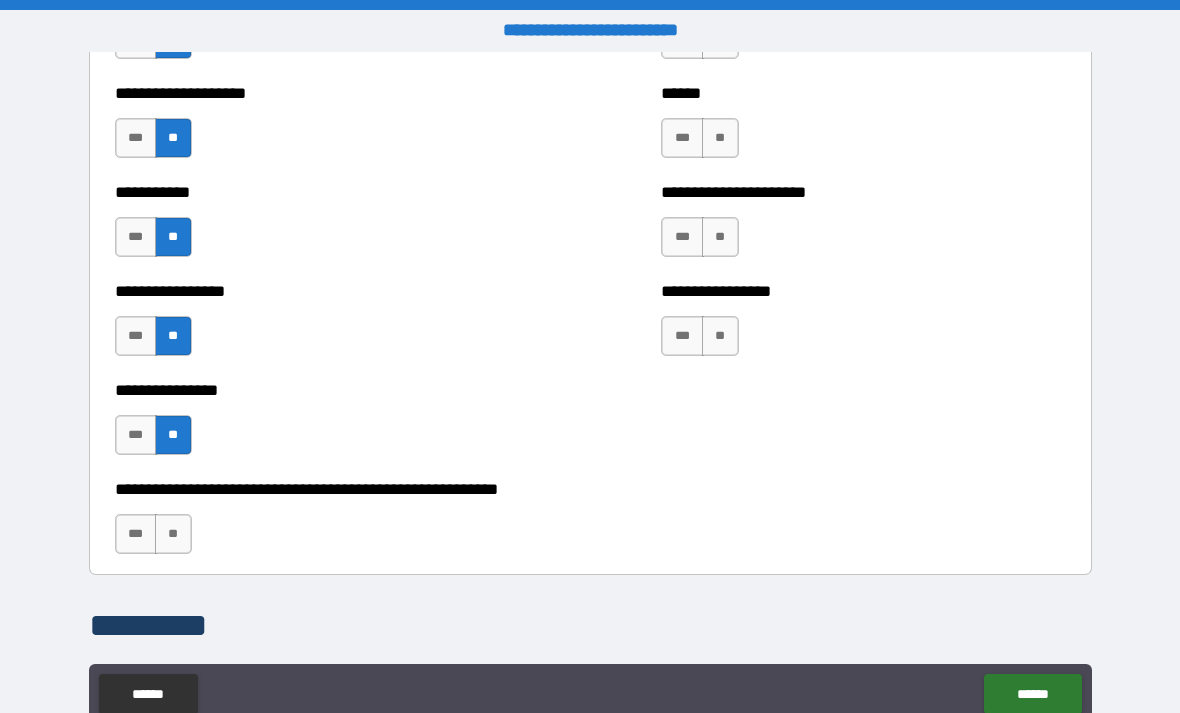 click on "**" at bounding box center (173, 534) 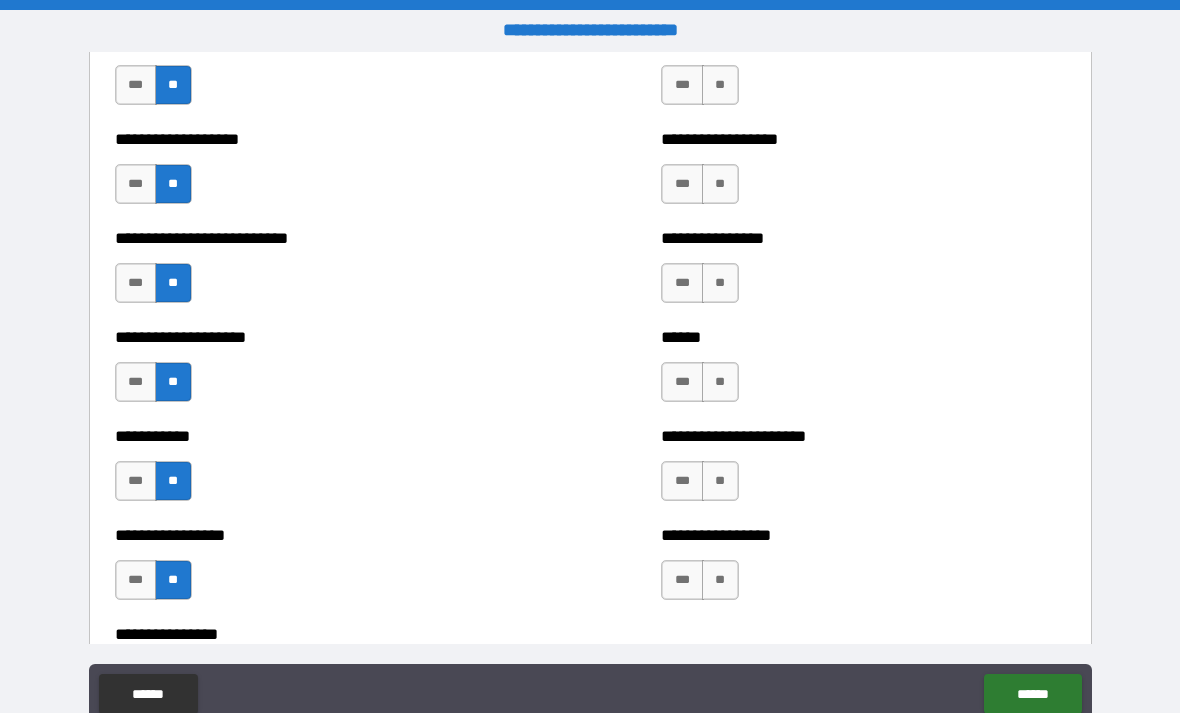 scroll, scrollTop: 5602, scrollLeft: 0, axis: vertical 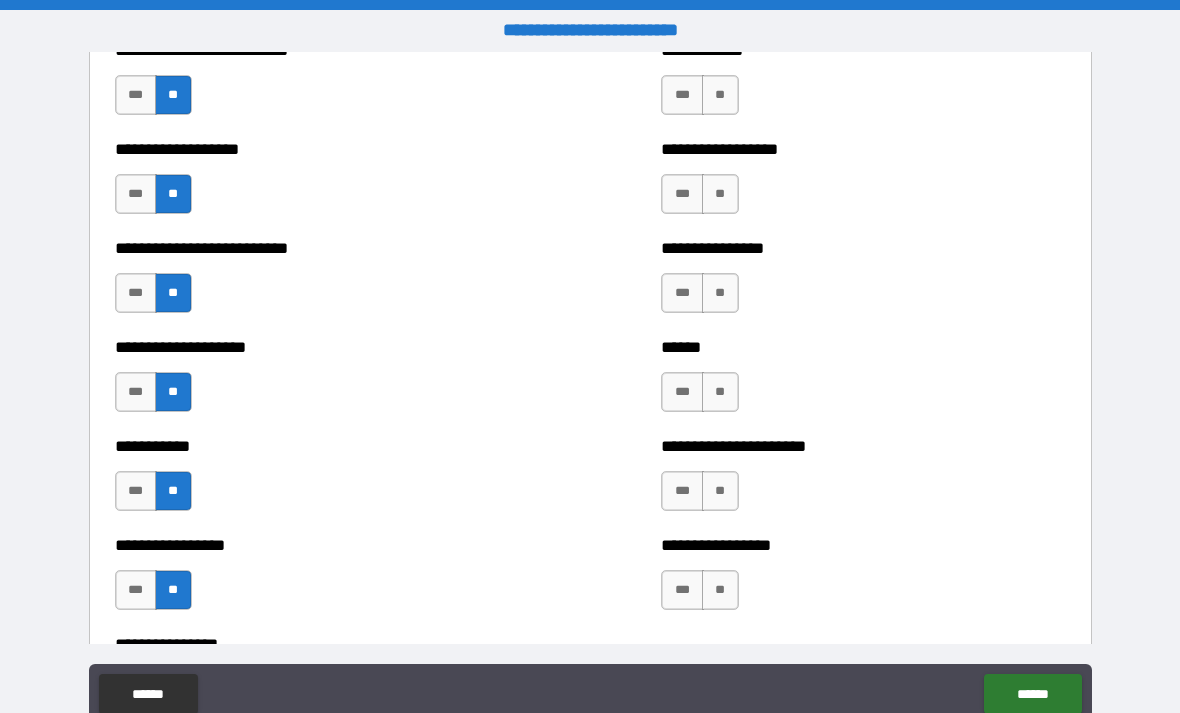 click on "**" at bounding box center (720, 590) 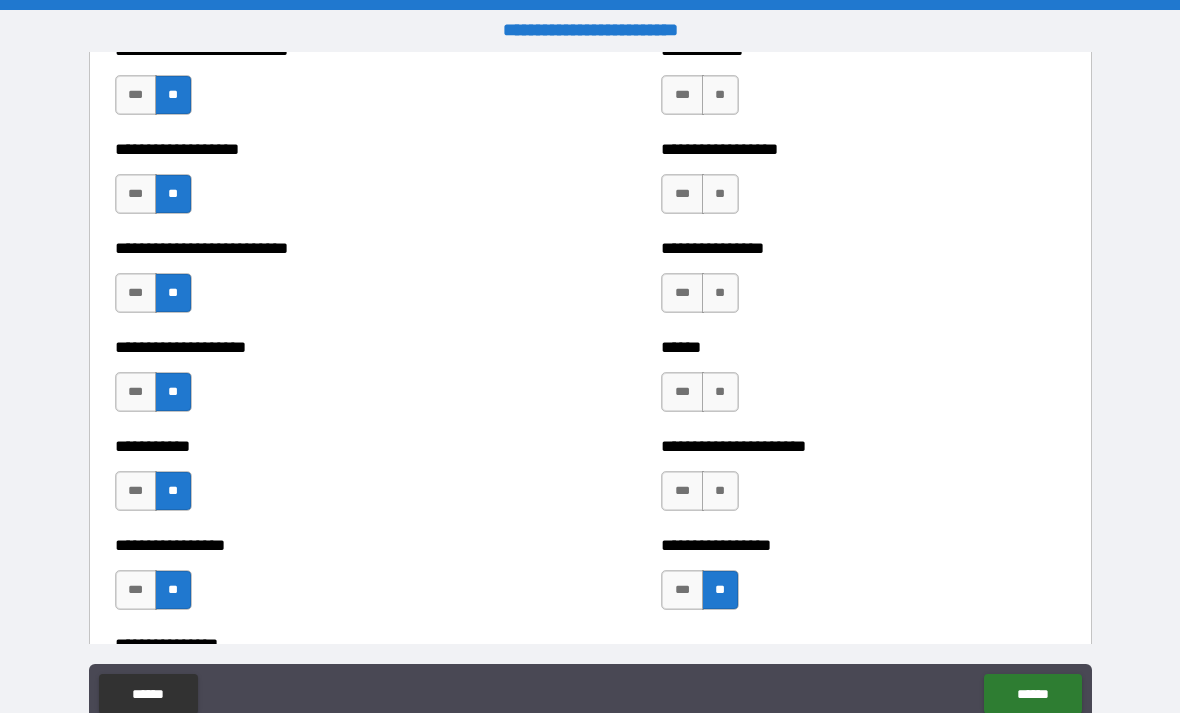 click on "**" at bounding box center (720, 491) 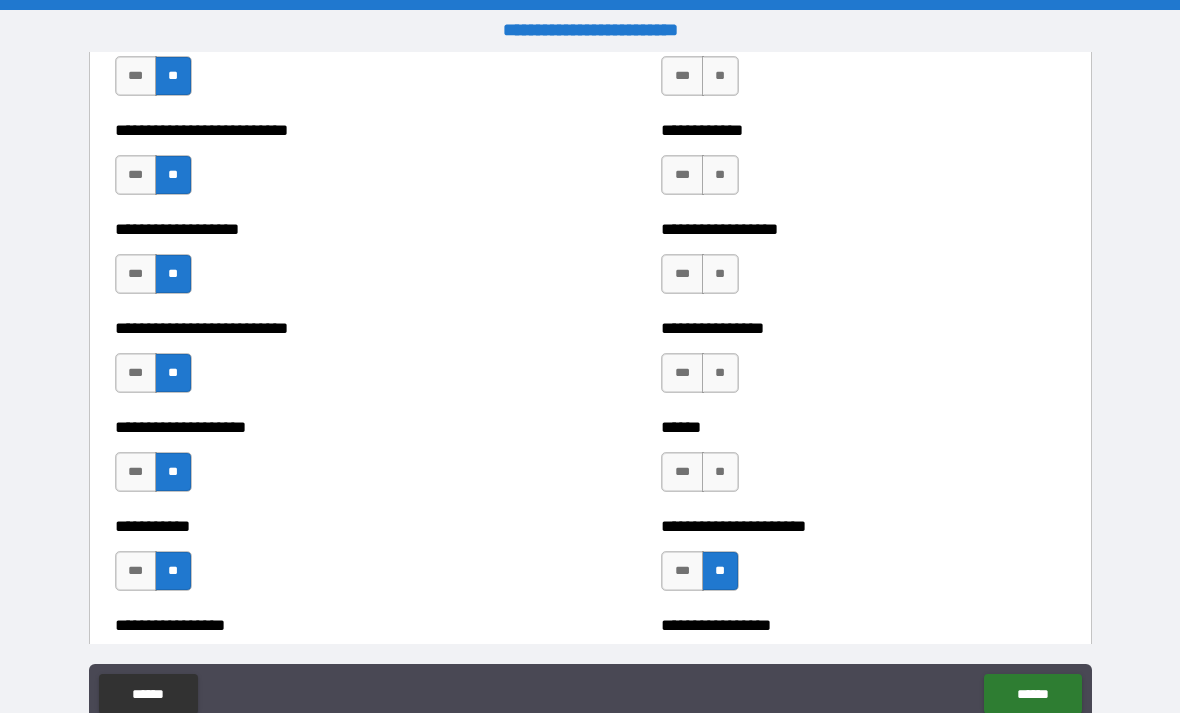 scroll, scrollTop: 5518, scrollLeft: 0, axis: vertical 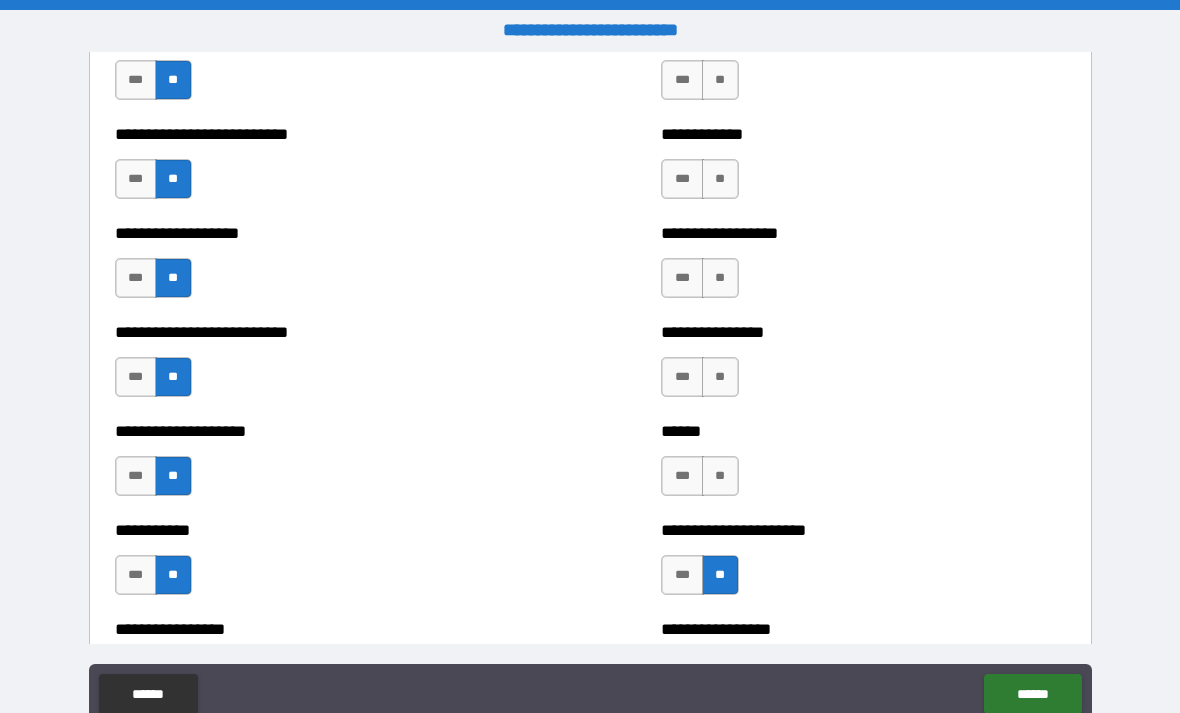 click on "**" at bounding box center (720, 476) 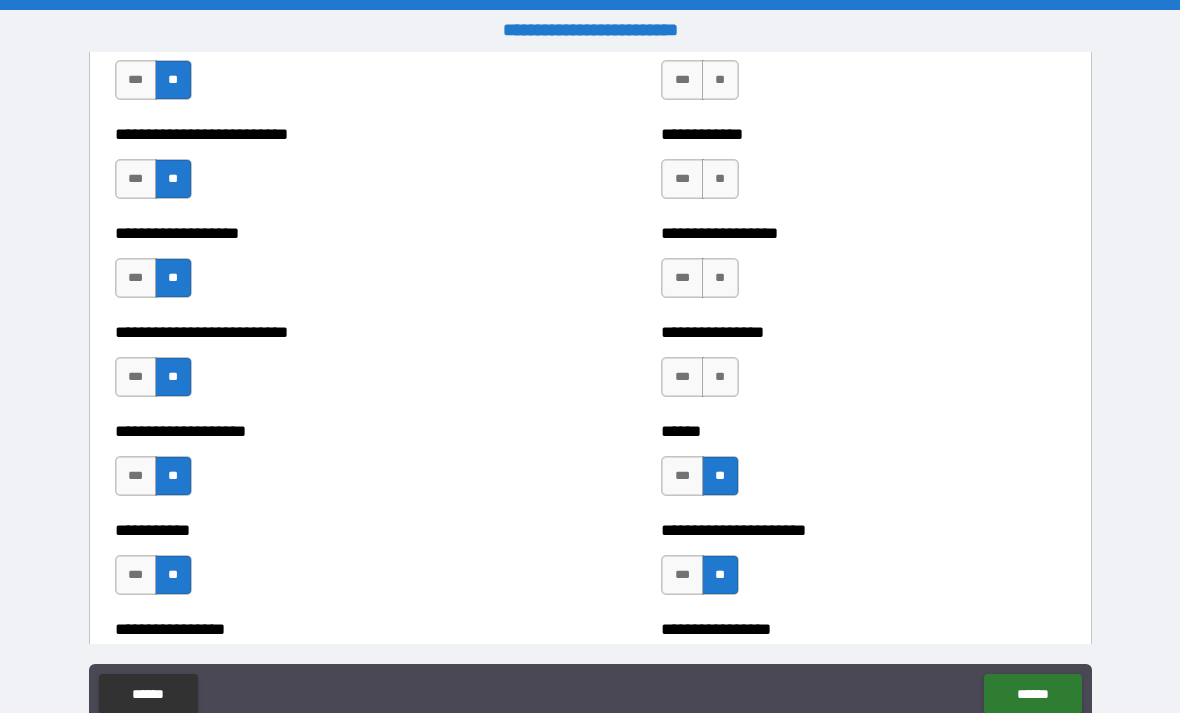 click on "**" at bounding box center (720, 377) 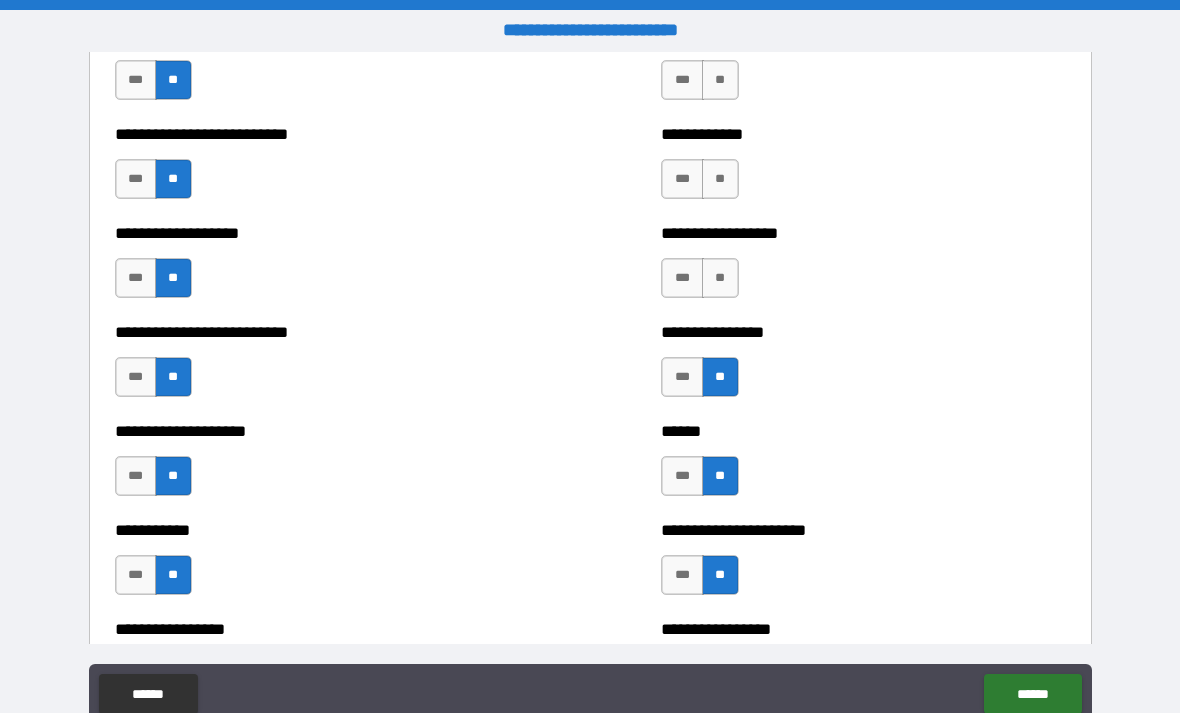 click on "**" at bounding box center [720, 278] 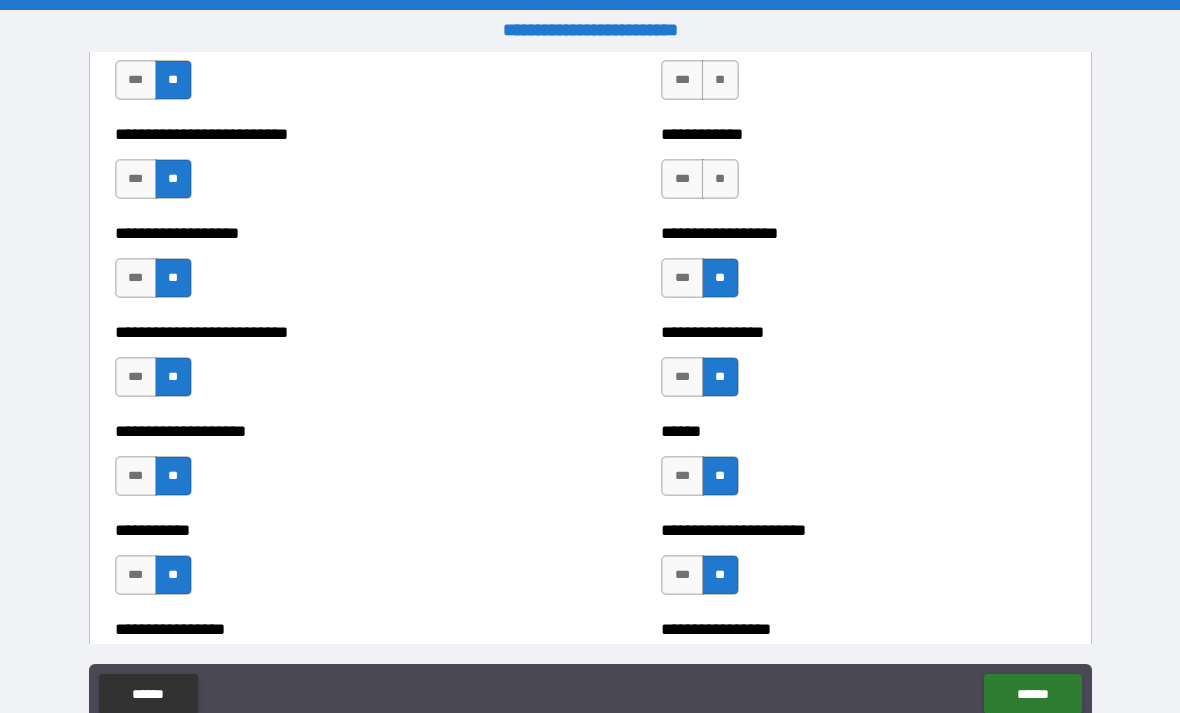 click on "**" at bounding box center [720, 179] 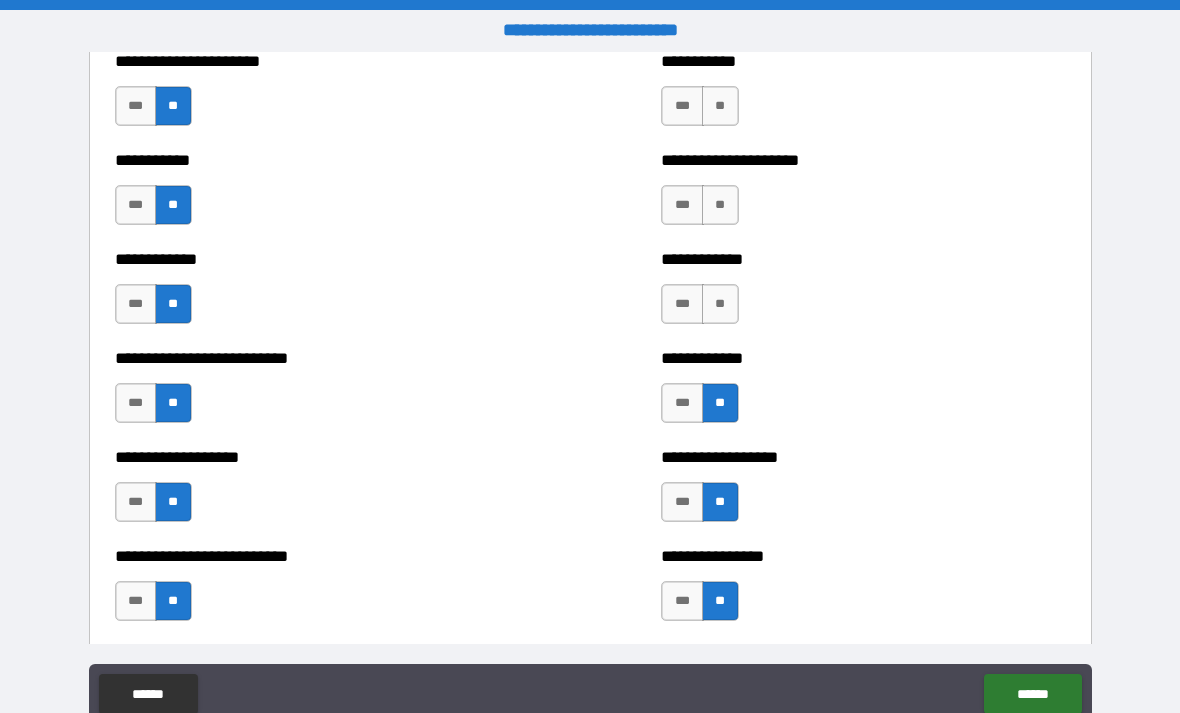 scroll, scrollTop: 5293, scrollLeft: 0, axis: vertical 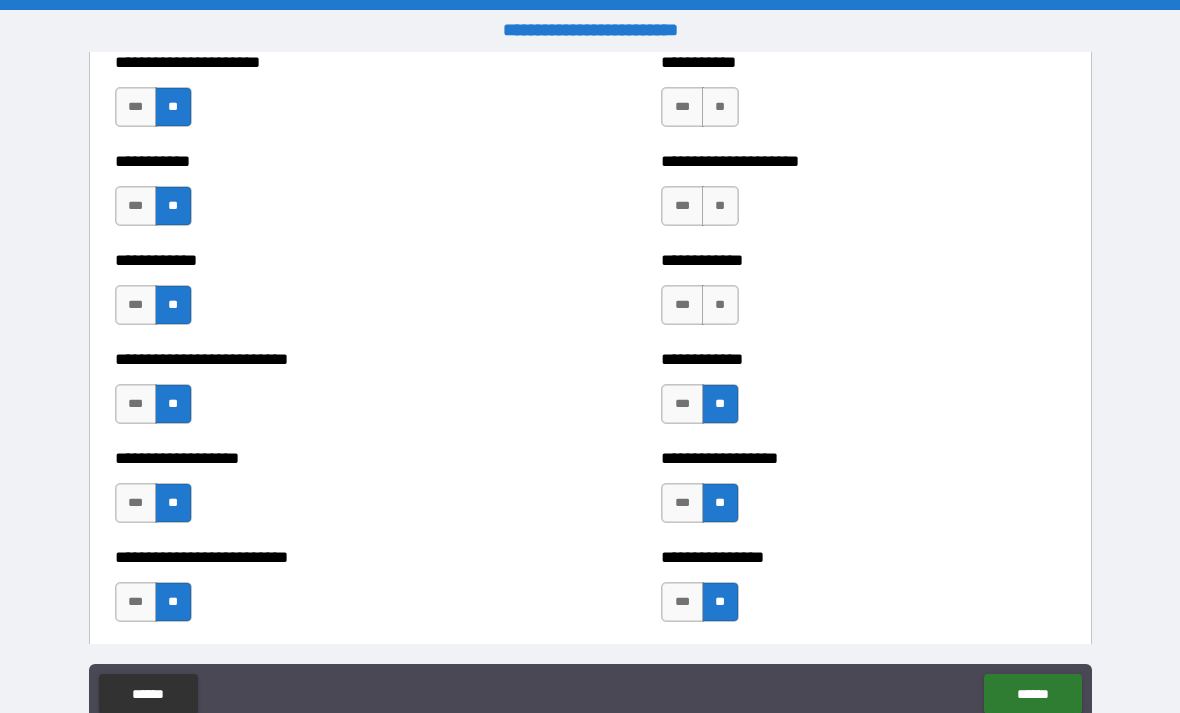 click on "**" at bounding box center [720, 305] 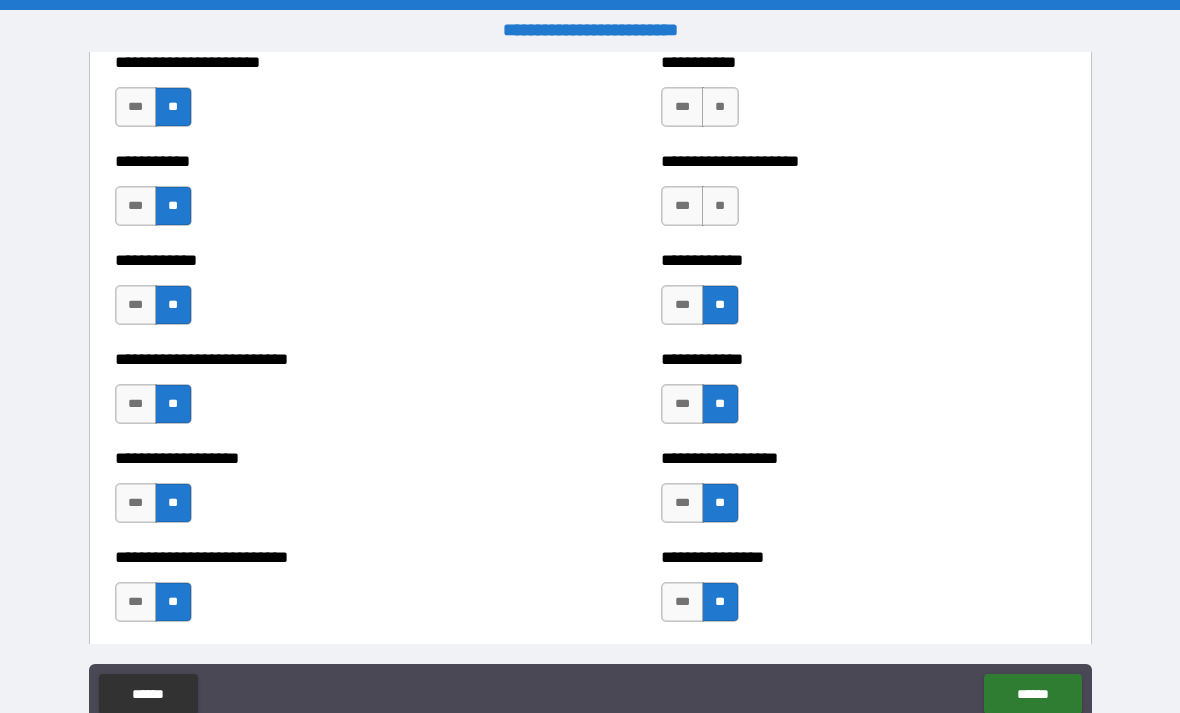 click on "**" at bounding box center [720, 206] 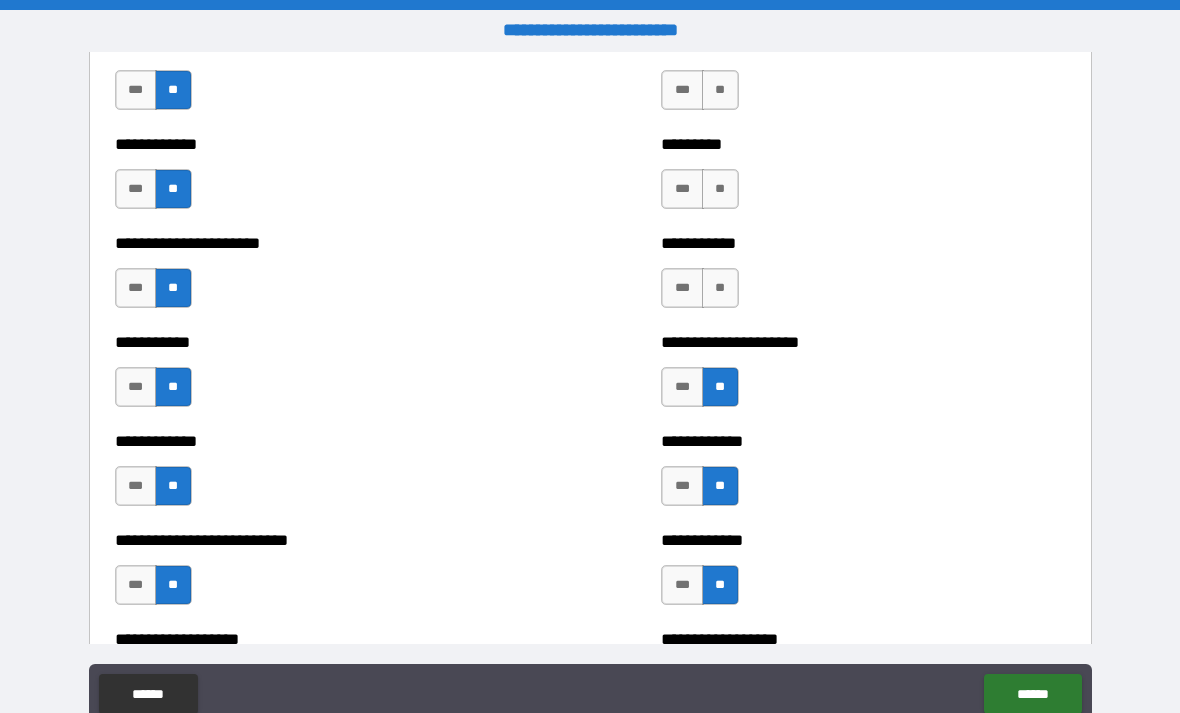 scroll, scrollTop: 5105, scrollLeft: 0, axis: vertical 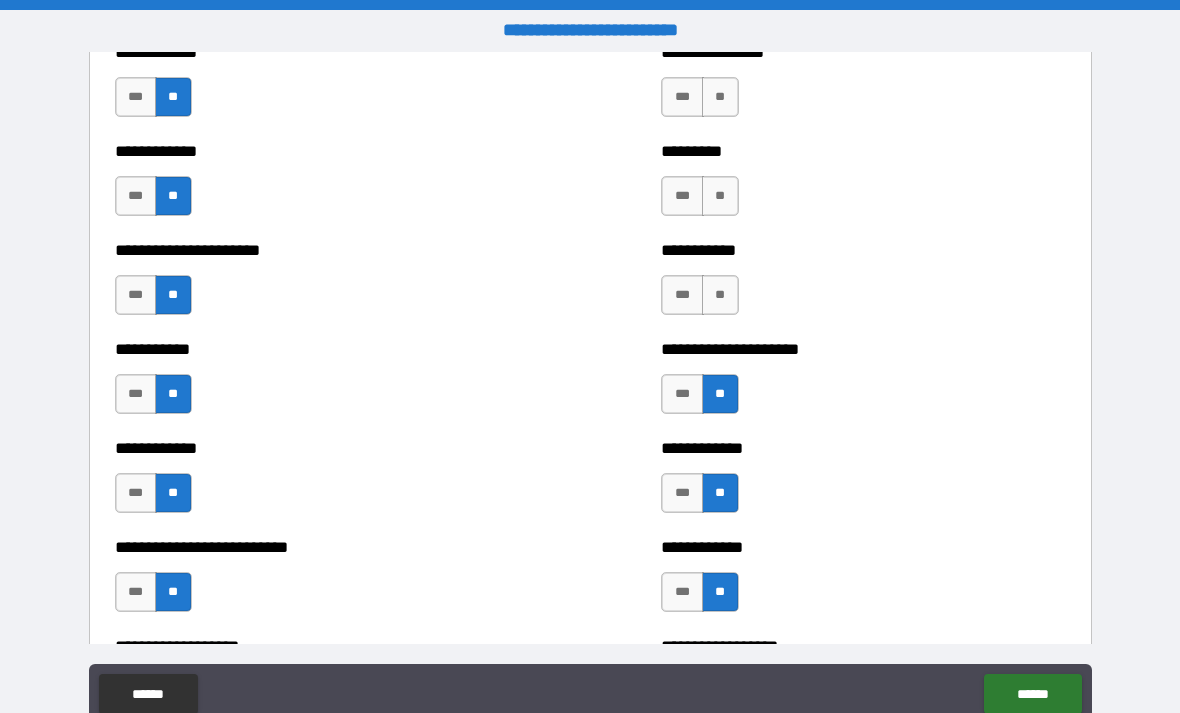 click on "**" at bounding box center (720, 295) 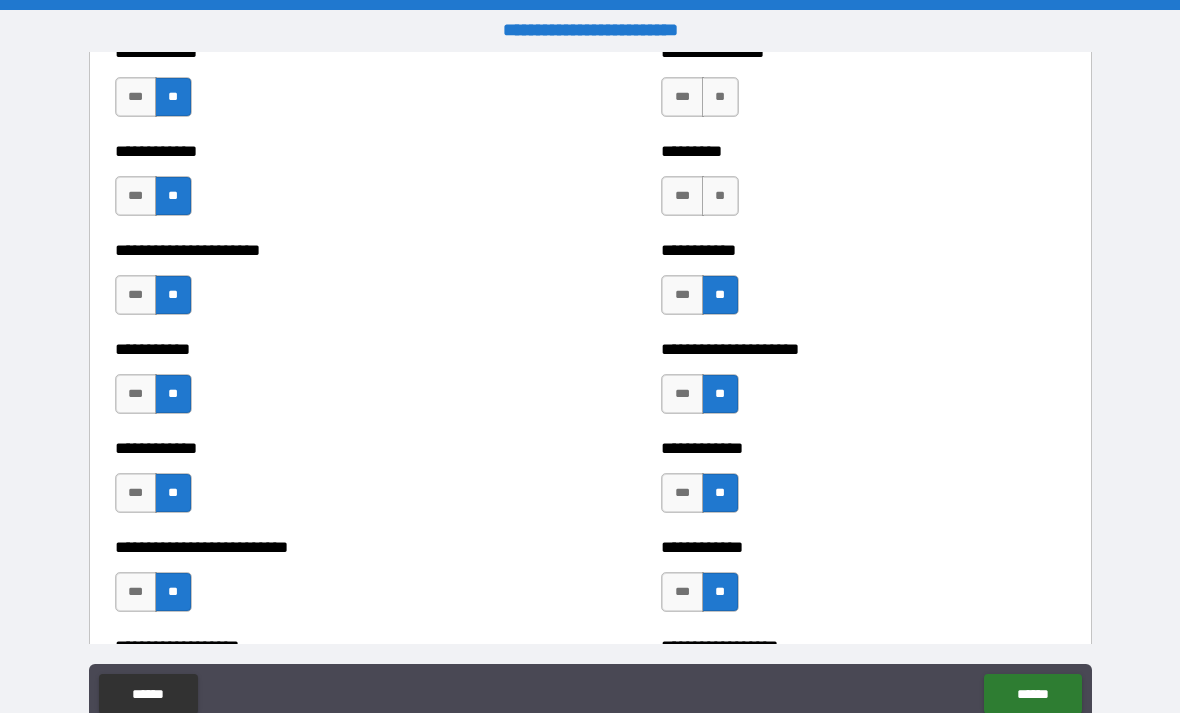 click on "**" at bounding box center (720, 196) 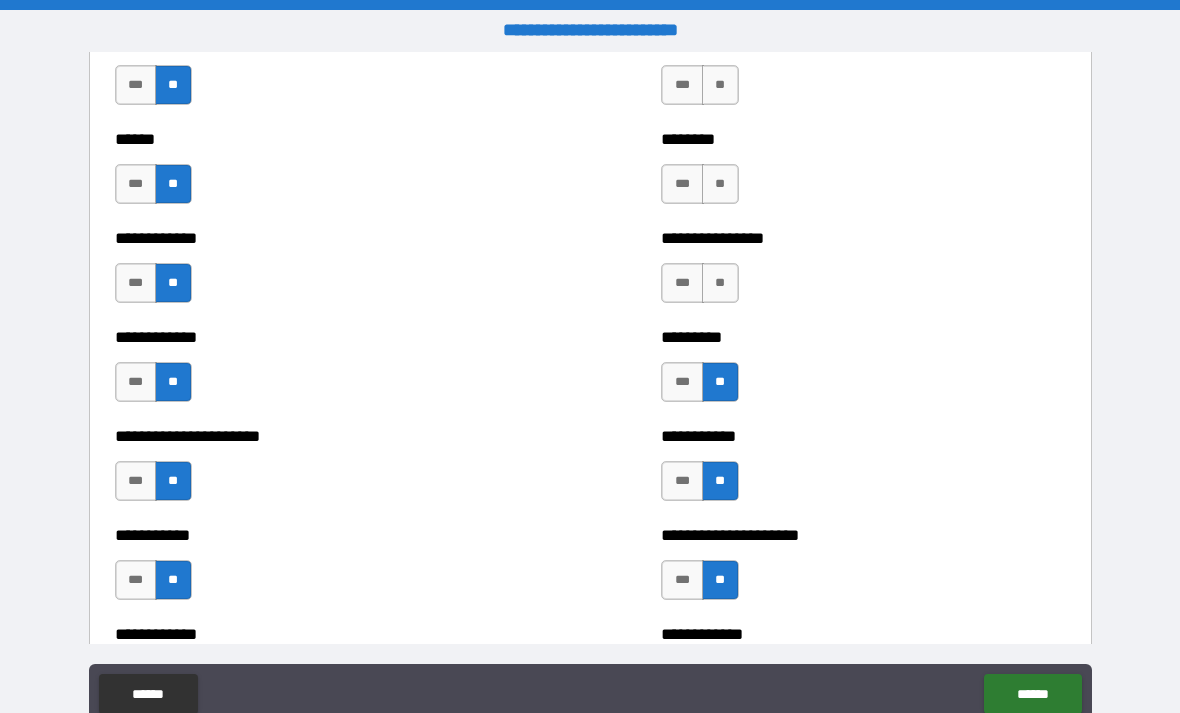 scroll, scrollTop: 4903, scrollLeft: 0, axis: vertical 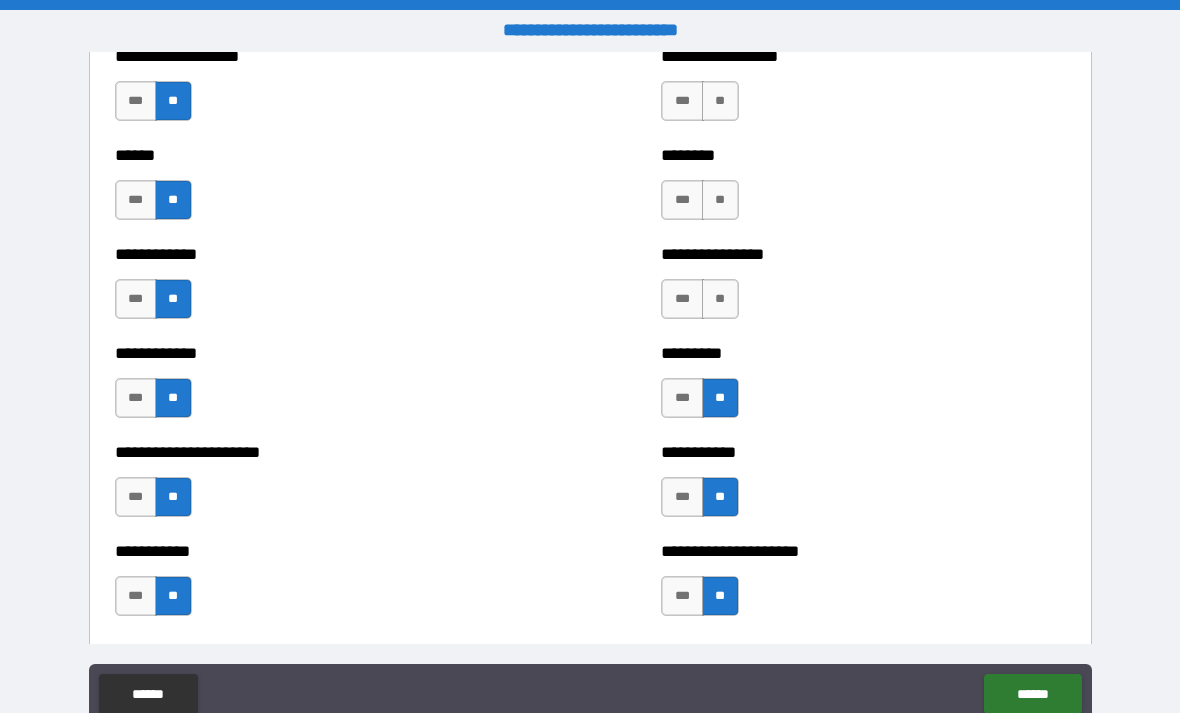click on "**" at bounding box center [720, 299] 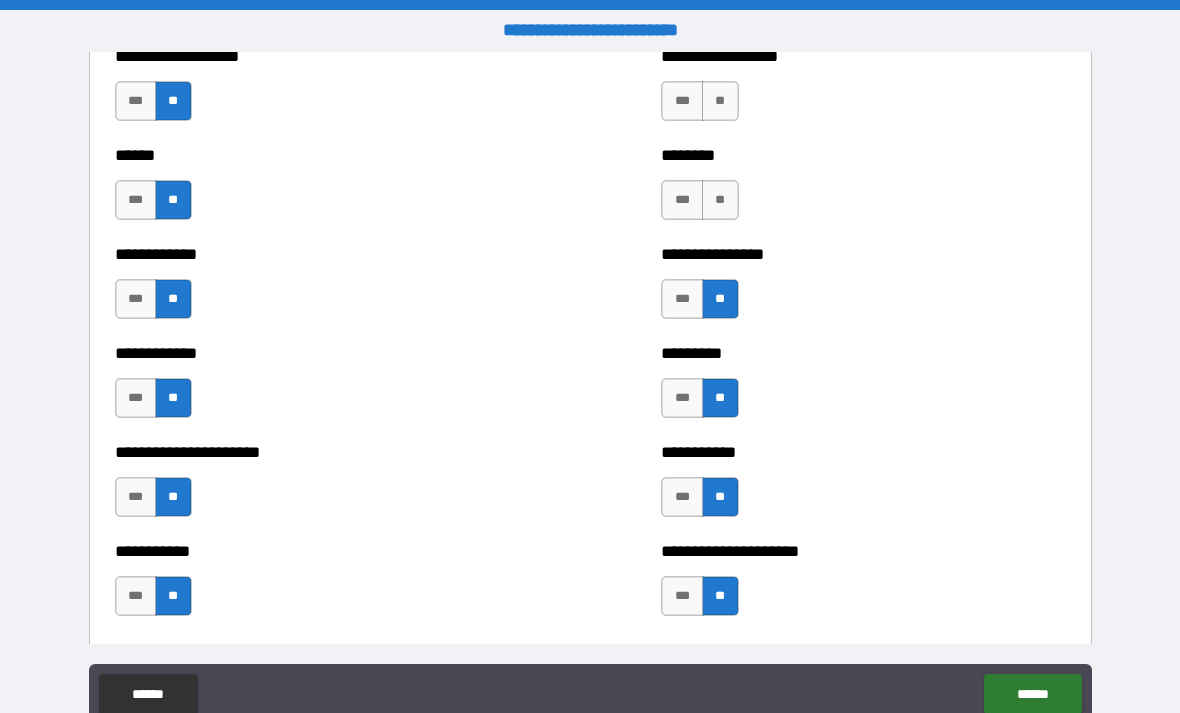 click on "**" at bounding box center [720, 200] 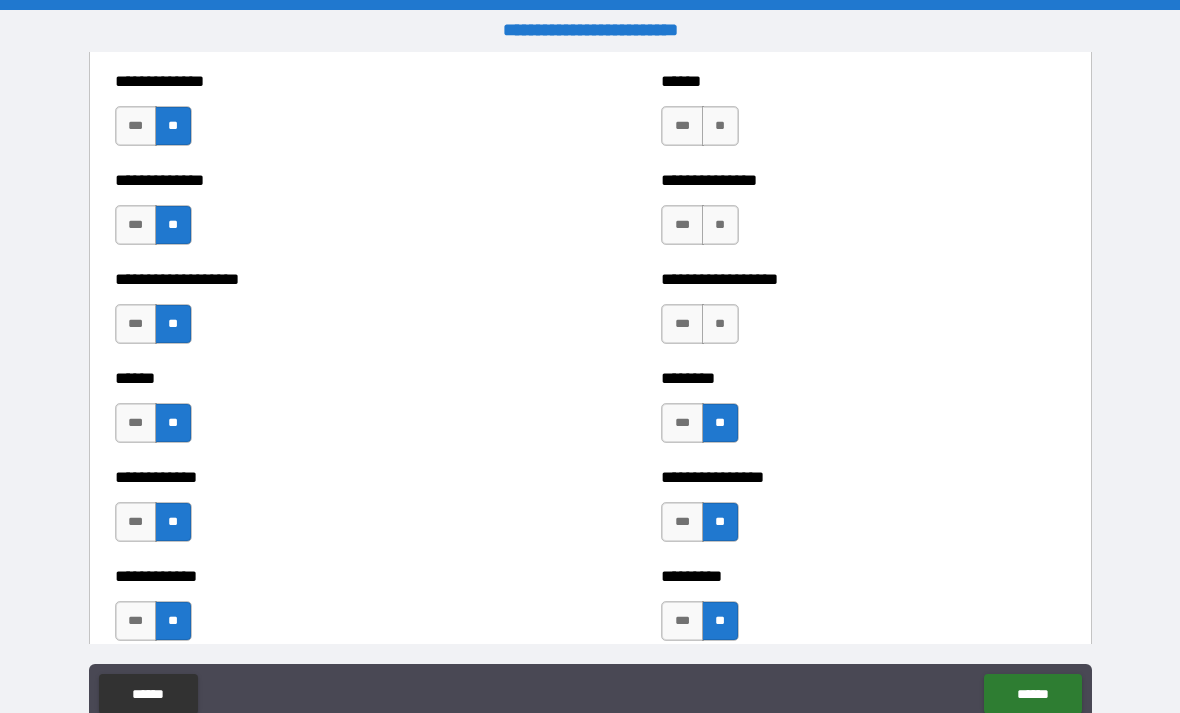scroll, scrollTop: 4669, scrollLeft: 0, axis: vertical 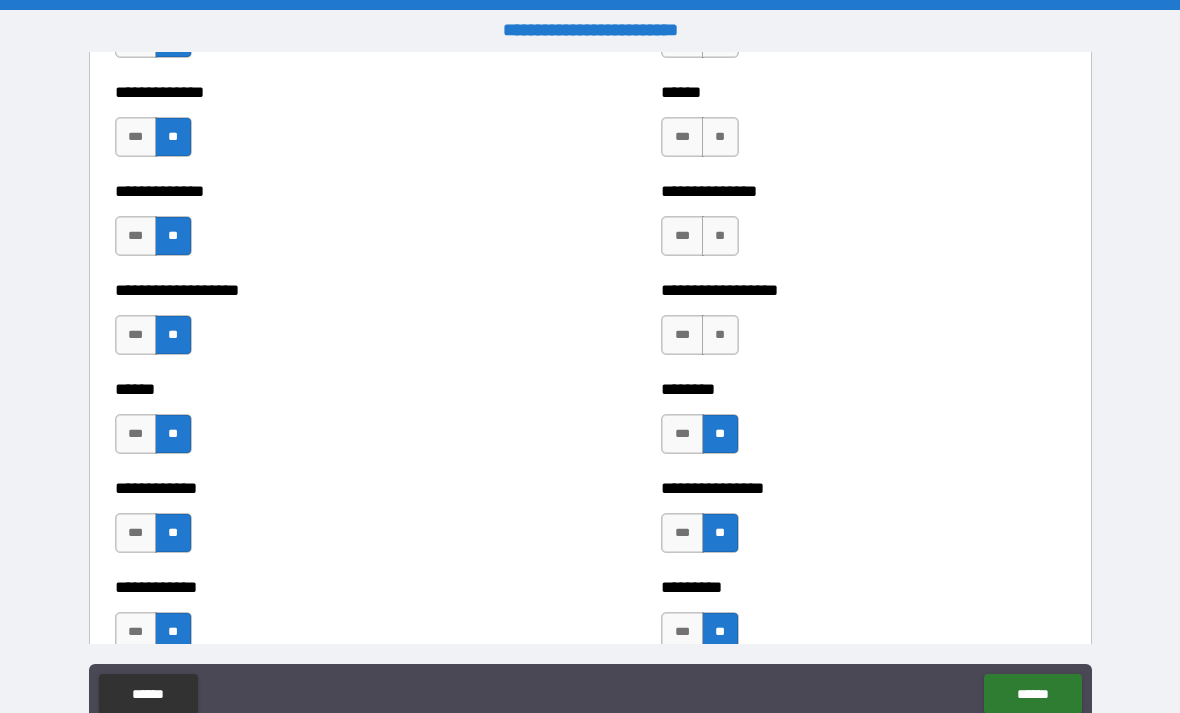 click on "**" at bounding box center (720, 335) 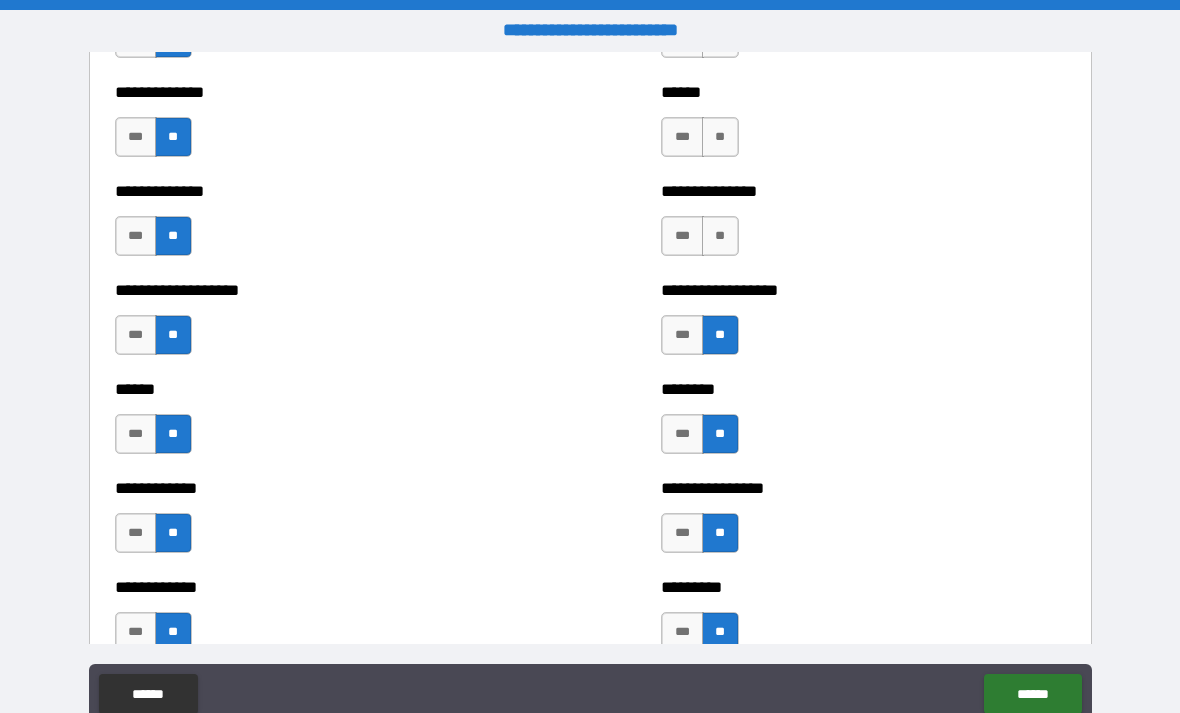 click on "**" at bounding box center (720, 236) 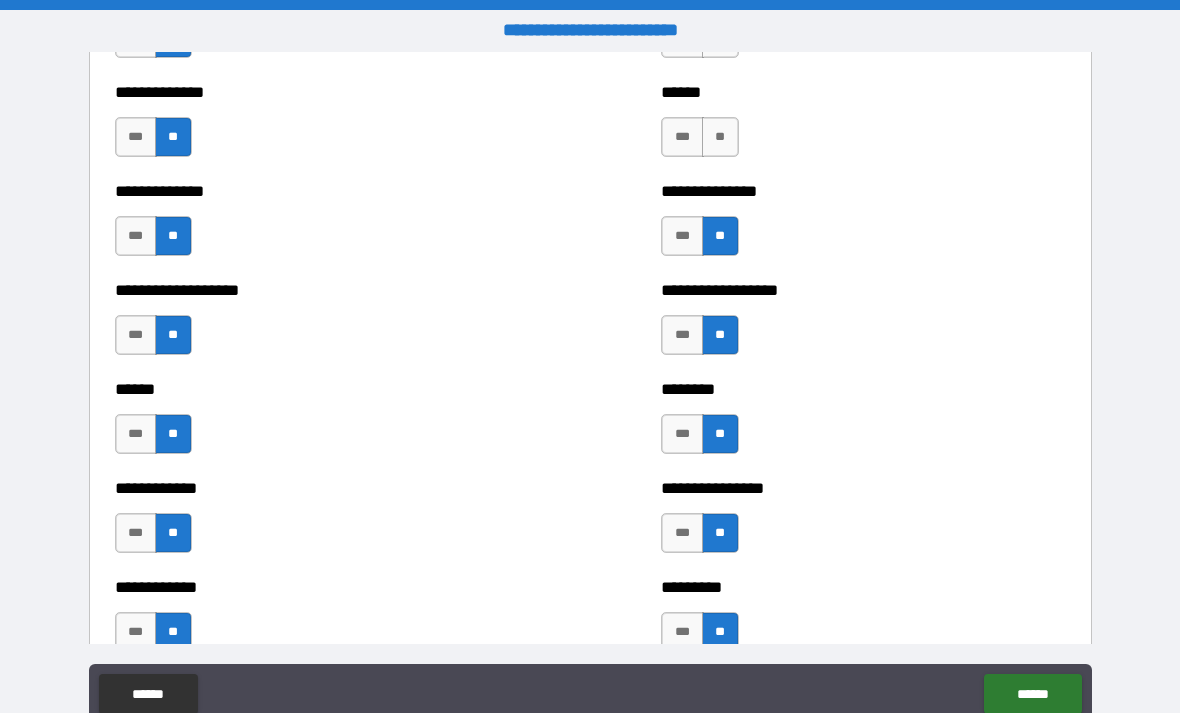 click on "**" at bounding box center (720, 137) 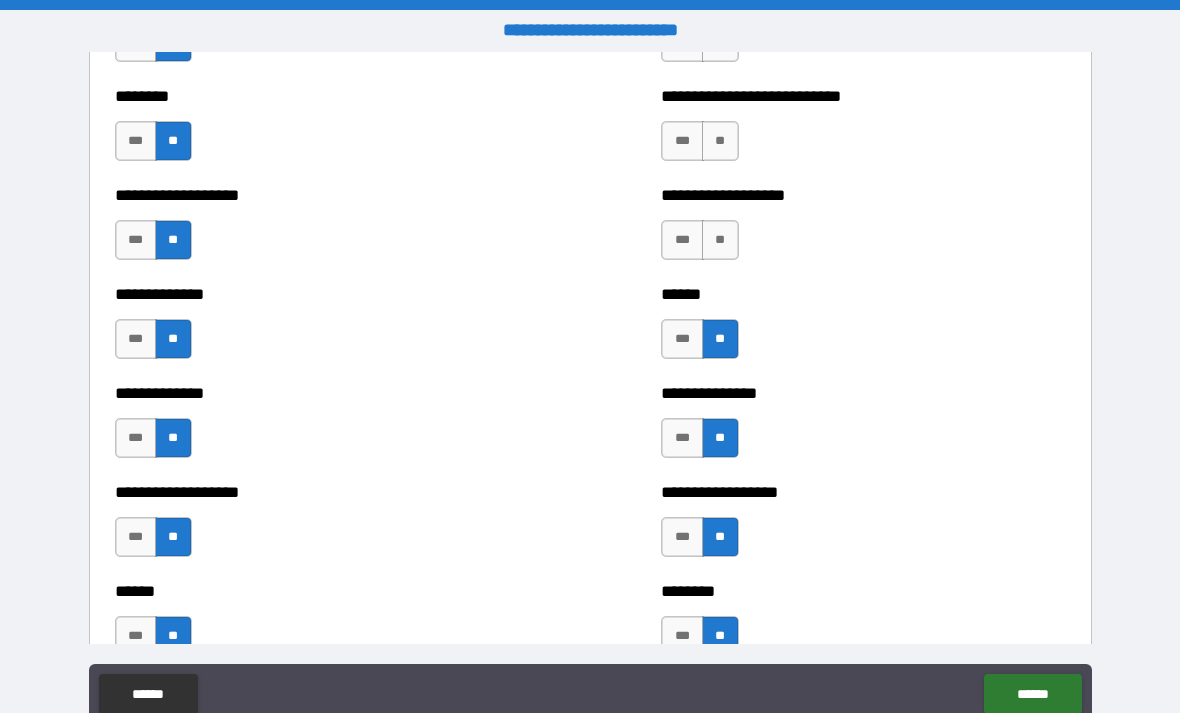 scroll, scrollTop: 4466, scrollLeft: 0, axis: vertical 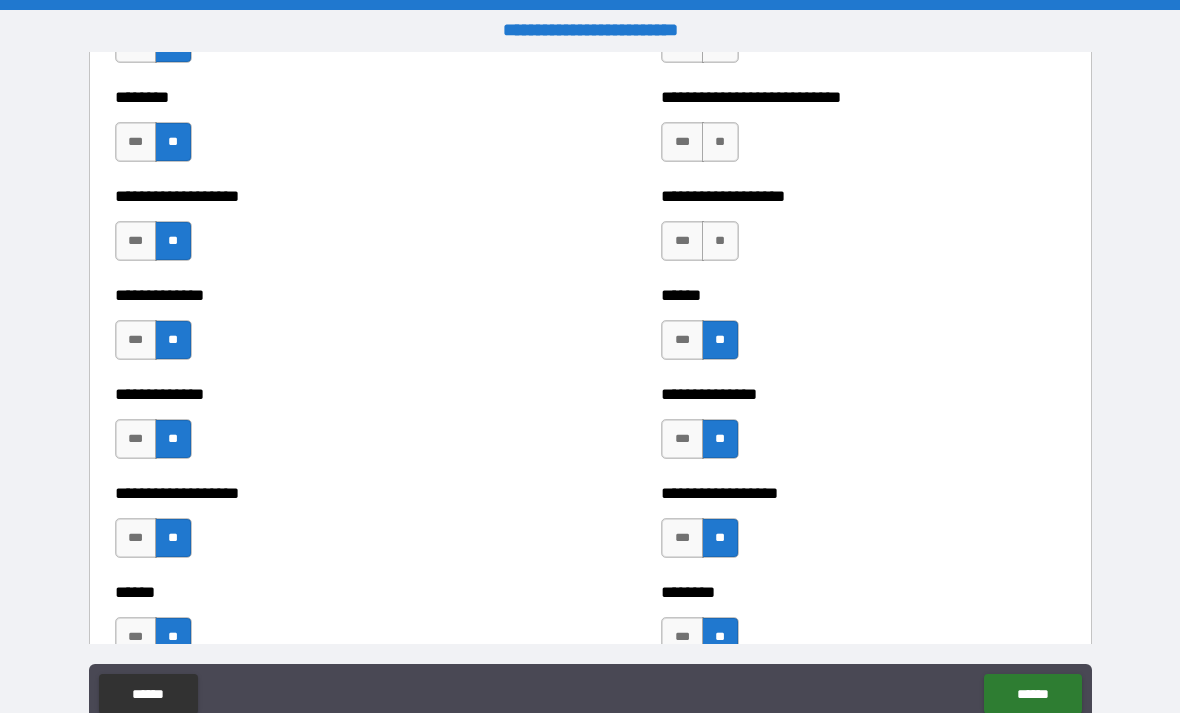 click on "**" at bounding box center (720, 241) 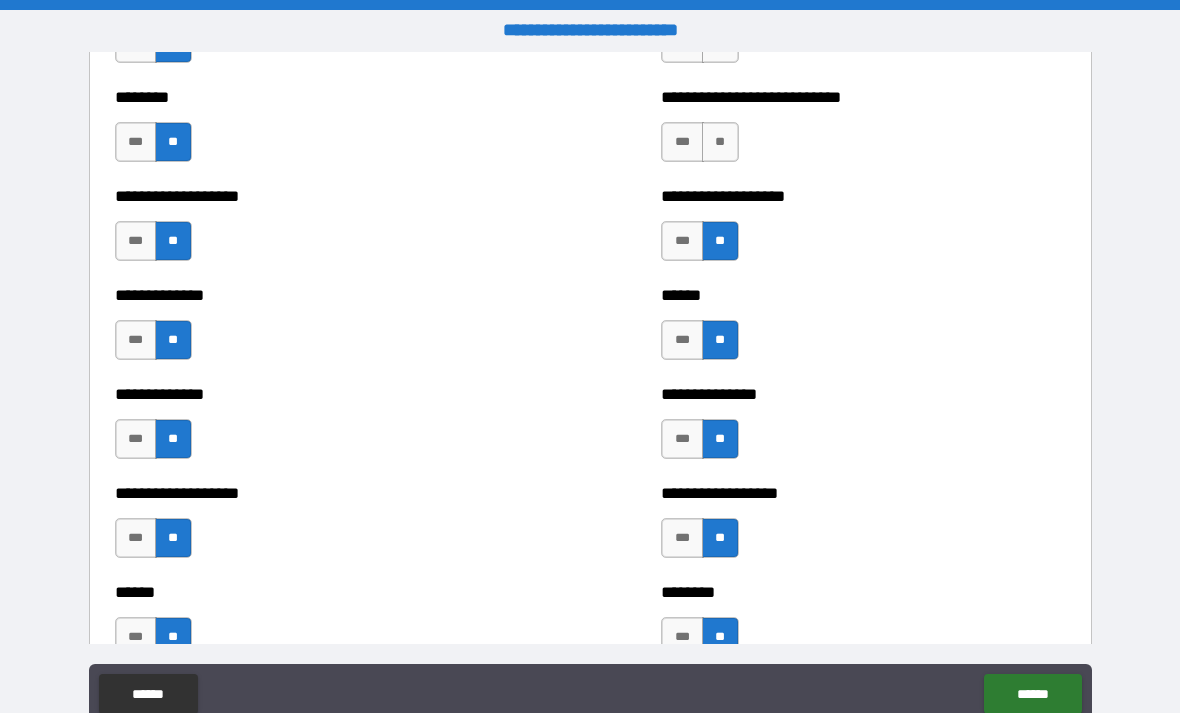click on "**" at bounding box center (720, 142) 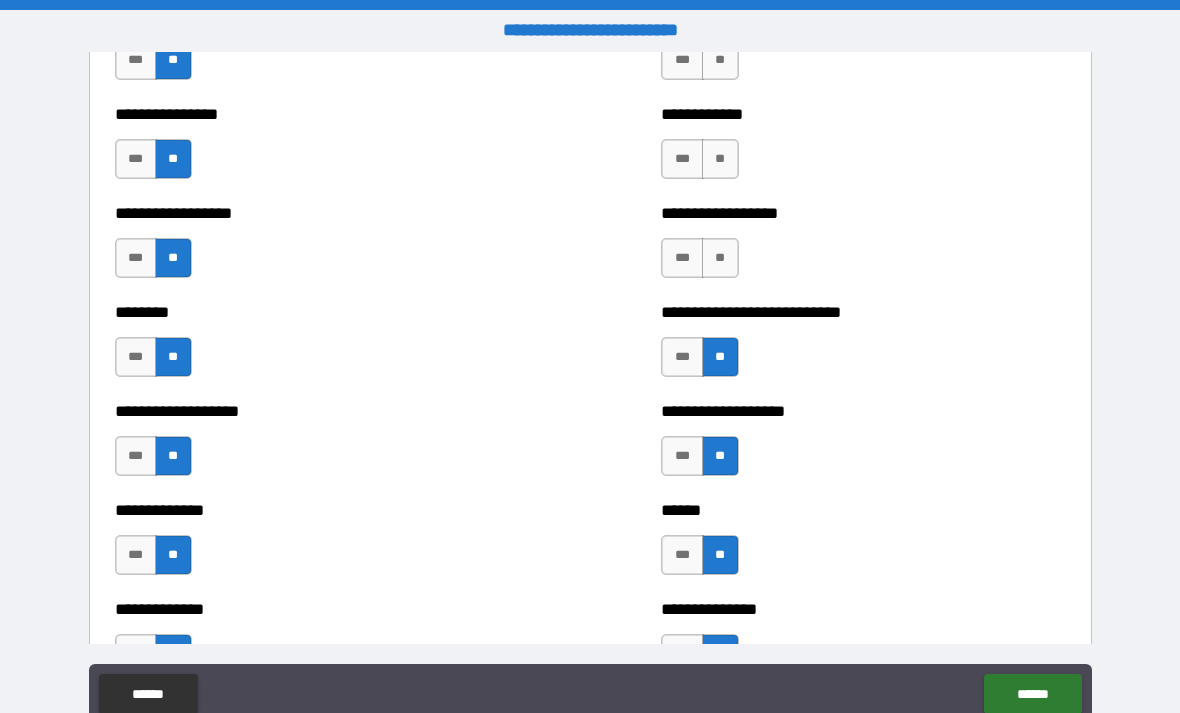 scroll, scrollTop: 4244, scrollLeft: 0, axis: vertical 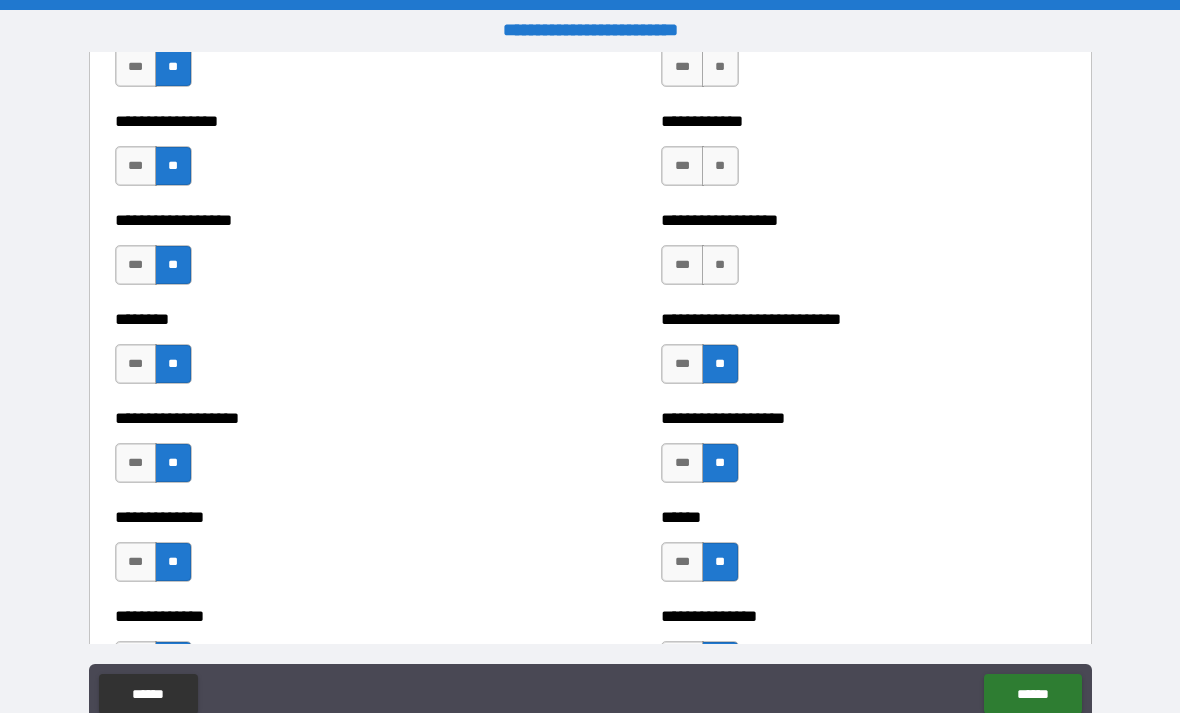 click on "**" at bounding box center [720, 265] 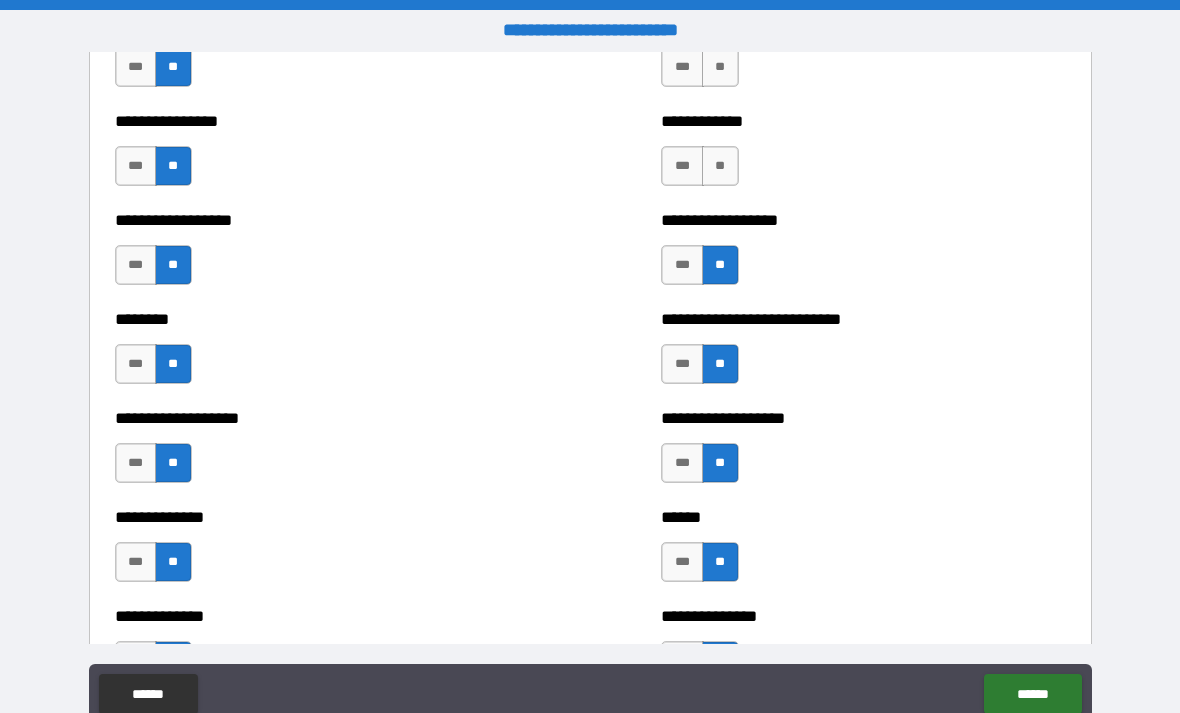 click on "**" at bounding box center [720, 166] 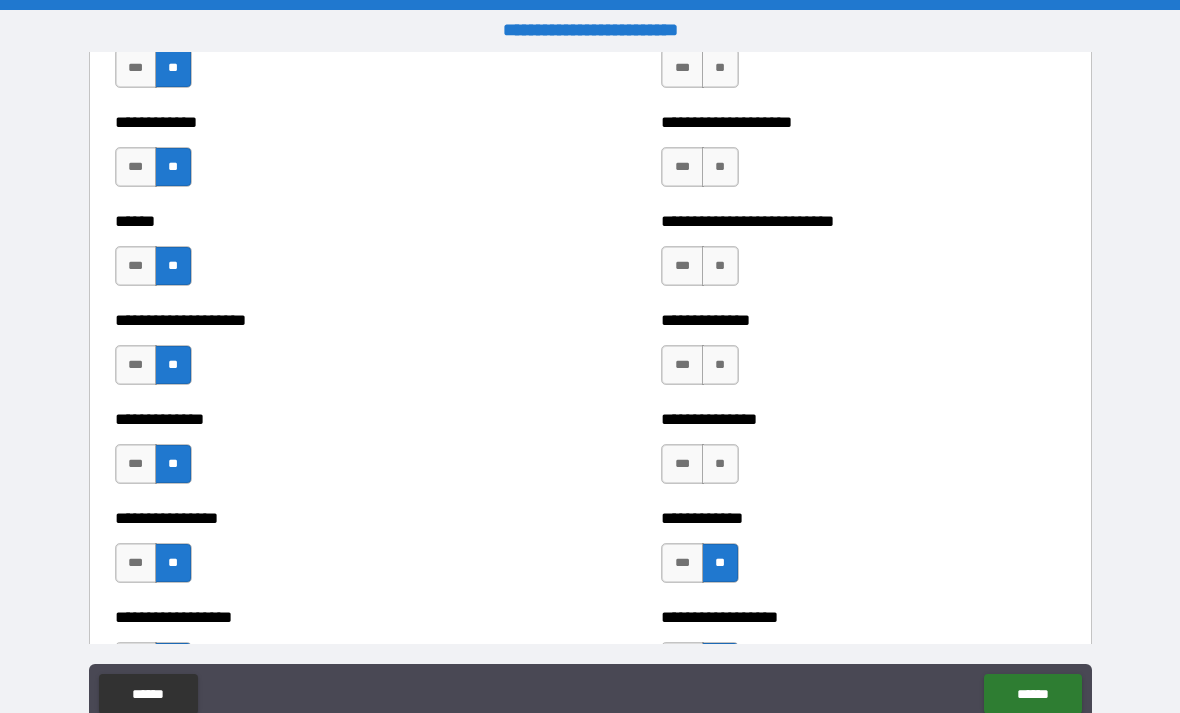 scroll, scrollTop: 3838, scrollLeft: 0, axis: vertical 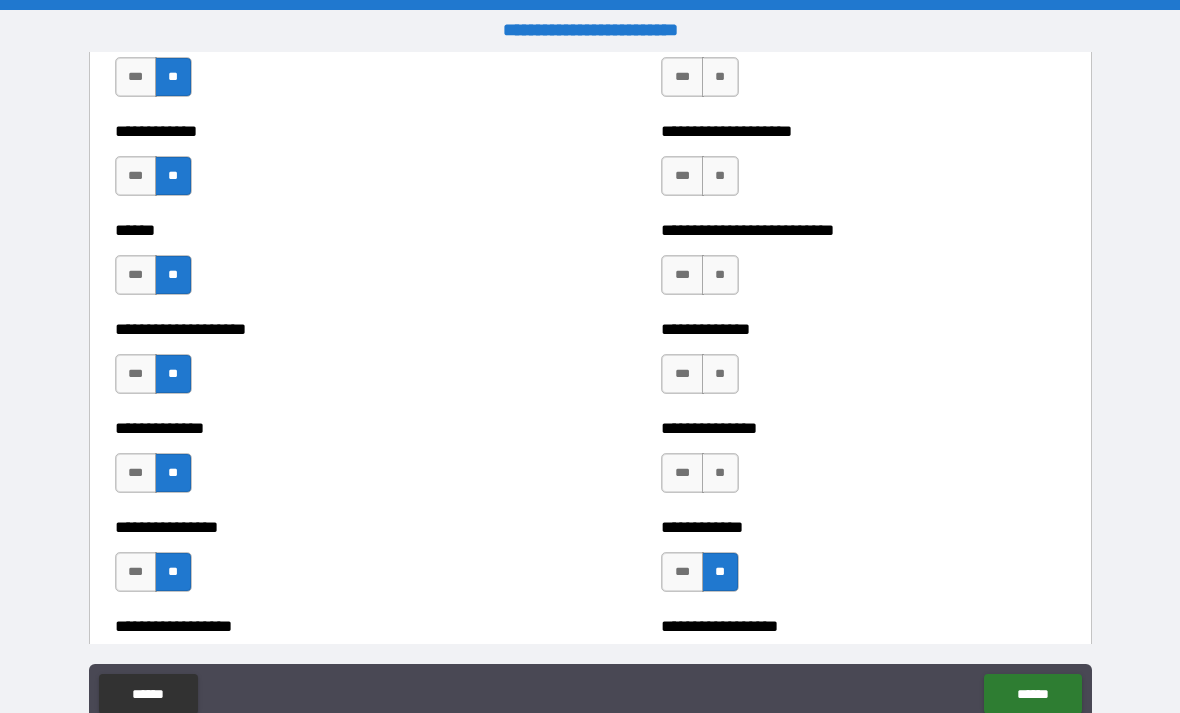 click on "**" at bounding box center [720, 473] 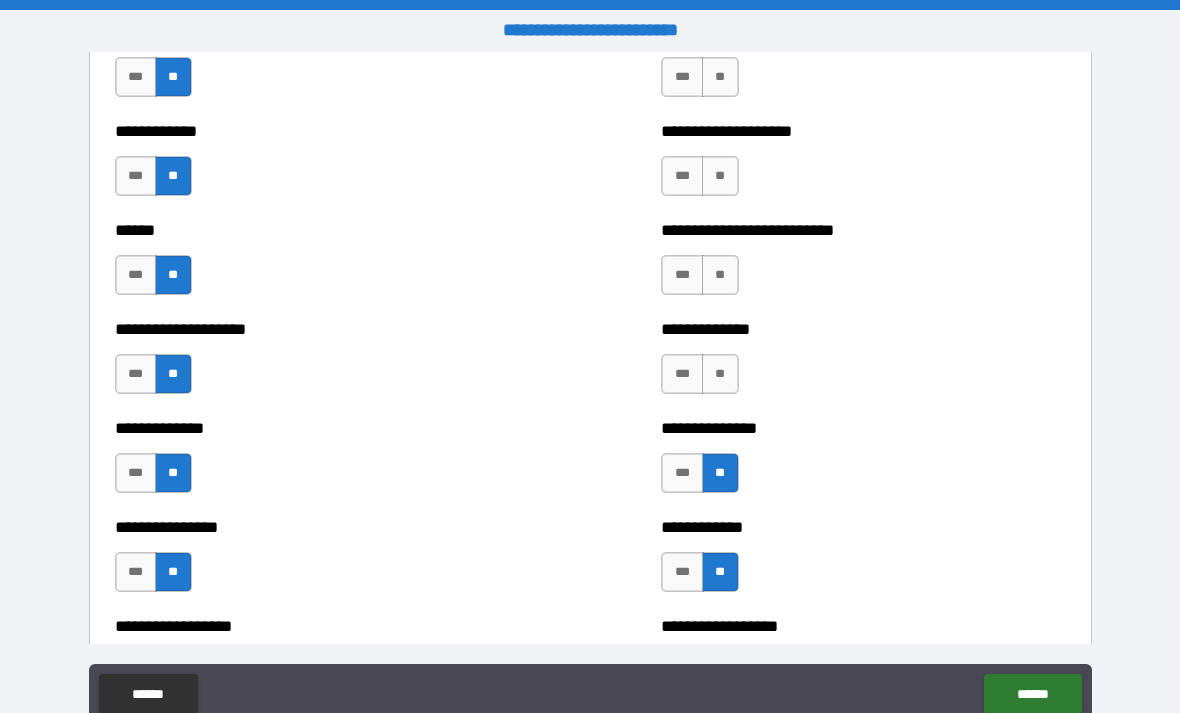 click on "**" at bounding box center (720, 374) 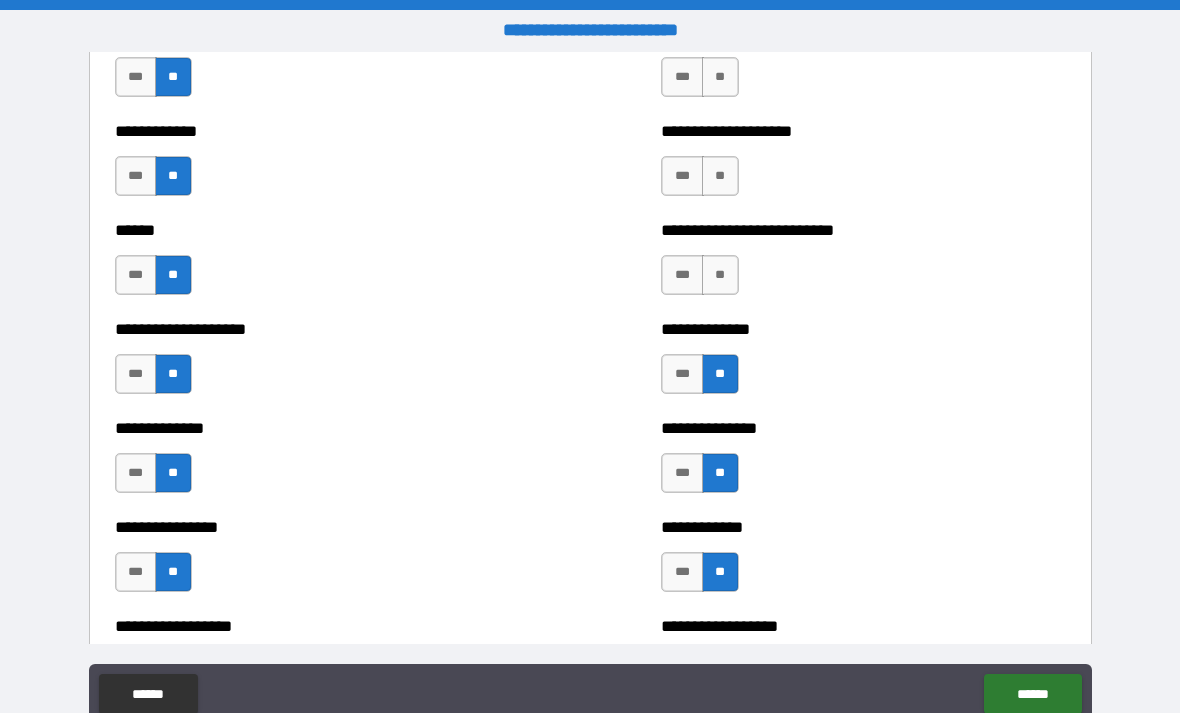 click on "**" at bounding box center [720, 275] 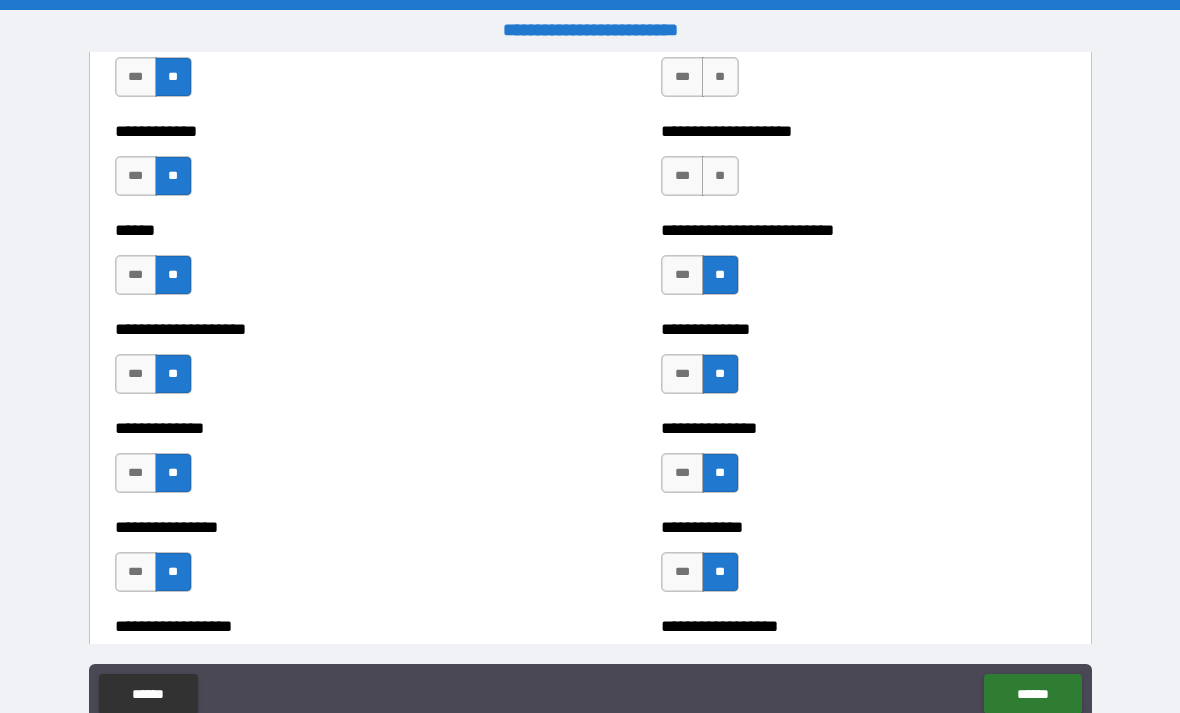 click on "**" at bounding box center (720, 176) 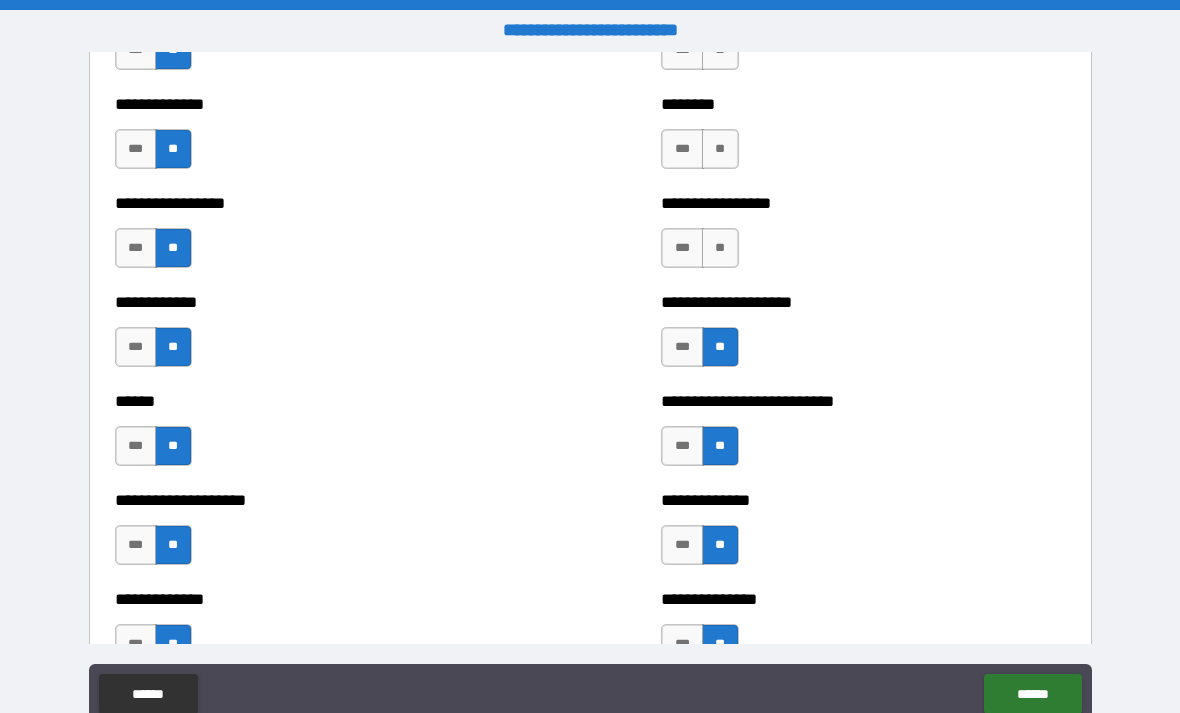 scroll, scrollTop: 3594, scrollLeft: 0, axis: vertical 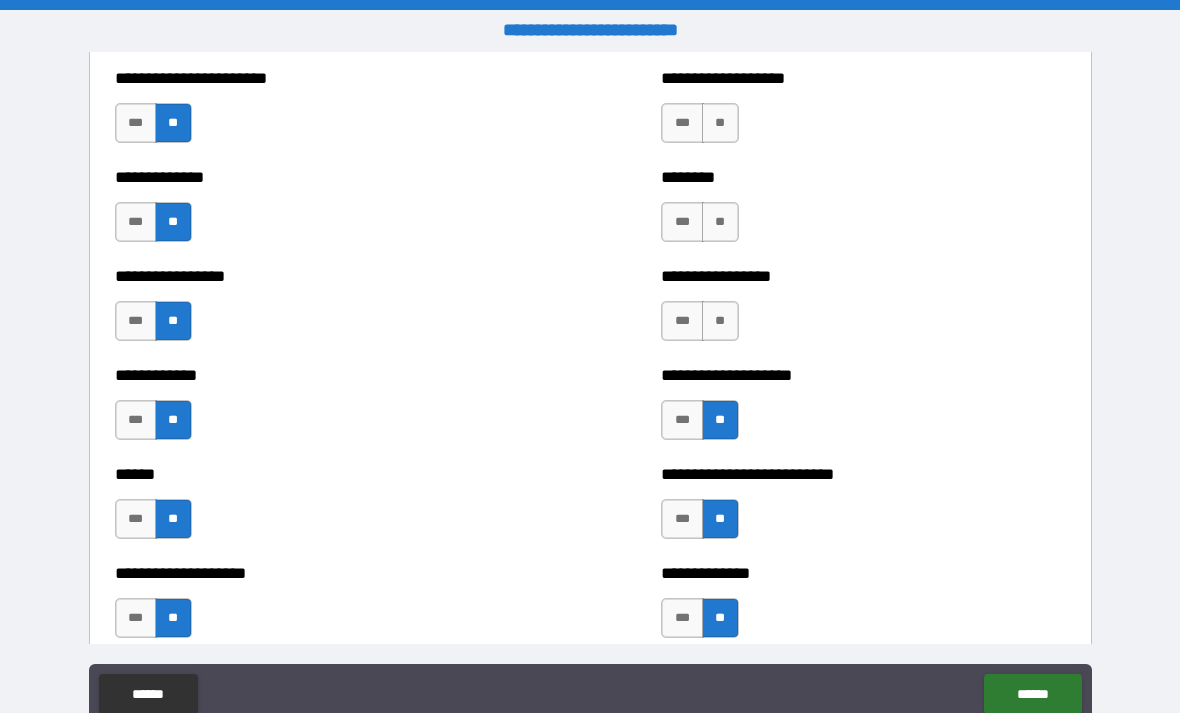 click on "**" at bounding box center (720, 321) 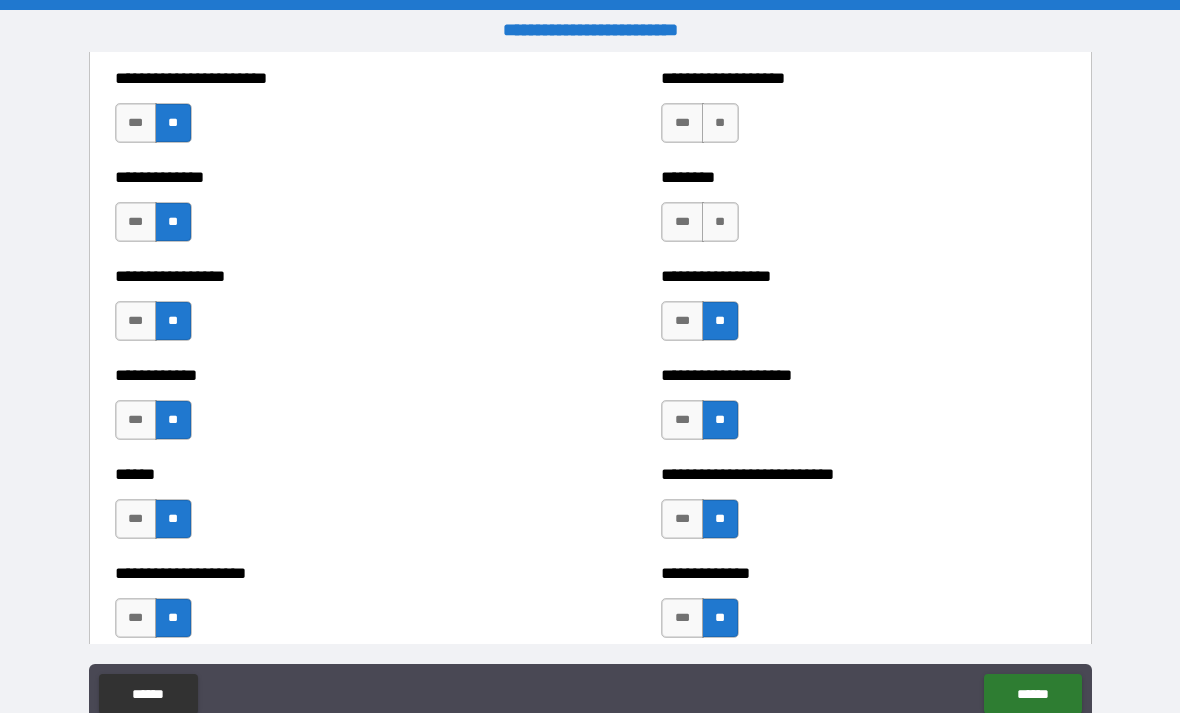click on "**" at bounding box center (720, 222) 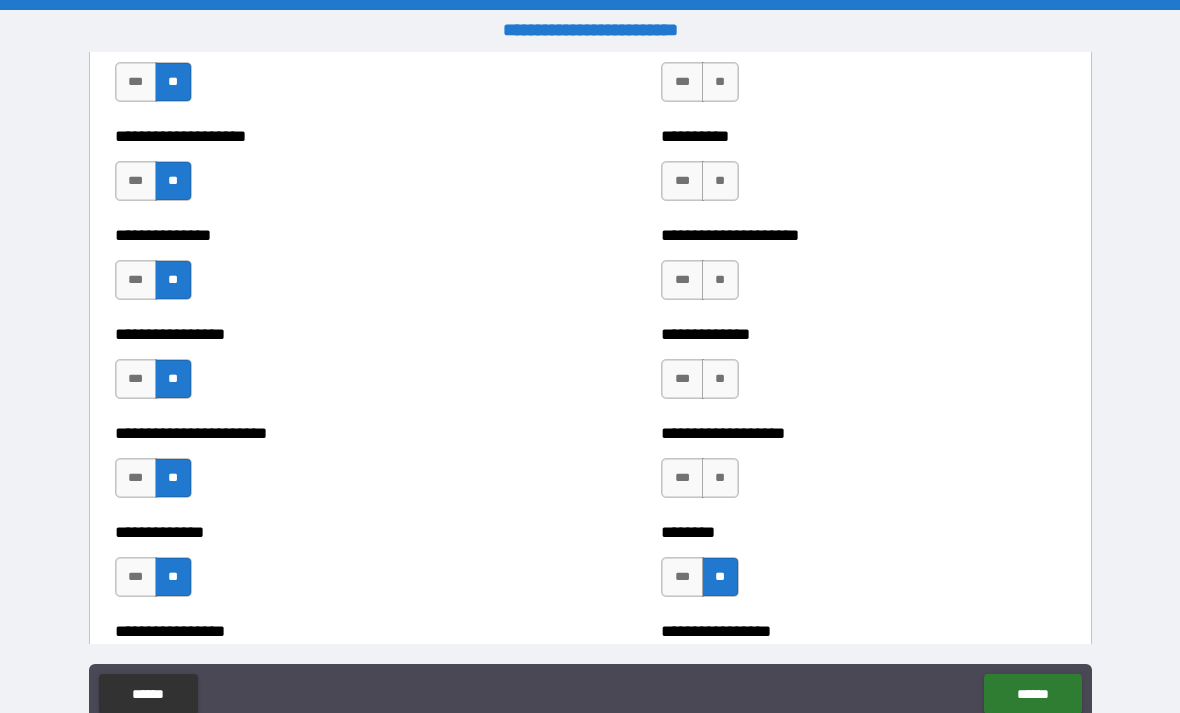 scroll, scrollTop: 3237, scrollLeft: 0, axis: vertical 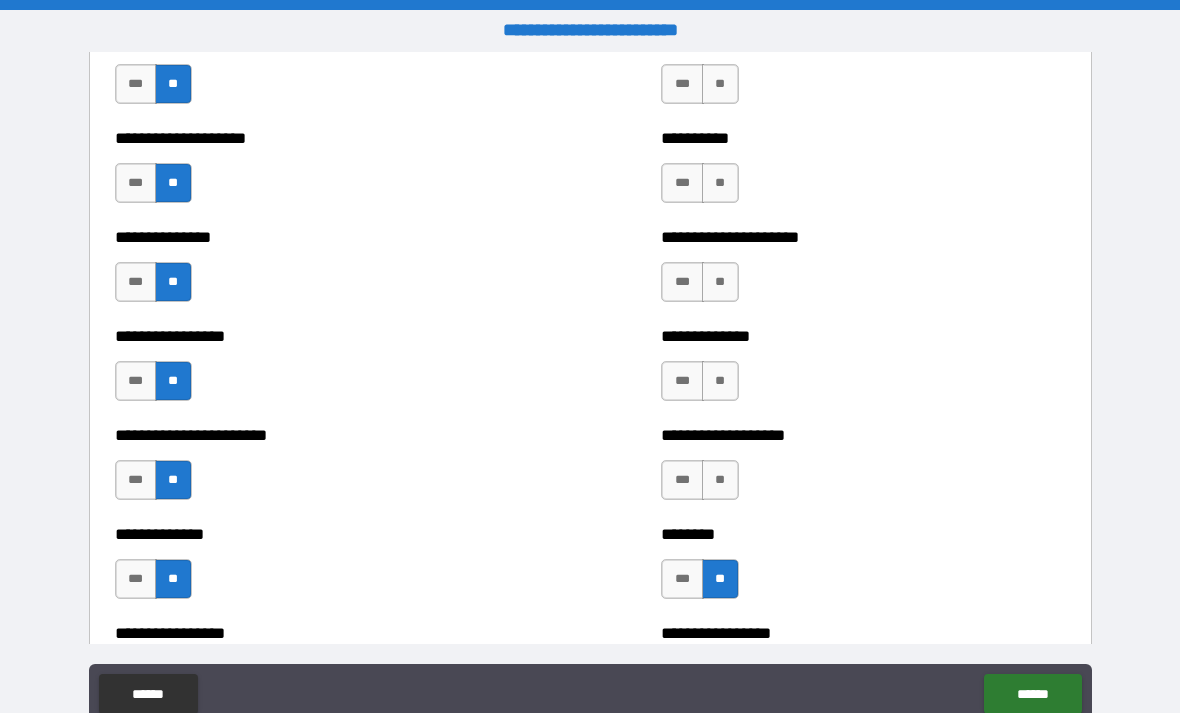 click on "**" at bounding box center (720, 480) 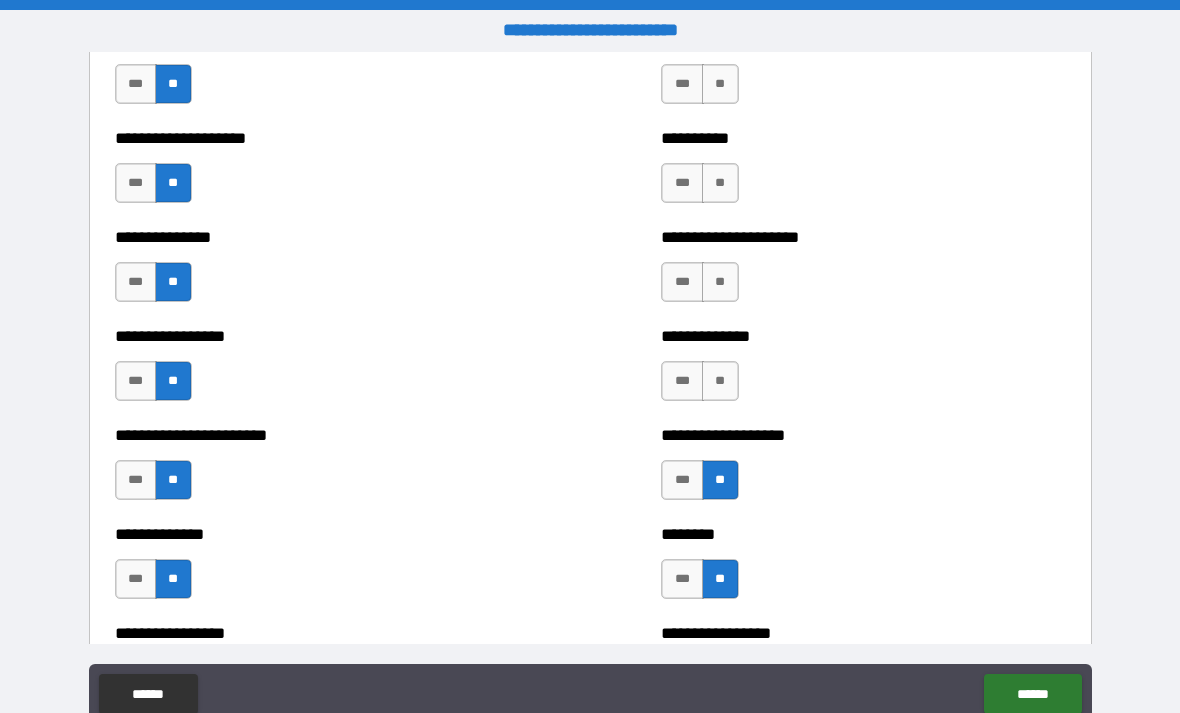 click on "**" at bounding box center [720, 381] 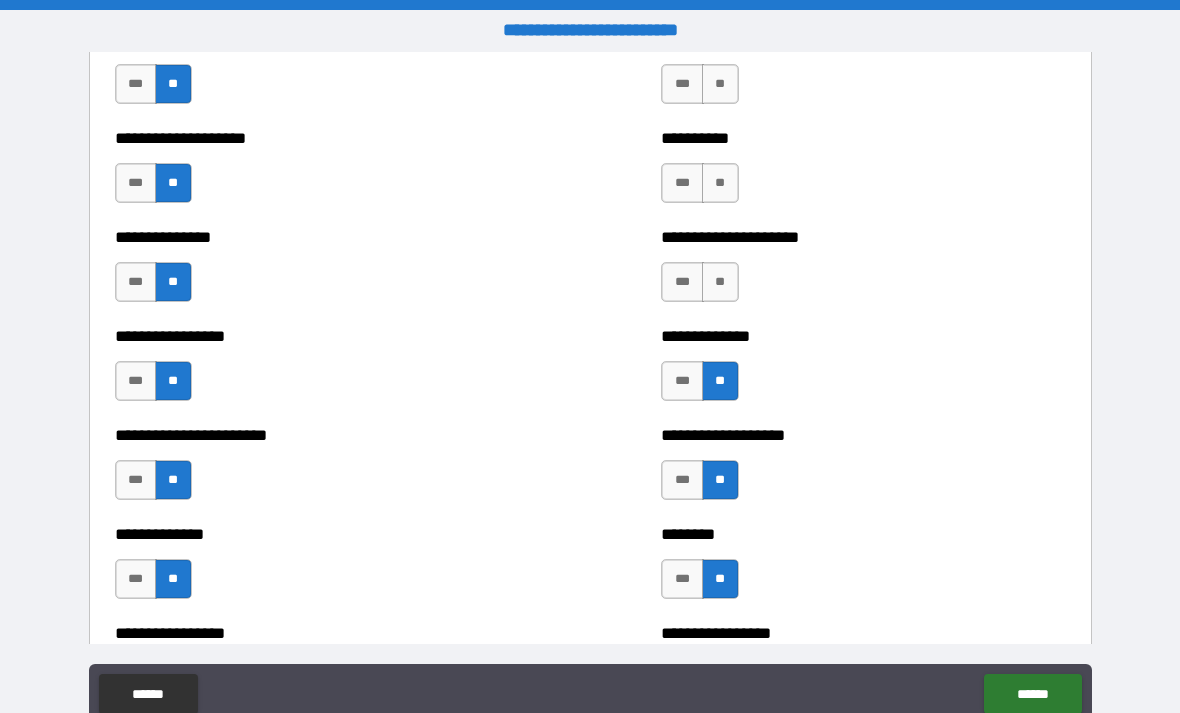 click on "**" at bounding box center (720, 282) 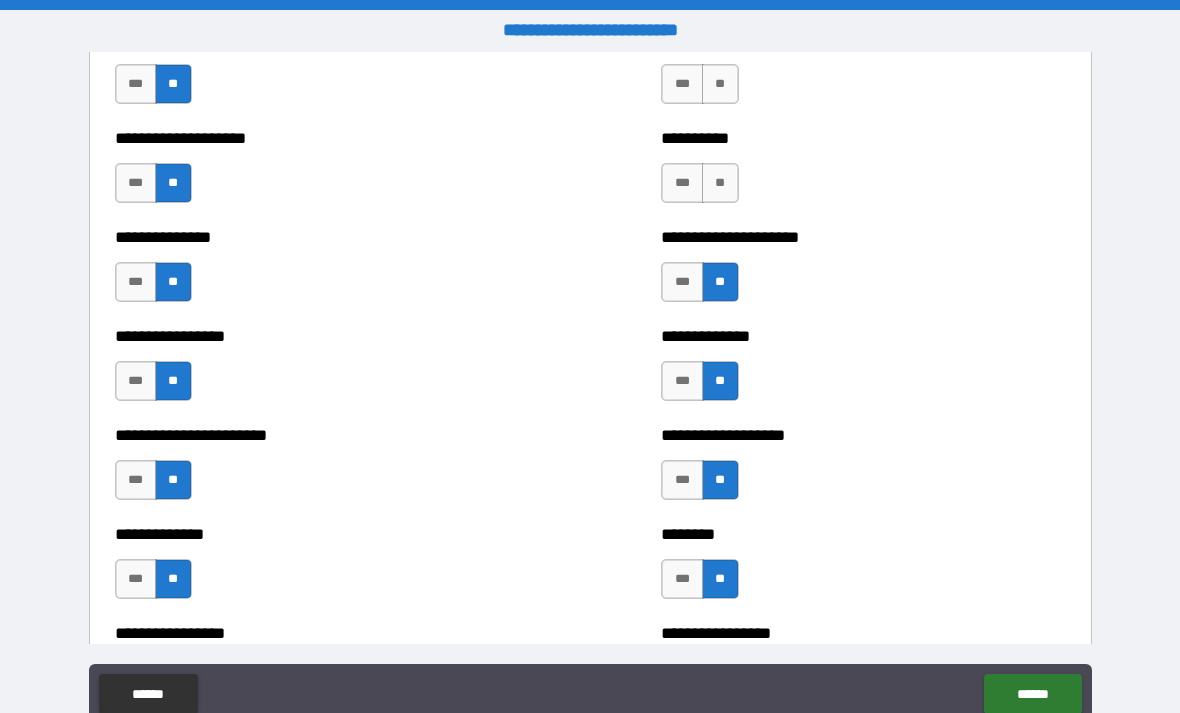 click on "**" at bounding box center [720, 183] 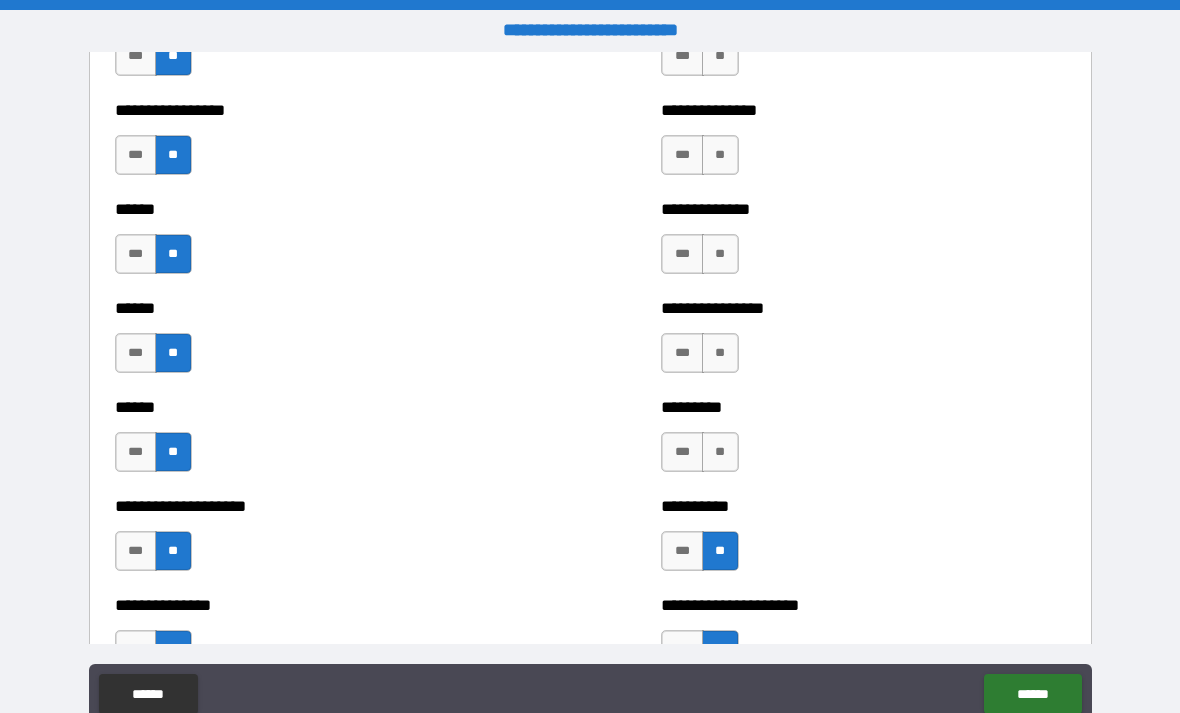 scroll, scrollTop: 2854, scrollLeft: 0, axis: vertical 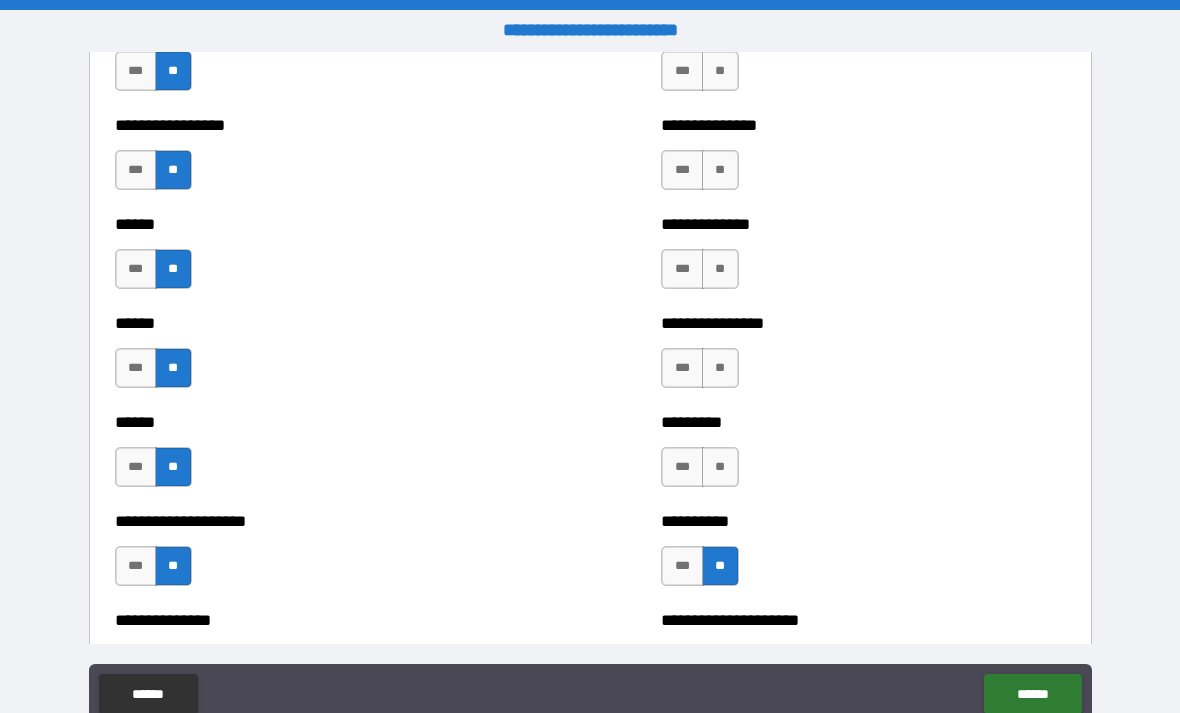 click on "**" at bounding box center (720, 467) 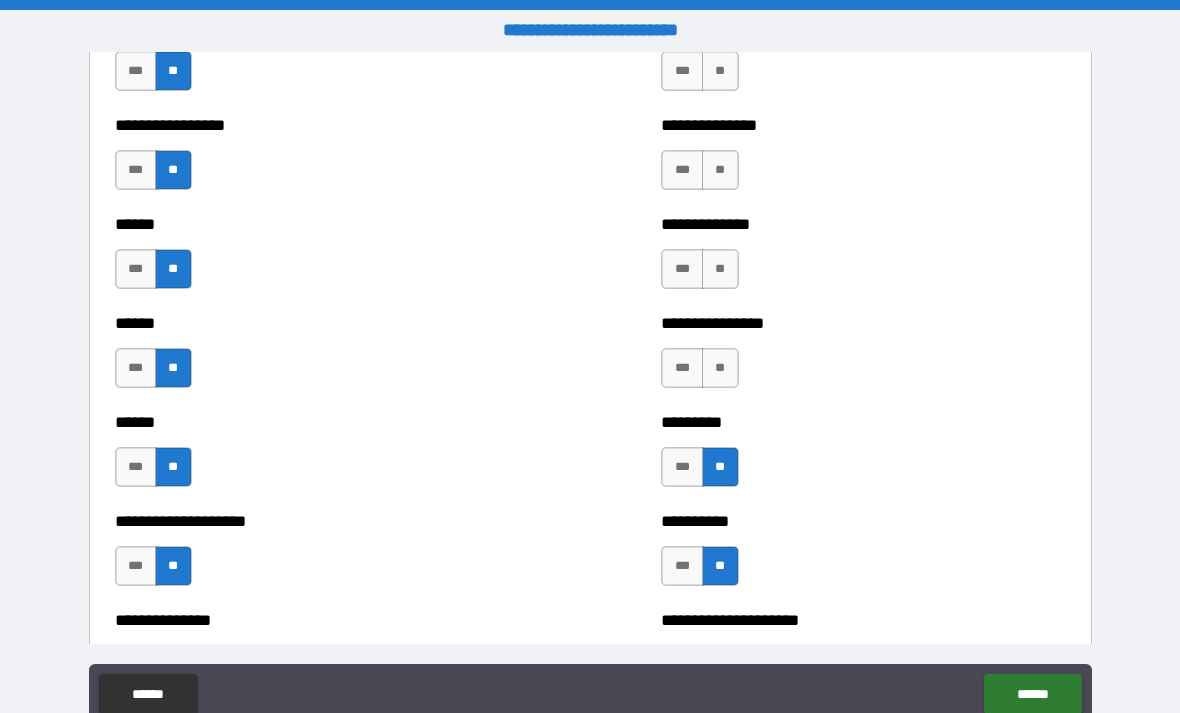 click on "**" at bounding box center [720, 368] 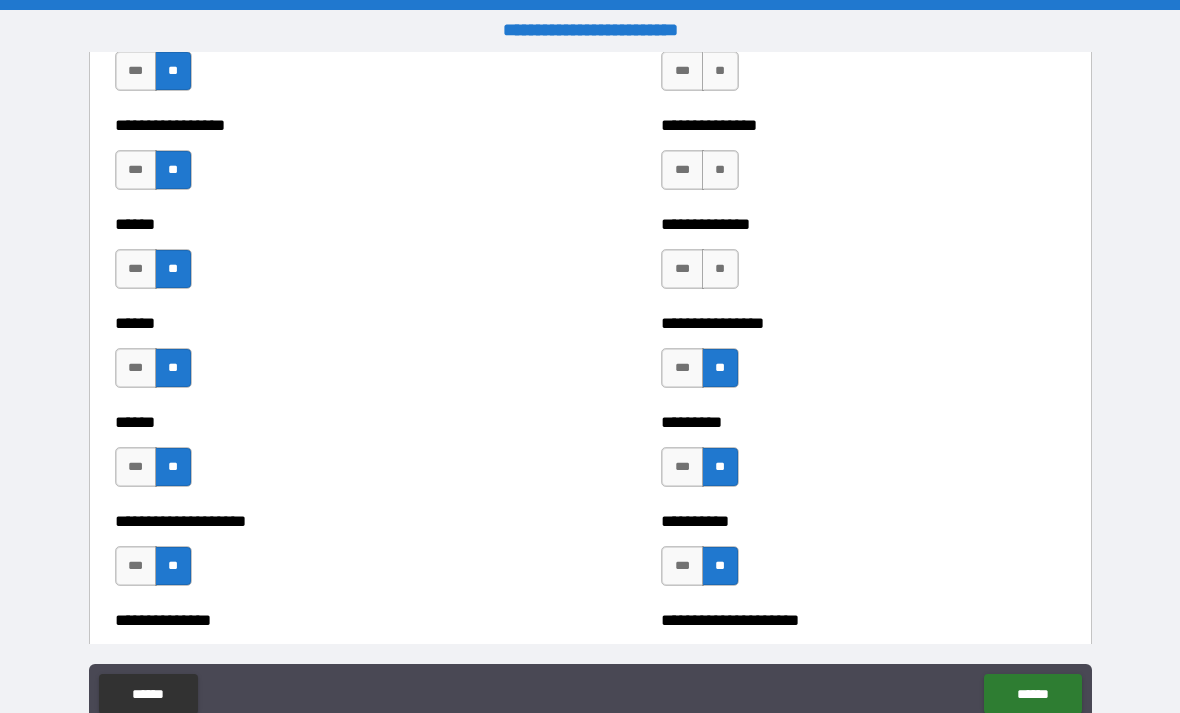click on "**" at bounding box center [720, 269] 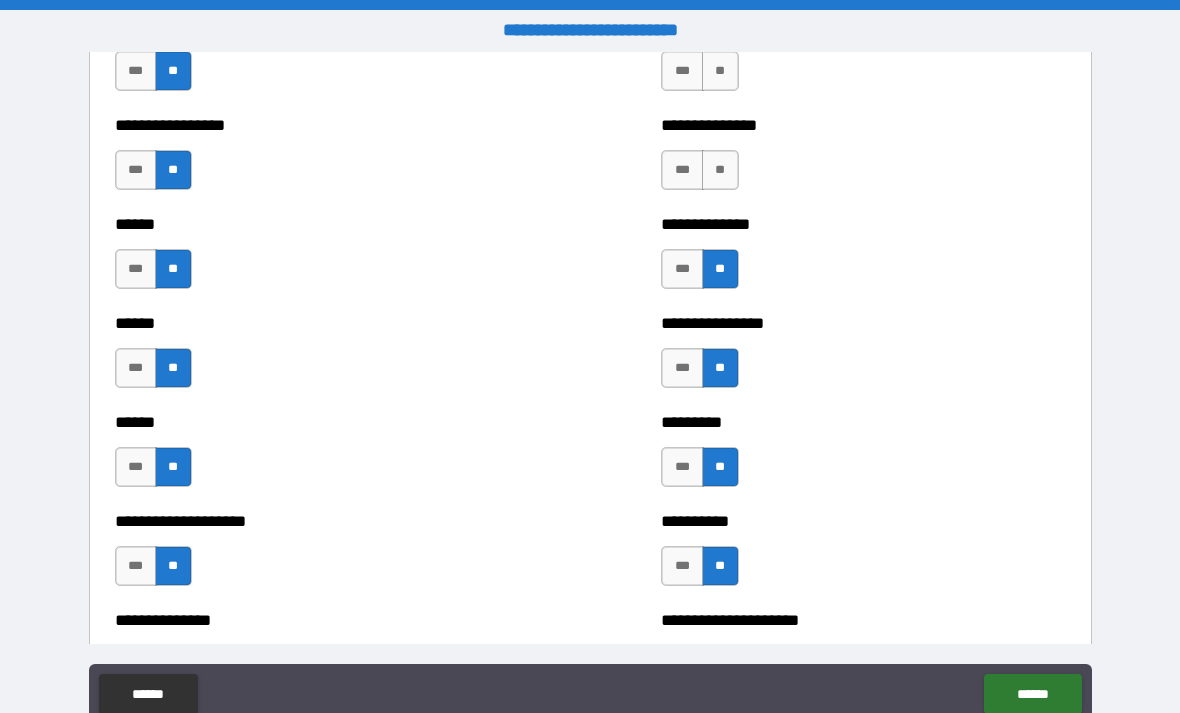 click on "**" at bounding box center [720, 170] 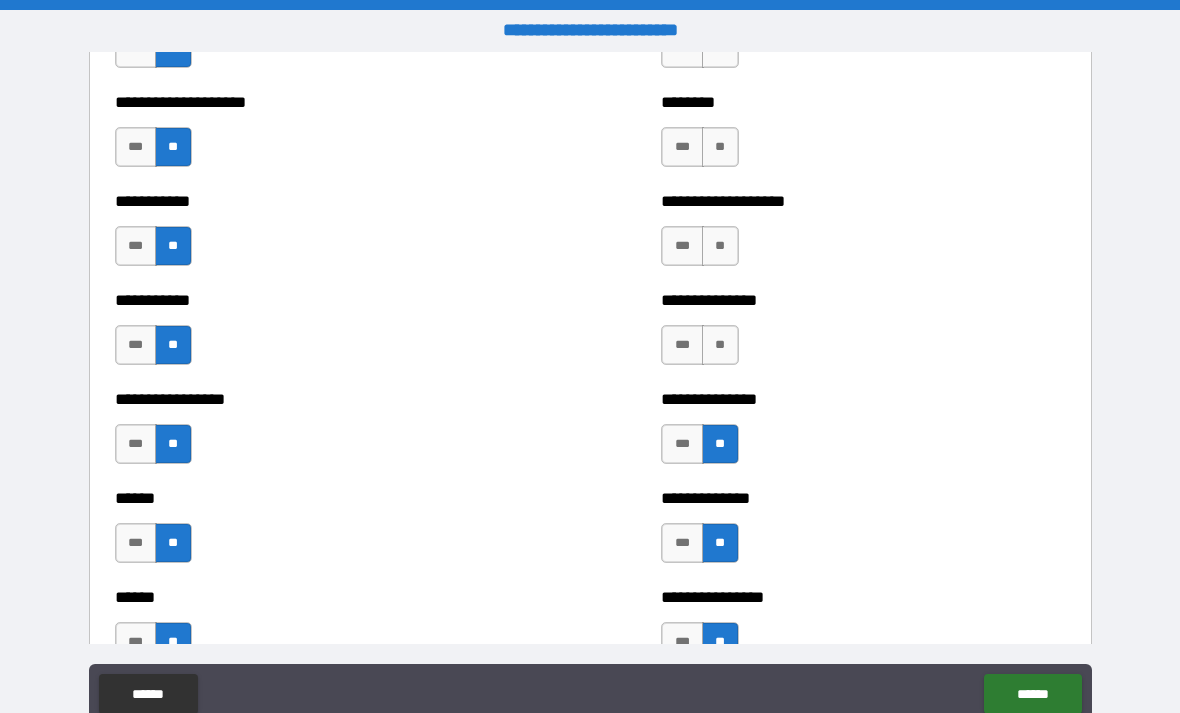 scroll, scrollTop: 2573, scrollLeft: 0, axis: vertical 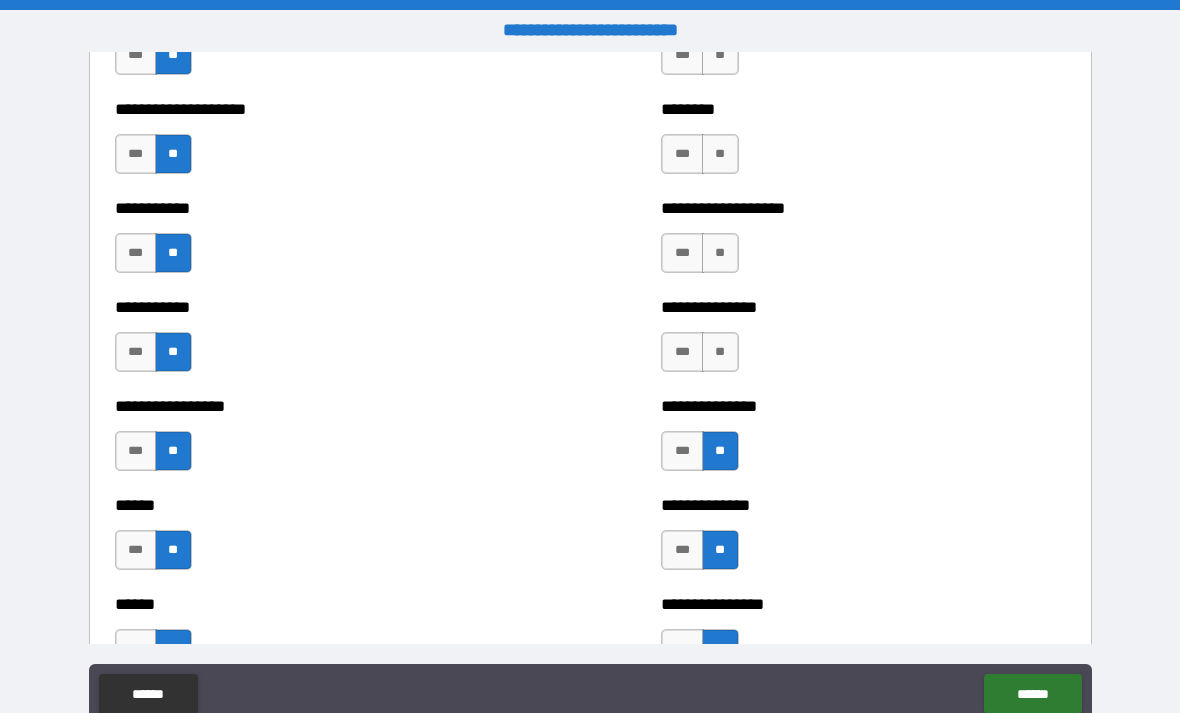 click on "**" at bounding box center [720, 352] 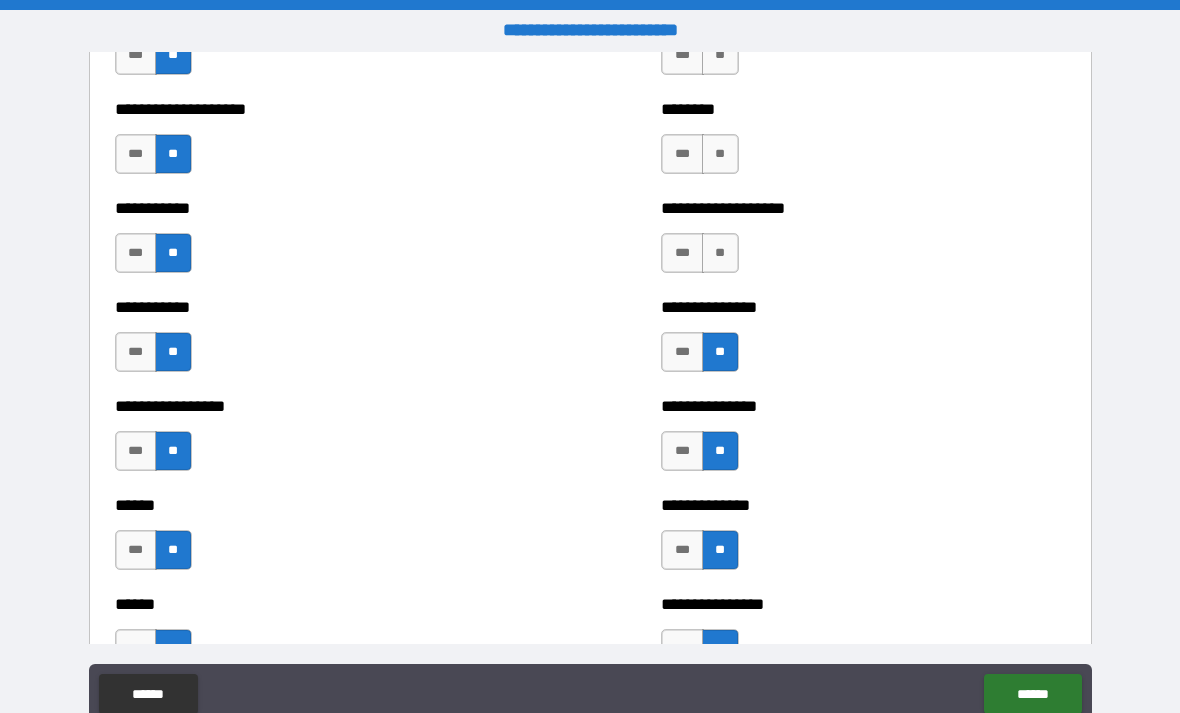 click on "**" at bounding box center [720, 253] 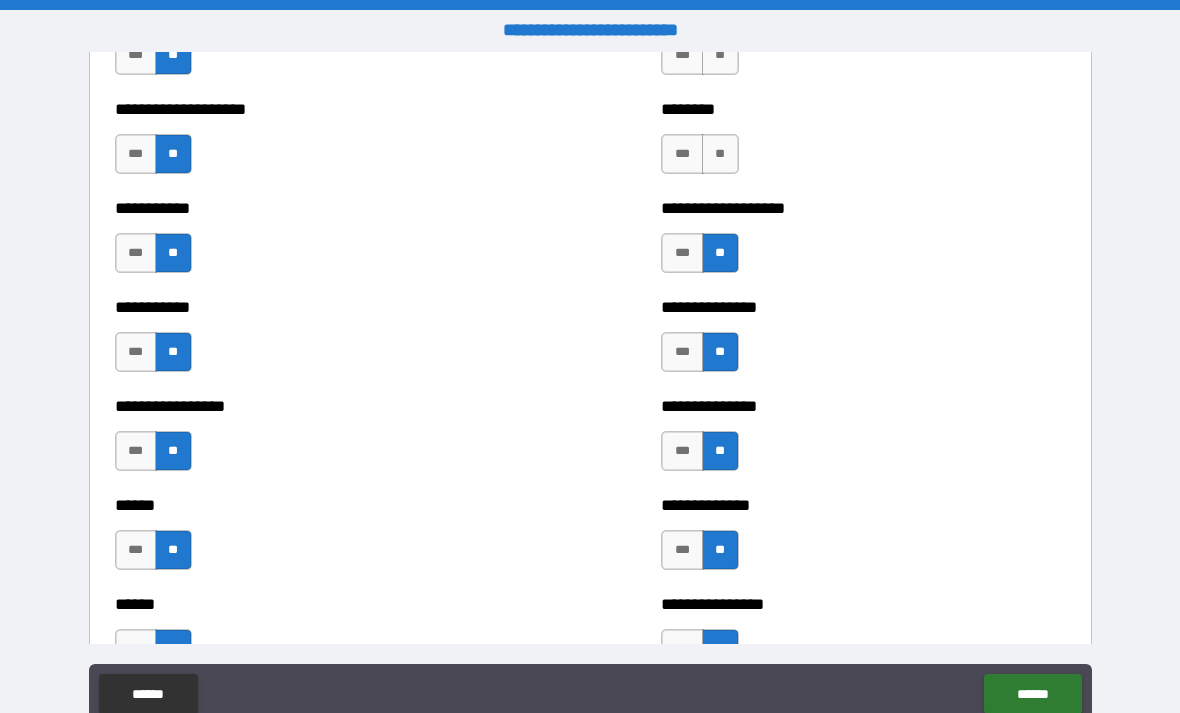 click on "**" at bounding box center (720, 154) 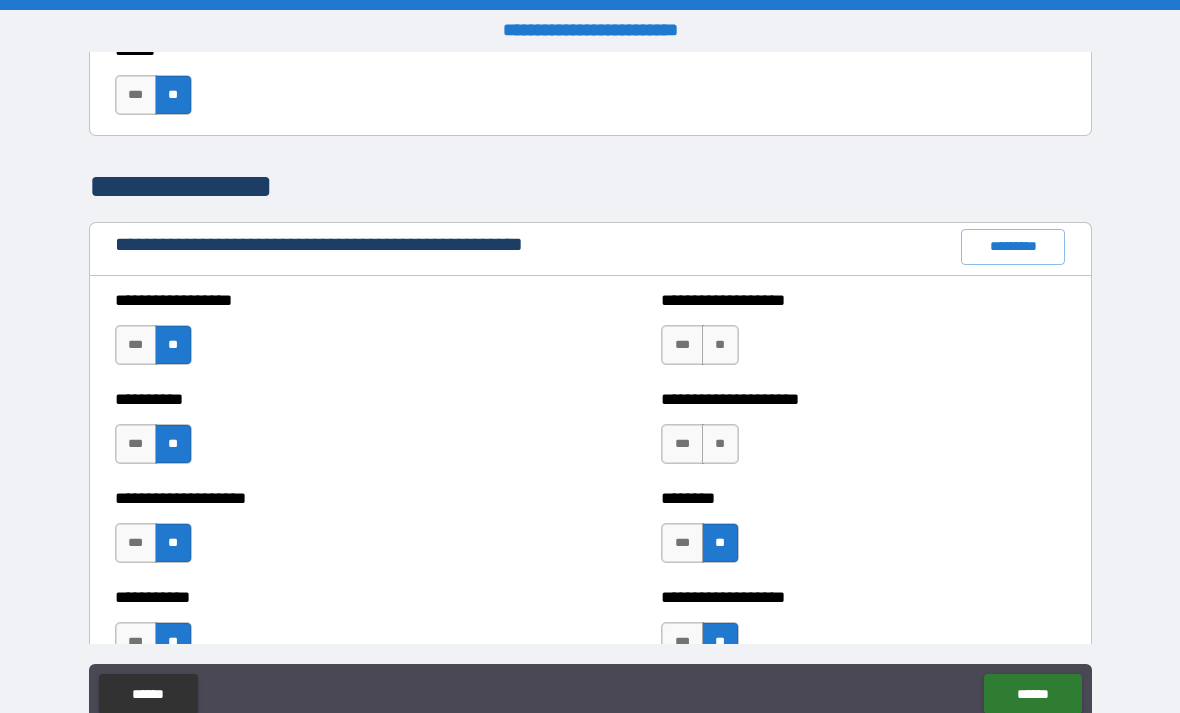 scroll, scrollTop: 2183, scrollLeft: 0, axis: vertical 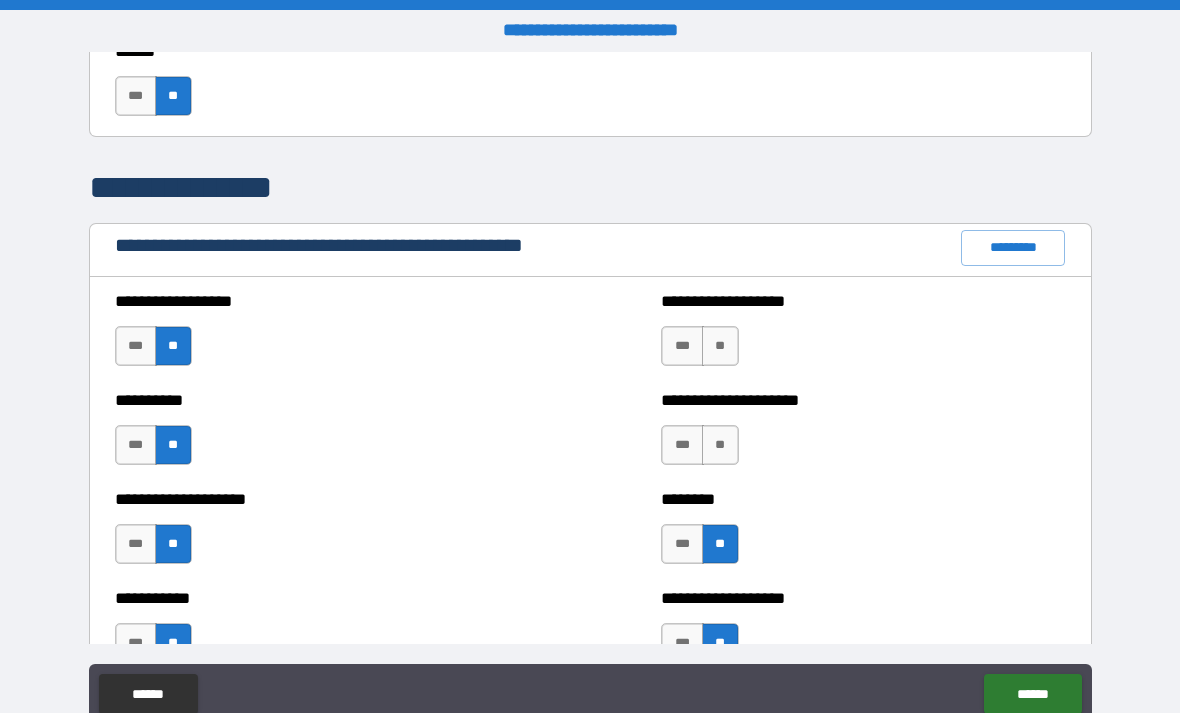 click on "**" at bounding box center [720, 445] 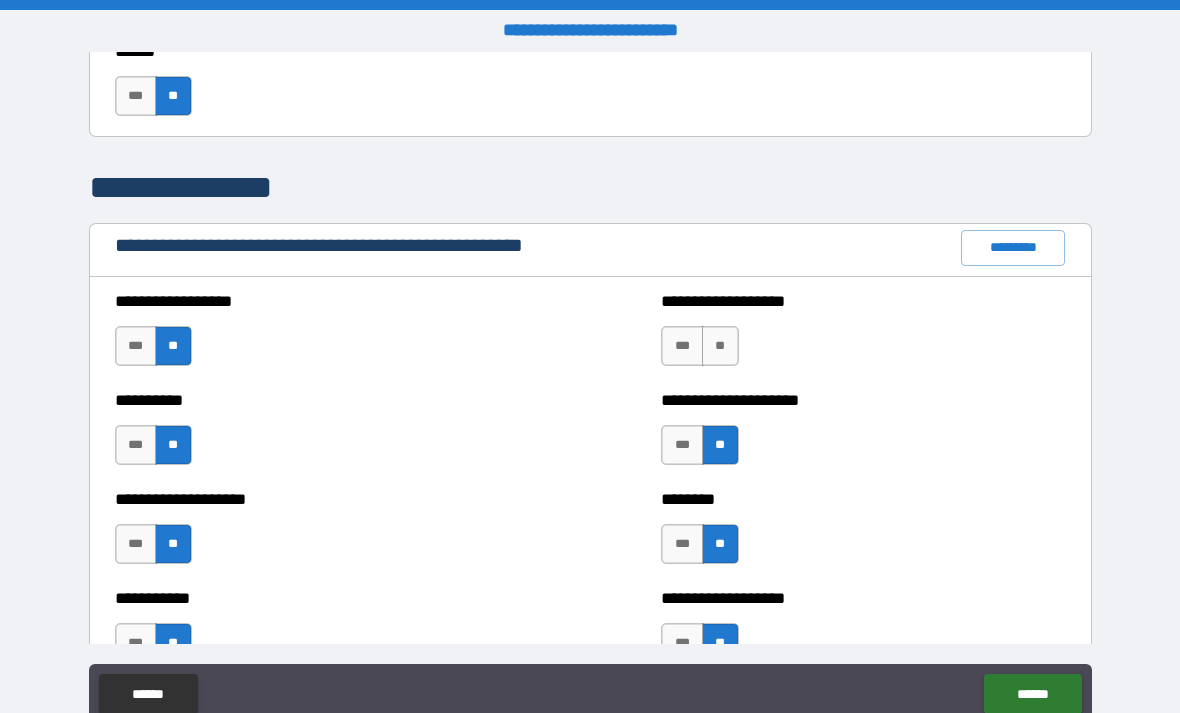 click on "**" at bounding box center [720, 346] 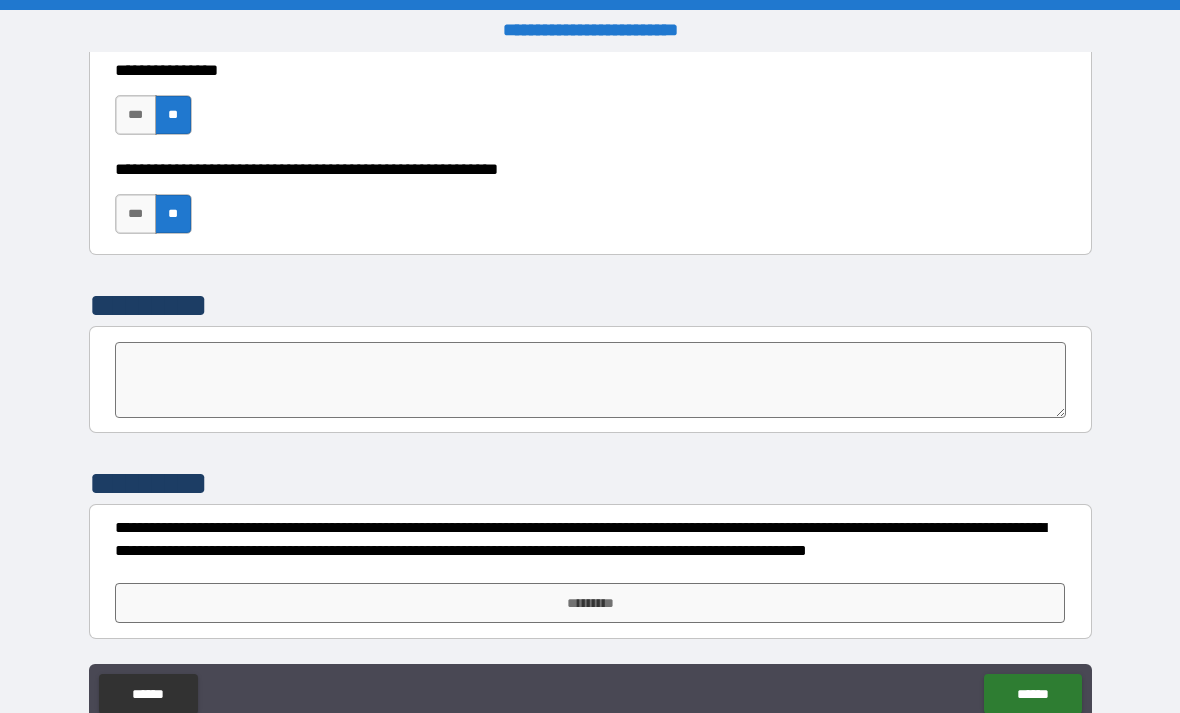 scroll, scrollTop: 6176, scrollLeft: 0, axis: vertical 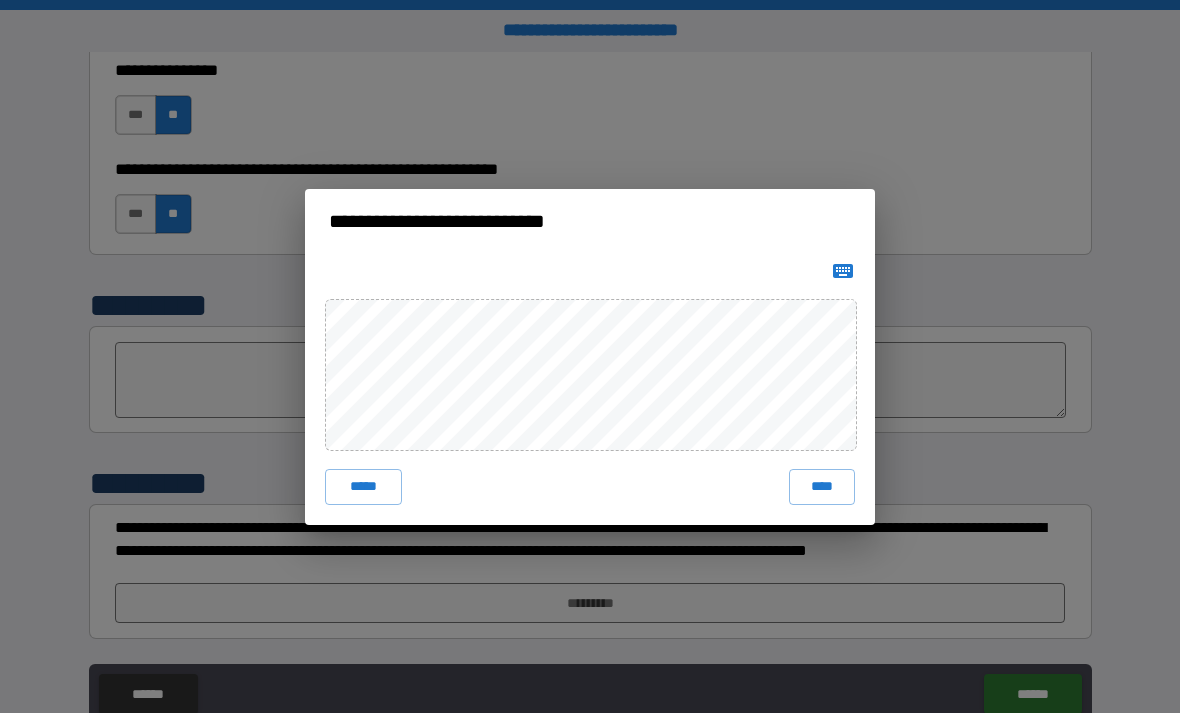 click on "**********" at bounding box center [590, 356] 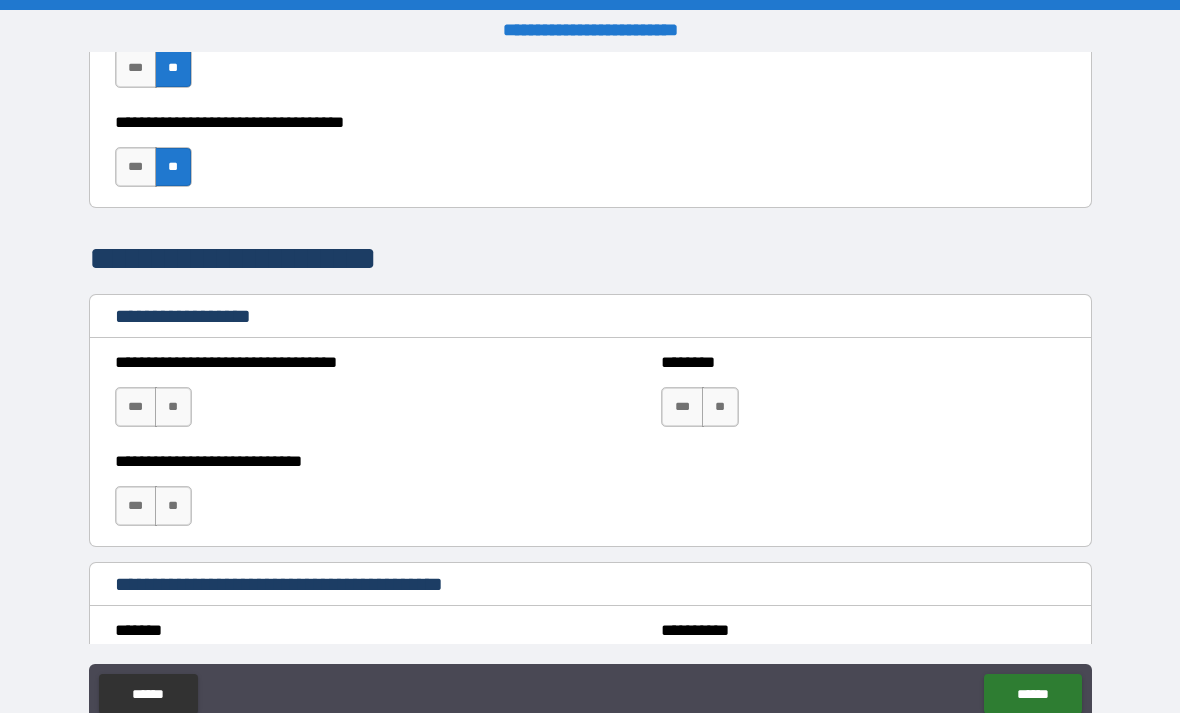 scroll, scrollTop: 1210, scrollLeft: 0, axis: vertical 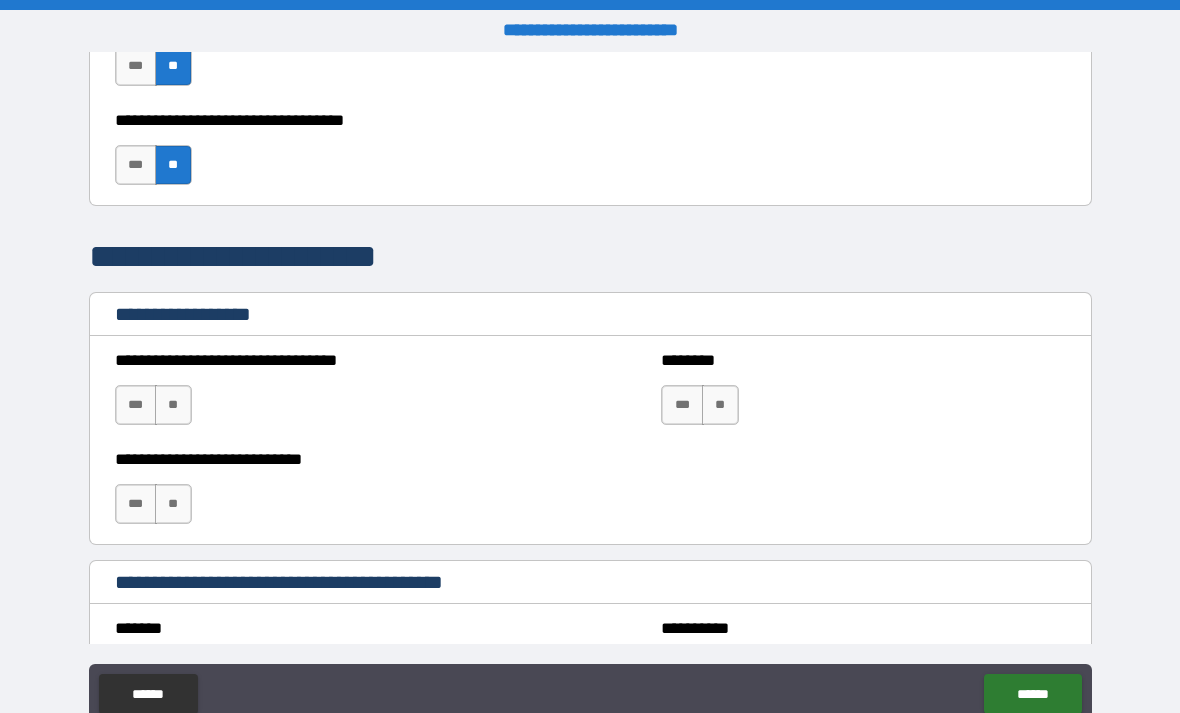 click on "**" at bounding box center [720, 405] 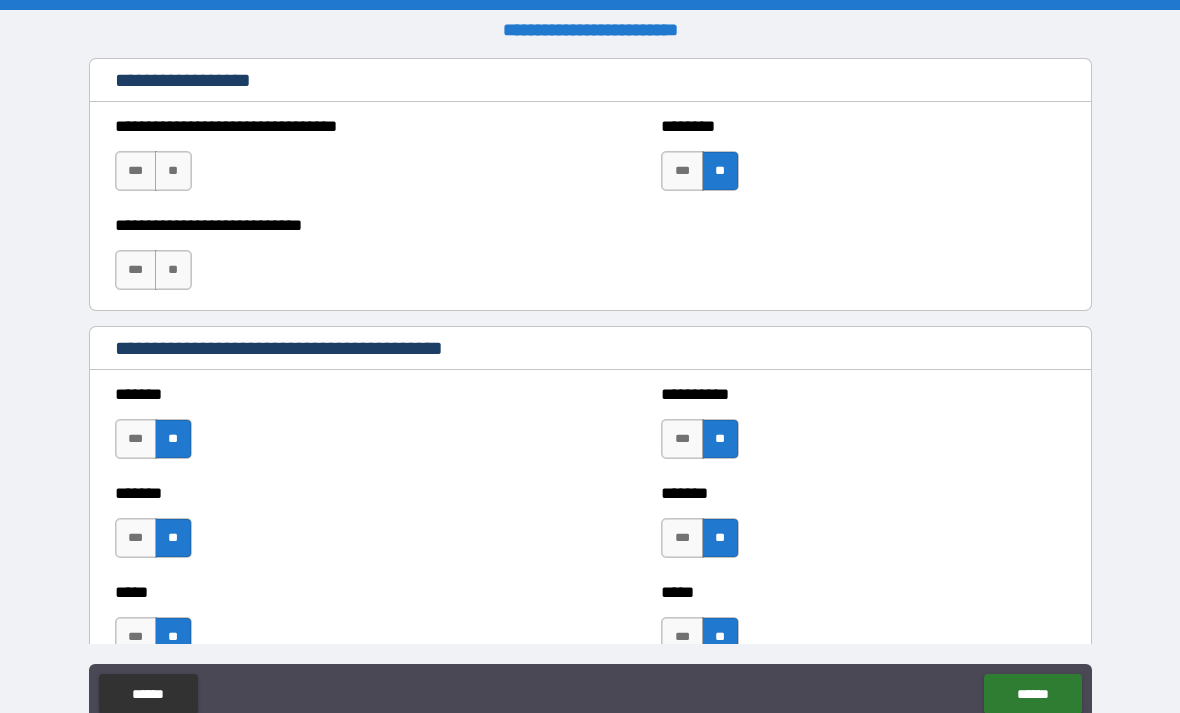 scroll, scrollTop: 1522, scrollLeft: 0, axis: vertical 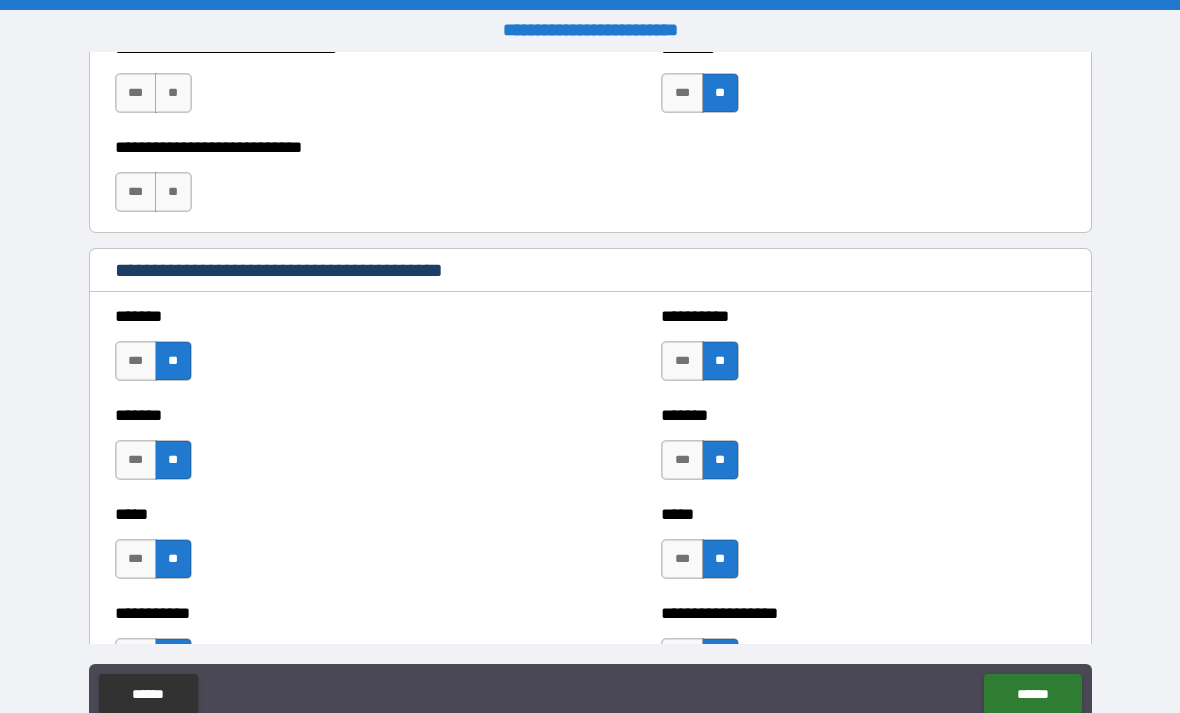 click on "******" at bounding box center [1032, 694] 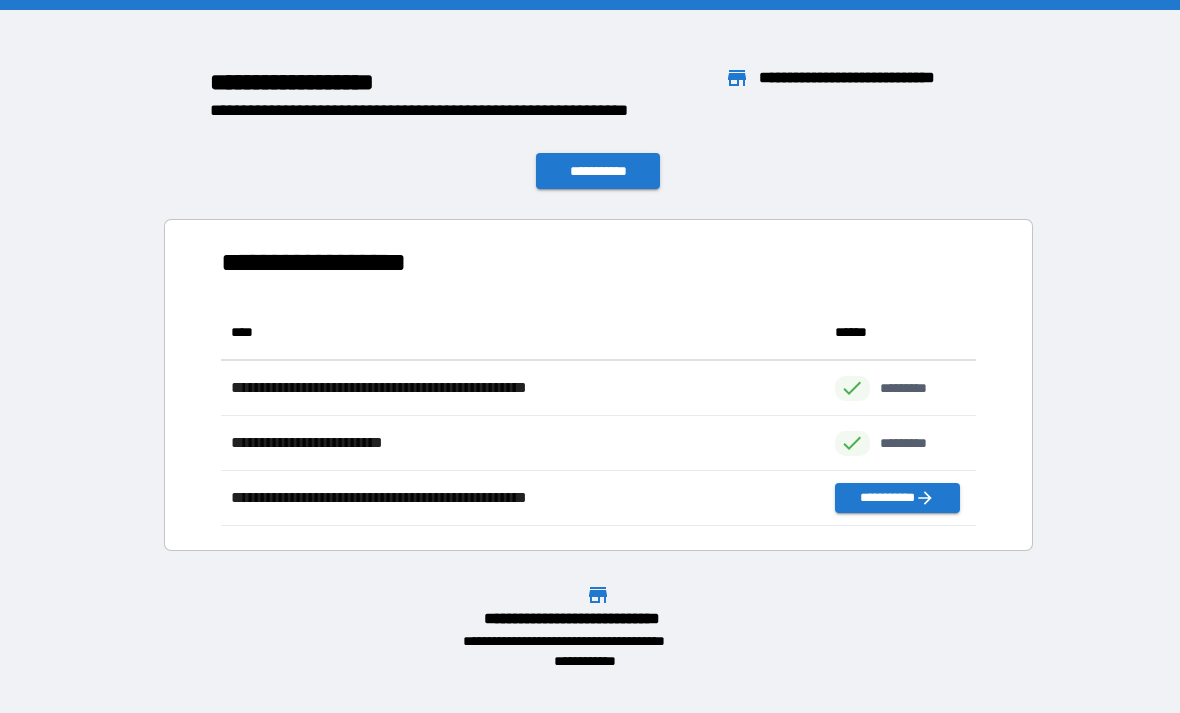 scroll, scrollTop: 221, scrollLeft: 755, axis: both 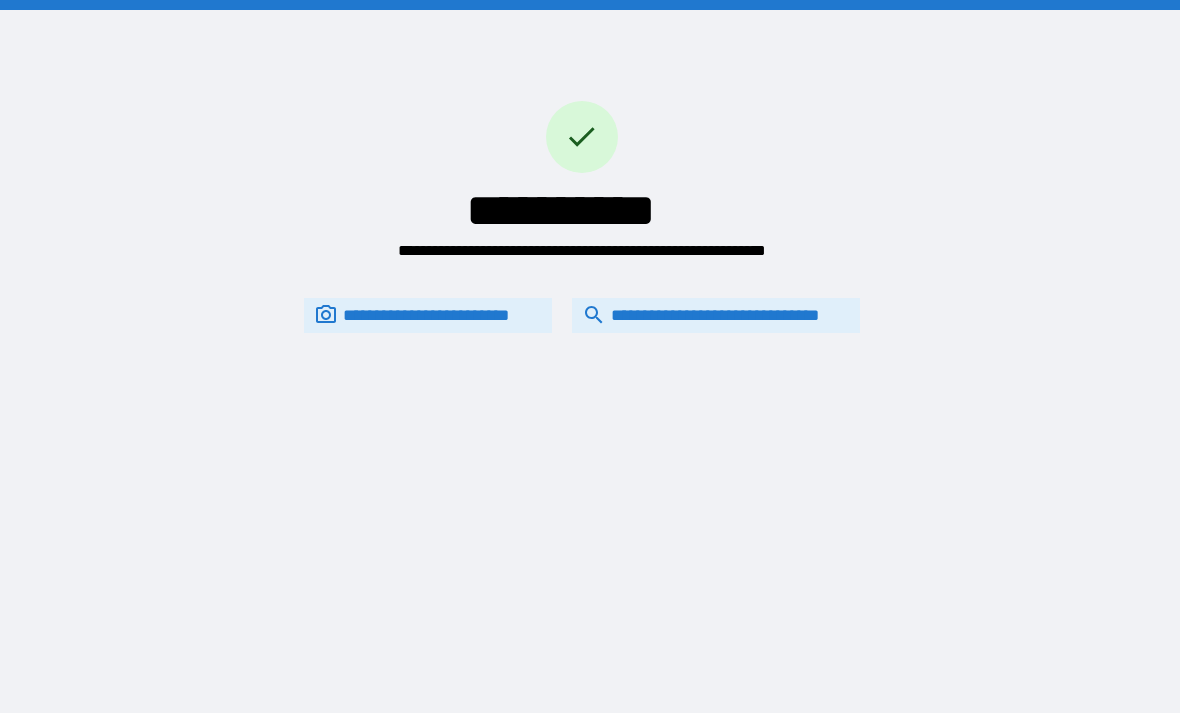 click on "**********" at bounding box center (716, 315) 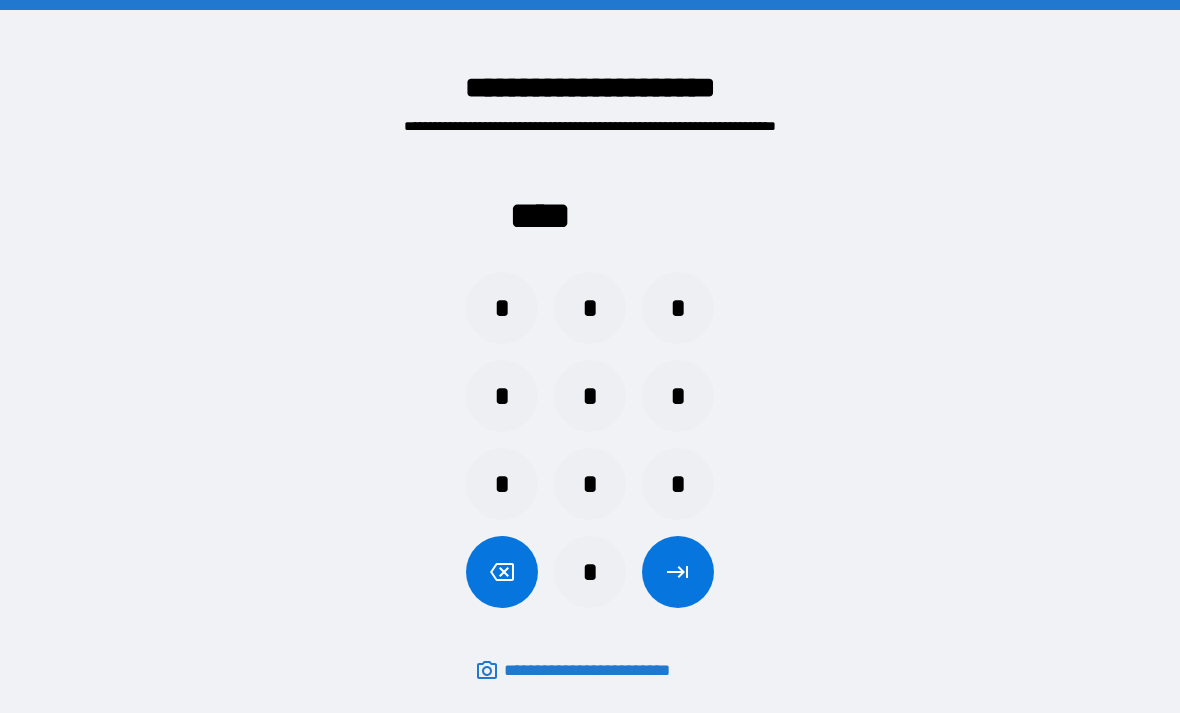 click on "*" at bounding box center (502, 308) 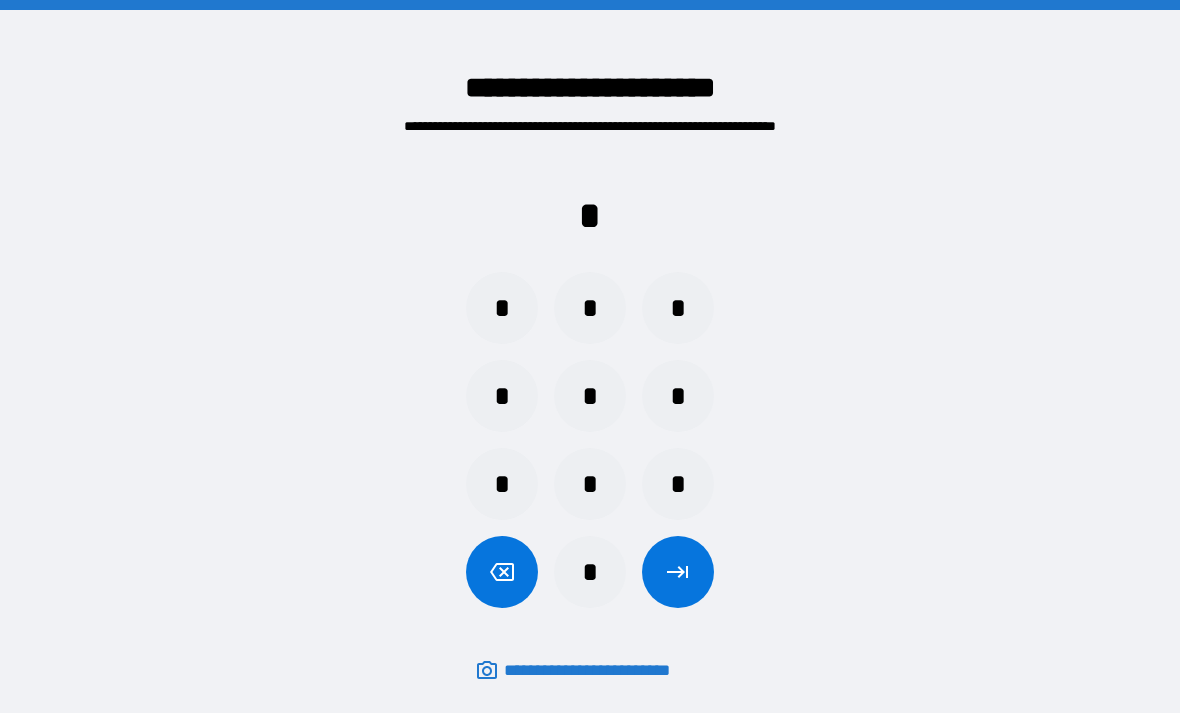 click on "*" at bounding box center (678, 484) 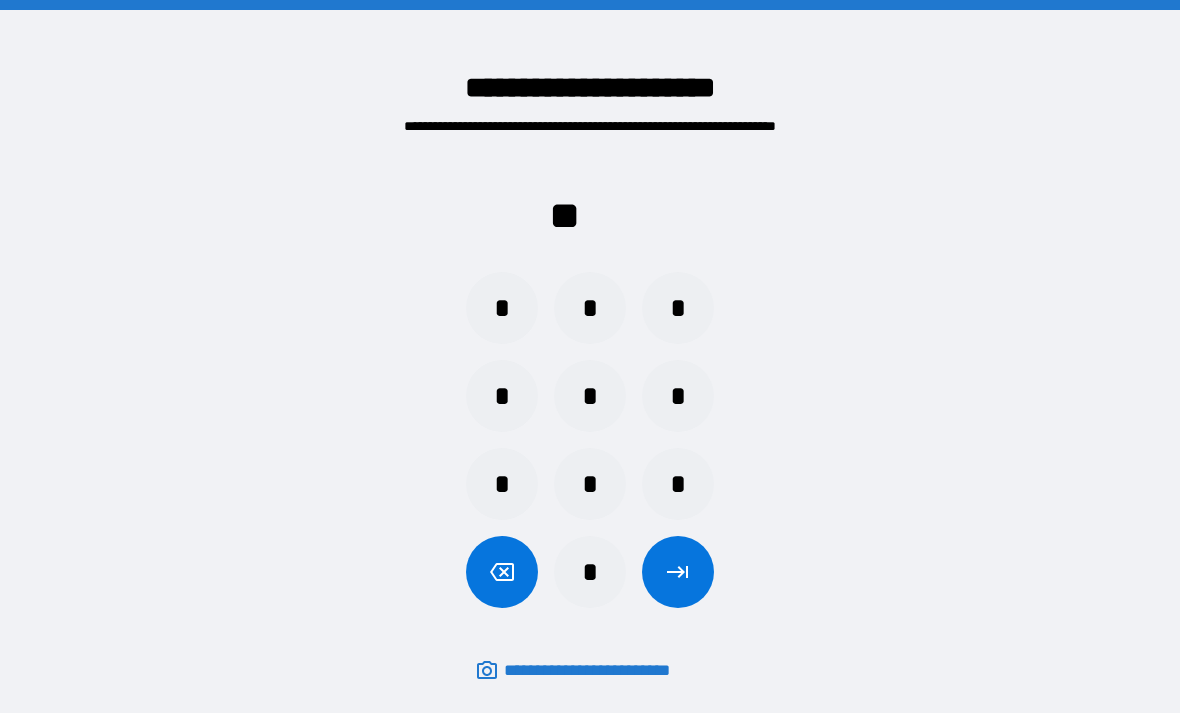 click on "*" at bounding box center [502, 484] 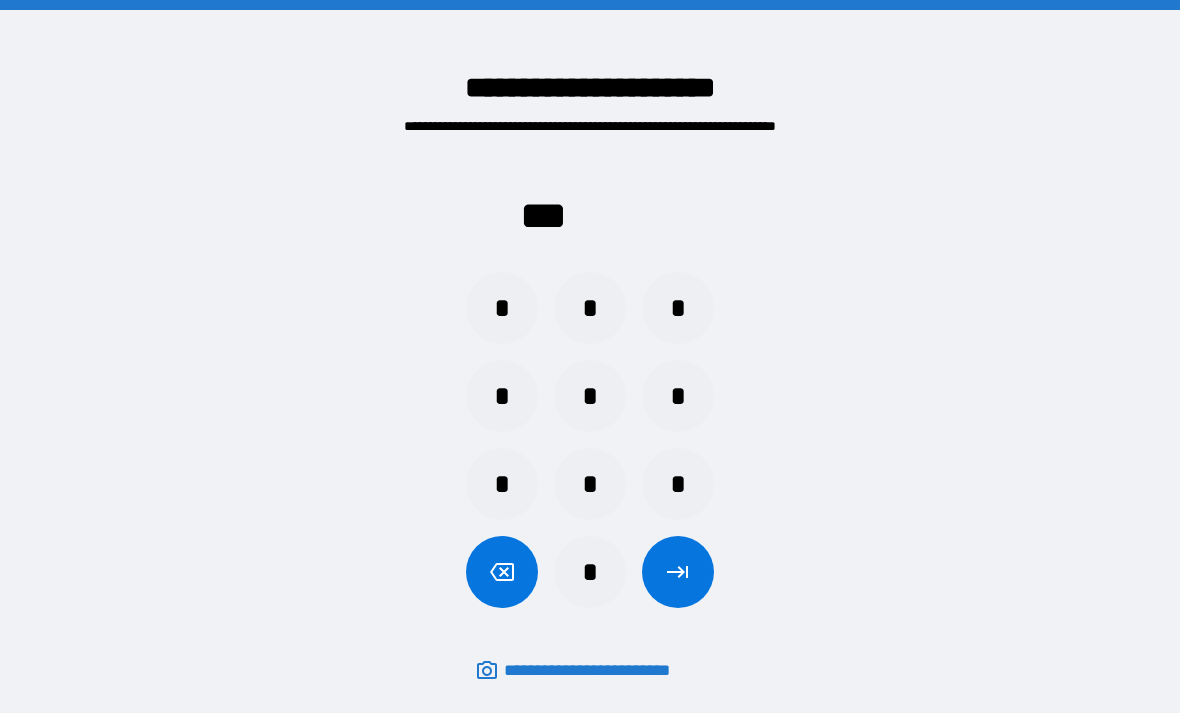 click on "* * *" at bounding box center [590, 308] 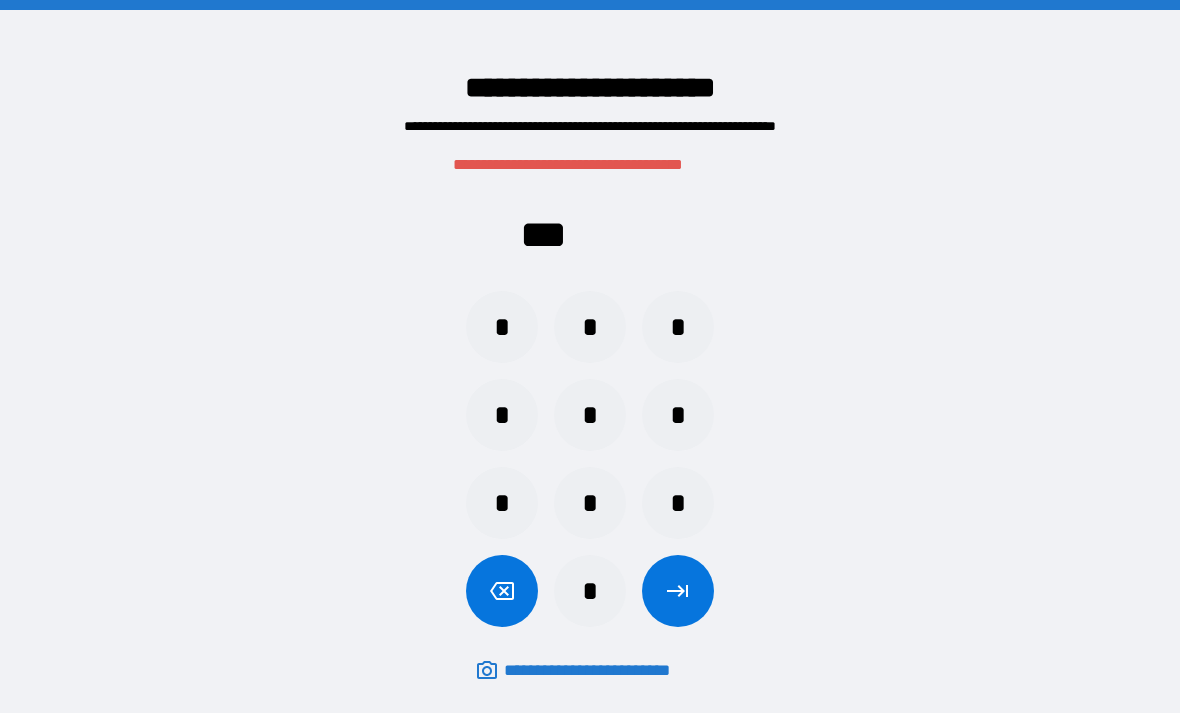 click on "*" at bounding box center [678, 327] 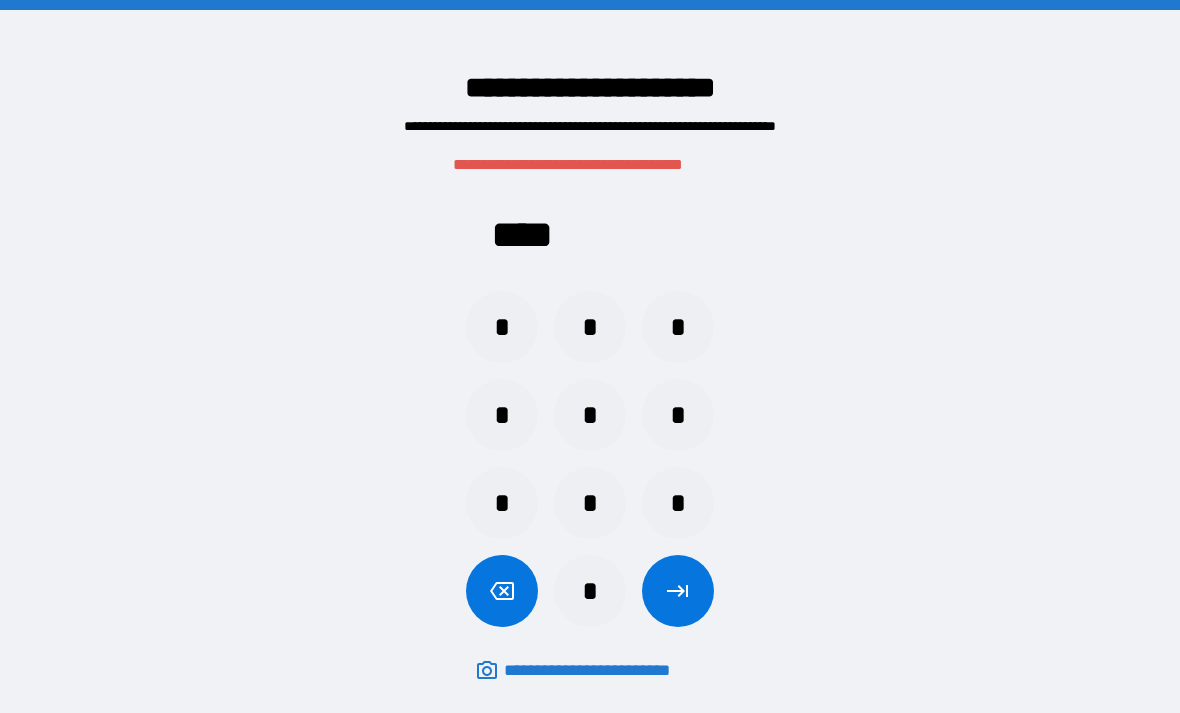 click 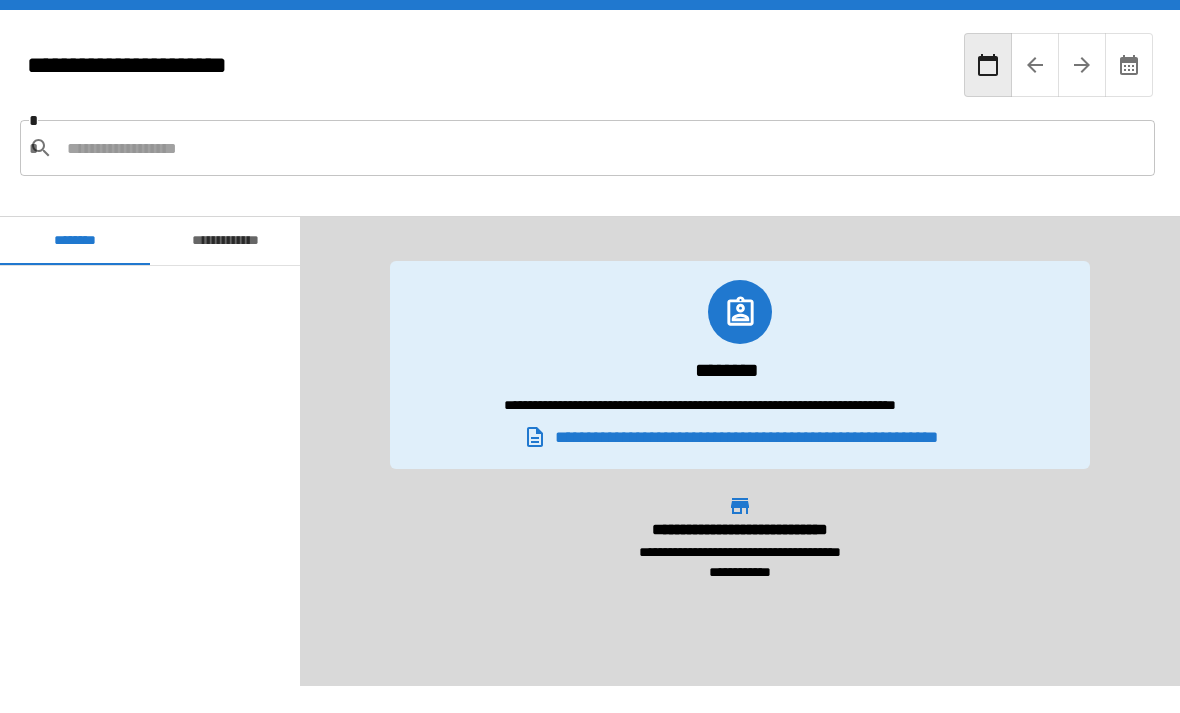 scroll, scrollTop: 480, scrollLeft: 0, axis: vertical 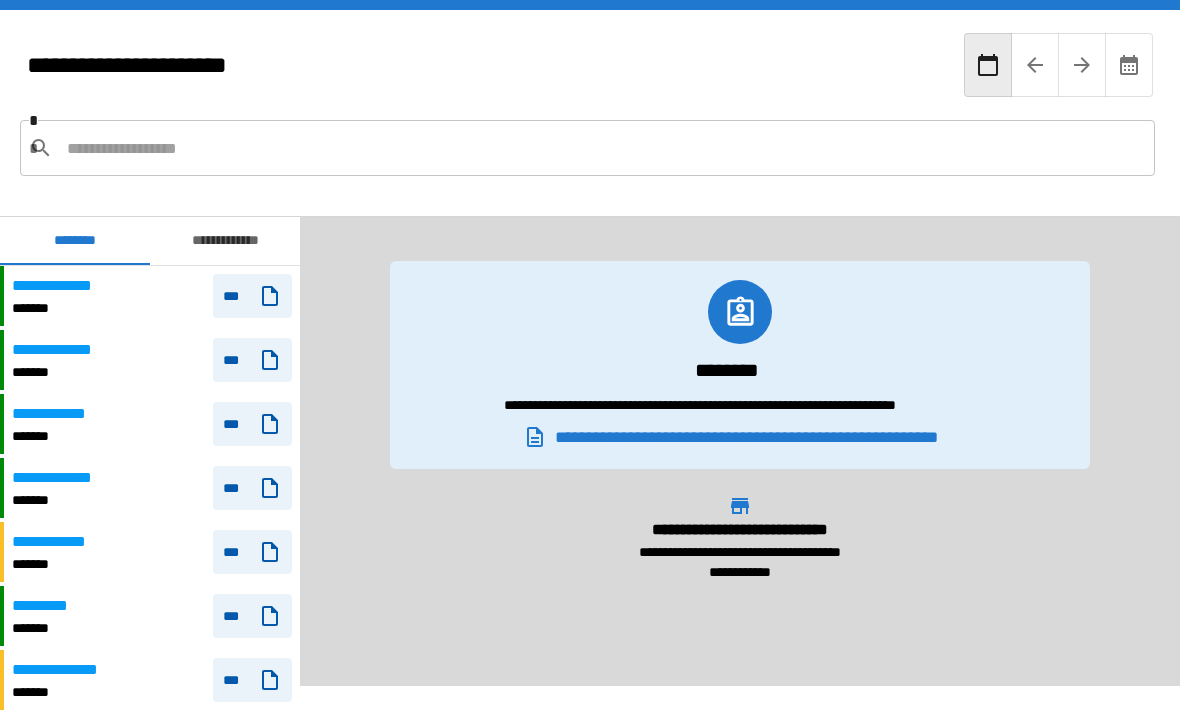 click on "*******" at bounding box center [64, 308] 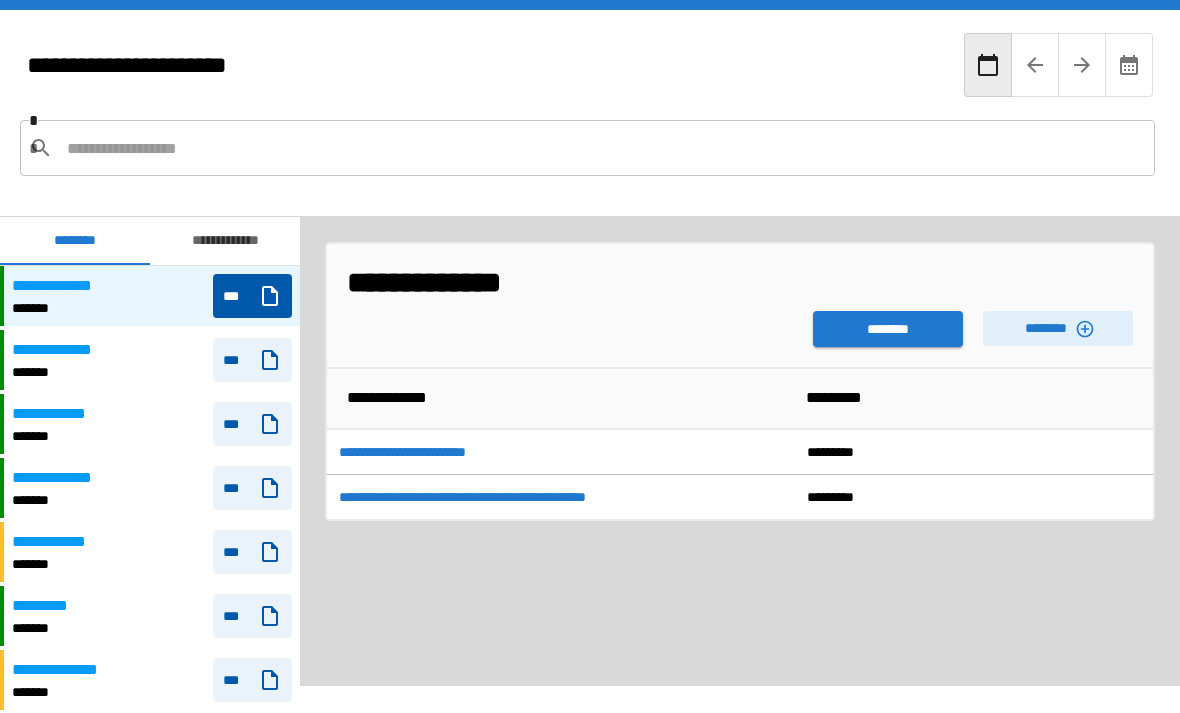 click on "********" at bounding box center (888, 329) 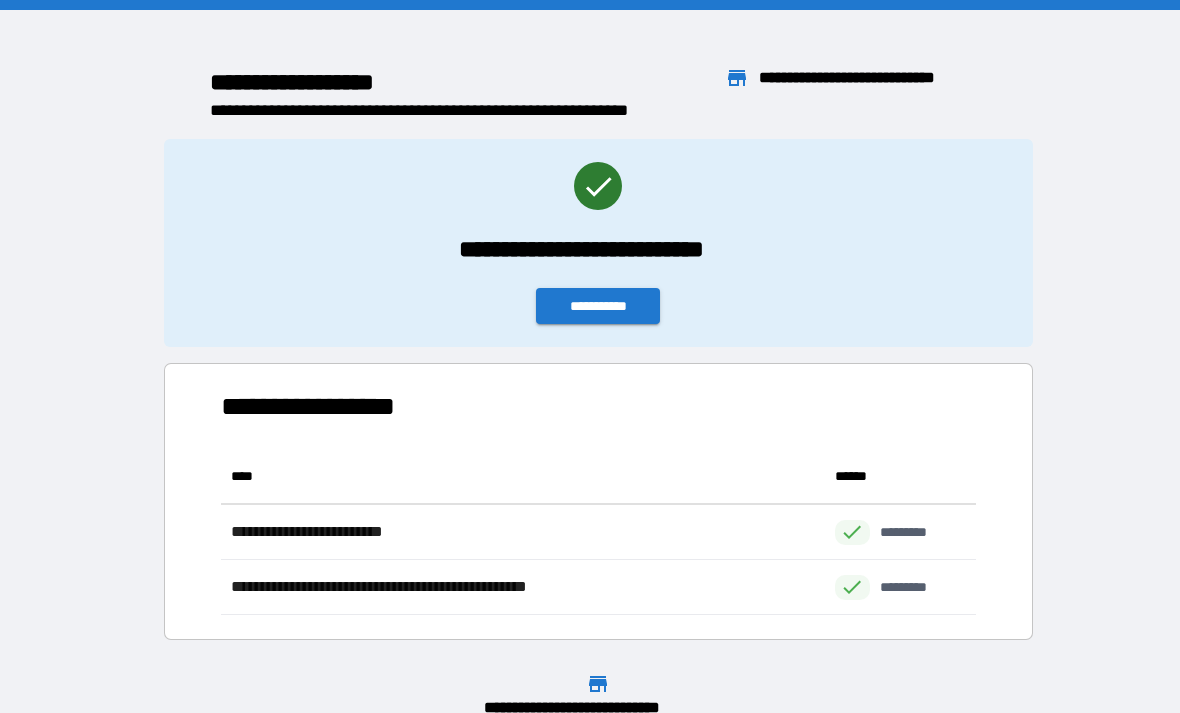 scroll, scrollTop: 1, scrollLeft: 1, axis: both 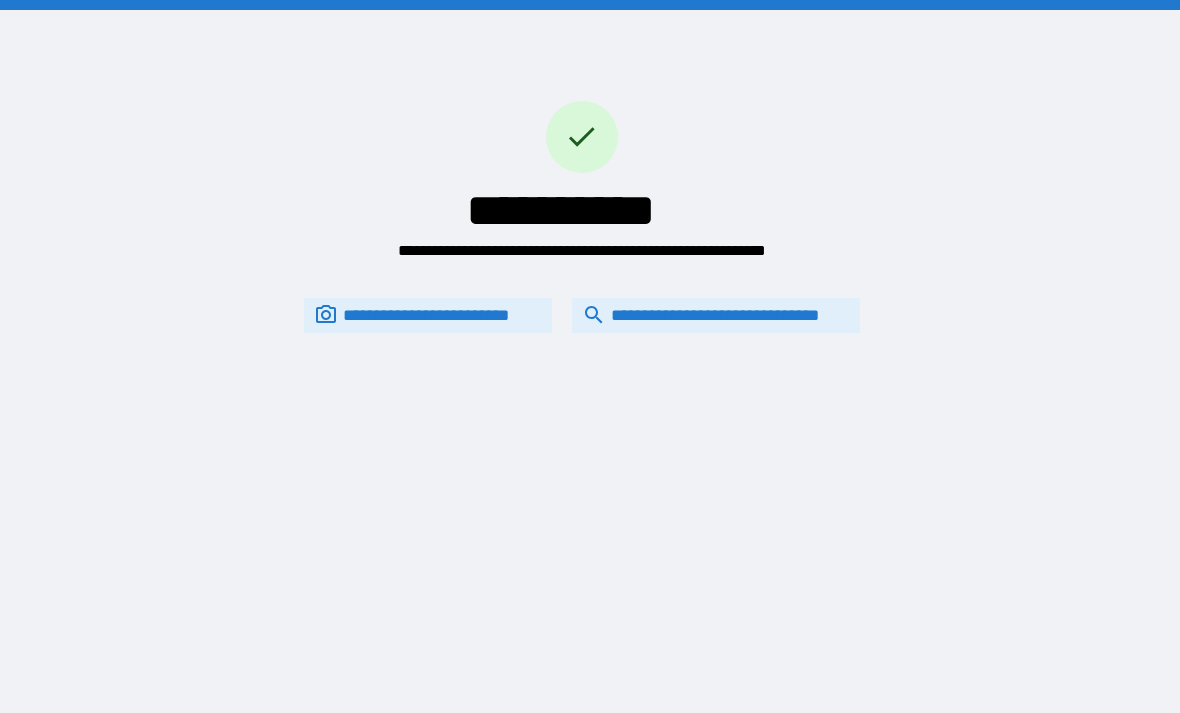 click on "**********" at bounding box center (582, 315) 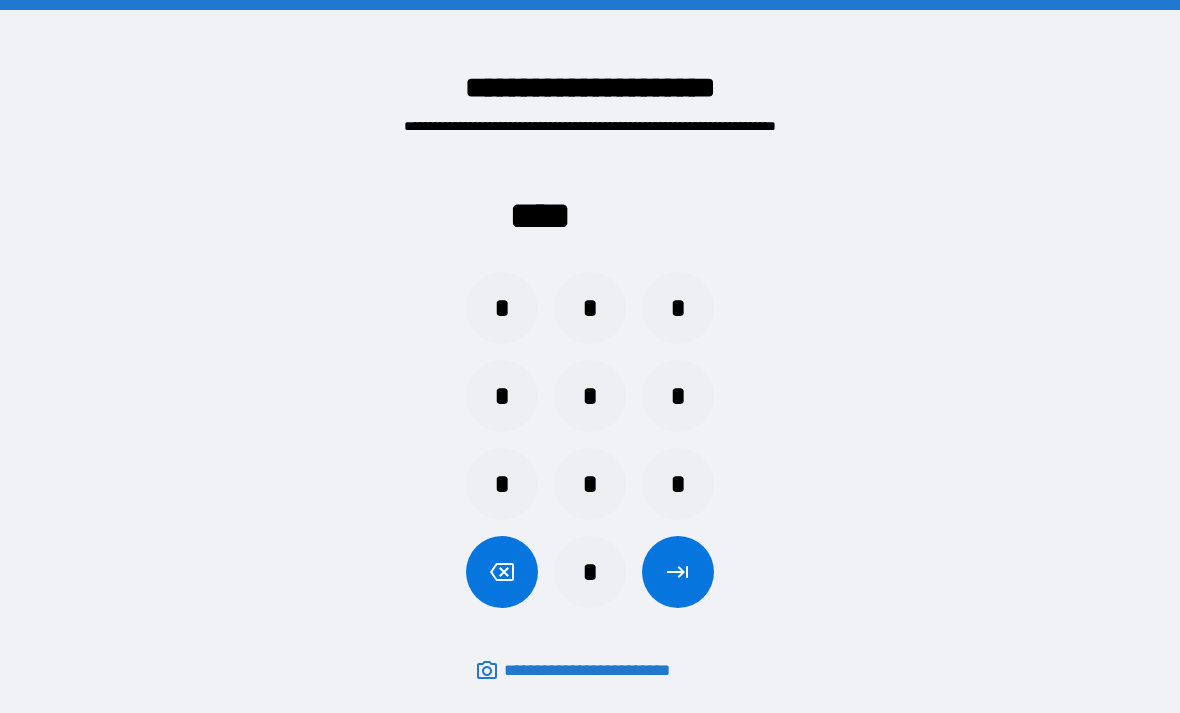 click on "*" at bounding box center [502, 308] 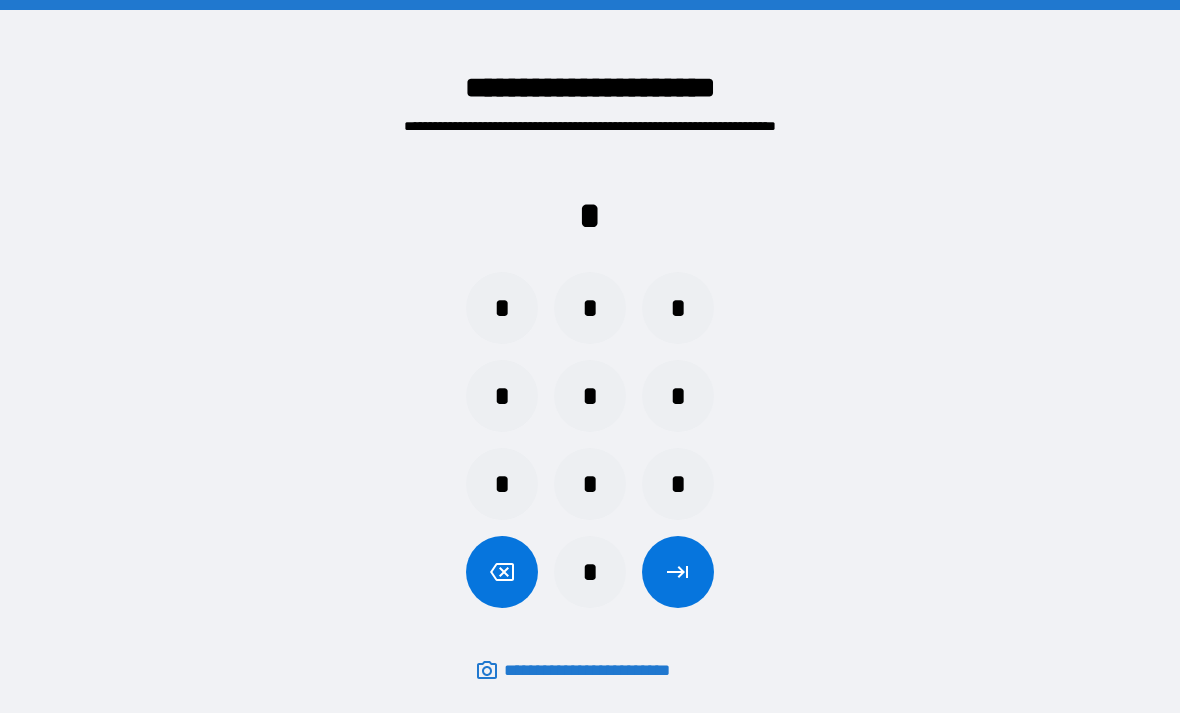 click on "*" at bounding box center [678, 484] 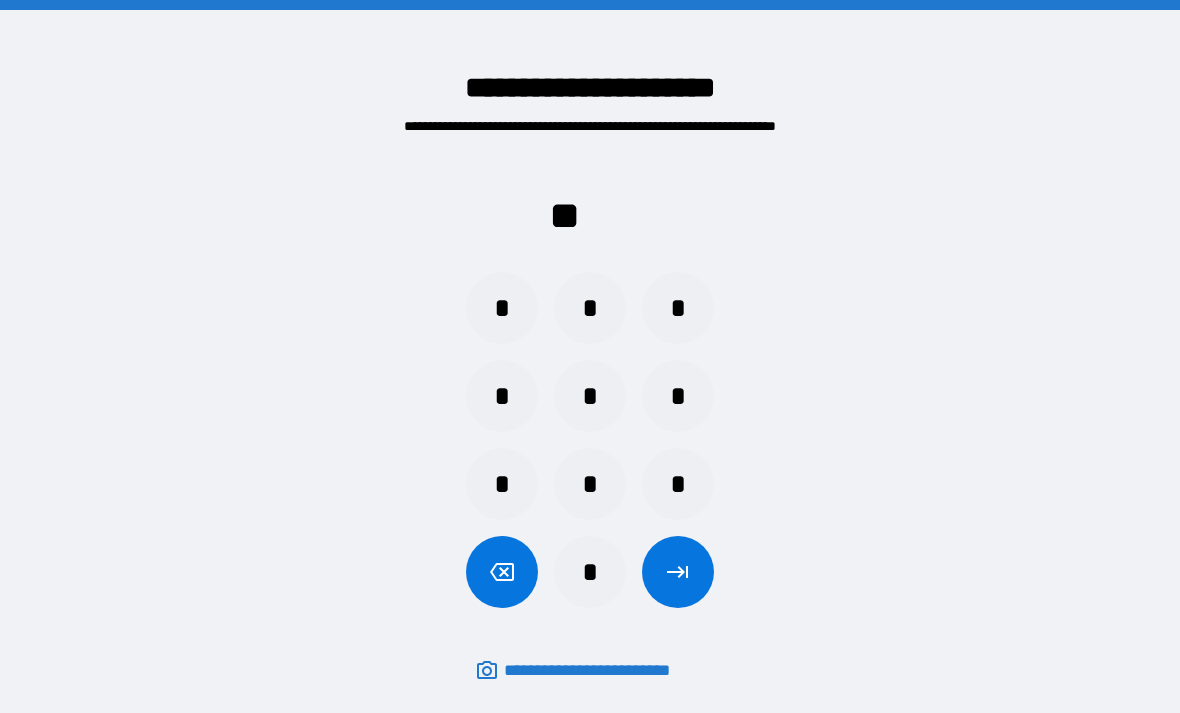 click on "*" at bounding box center (502, 484) 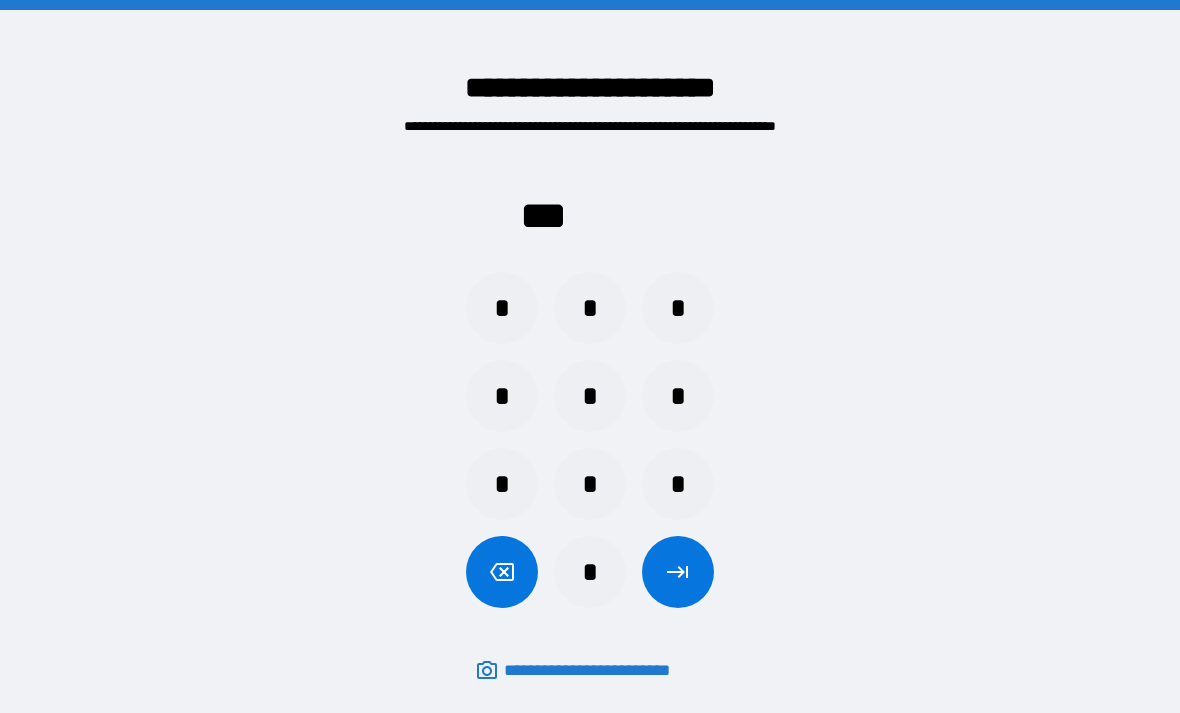 click on "*" at bounding box center [678, 308] 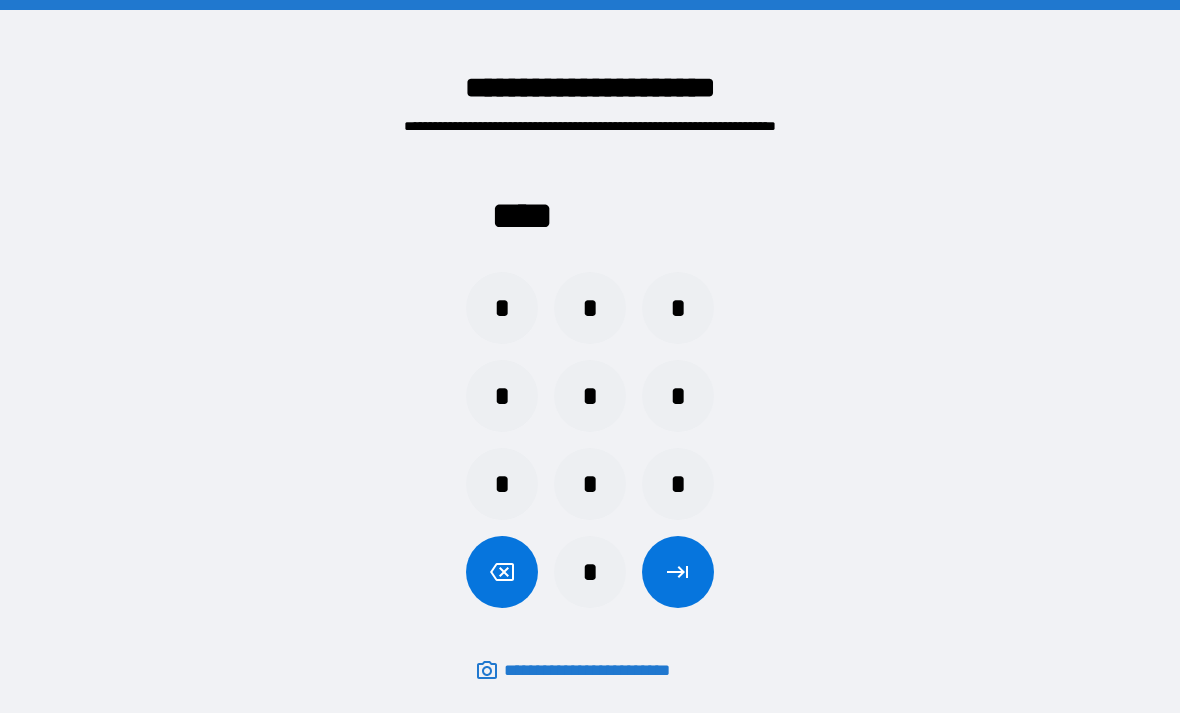 click at bounding box center [678, 572] 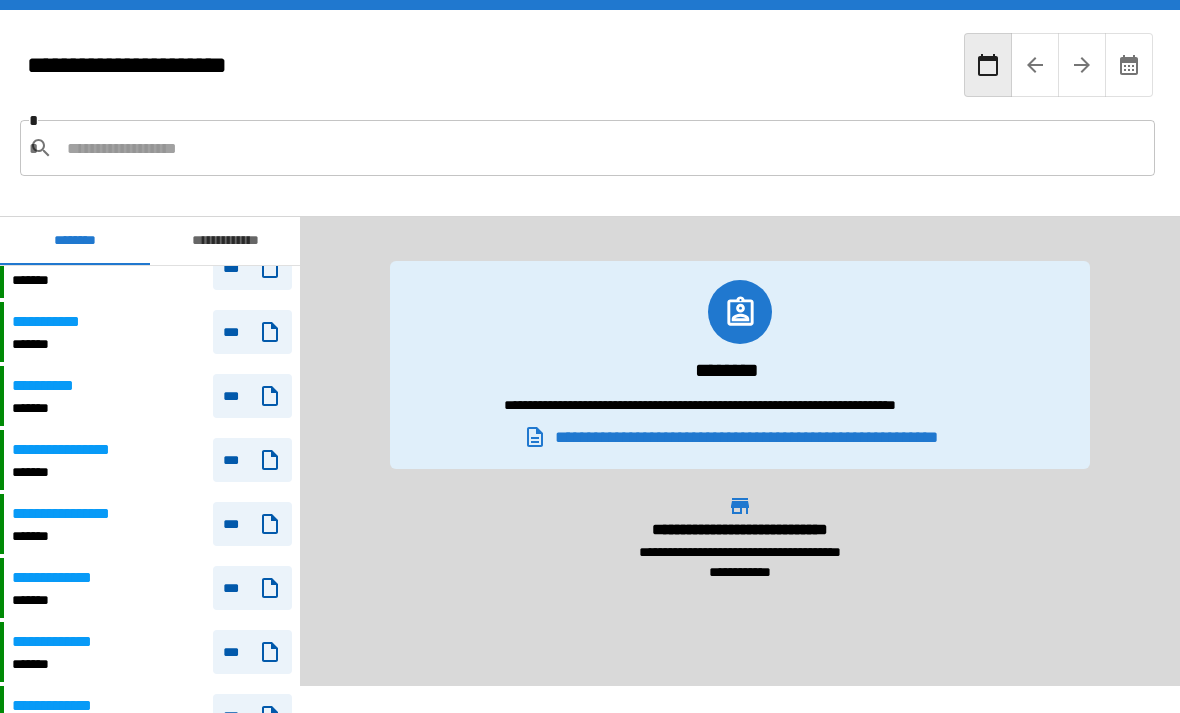 scroll, scrollTop: 142, scrollLeft: 0, axis: vertical 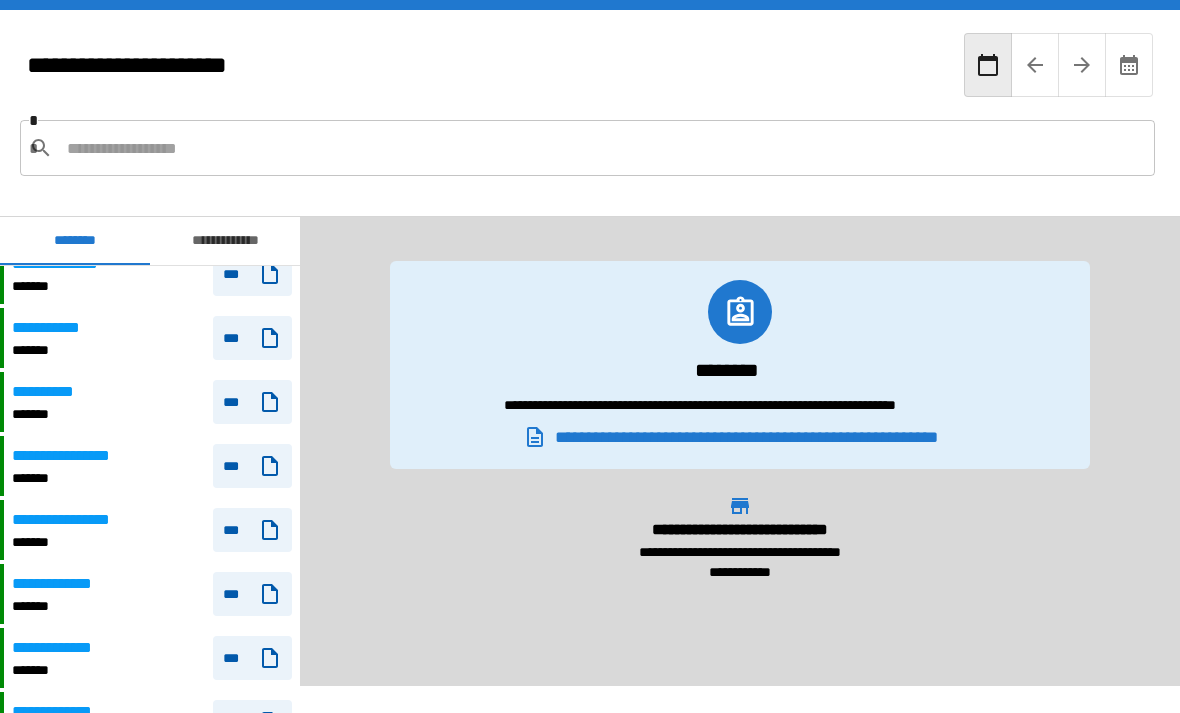 click on "**********" at bounding box center (61, 584) 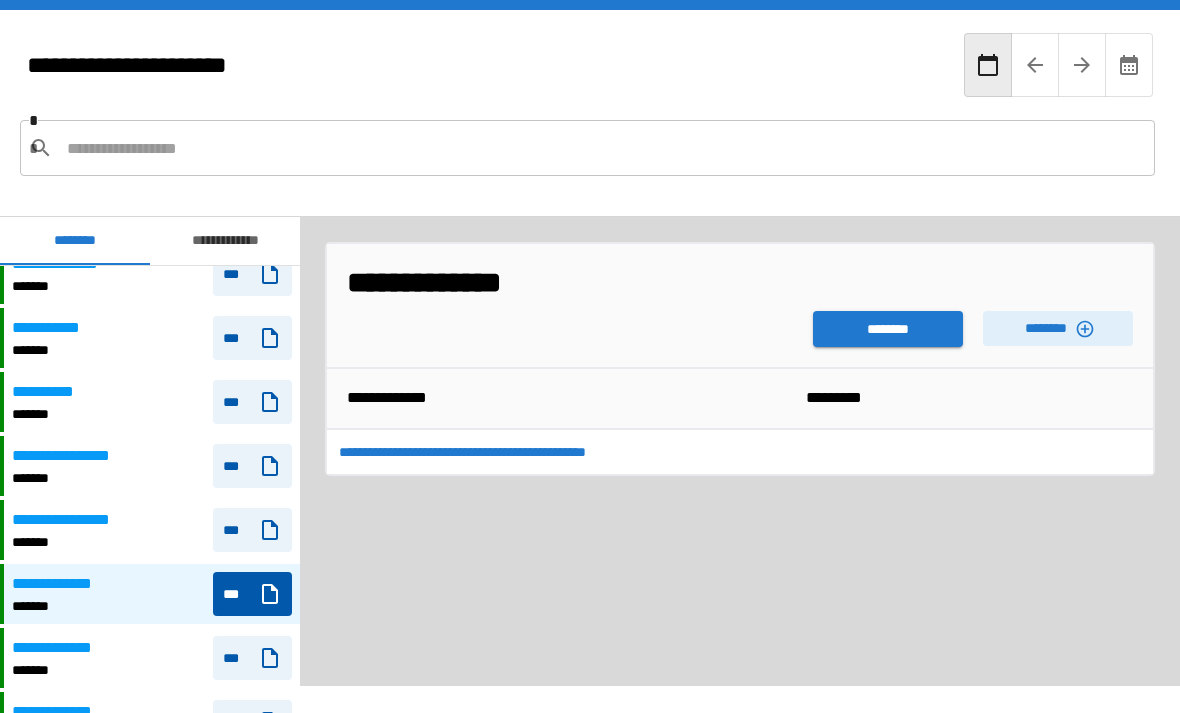 click on "********" at bounding box center (888, 329) 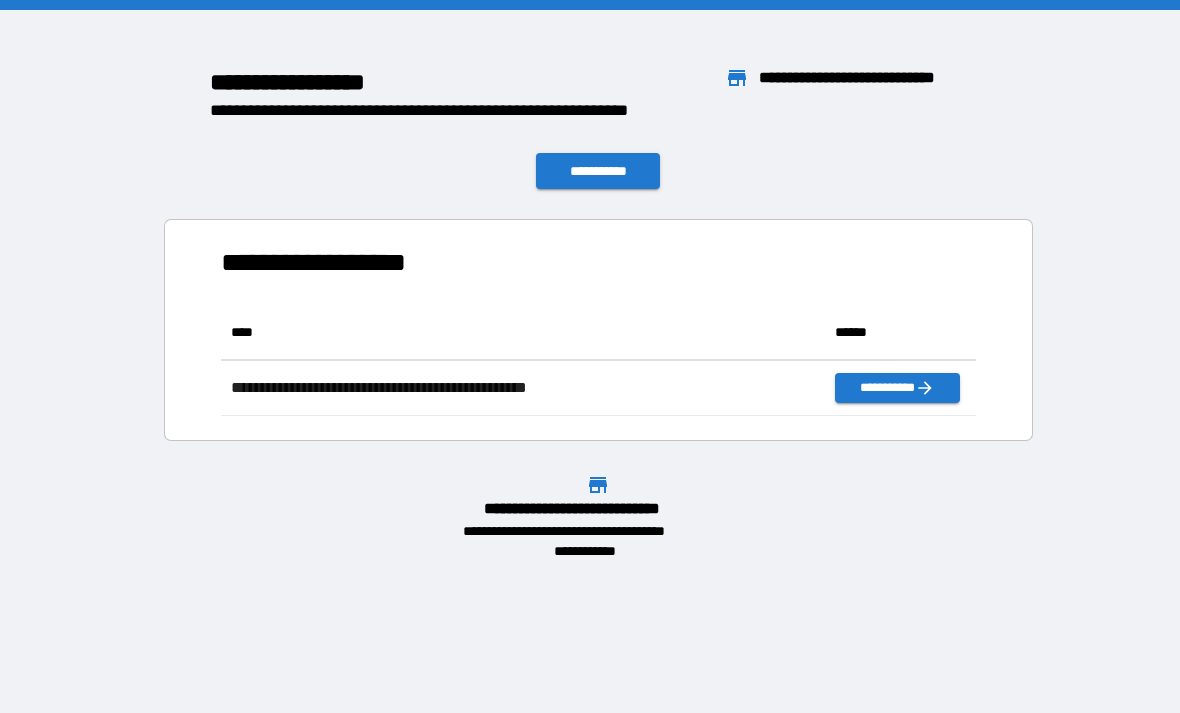 scroll, scrollTop: 111, scrollLeft: 755, axis: both 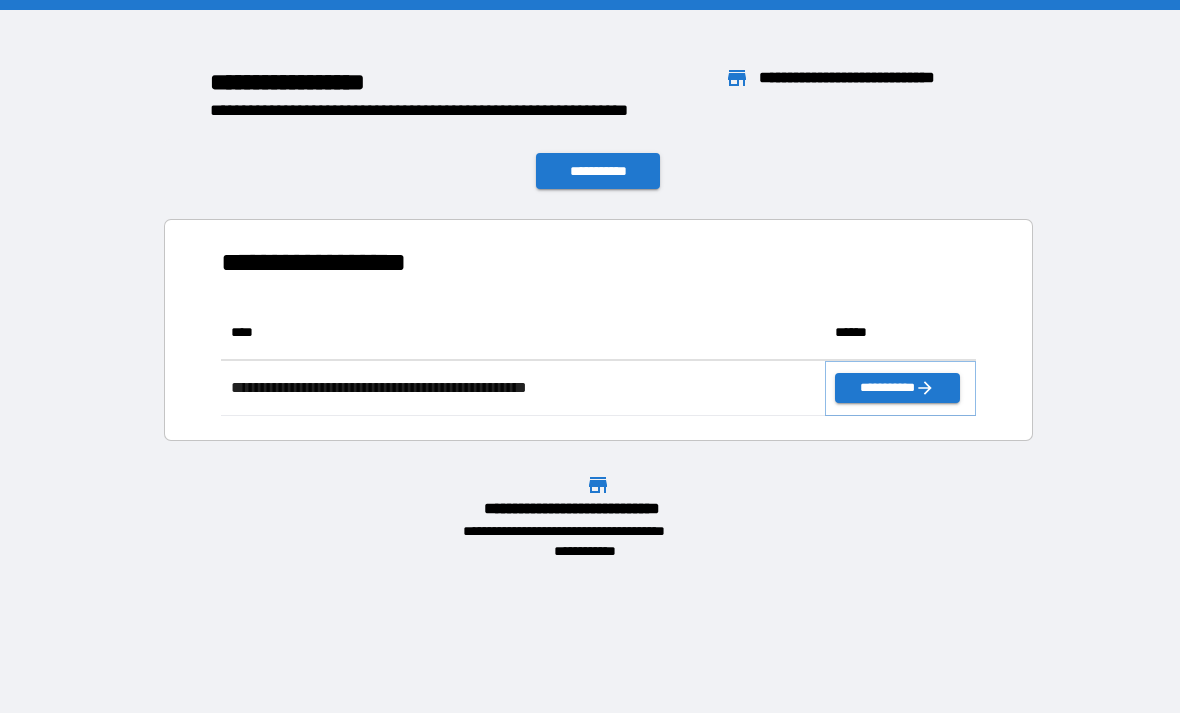 click on "**********" at bounding box center (897, 388) 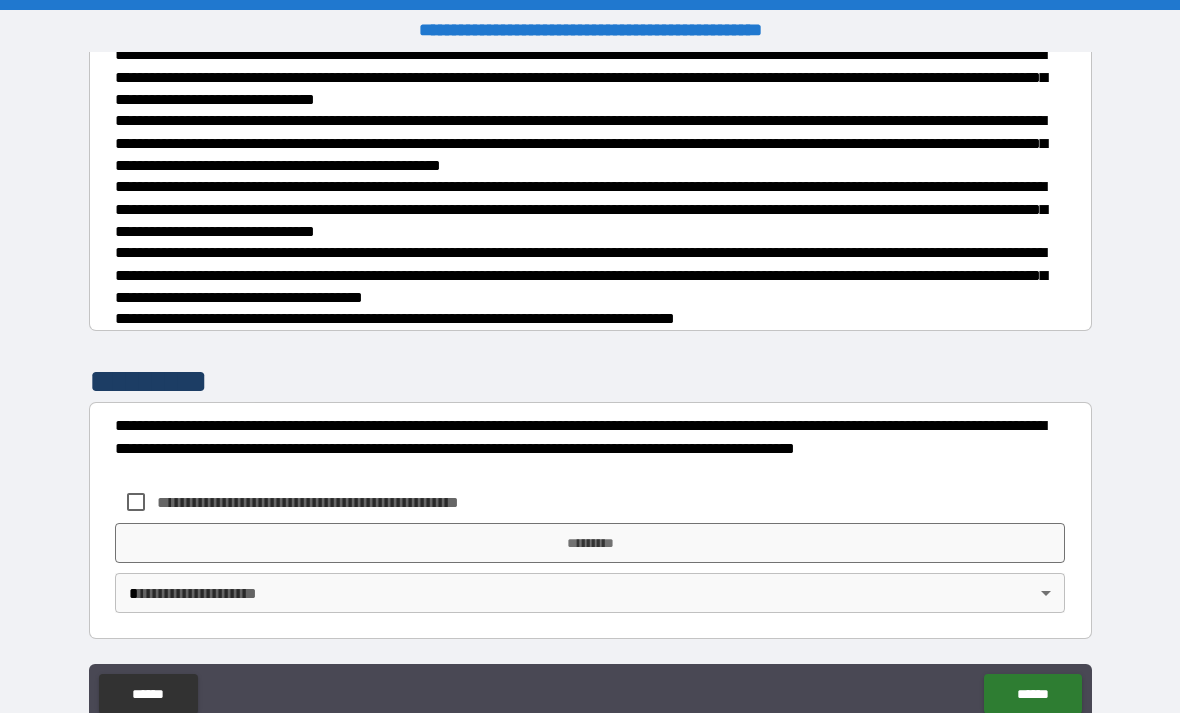 scroll, scrollTop: 680, scrollLeft: 0, axis: vertical 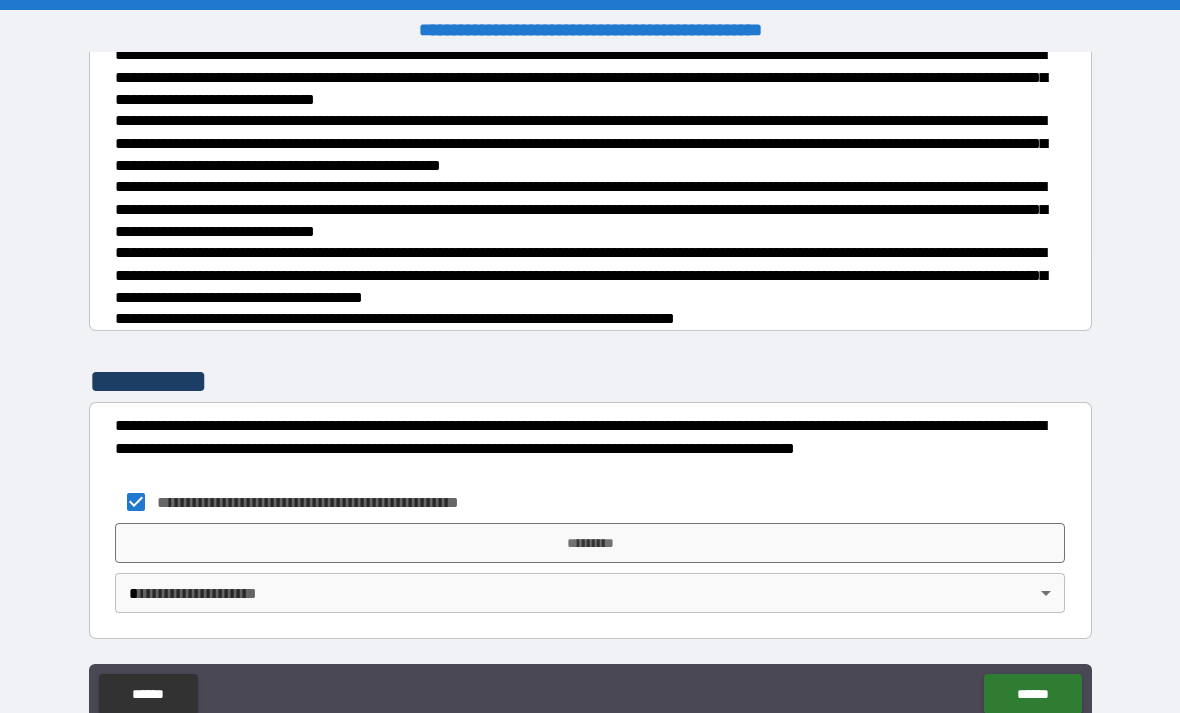 click on "*********" at bounding box center [590, 543] 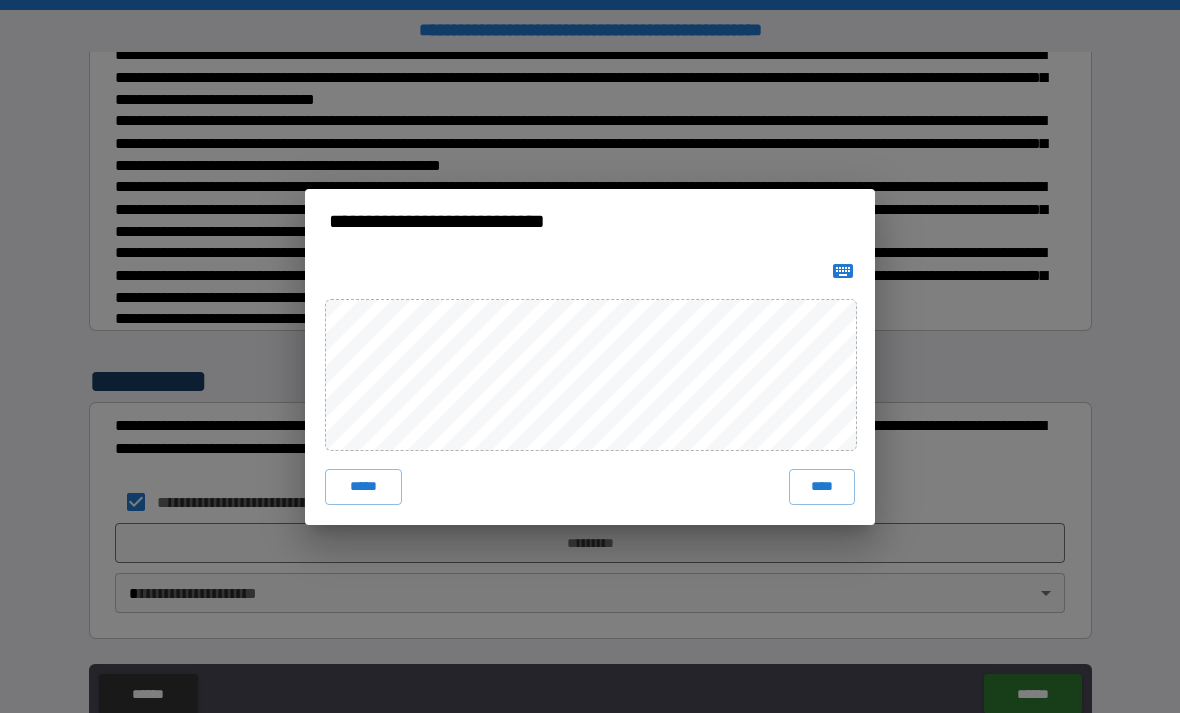 click on "****" at bounding box center (822, 487) 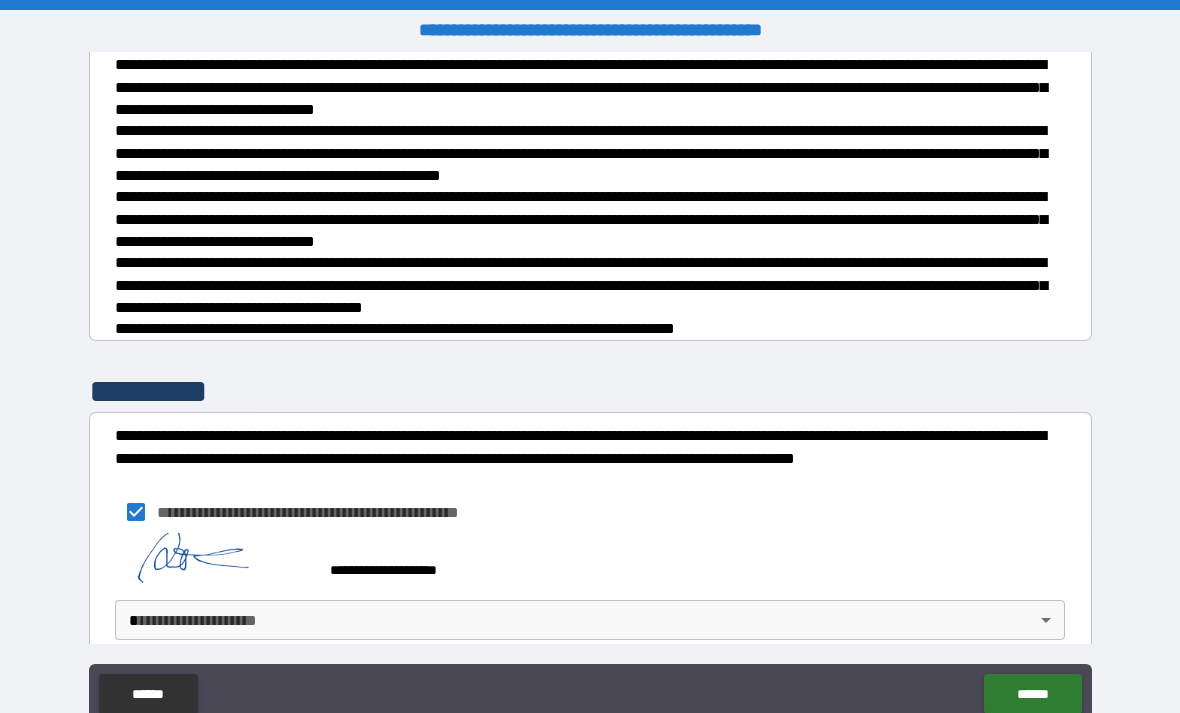 click on "**********" at bounding box center [590, 388] 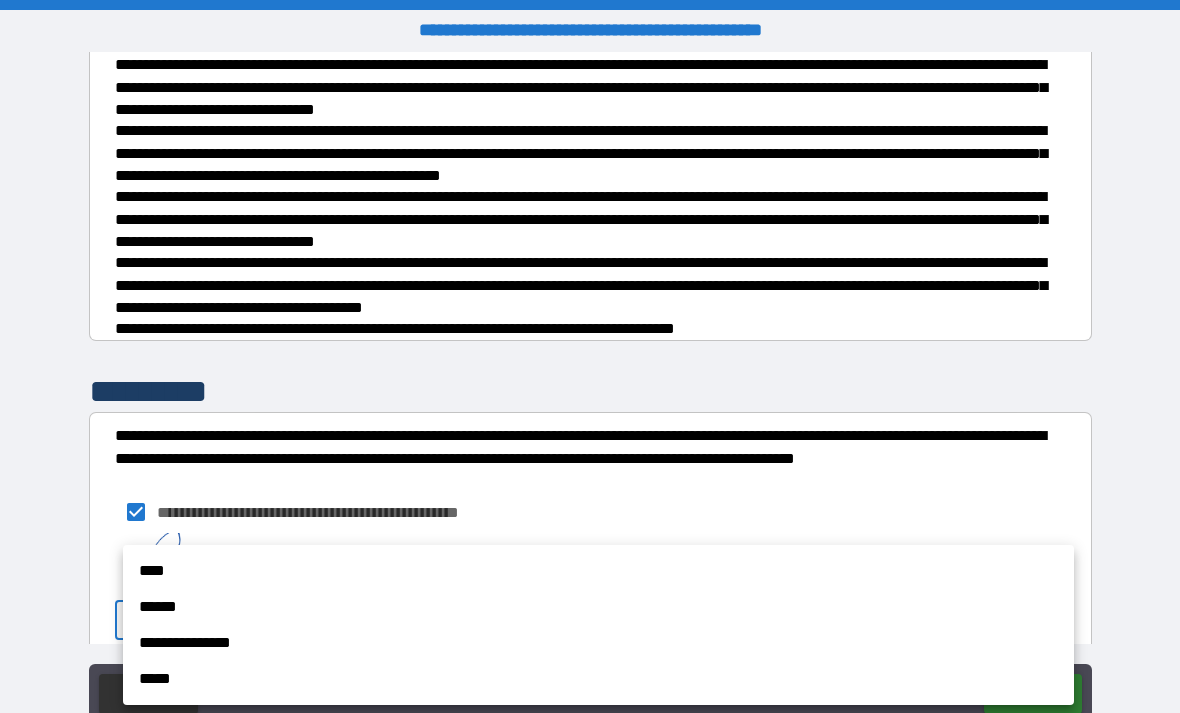 click on "**********" at bounding box center (598, 643) 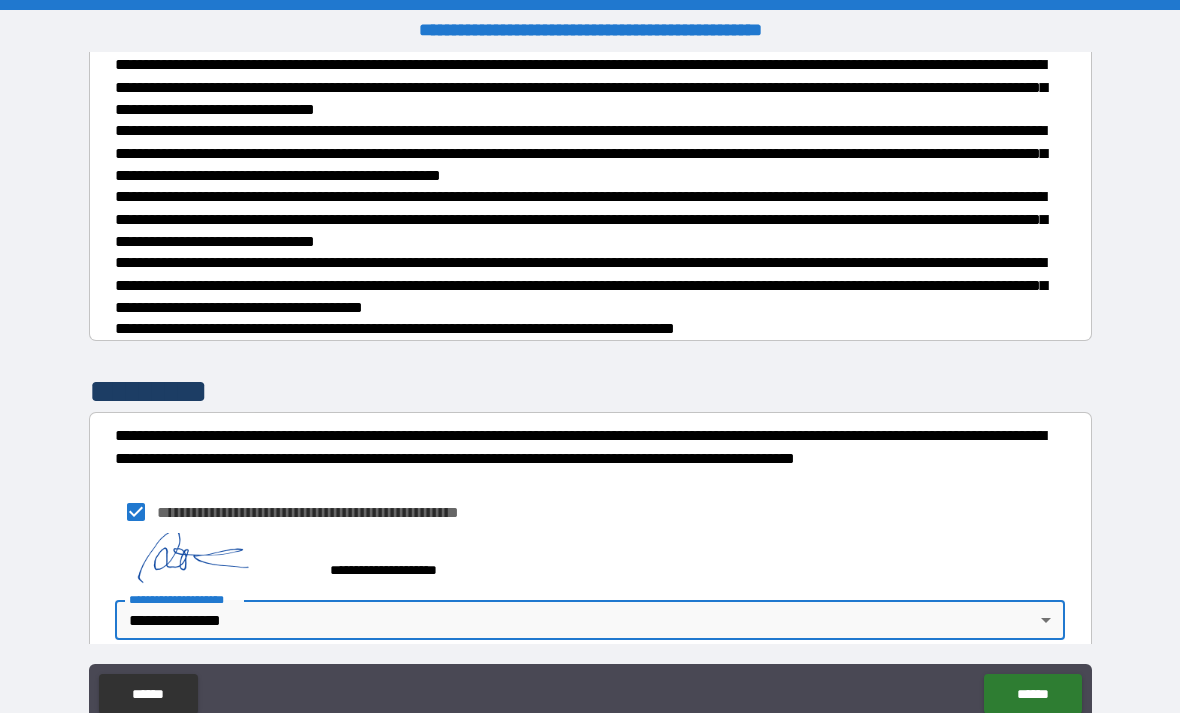 click on "******" at bounding box center (1032, 694) 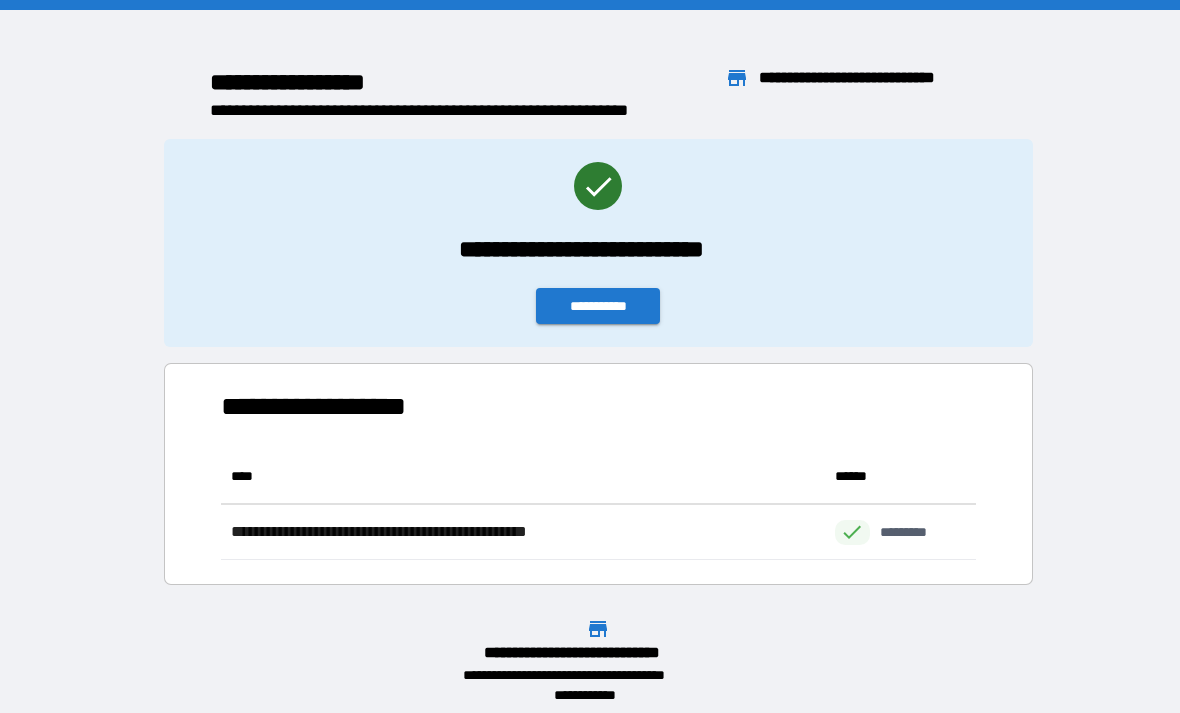 scroll, scrollTop: 1, scrollLeft: 1, axis: both 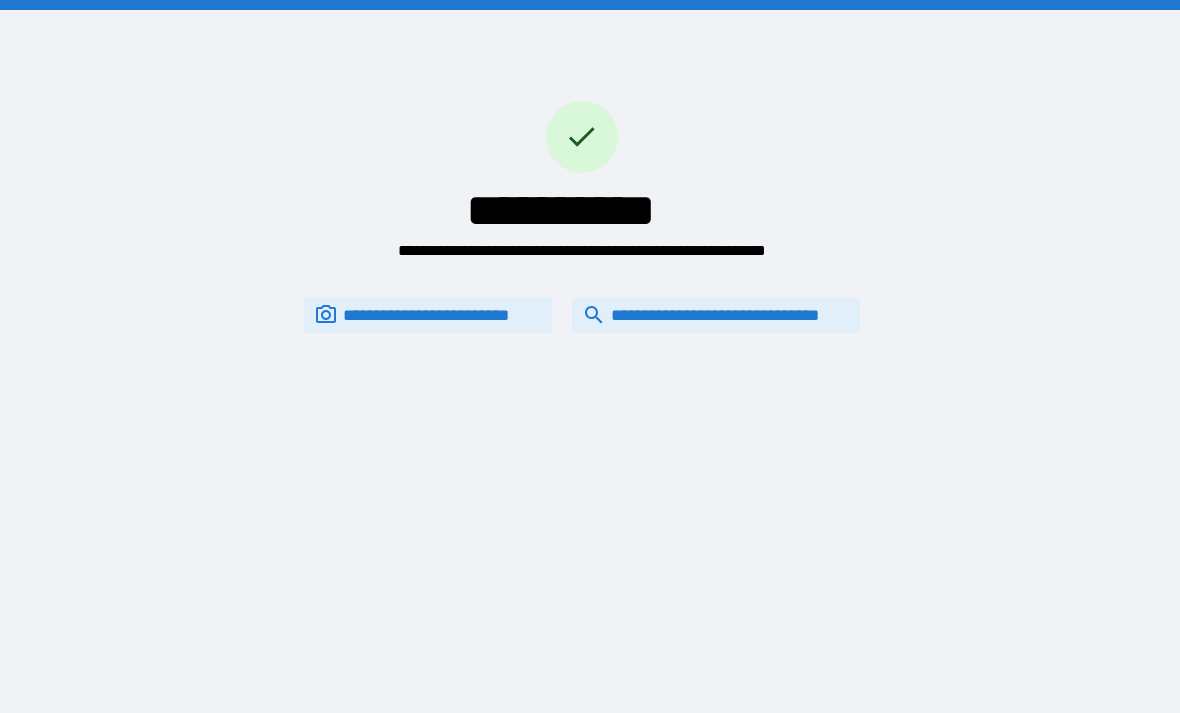 click on "**********" at bounding box center [716, 315] 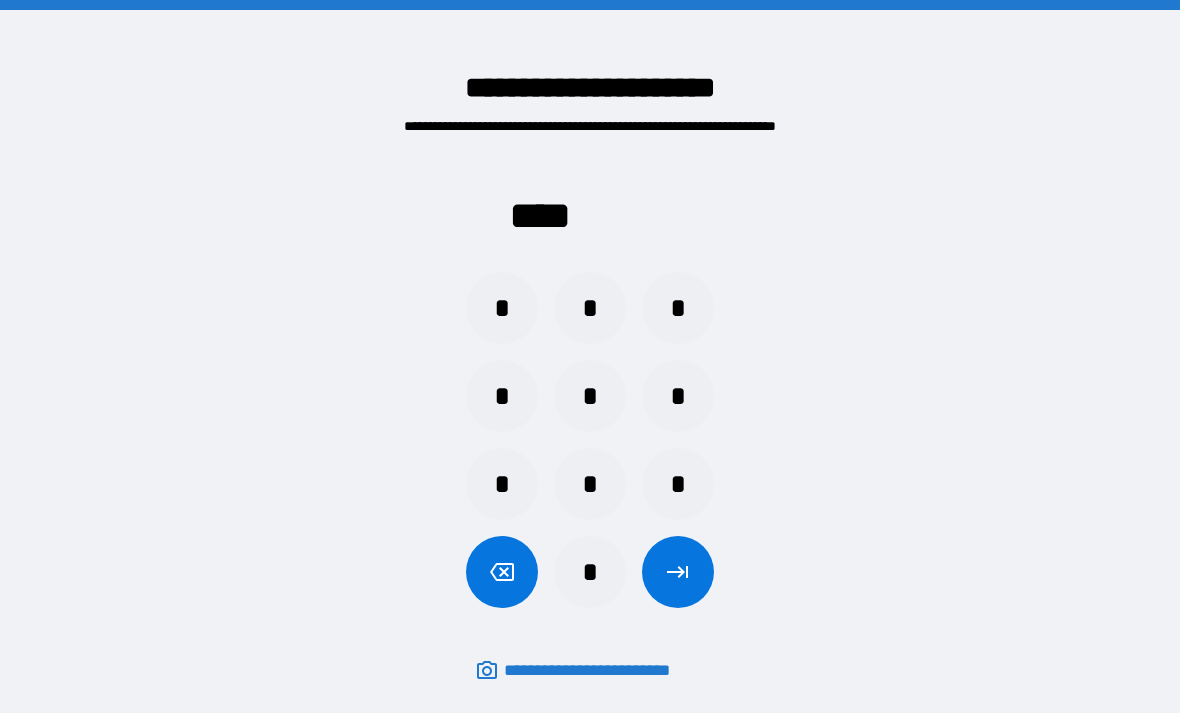 click on "*" at bounding box center [502, 308] 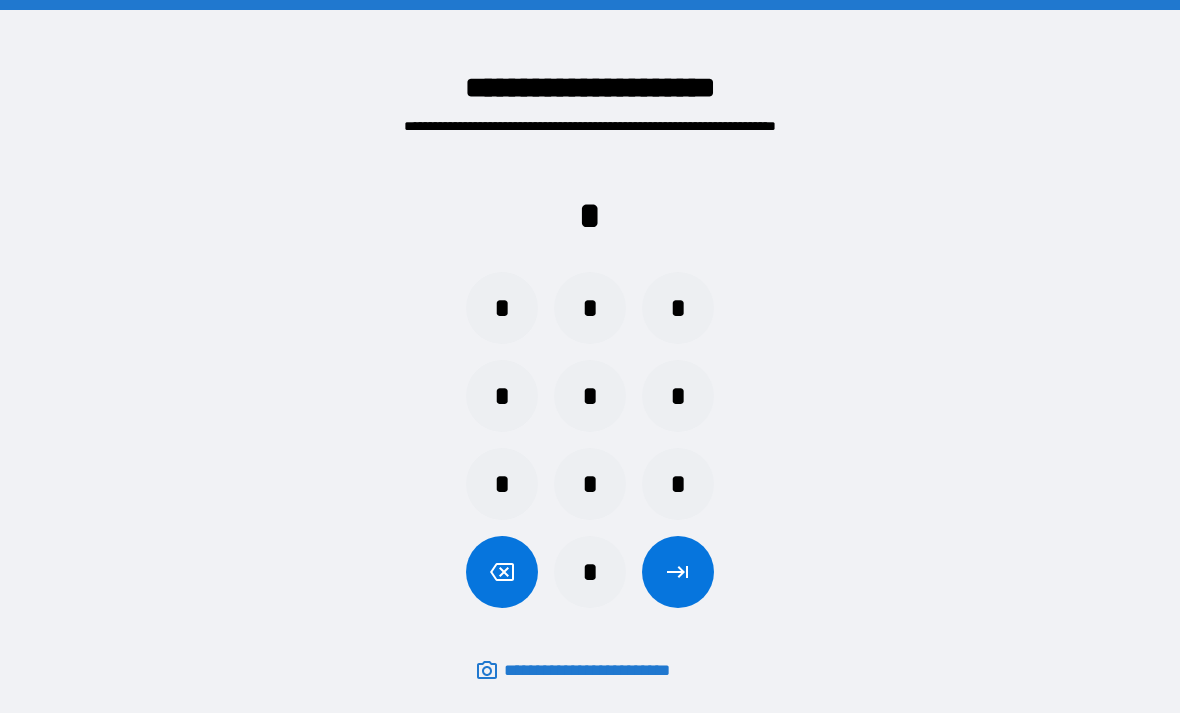 click on "*" at bounding box center (678, 484) 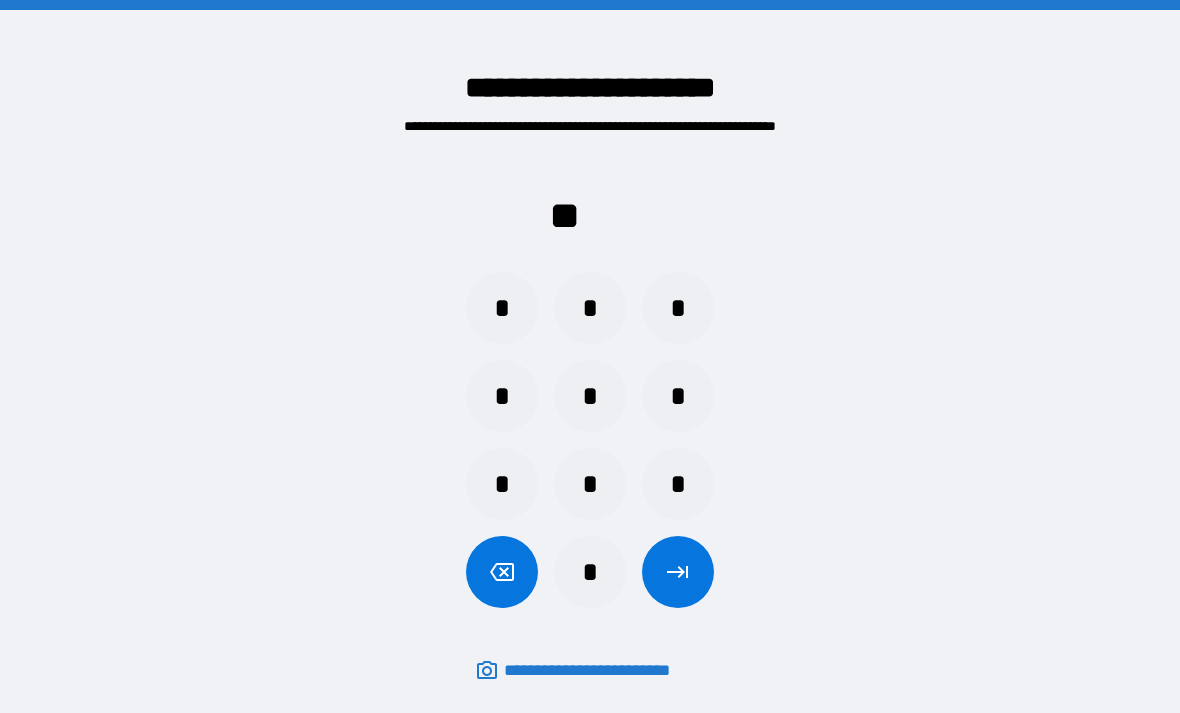 click on "*" at bounding box center (502, 484) 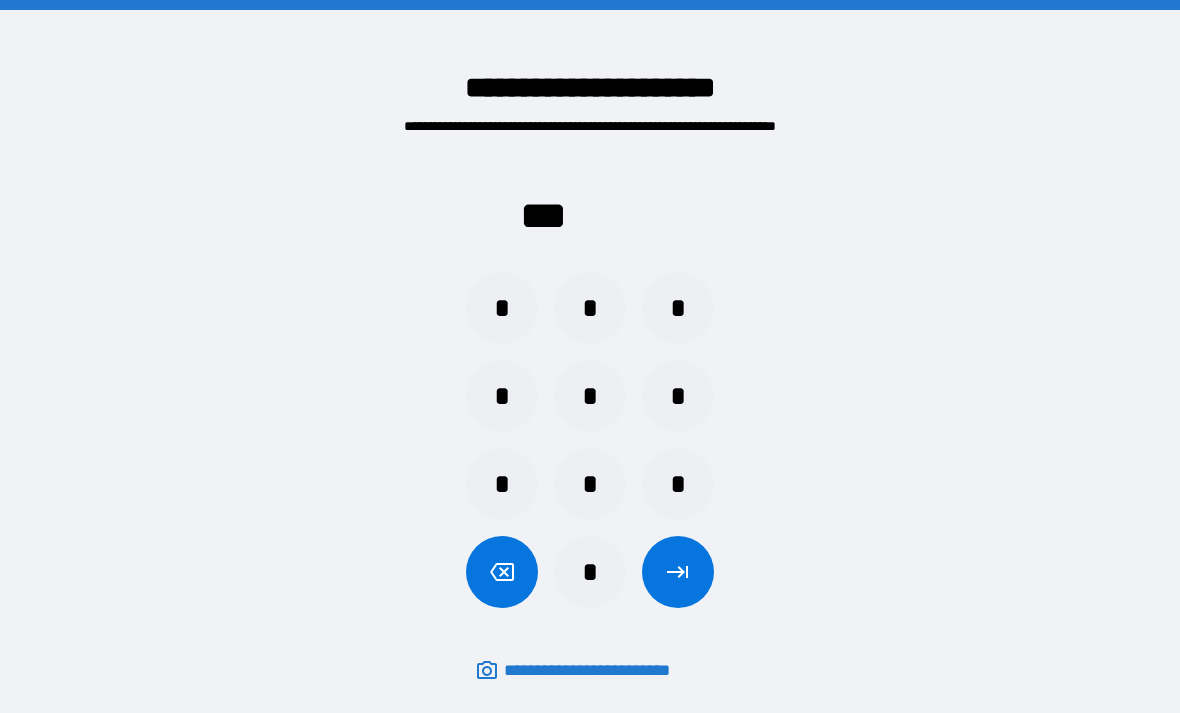 click on "*" at bounding box center (678, 308) 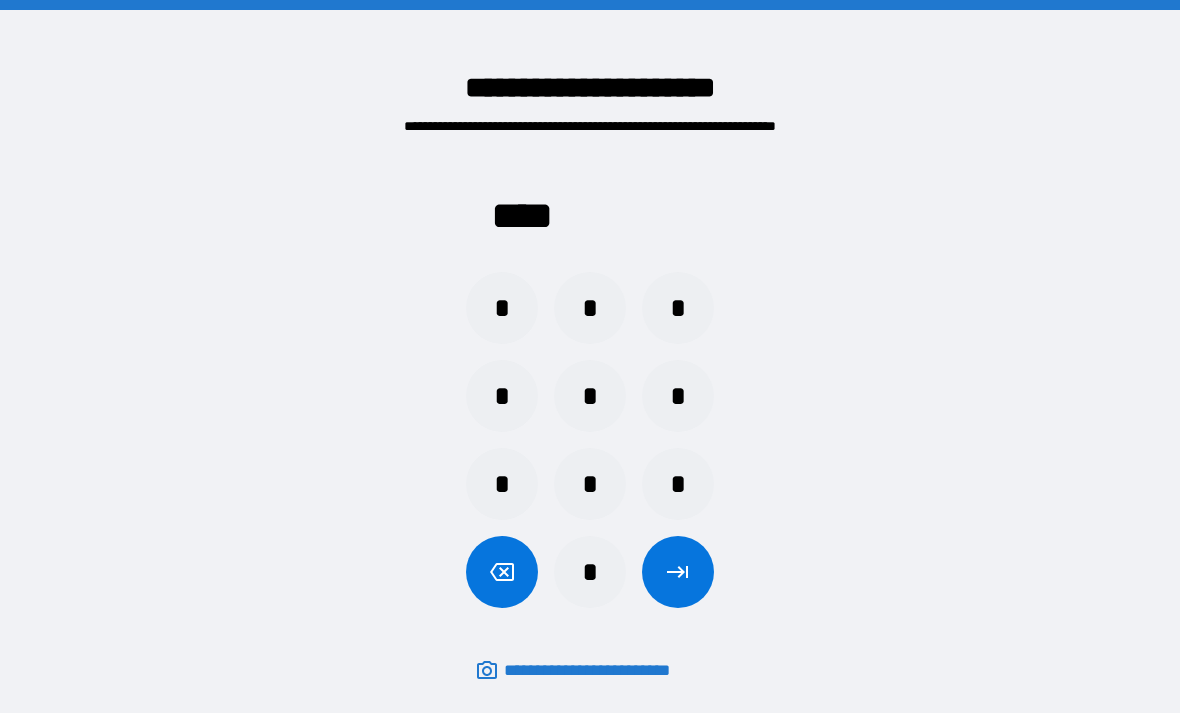 click at bounding box center (678, 572) 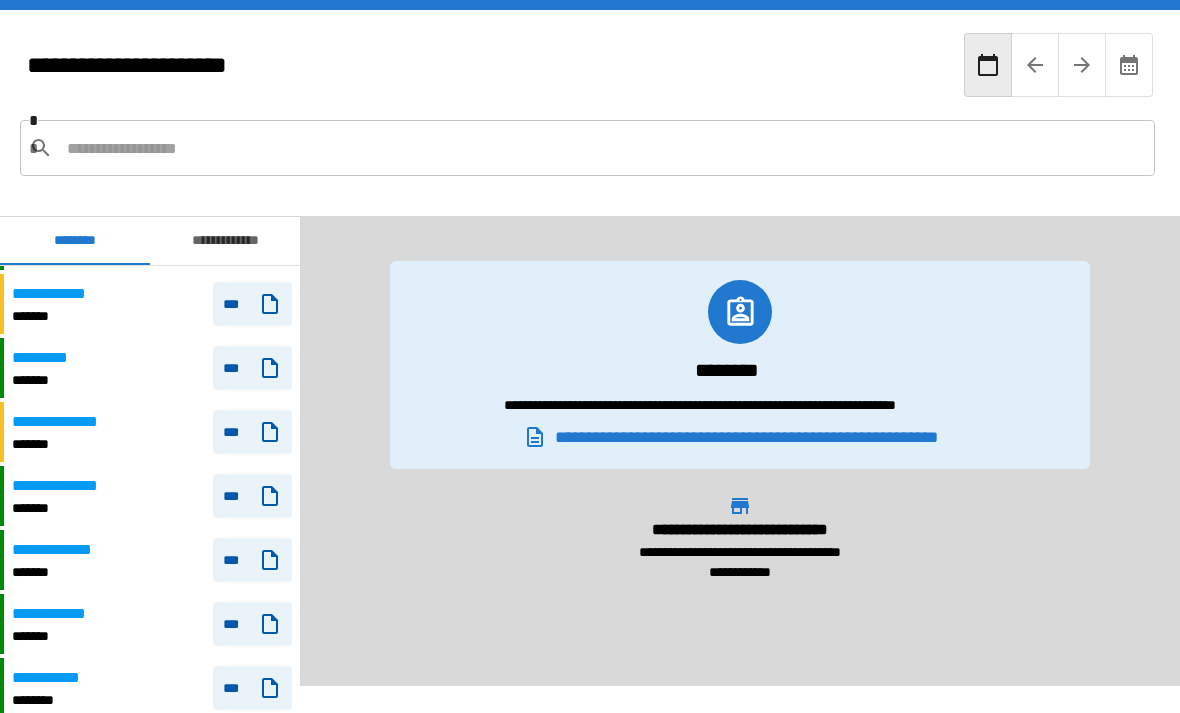 scroll, scrollTop: 715, scrollLeft: 0, axis: vertical 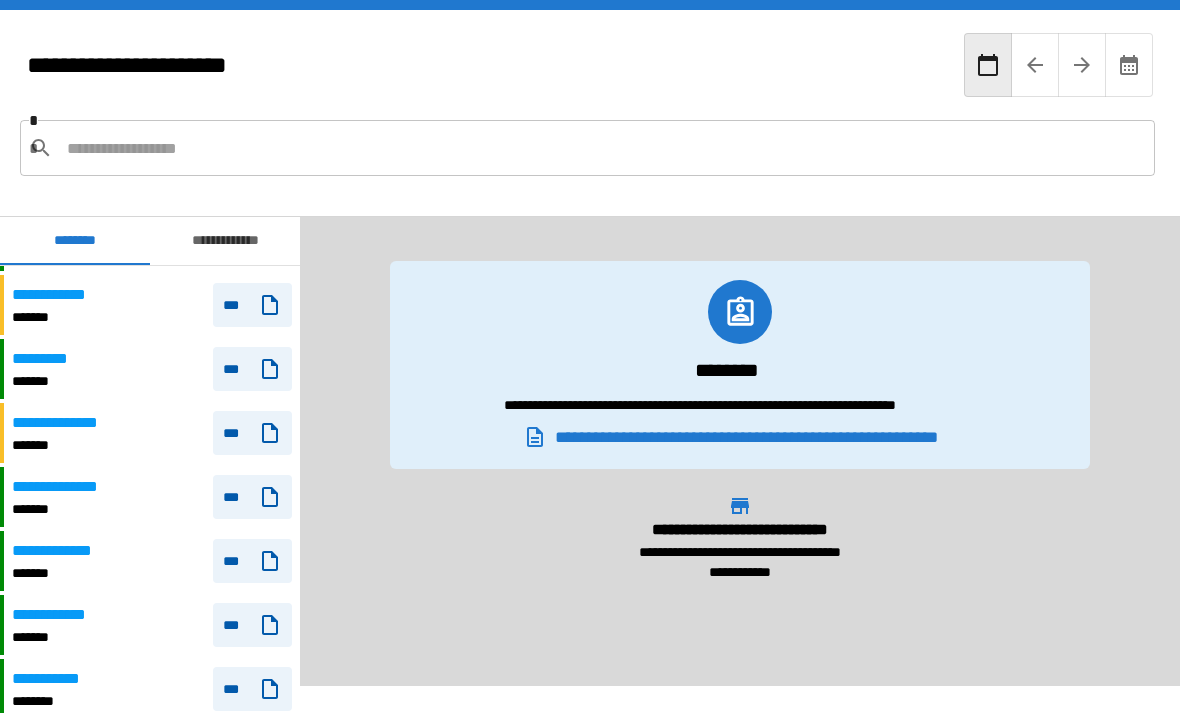 click on "**********" at bounding box center (69, 487) 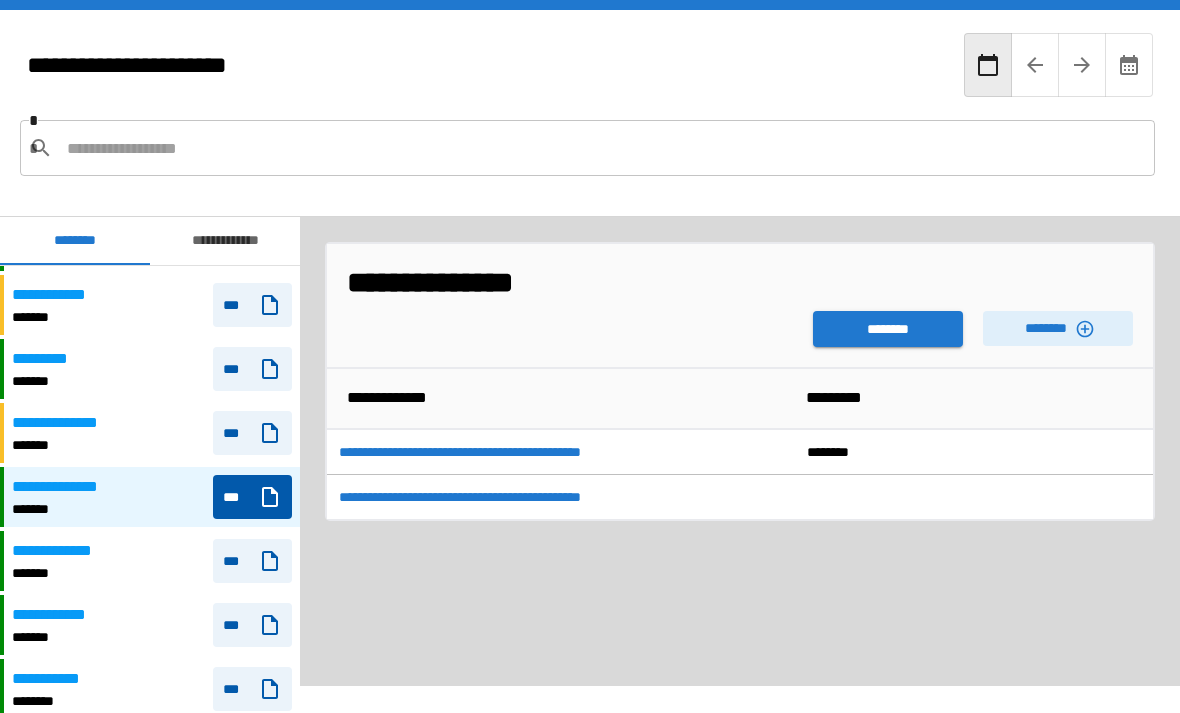 click on "********" at bounding box center (888, 329) 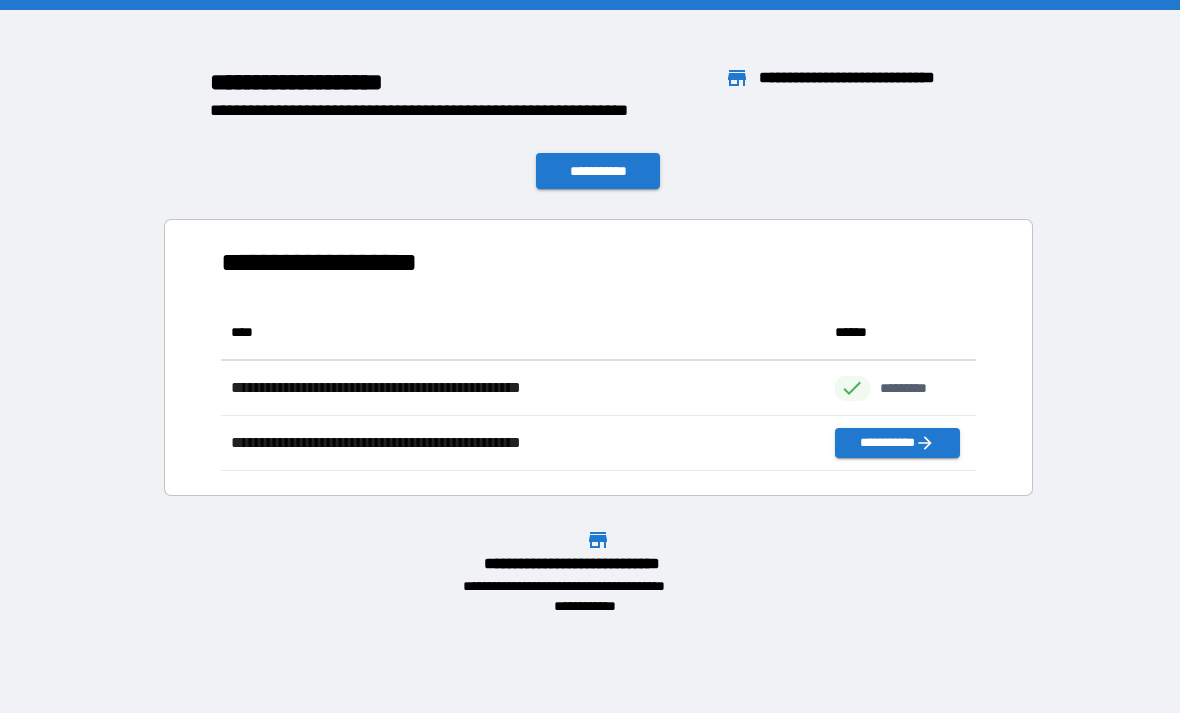 scroll, scrollTop: 1, scrollLeft: 1, axis: both 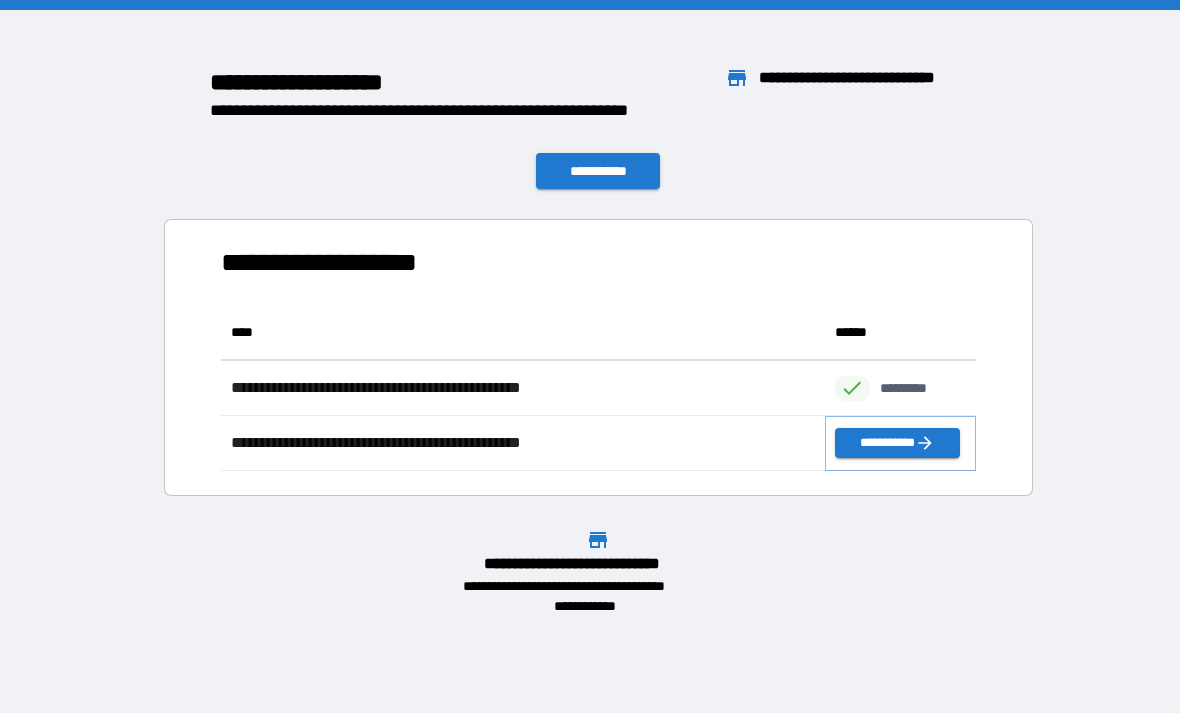 click on "**********" at bounding box center [897, 443] 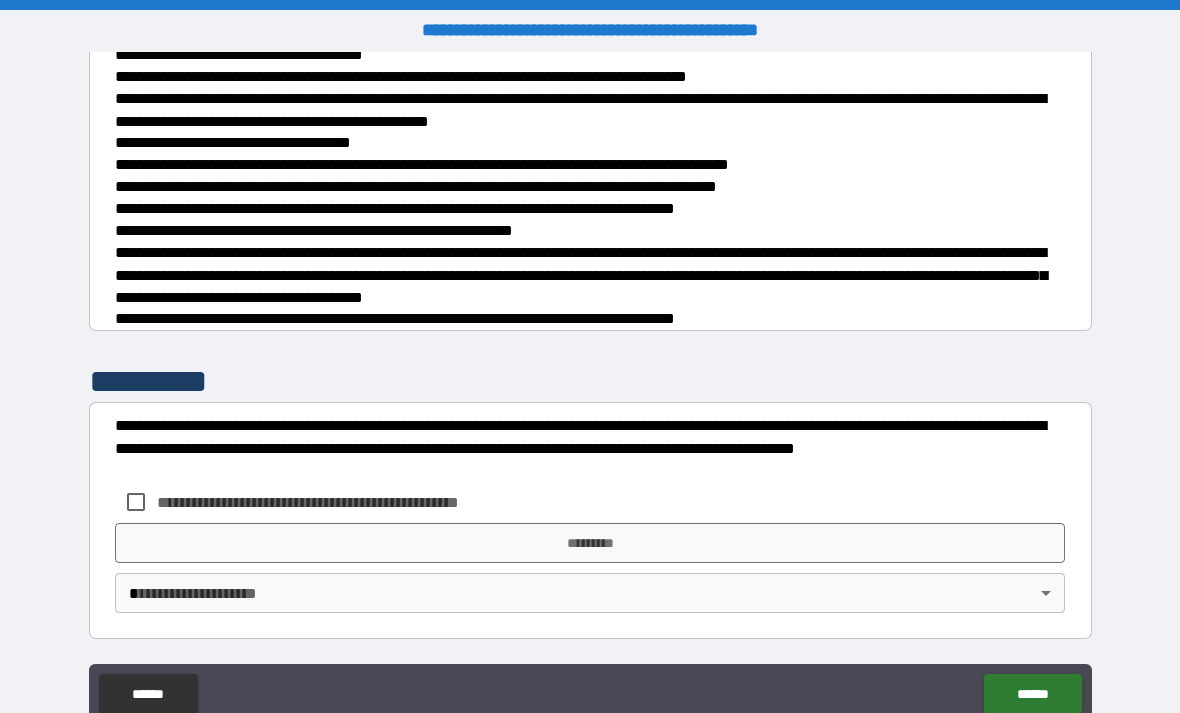 scroll, scrollTop: 702, scrollLeft: 0, axis: vertical 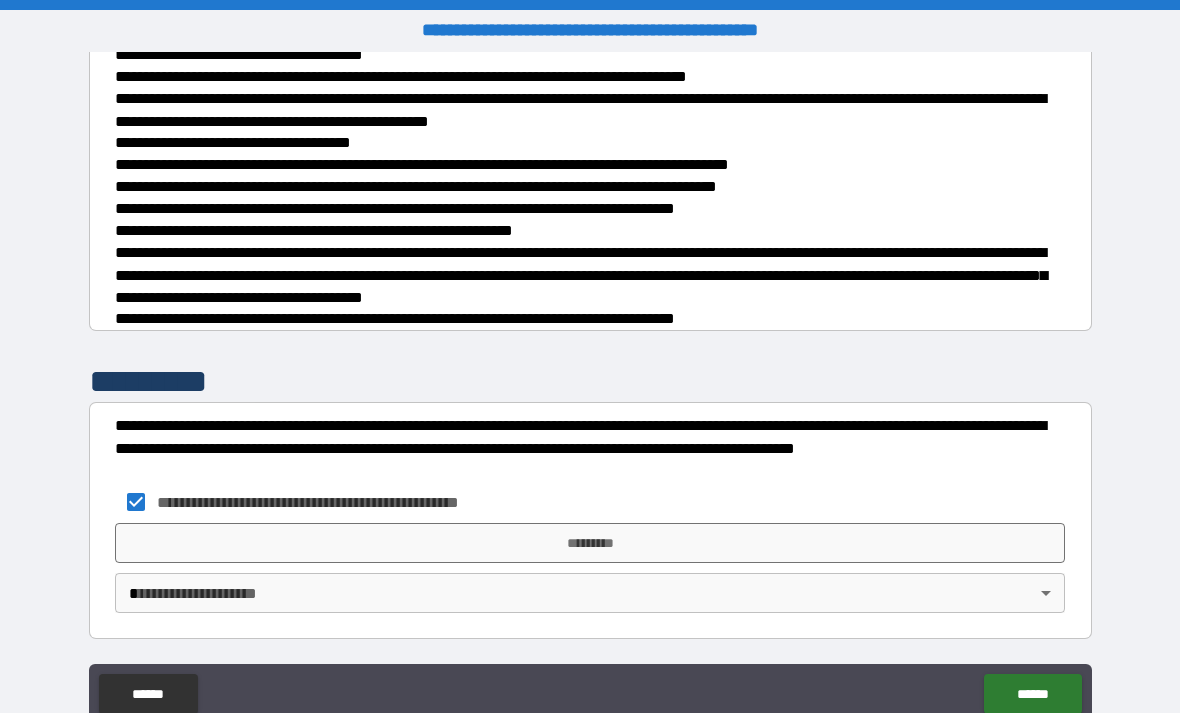 click on "*********" at bounding box center (590, 543) 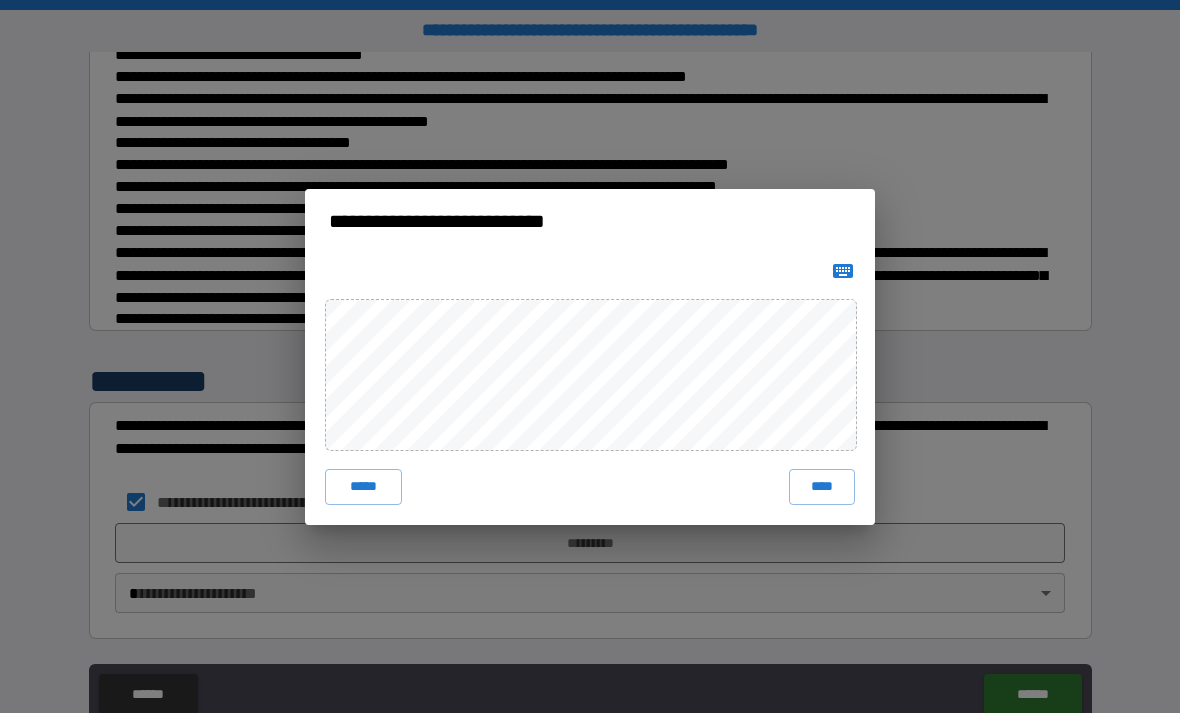 click on "****" at bounding box center [822, 487] 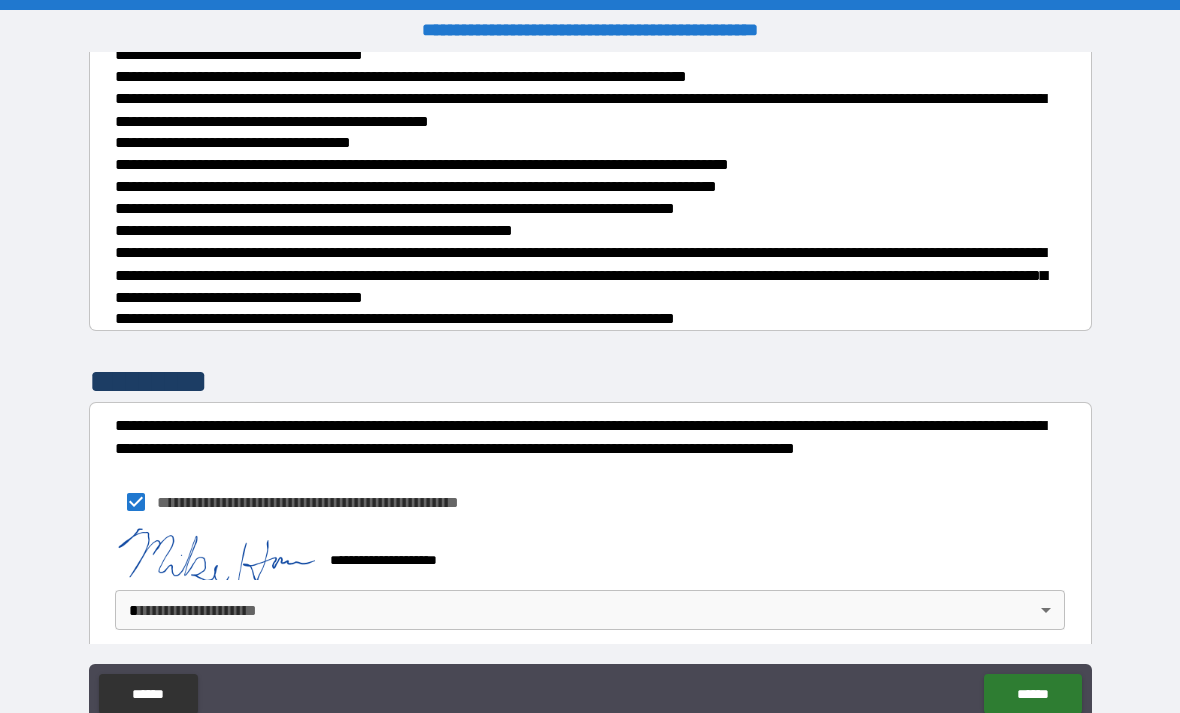 click on "**********" at bounding box center [590, 388] 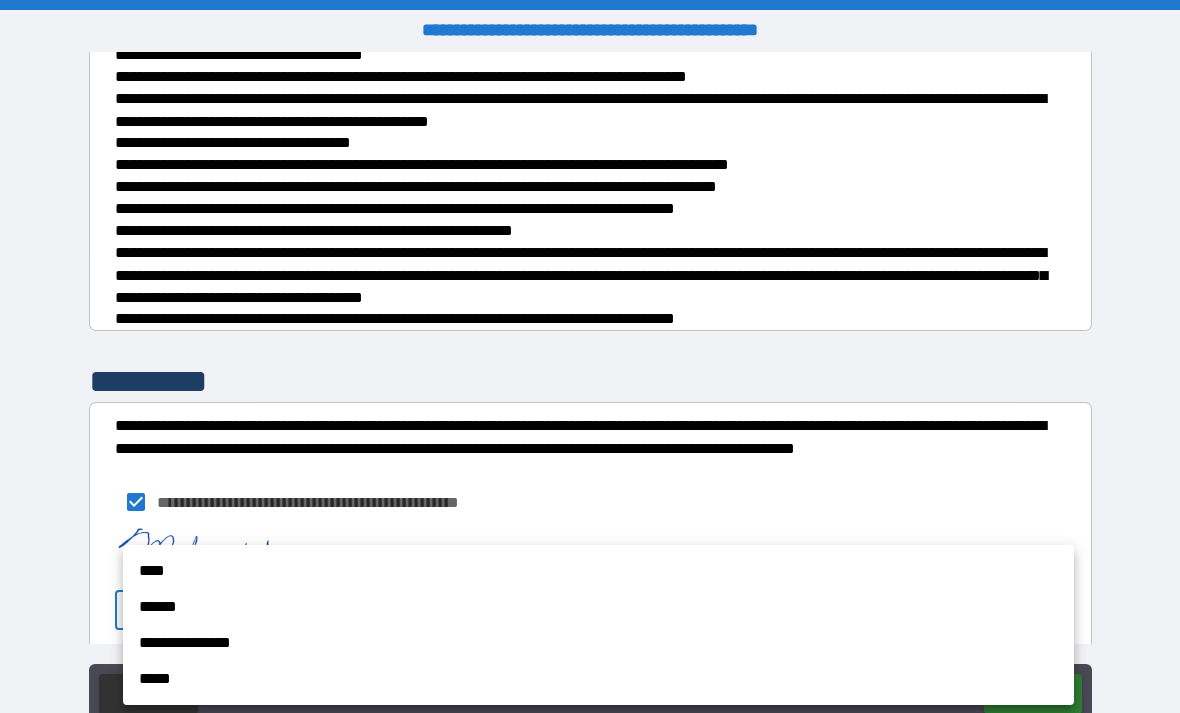 click on "****" at bounding box center [598, 571] 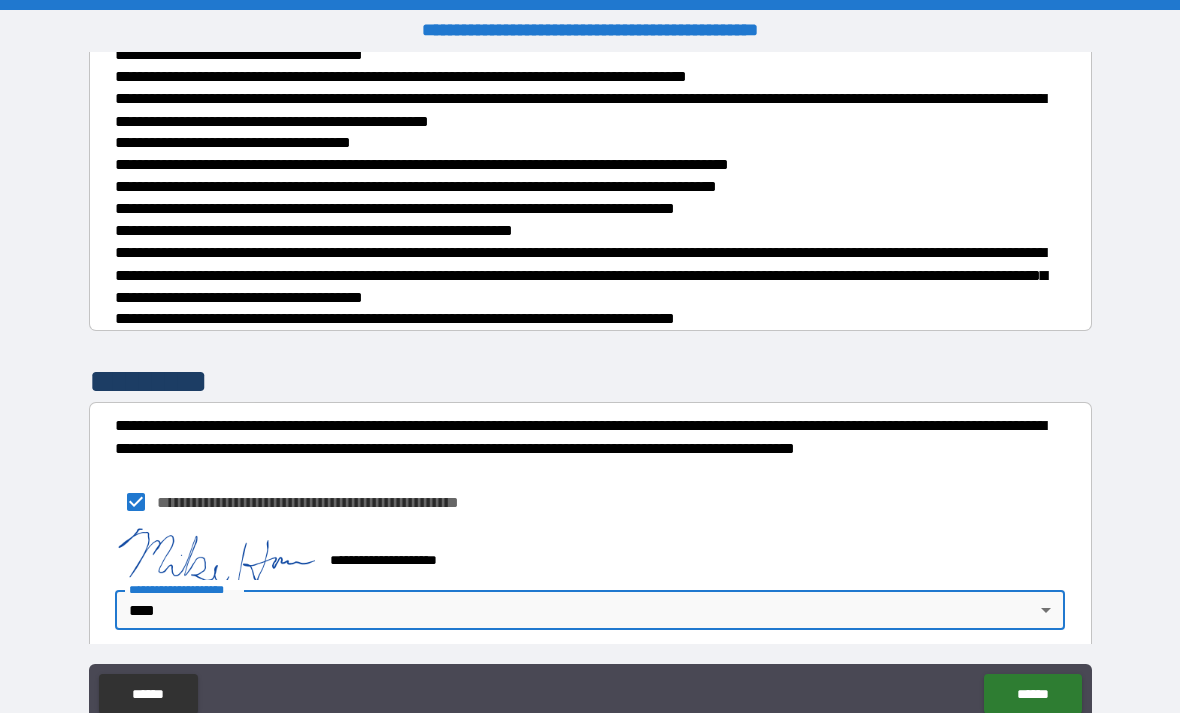 click on "******" at bounding box center [1032, 694] 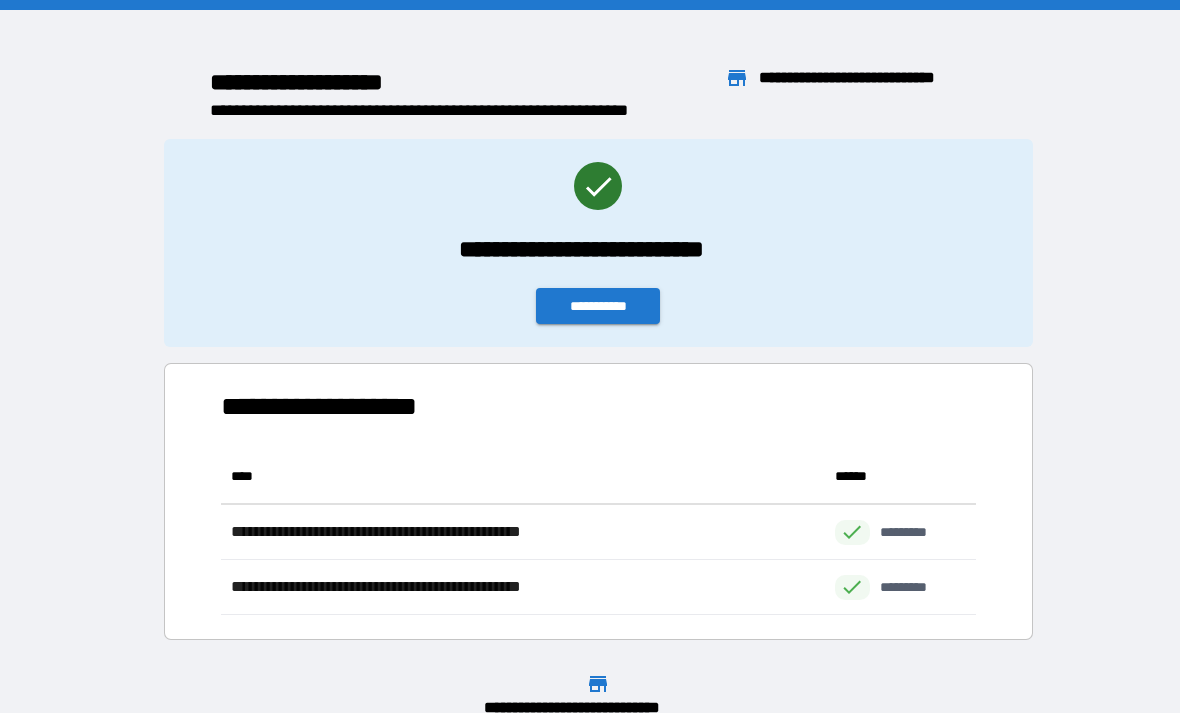 scroll, scrollTop: 1, scrollLeft: 1, axis: both 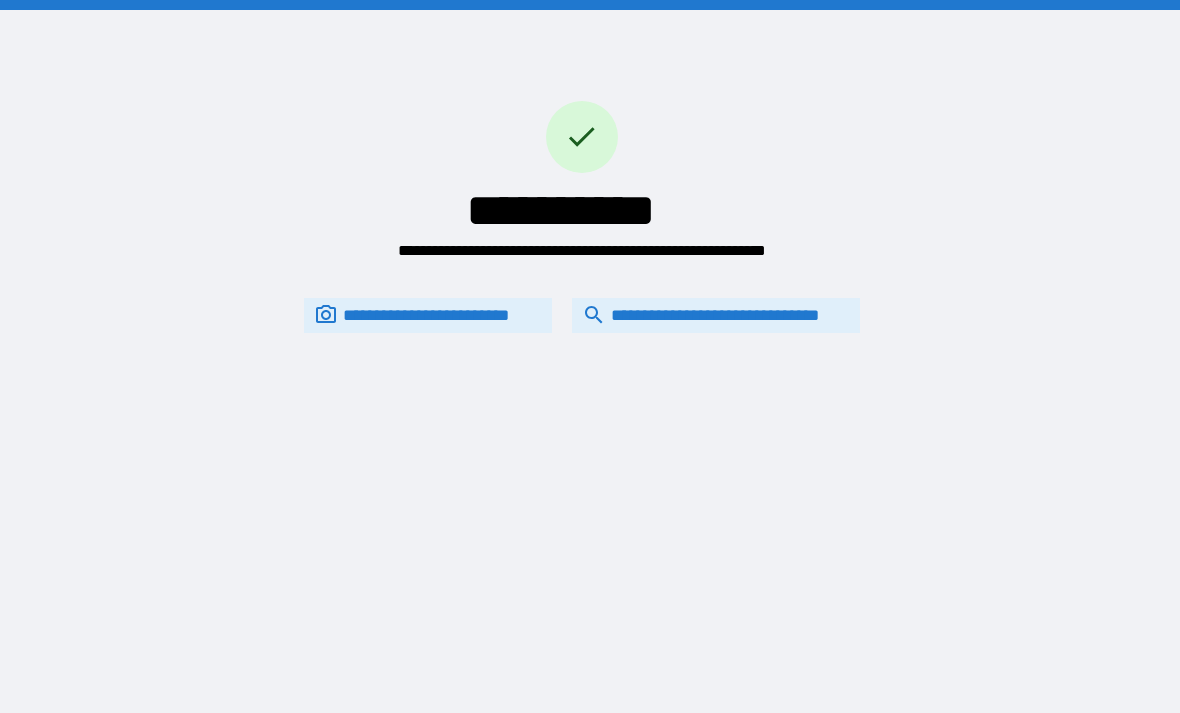 click on "**********" at bounding box center (716, 315) 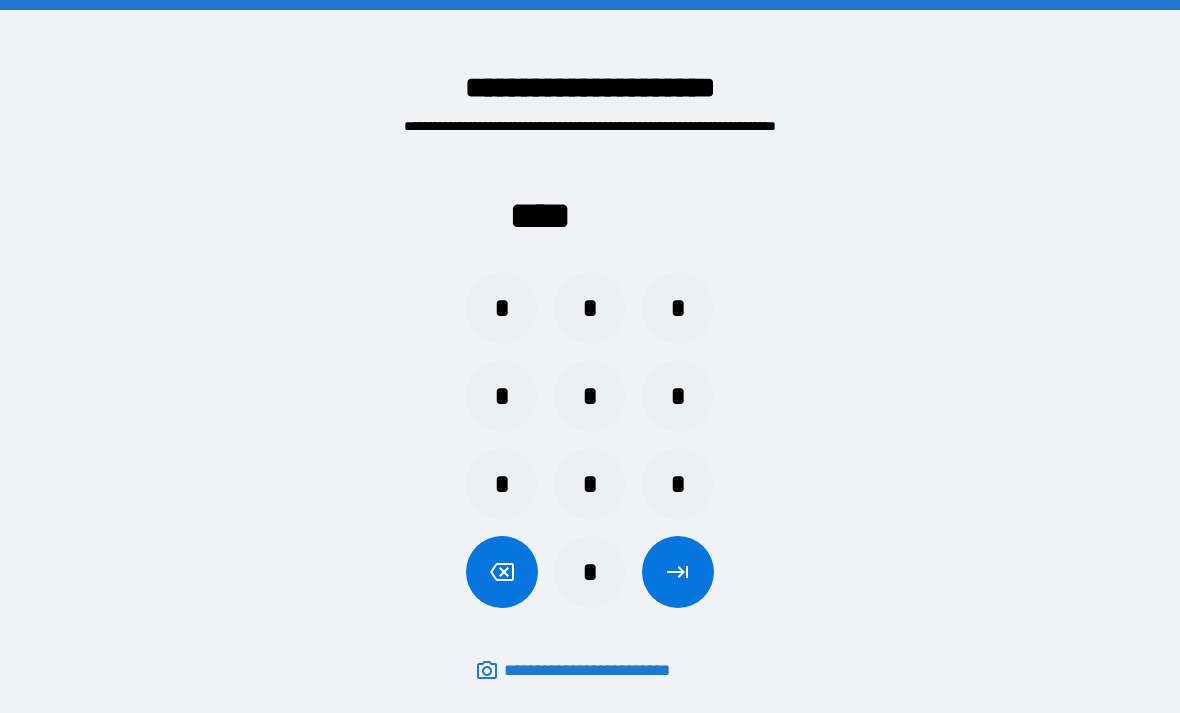 click on "*" at bounding box center [502, 308] 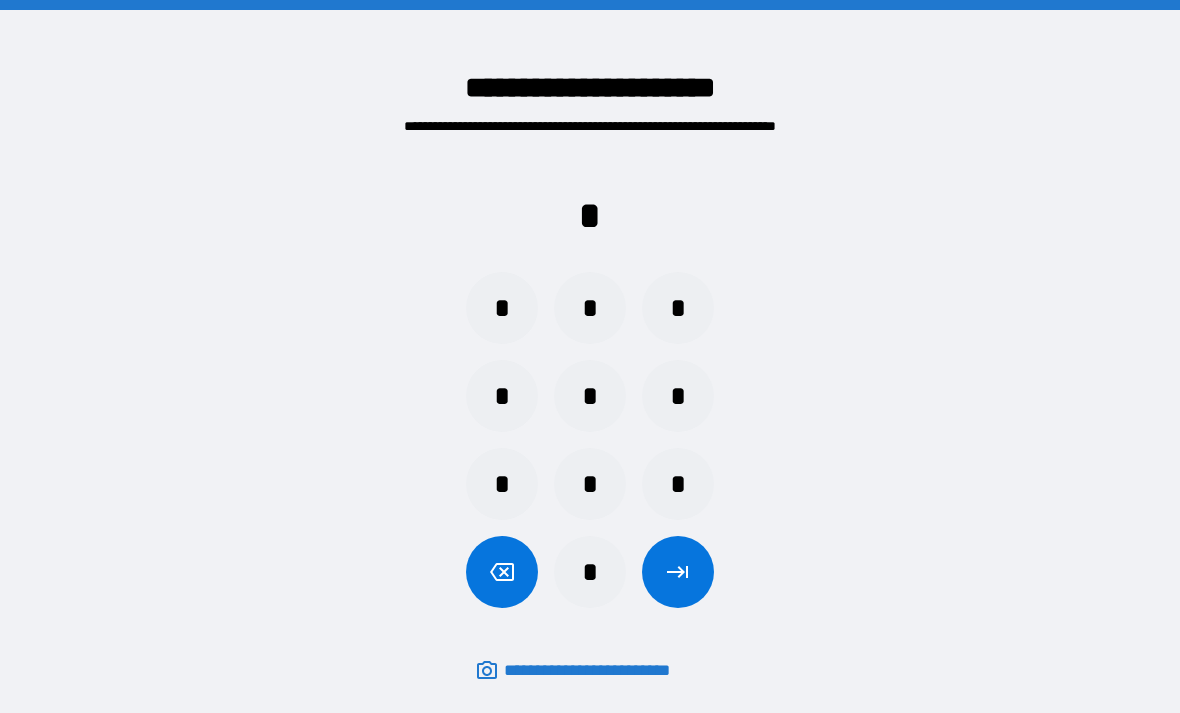 click on "*" at bounding box center [678, 484] 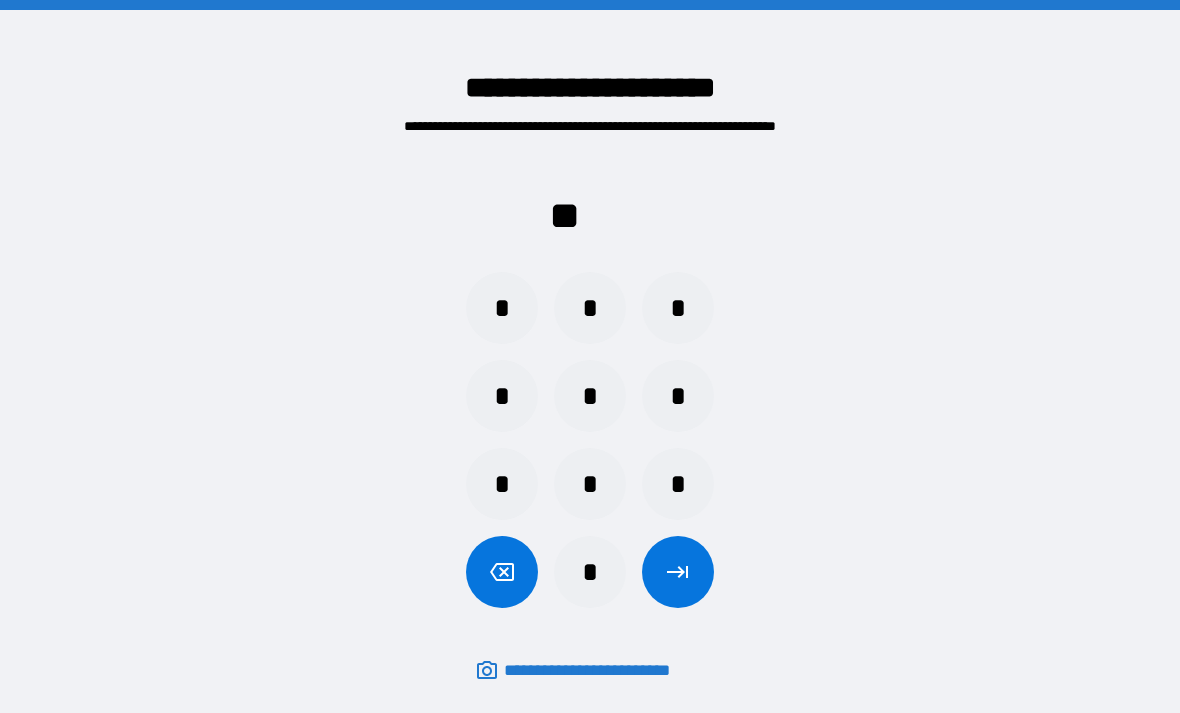 click on "*" at bounding box center (502, 484) 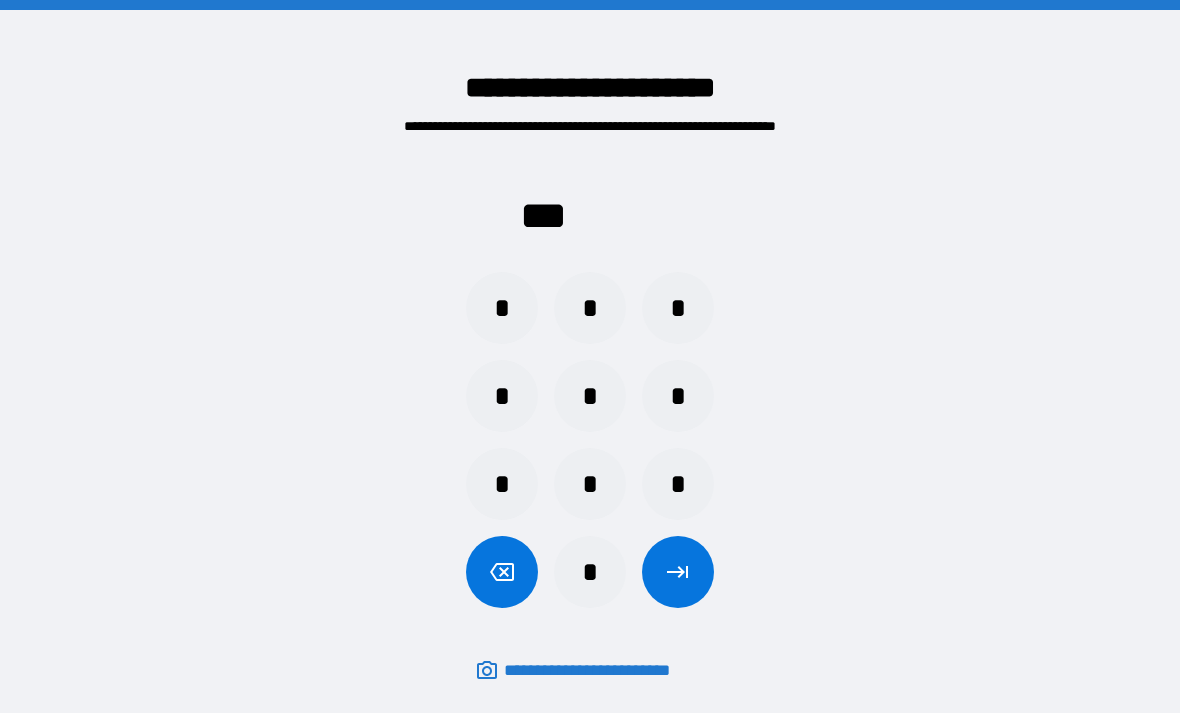 click on "*" at bounding box center (678, 308) 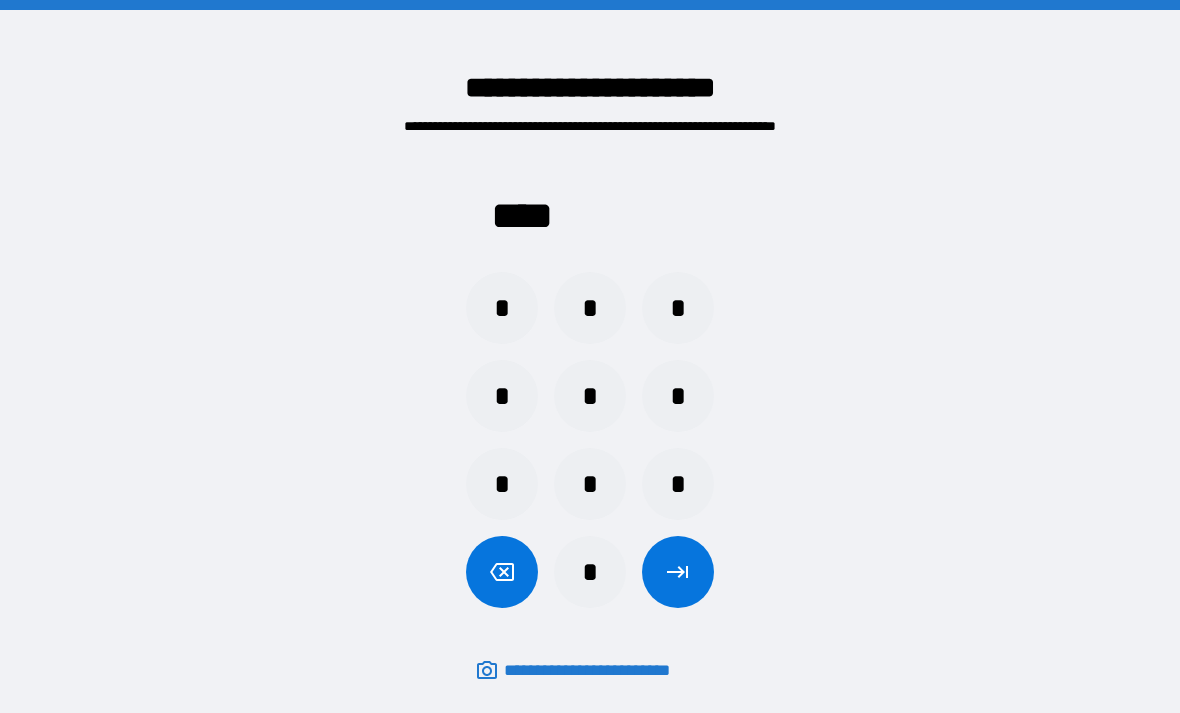 click at bounding box center (678, 572) 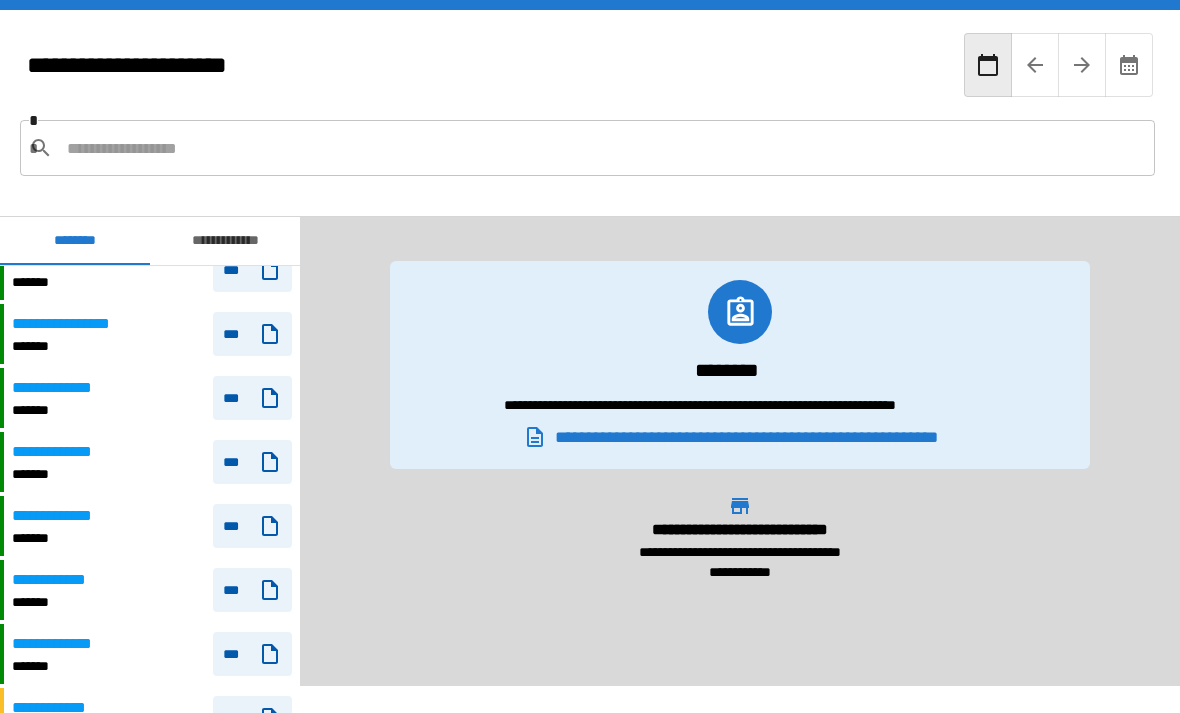 scroll, scrollTop: 309, scrollLeft: 0, axis: vertical 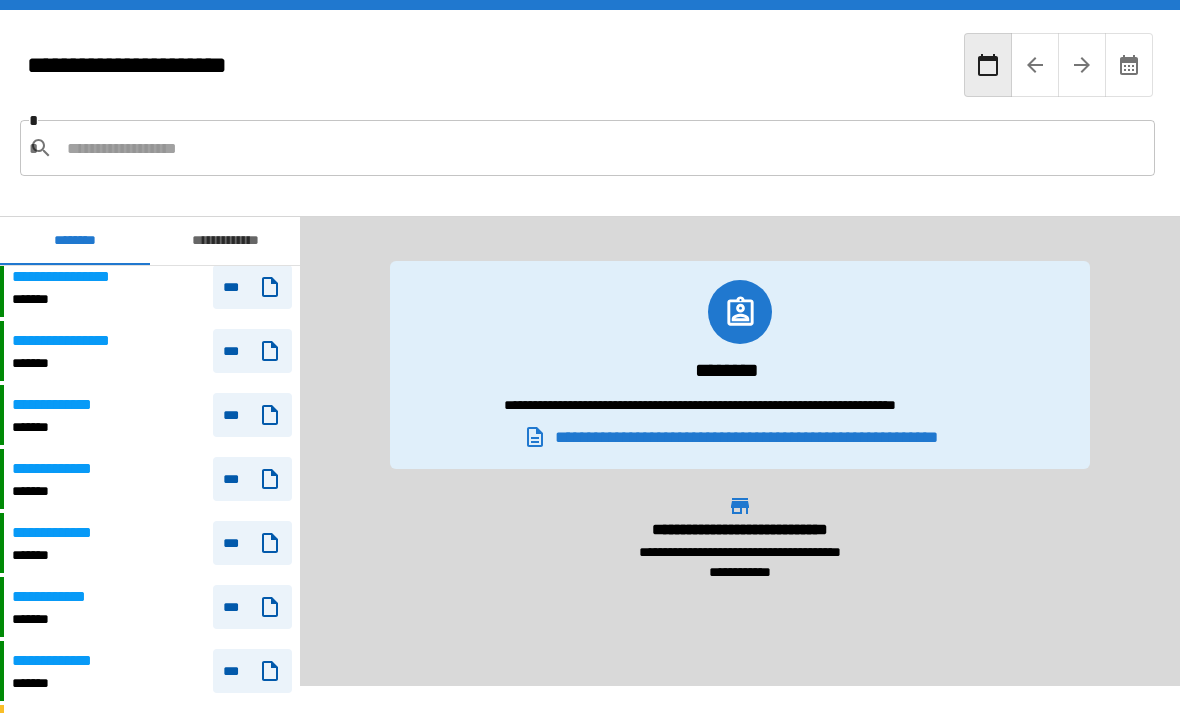 click on "**********" at bounding box center (70, 533) 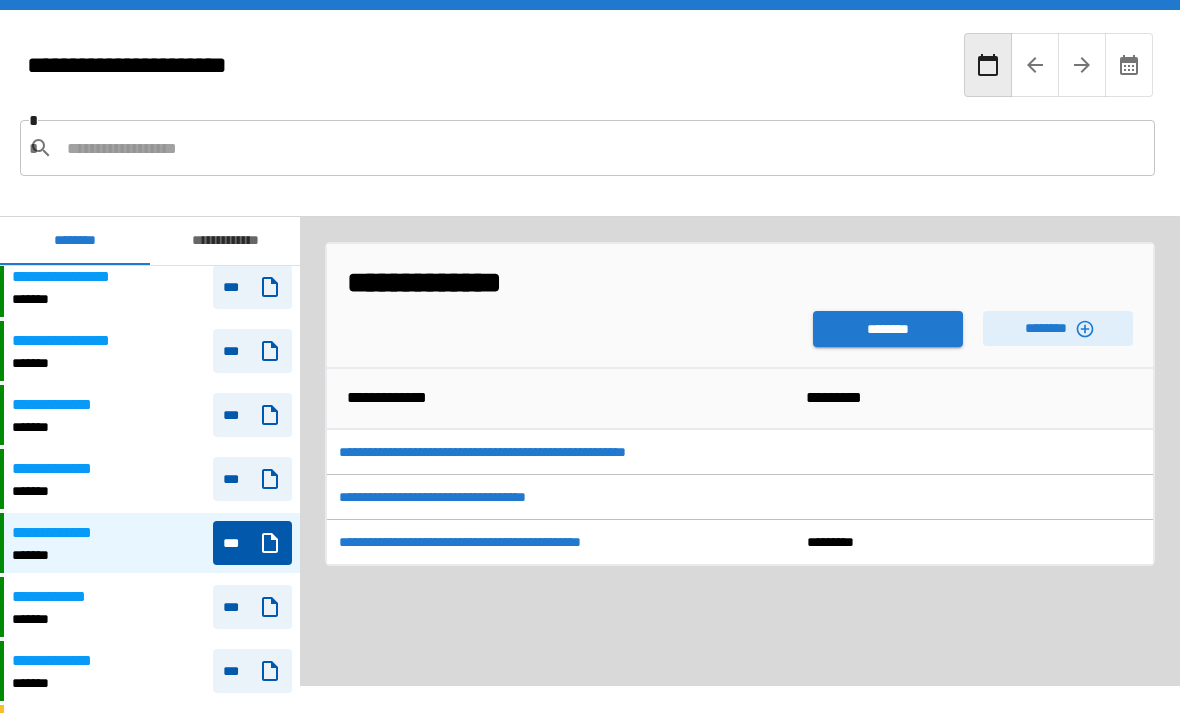click on "********" at bounding box center [888, 329] 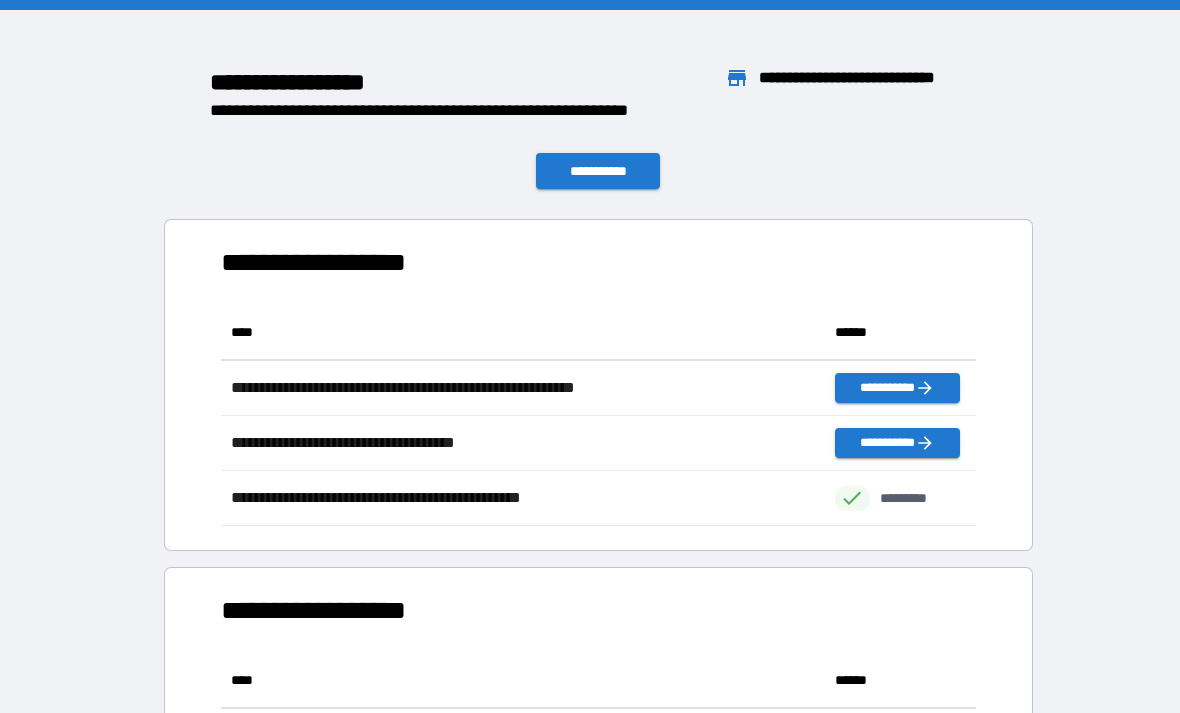 scroll, scrollTop: 1, scrollLeft: 1, axis: both 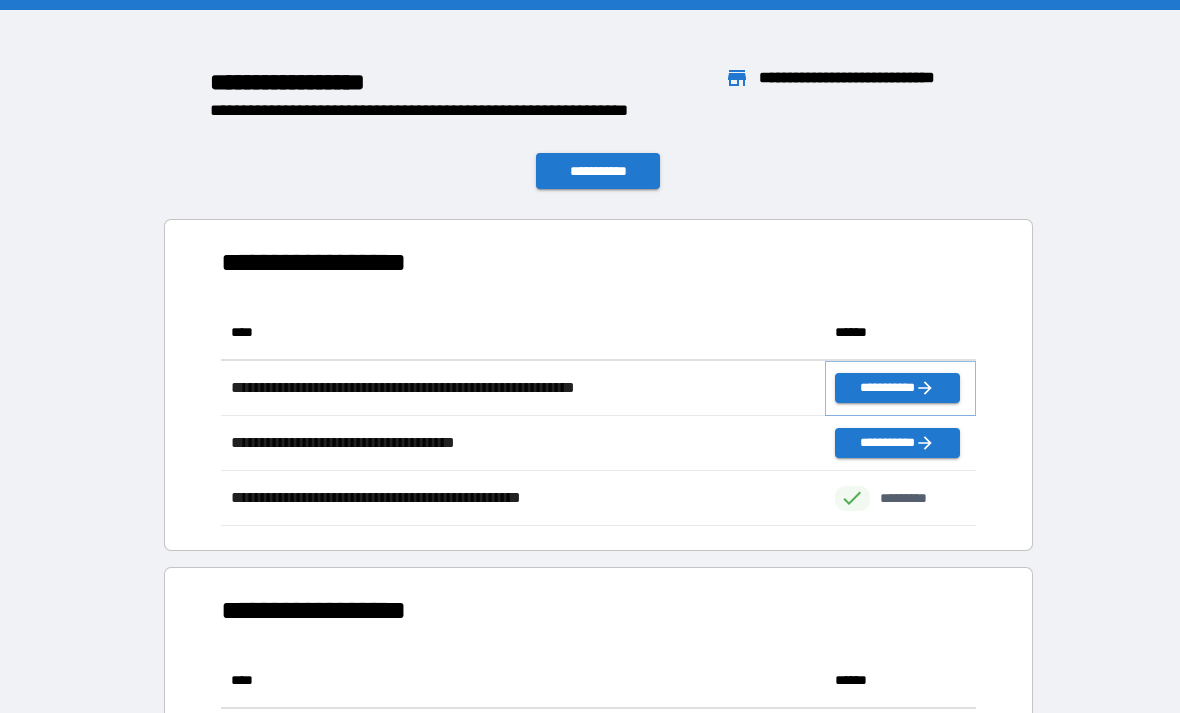 click on "**********" at bounding box center [897, 388] 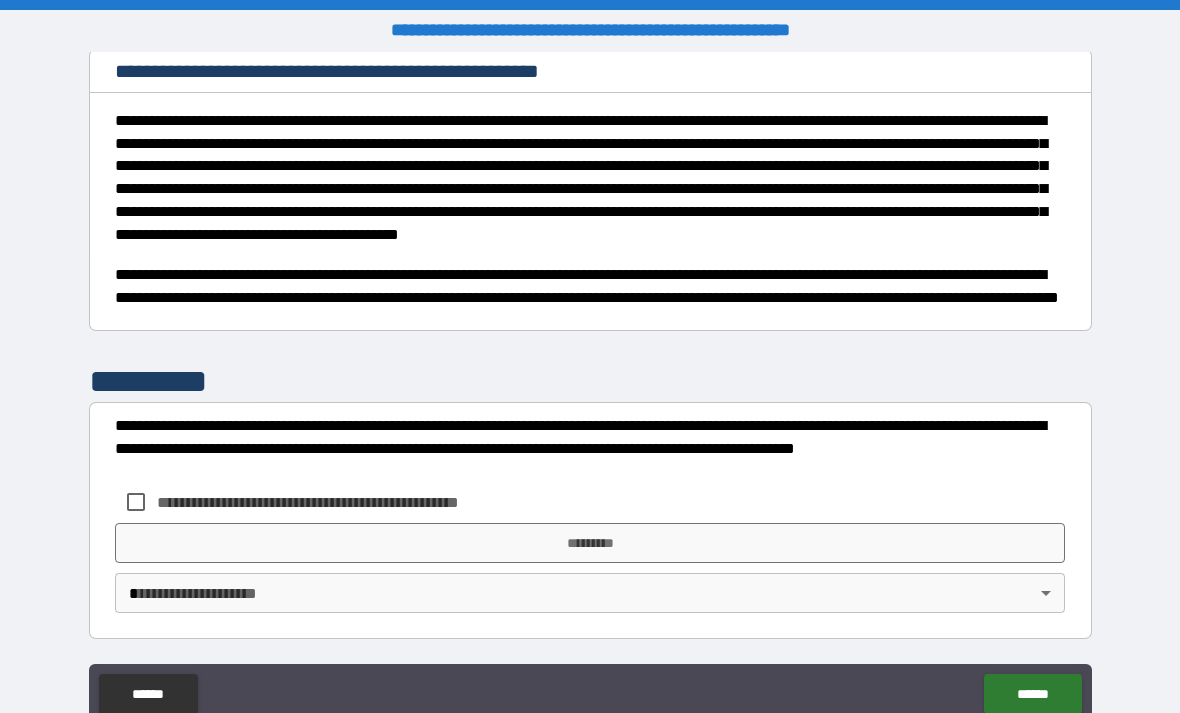 scroll, scrollTop: 262, scrollLeft: 0, axis: vertical 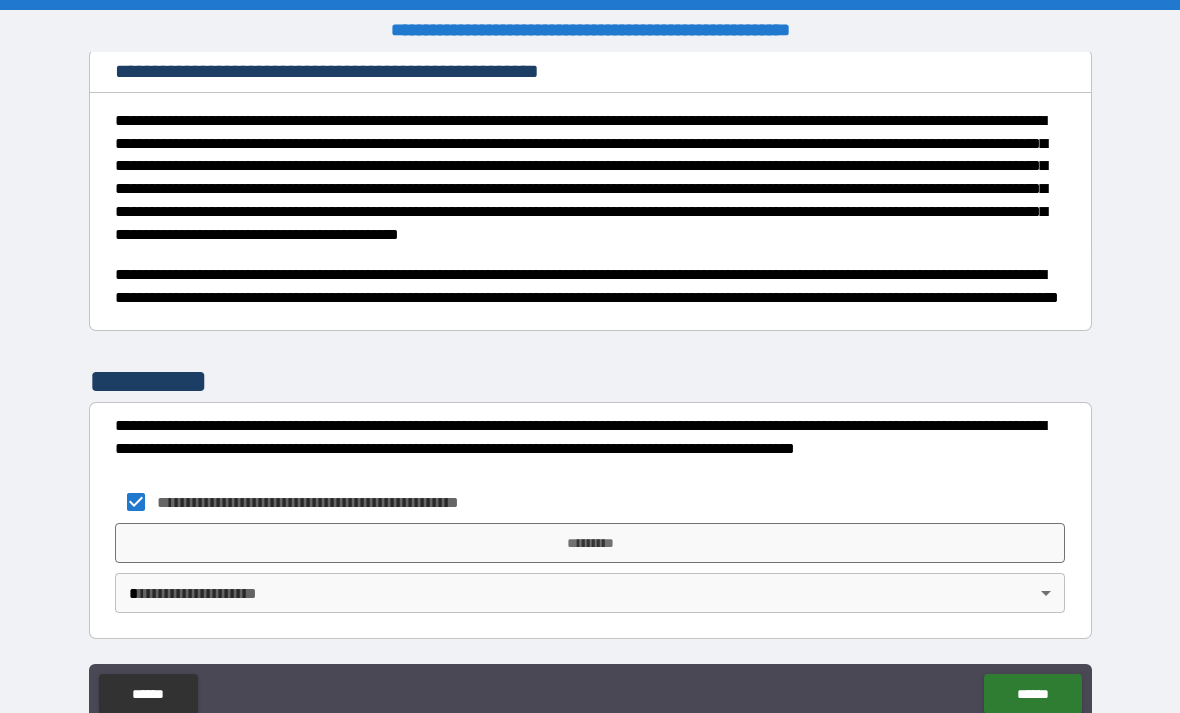 click on "*********" at bounding box center [590, 543] 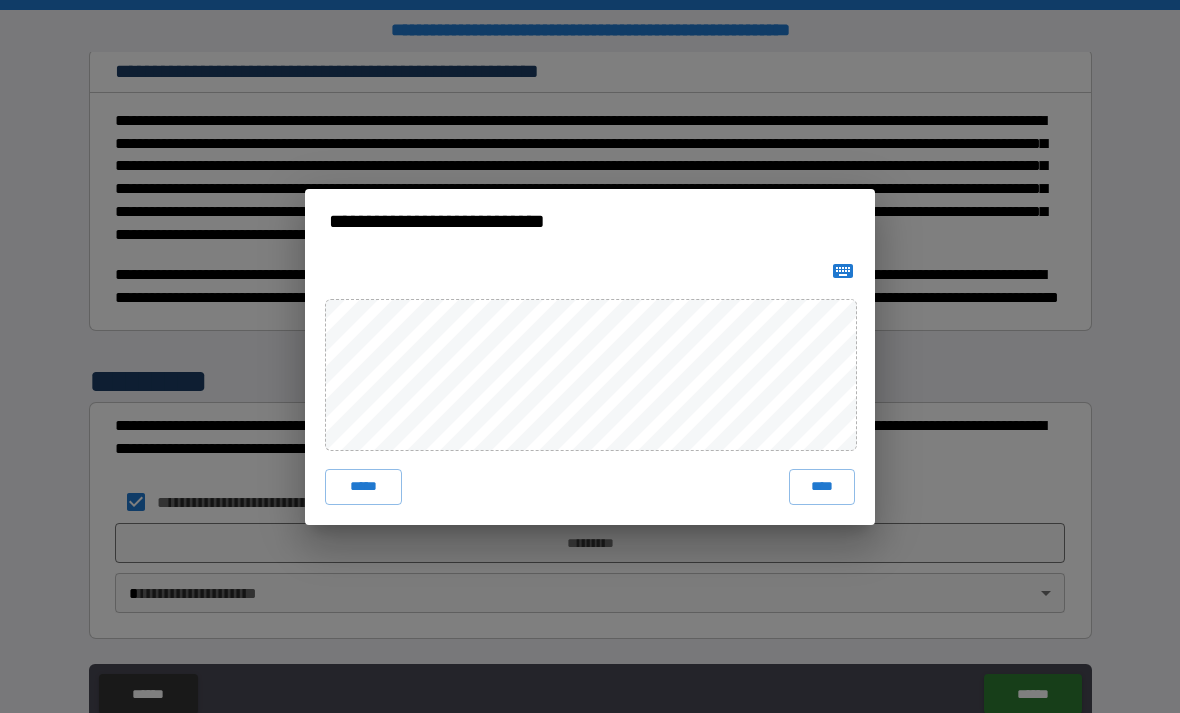 click on "****" at bounding box center (822, 487) 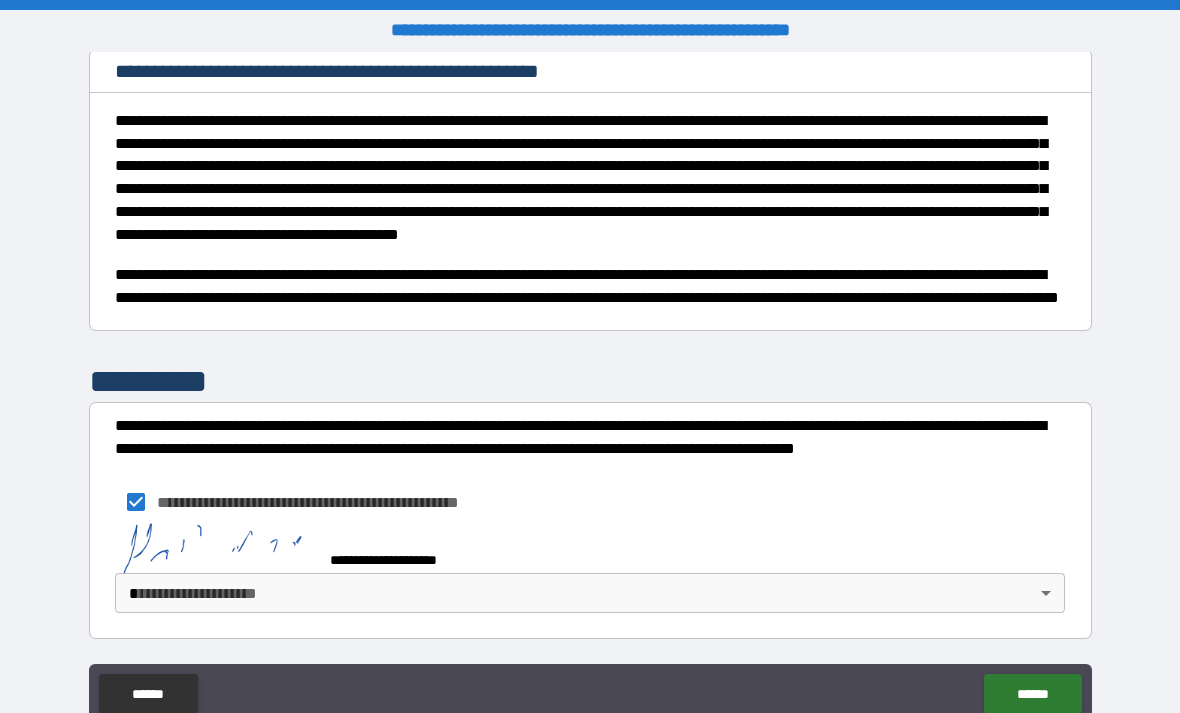 scroll, scrollTop: 252, scrollLeft: 0, axis: vertical 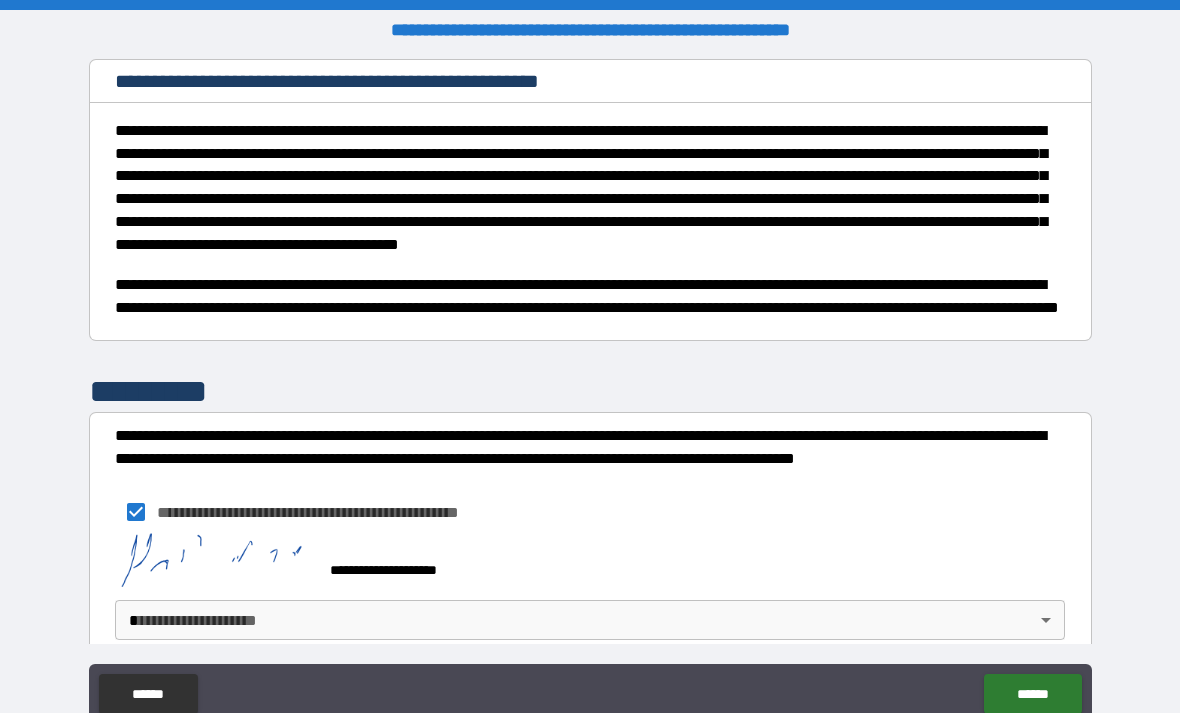 click on "**********" at bounding box center [590, 391] 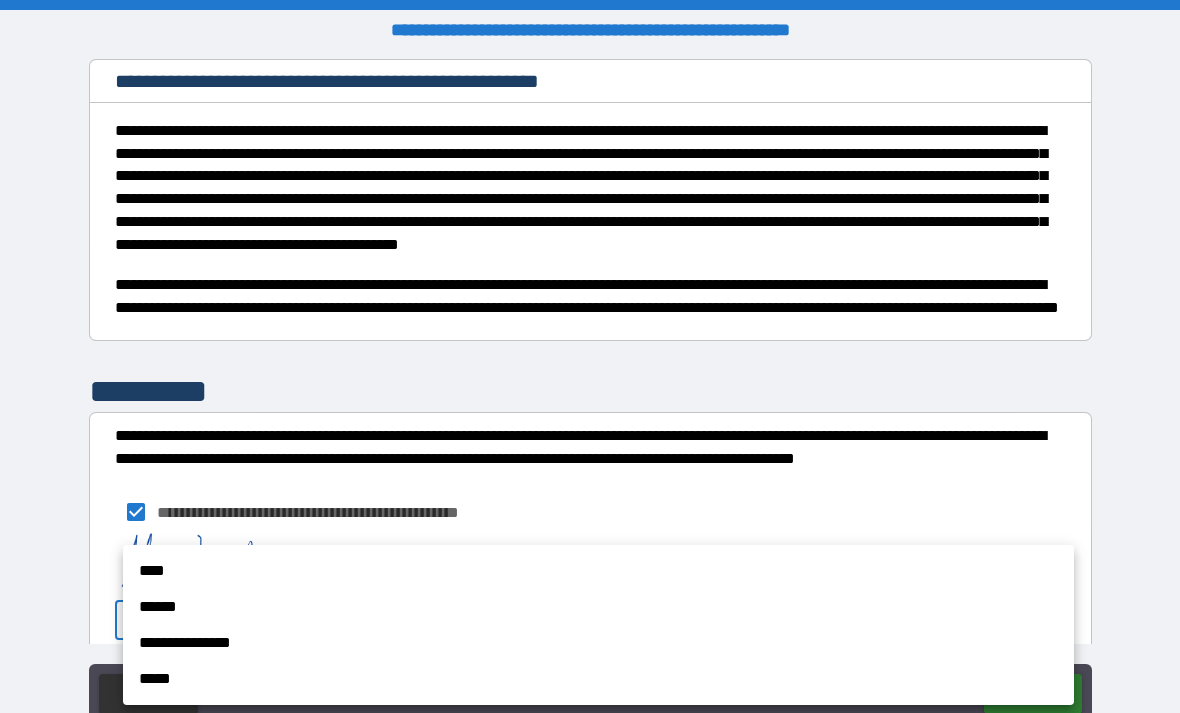 click on "****" at bounding box center [598, 571] 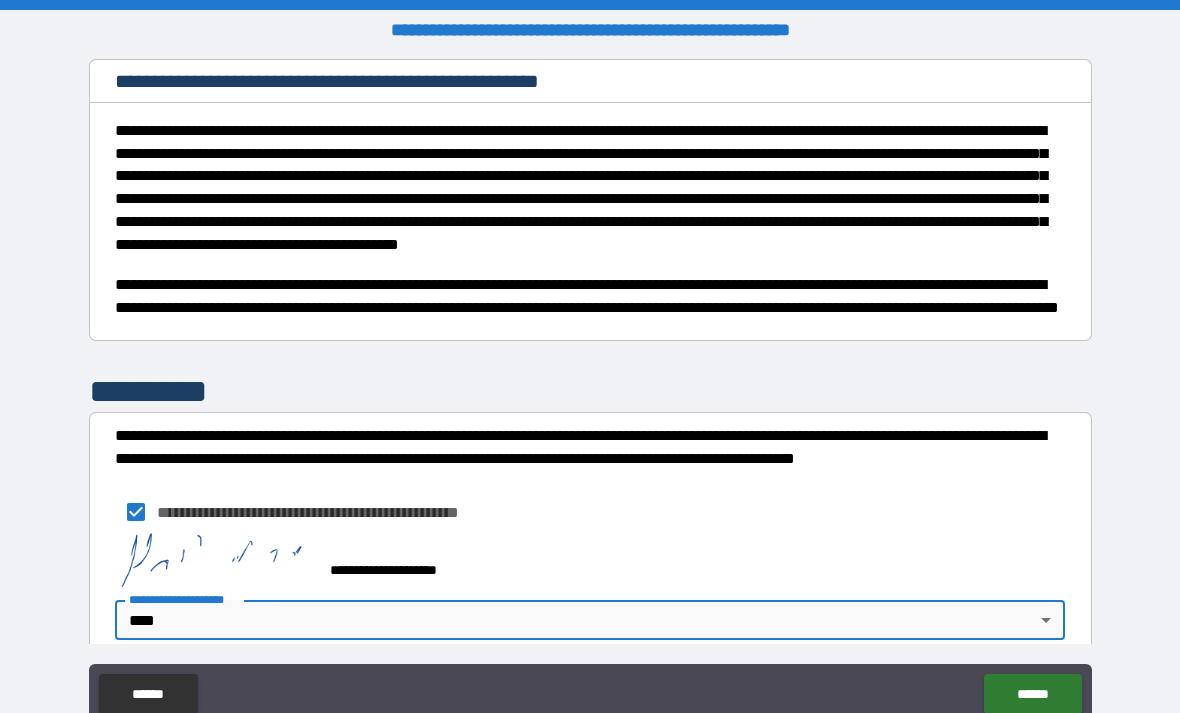 click on "******" at bounding box center [1032, 694] 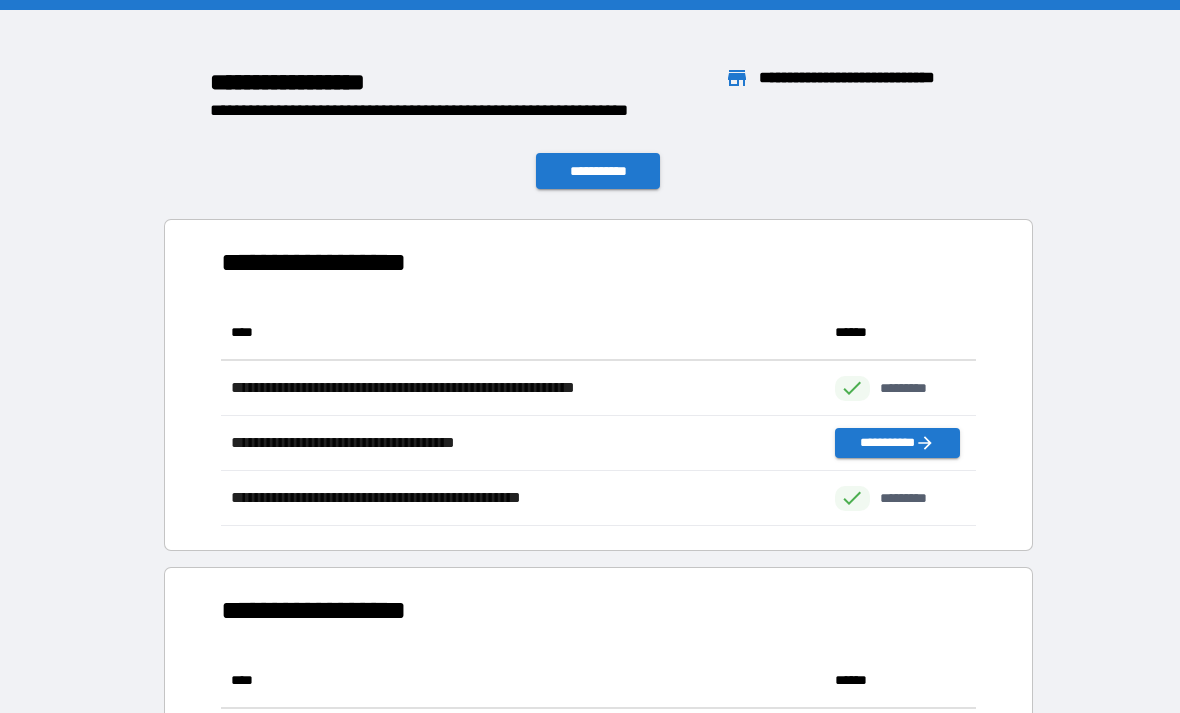 scroll, scrollTop: 1, scrollLeft: 1, axis: both 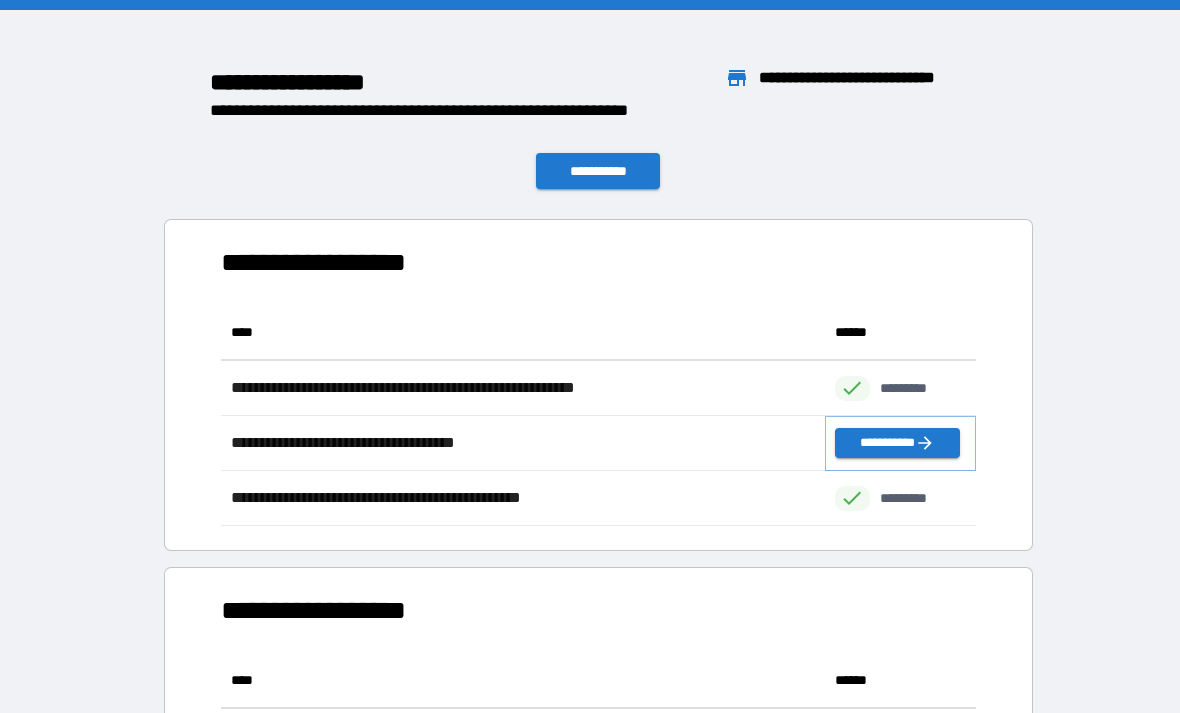 click on "**********" at bounding box center [897, 443] 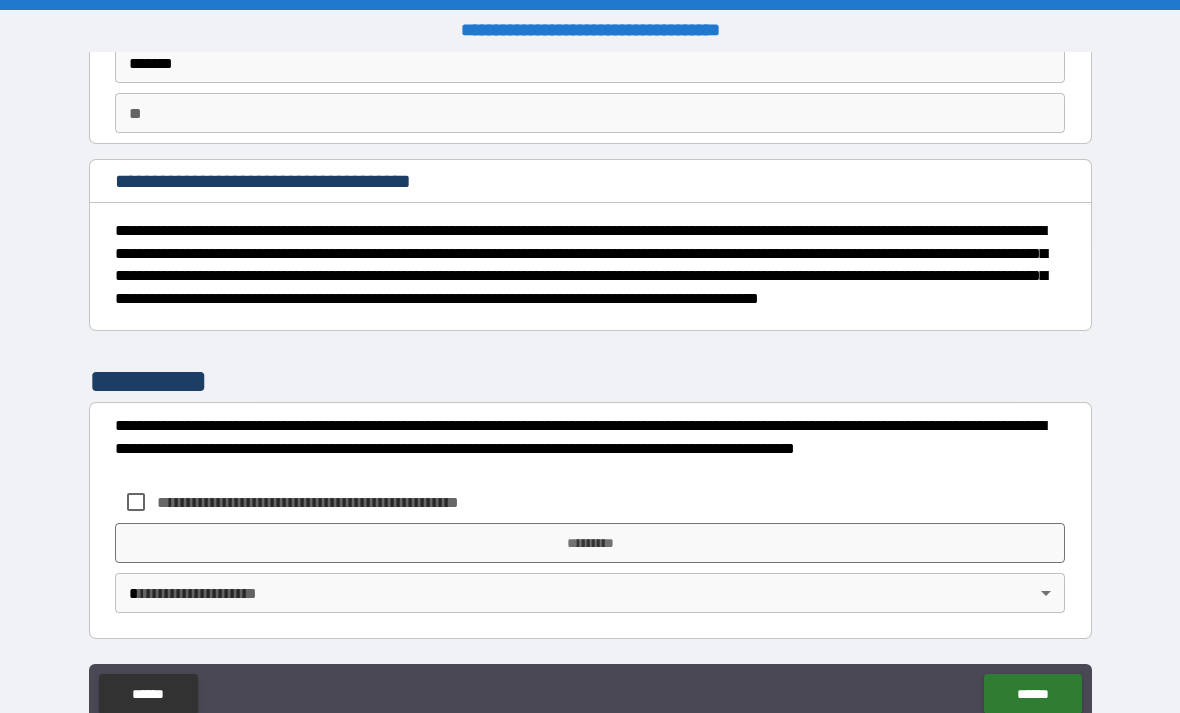 scroll, scrollTop: 152, scrollLeft: 0, axis: vertical 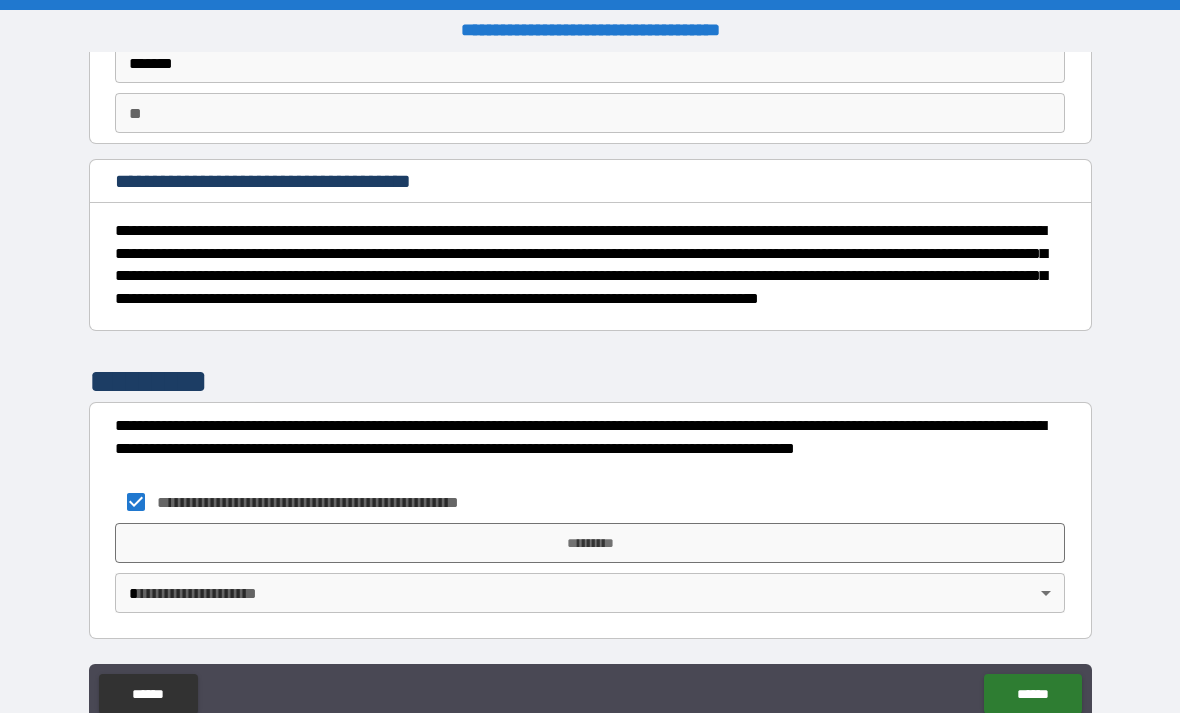 click on "*********" at bounding box center [590, 543] 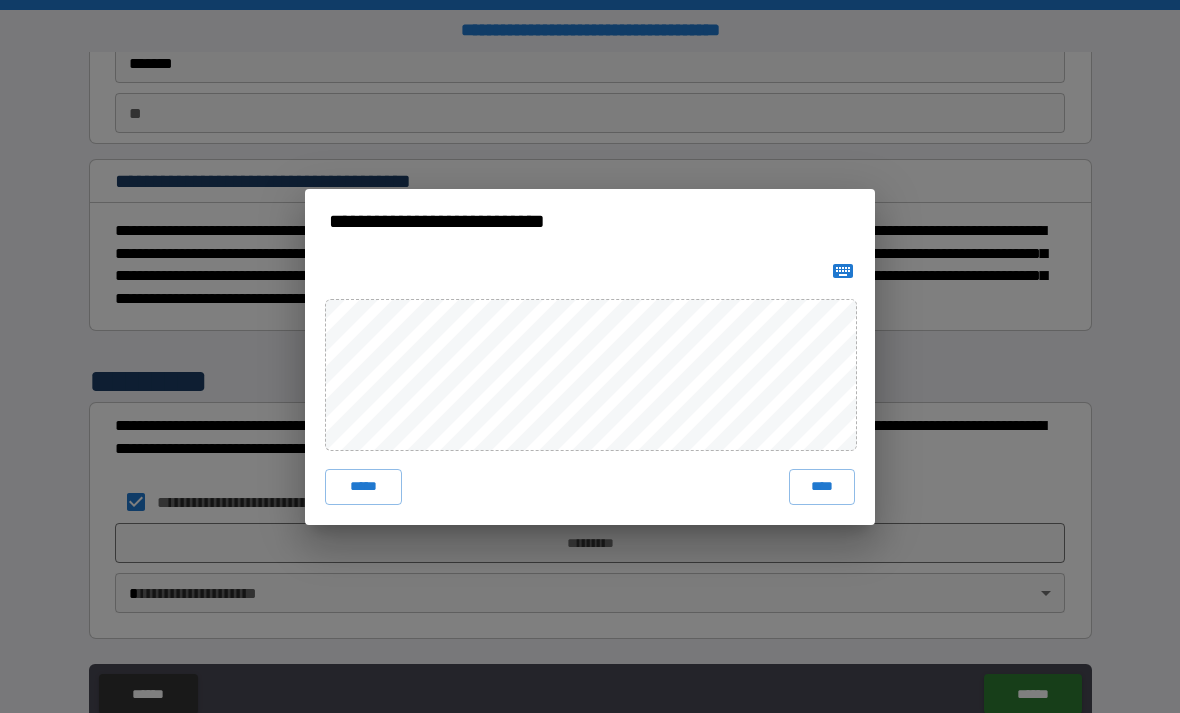 click on "****" at bounding box center [822, 487] 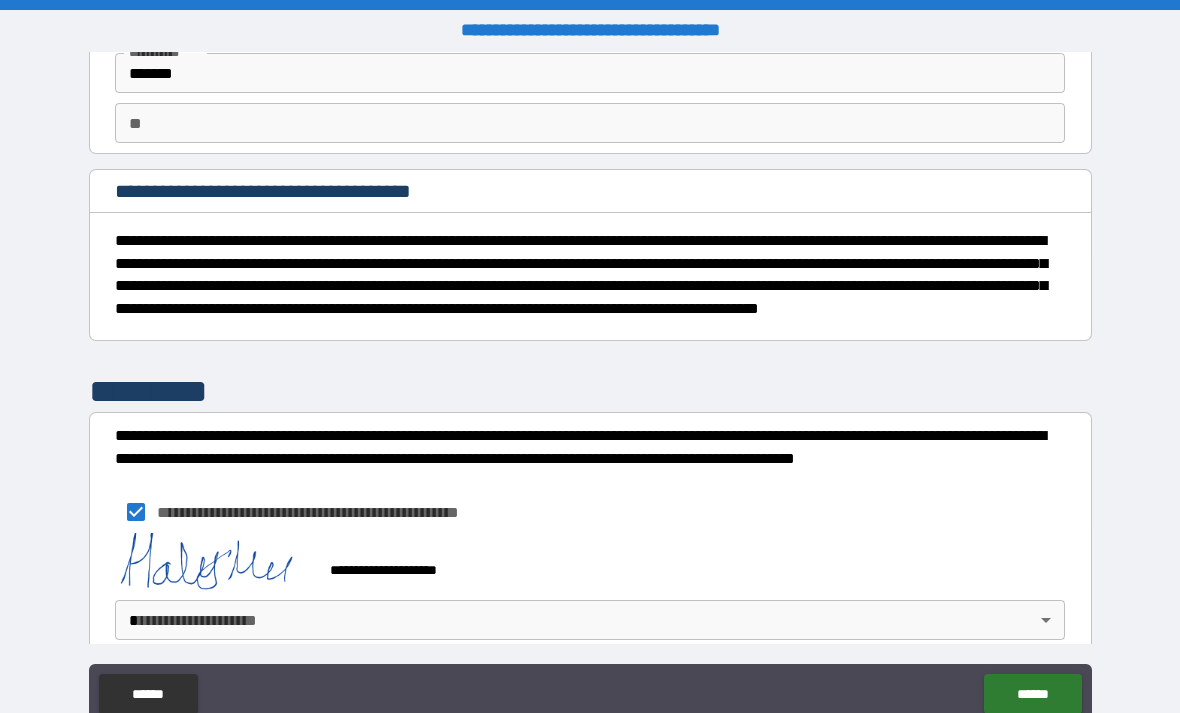 click on "**********" at bounding box center (590, 388) 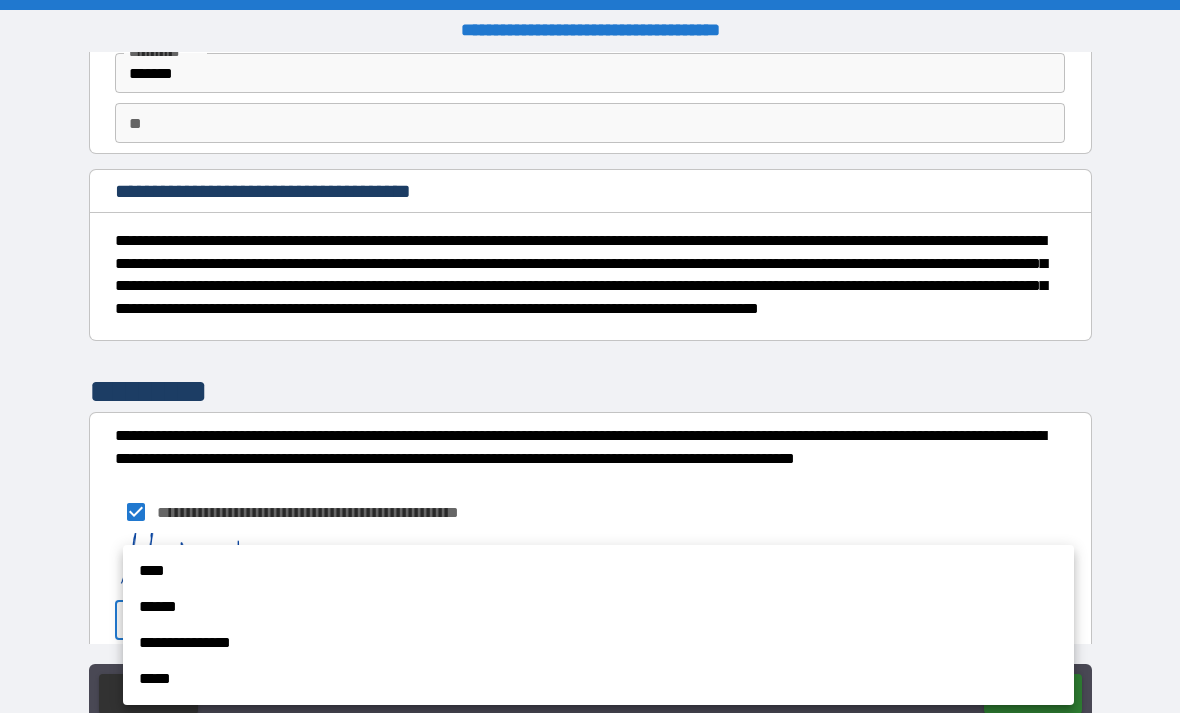 click on "****" at bounding box center [598, 571] 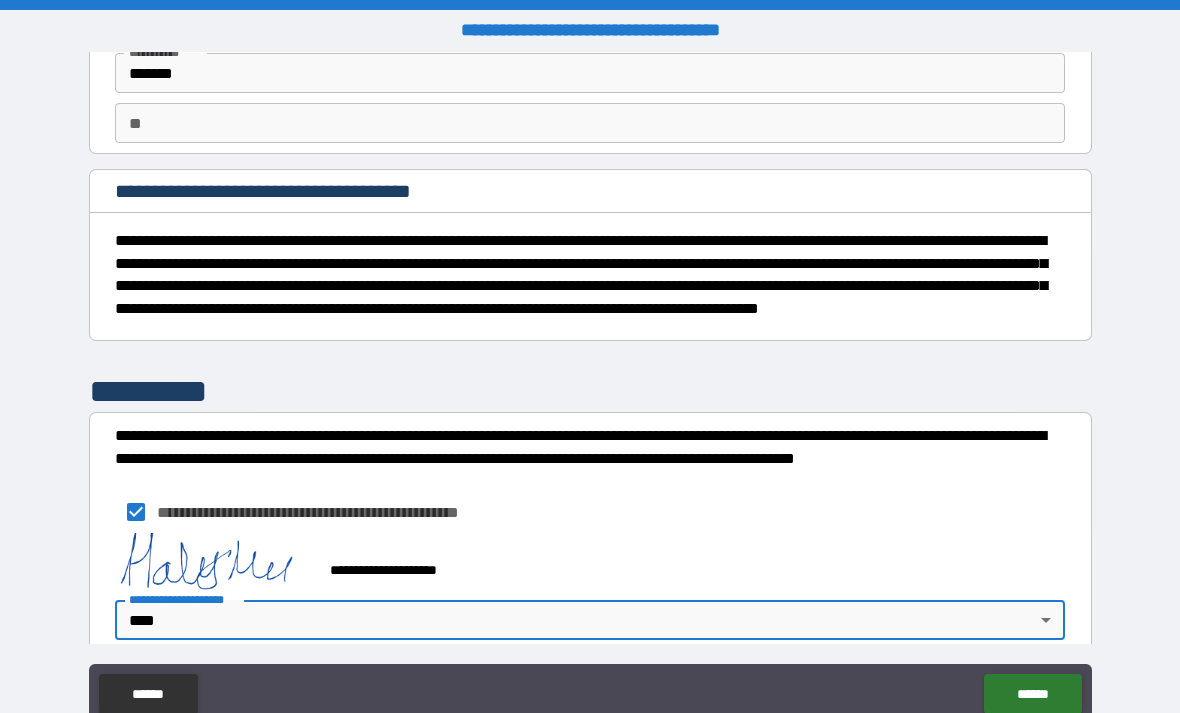 click on "******" at bounding box center [1032, 694] 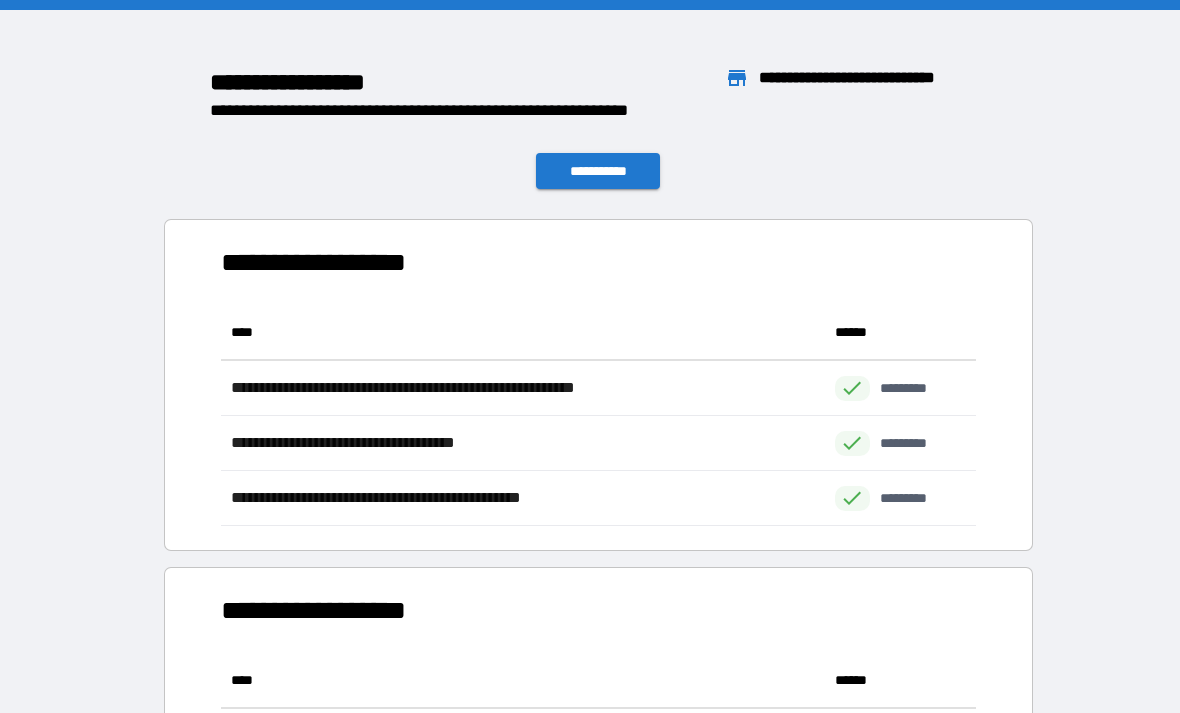 scroll, scrollTop: 1, scrollLeft: 1, axis: both 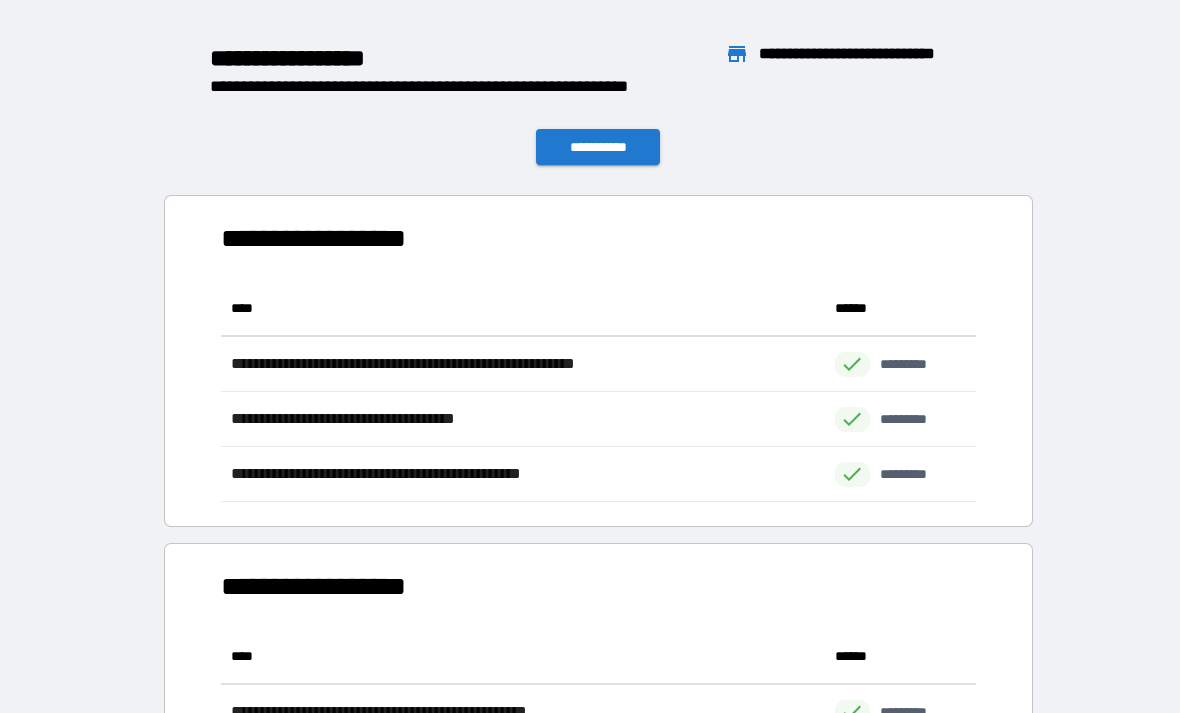 click on "**********" at bounding box center [598, 147] 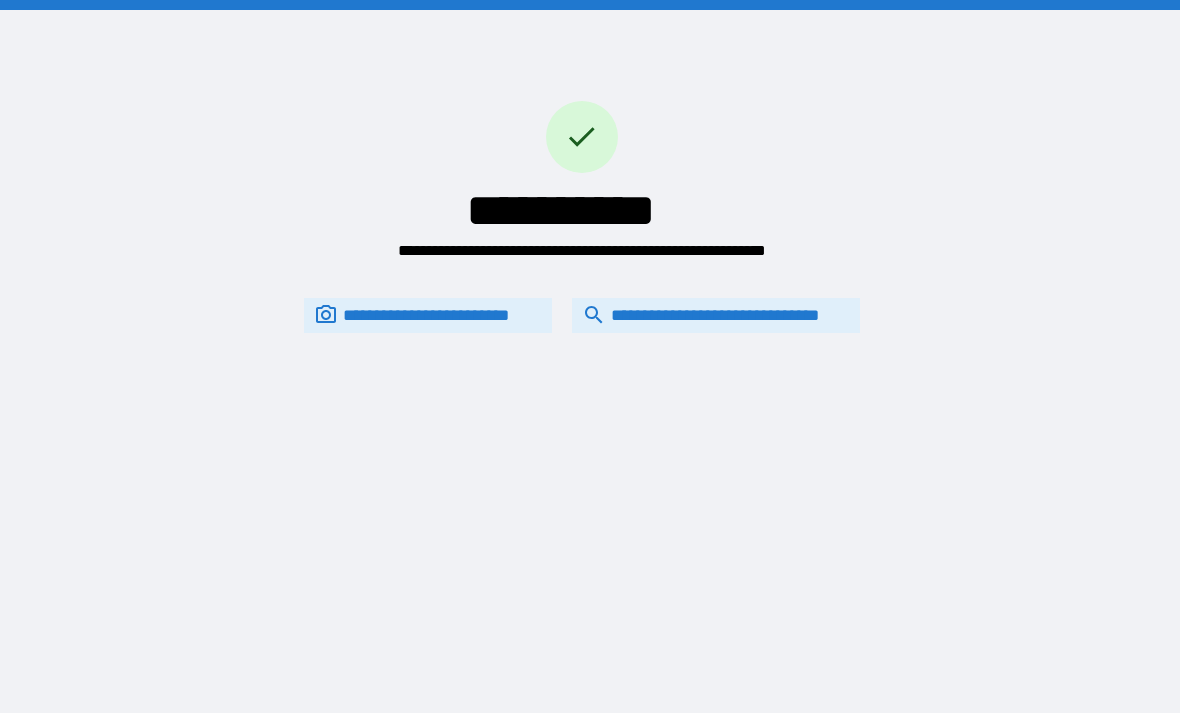 click on "**********" at bounding box center [716, 315] 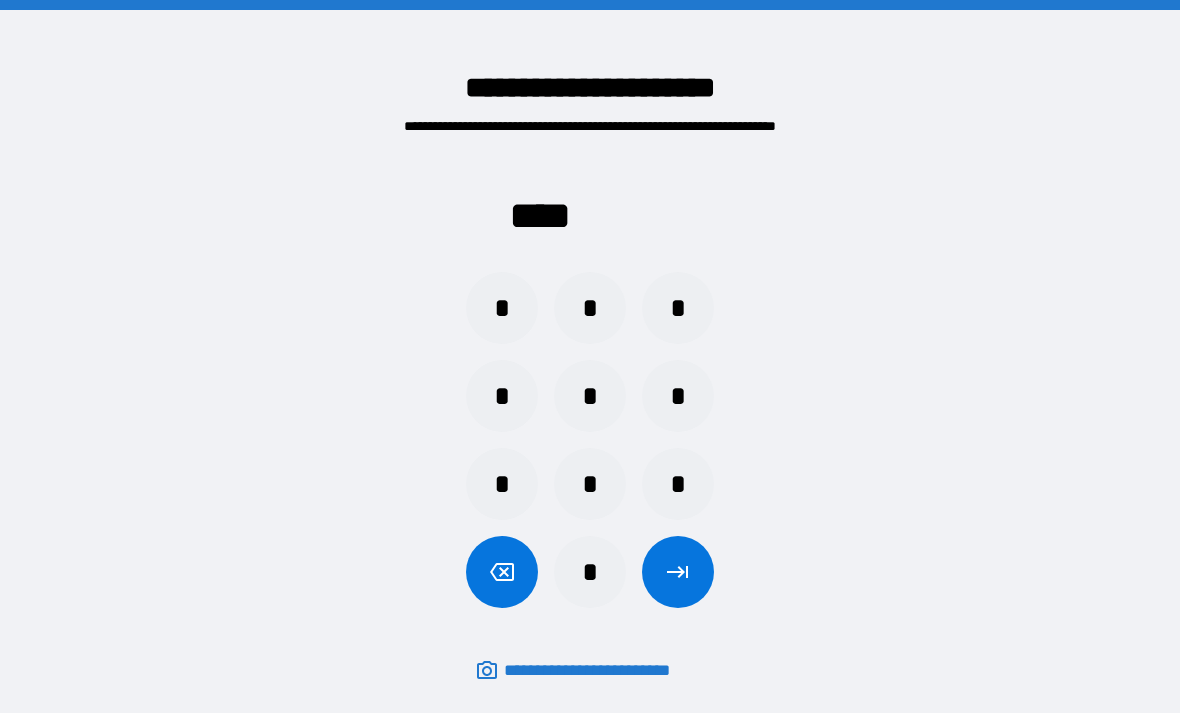 click on "*" at bounding box center (502, 308) 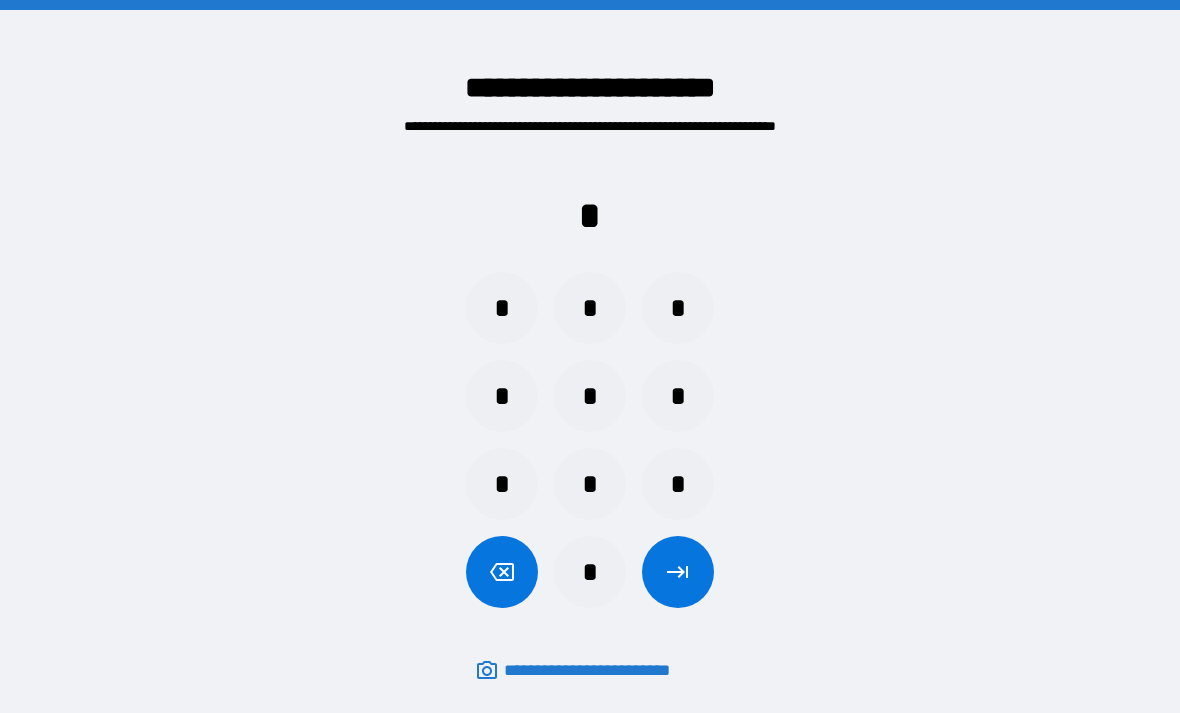 click on "*" at bounding box center (678, 484) 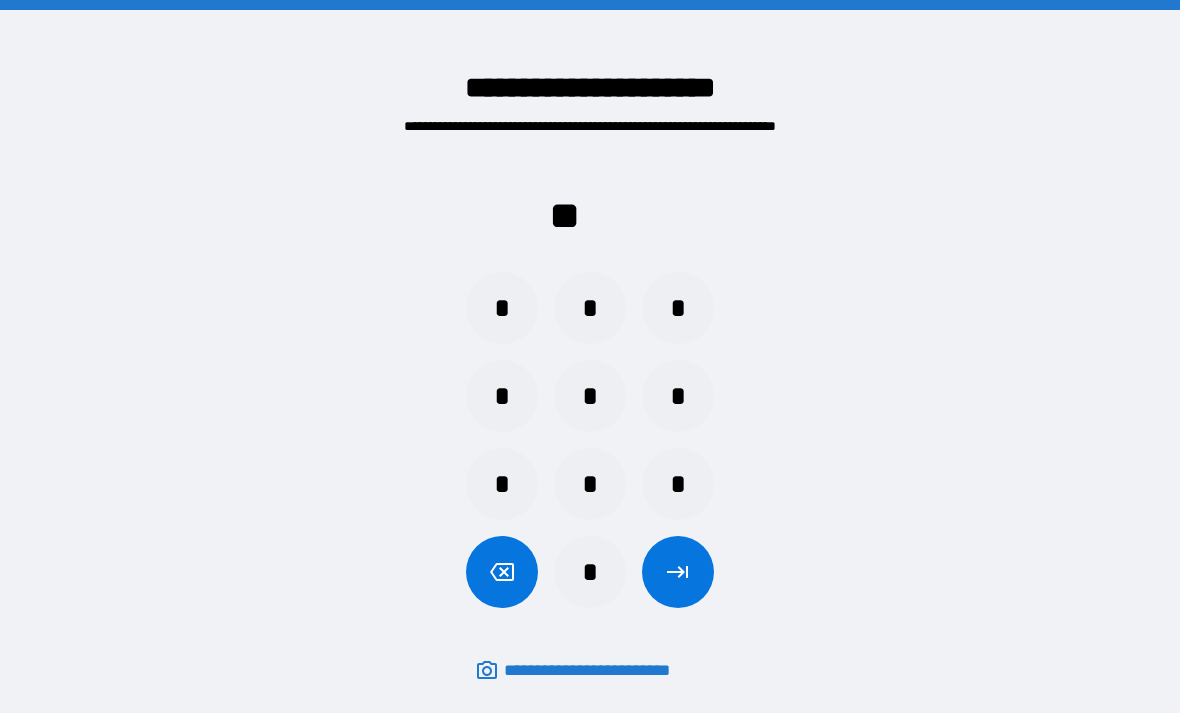 click on "*" at bounding box center [502, 484] 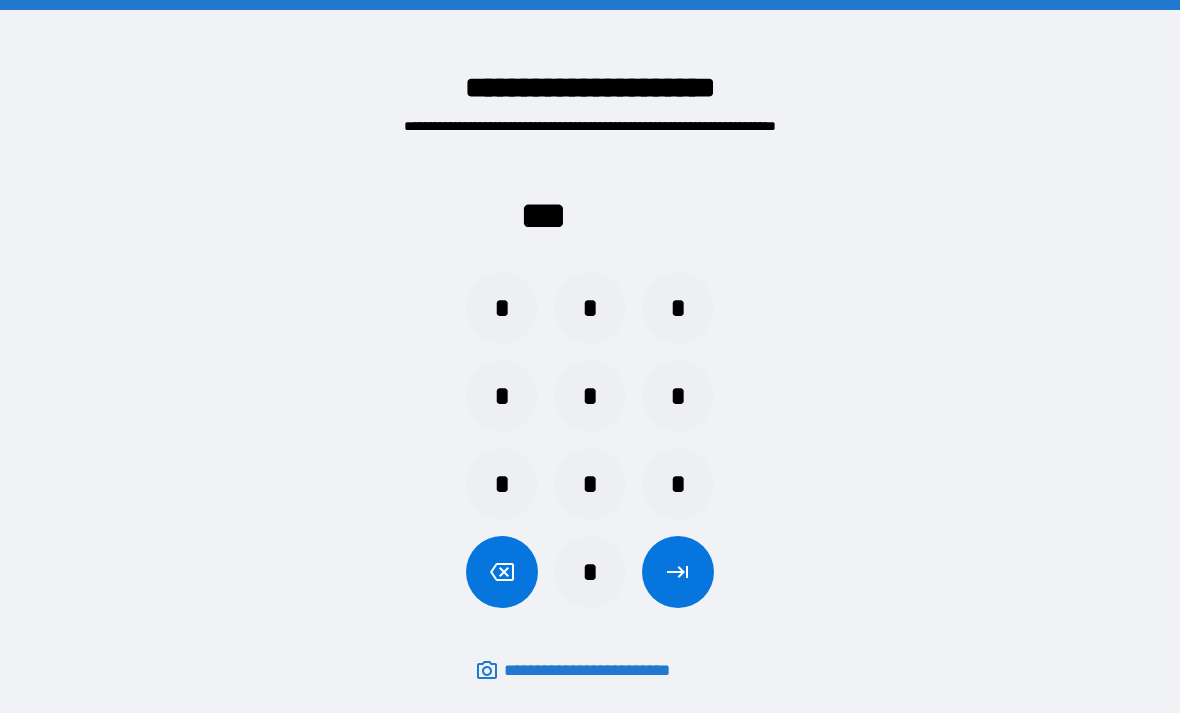 click on "*" at bounding box center [678, 308] 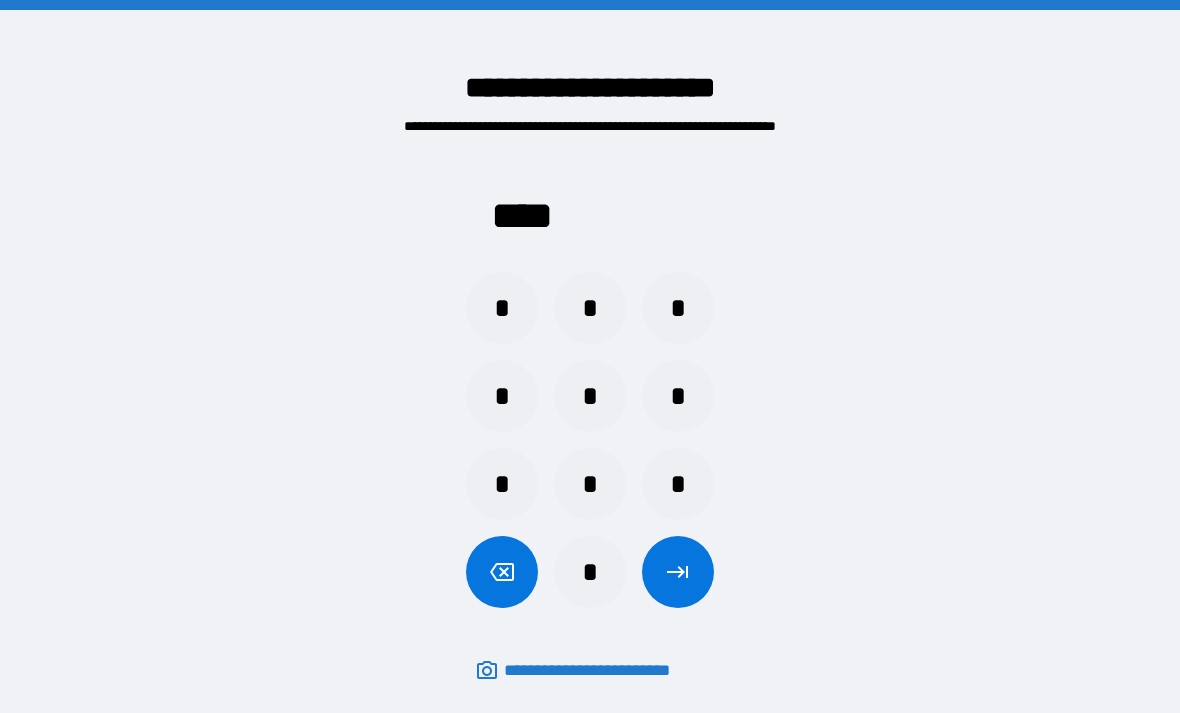 click 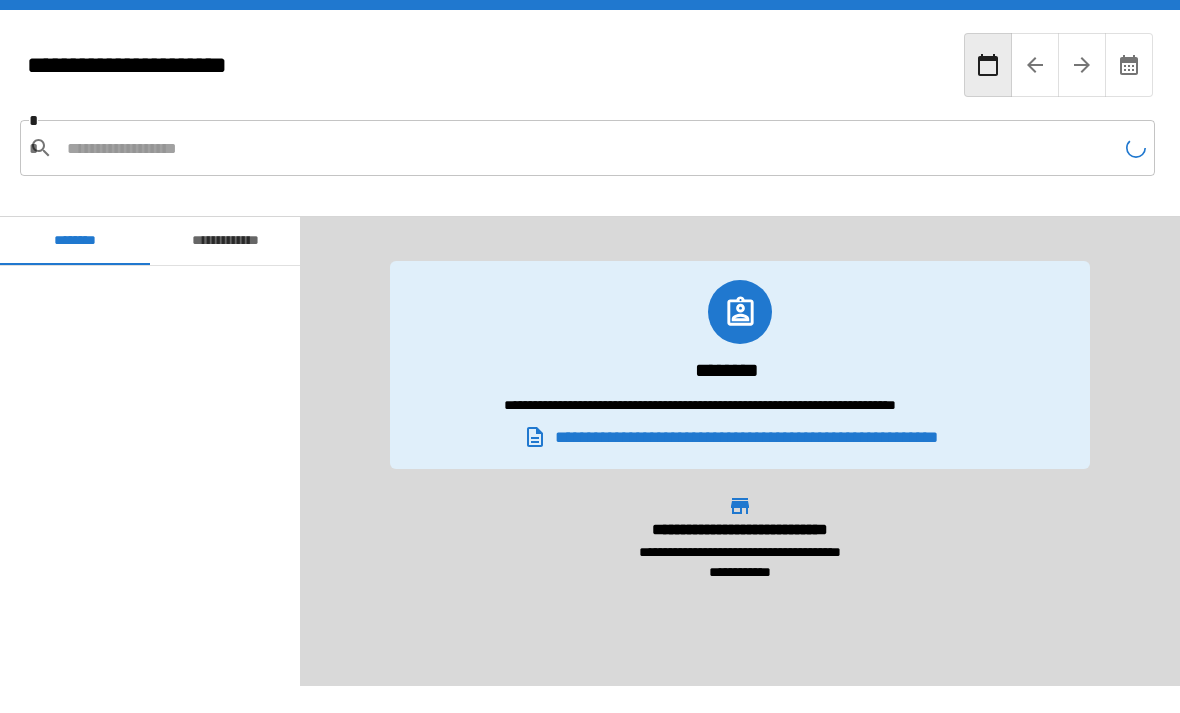 scroll, scrollTop: 600, scrollLeft: 0, axis: vertical 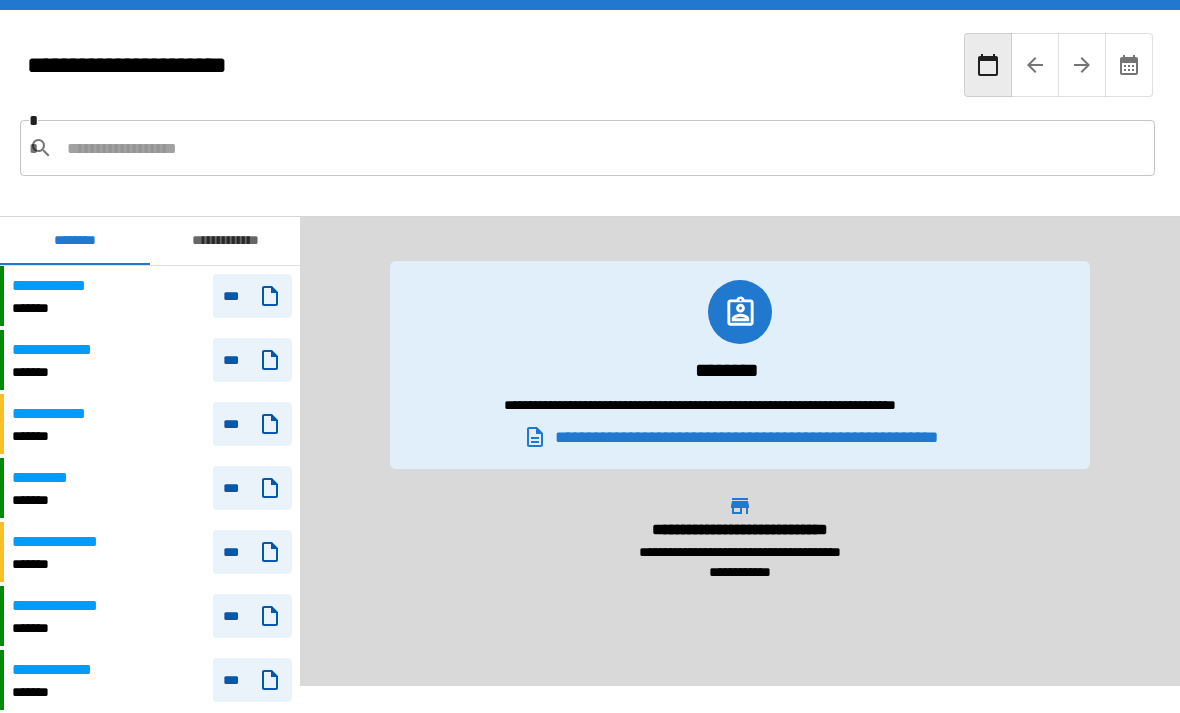 click on "**********" at bounding box center (67, 350) 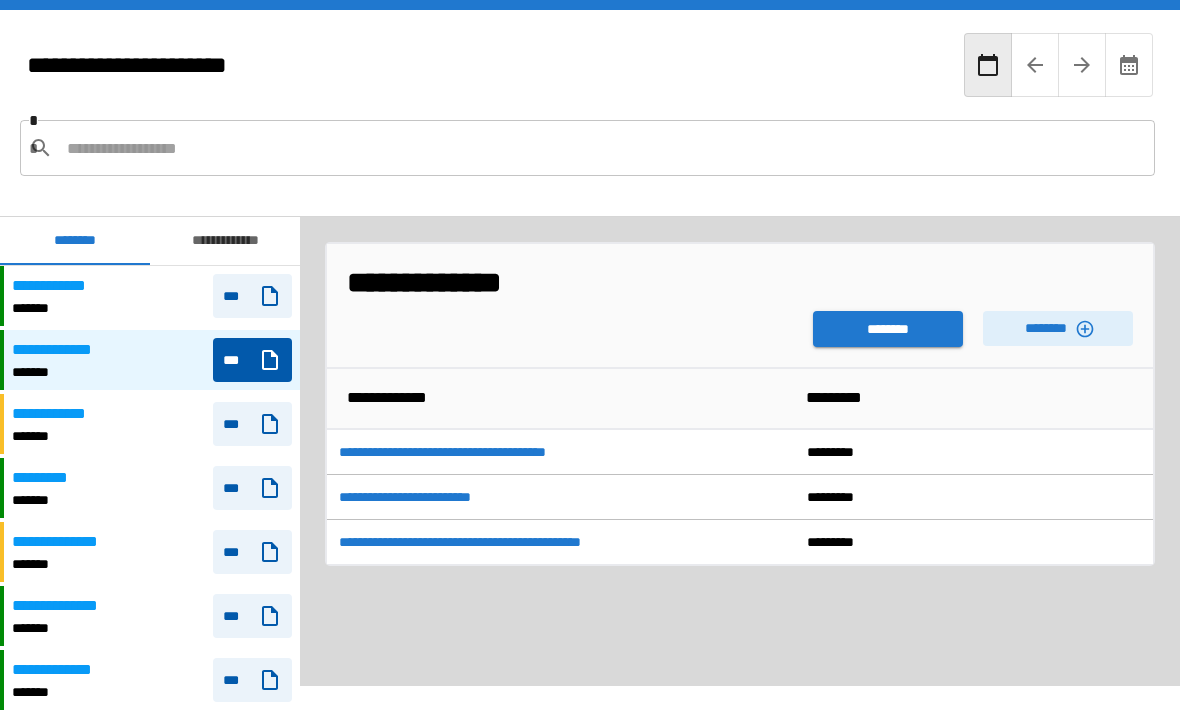 click on "********" at bounding box center (888, 329) 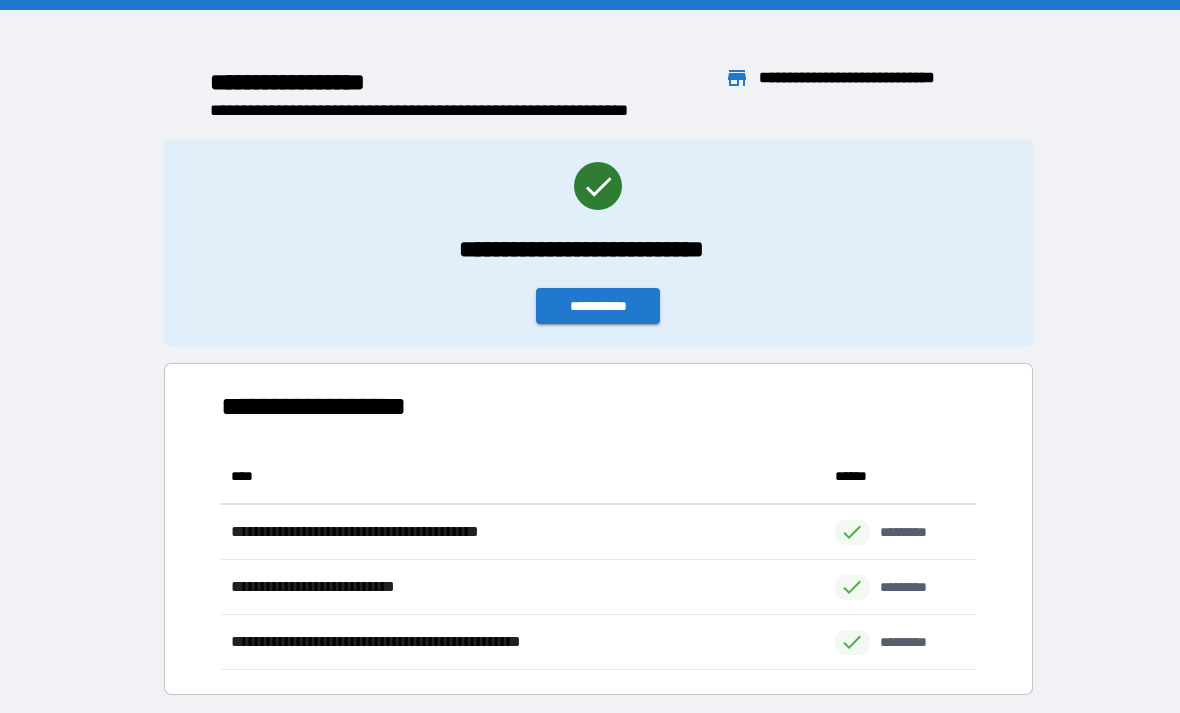 scroll, scrollTop: 1, scrollLeft: 1, axis: both 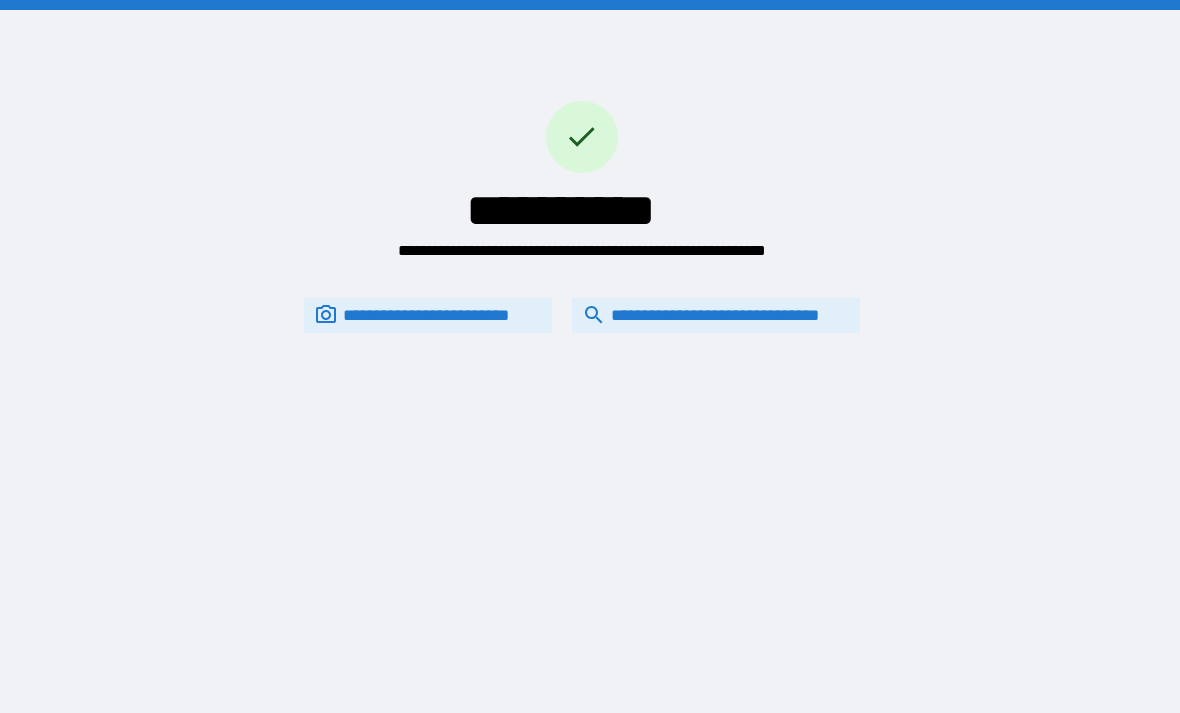 click on "**********" at bounding box center [716, 315] 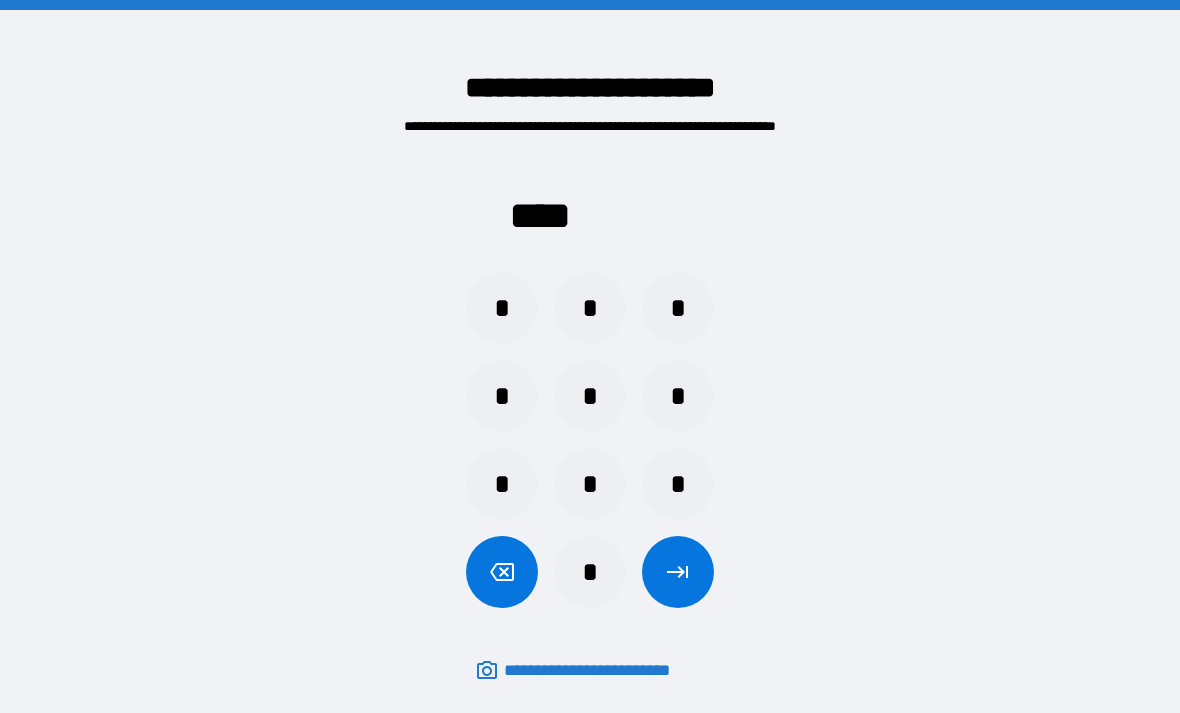 click on "*" at bounding box center [502, 308] 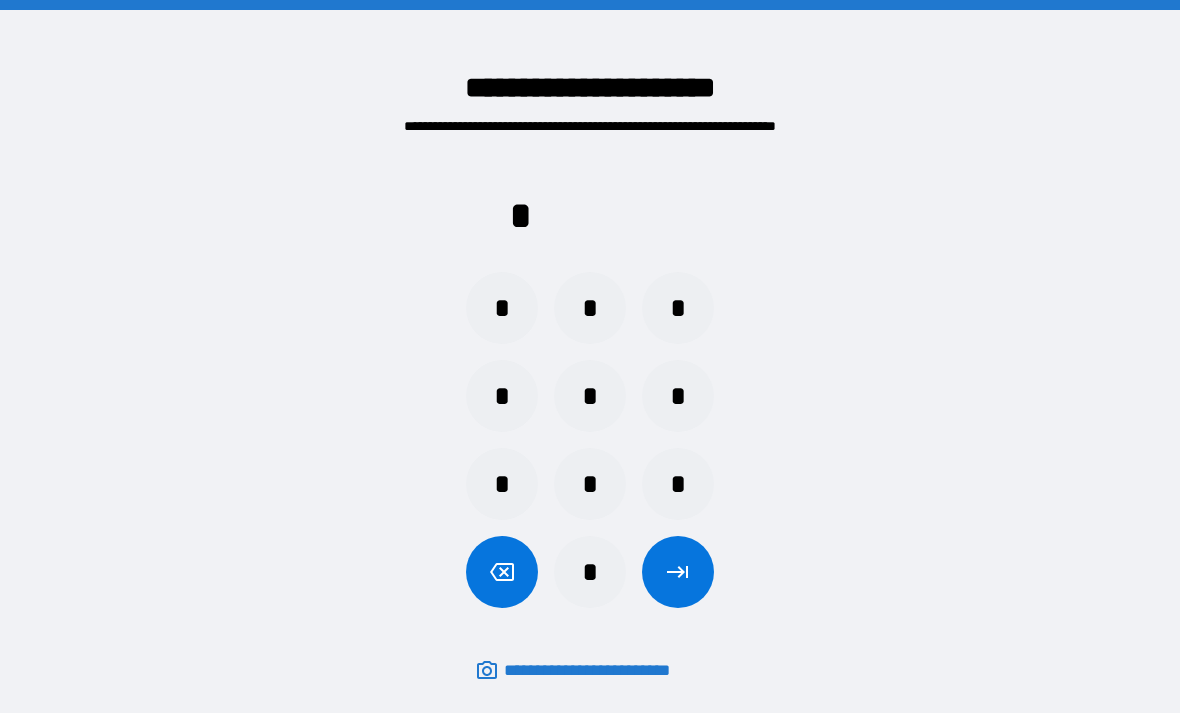click on "*" at bounding box center (678, 484) 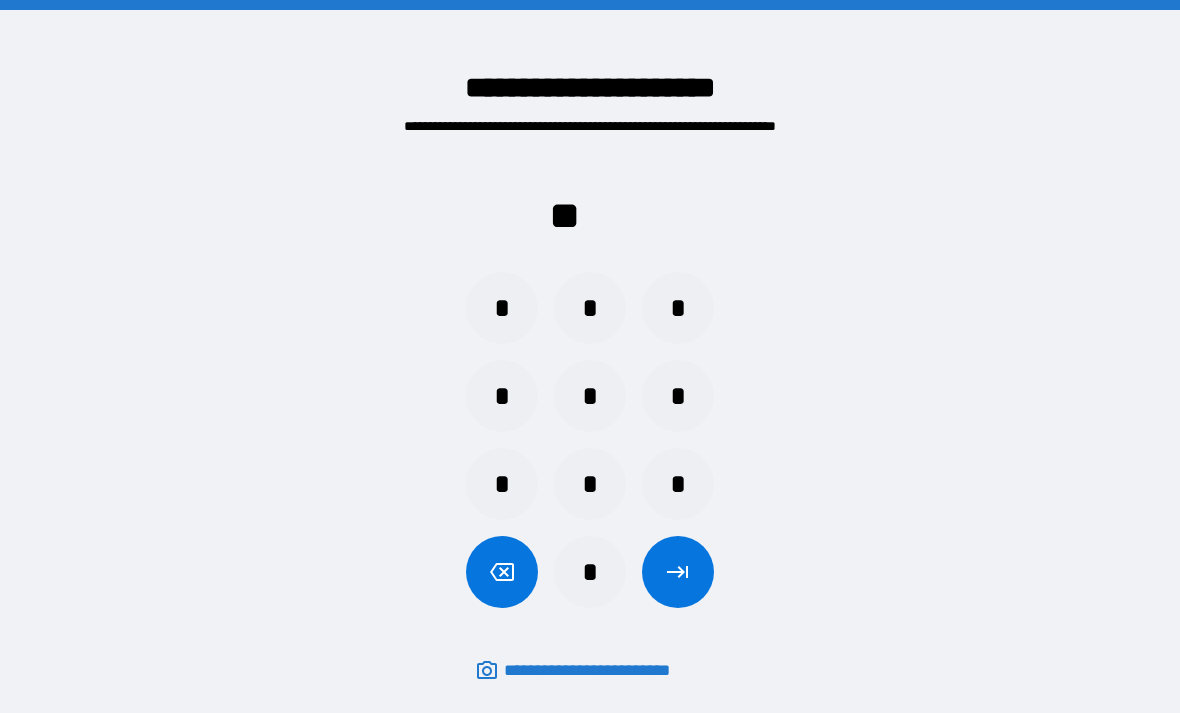 click on "** * * * * * * * * * *" at bounding box center [590, 376] 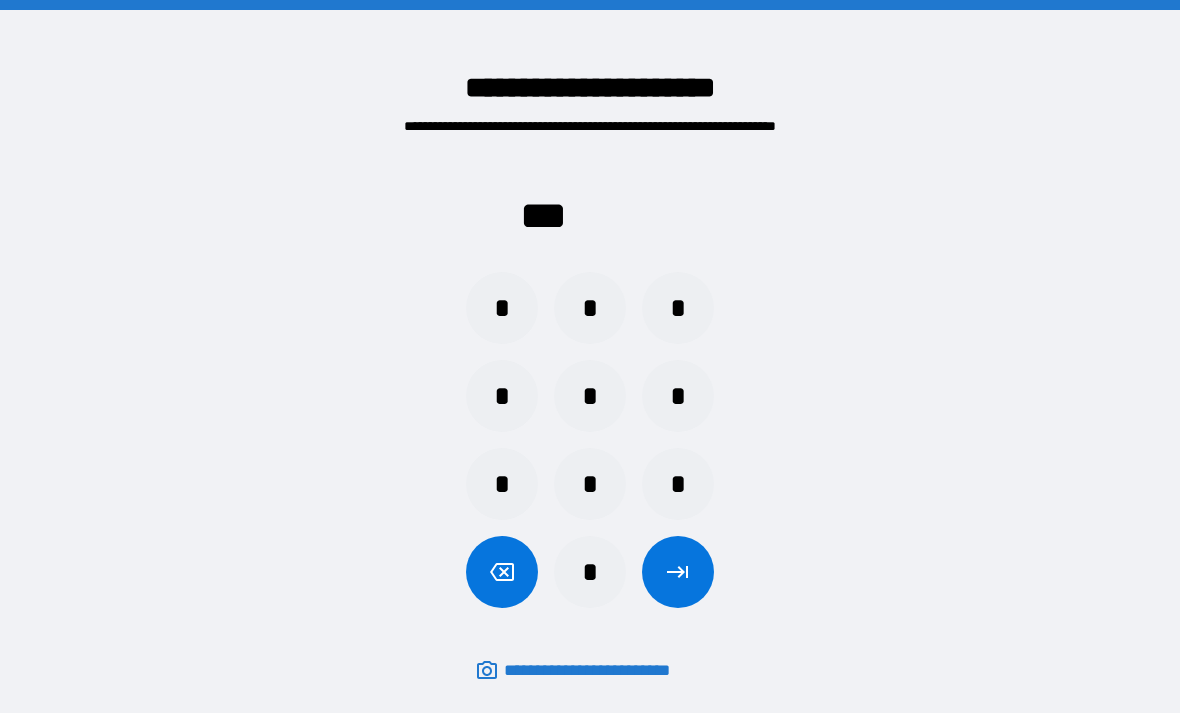 click on "*" at bounding box center [678, 308] 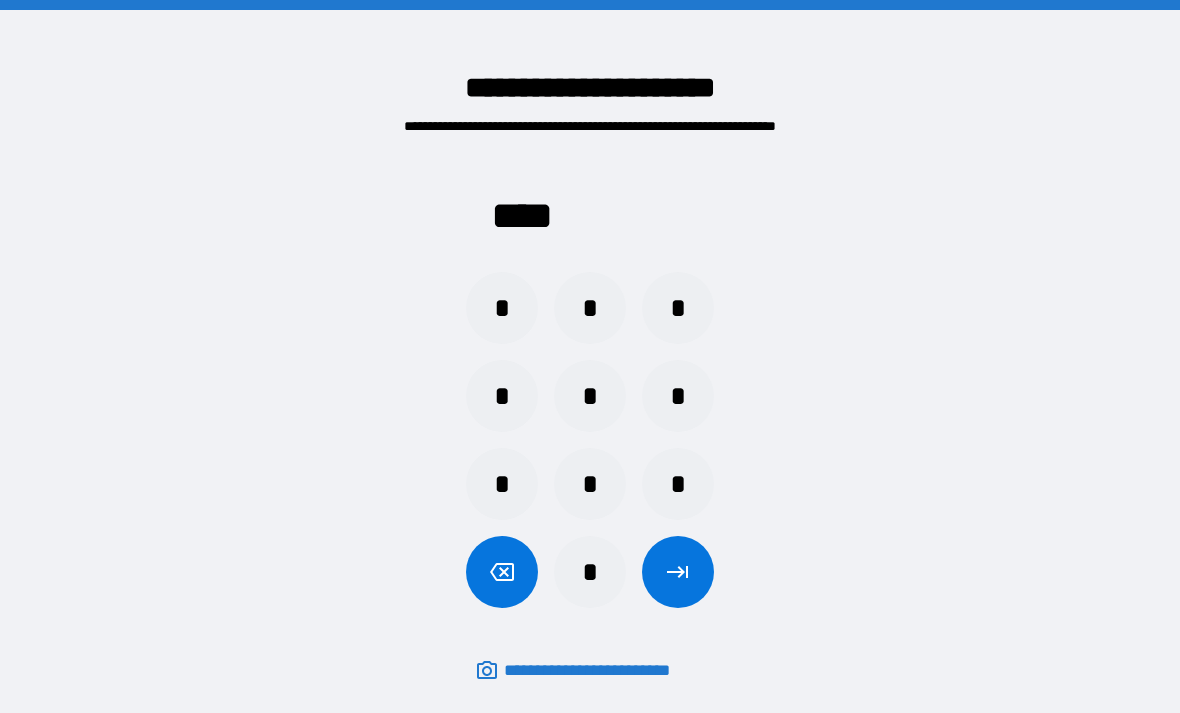 click at bounding box center (678, 572) 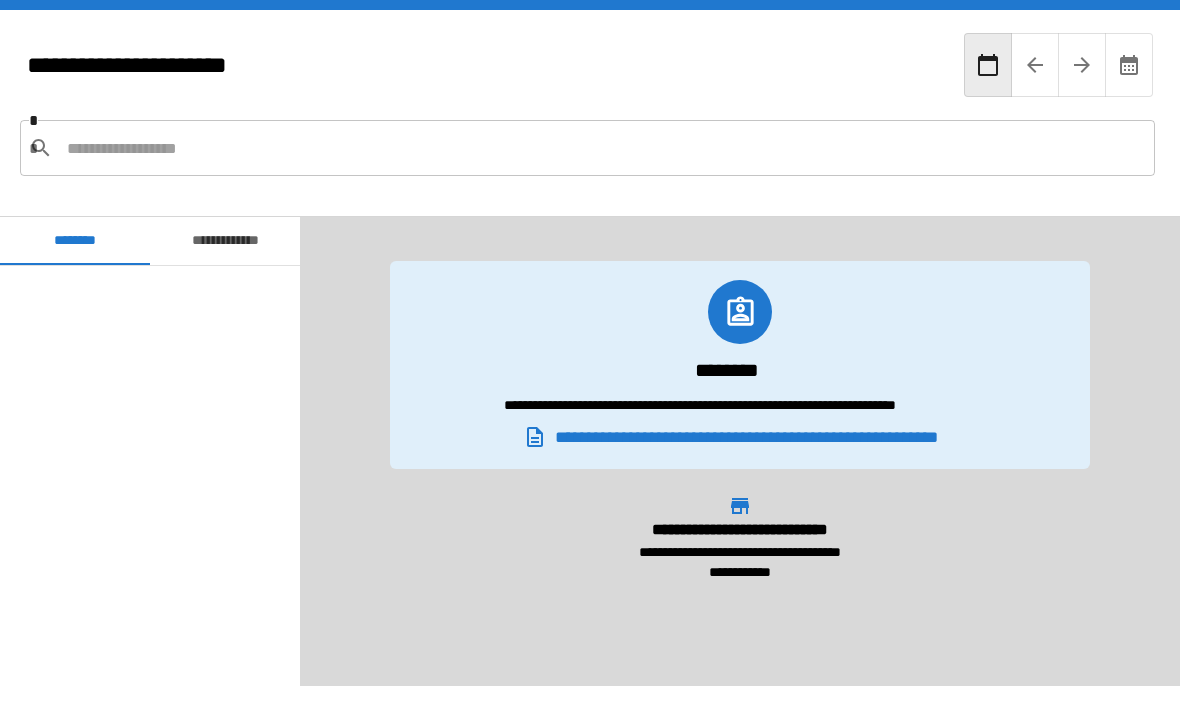 scroll, scrollTop: 600, scrollLeft: 0, axis: vertical 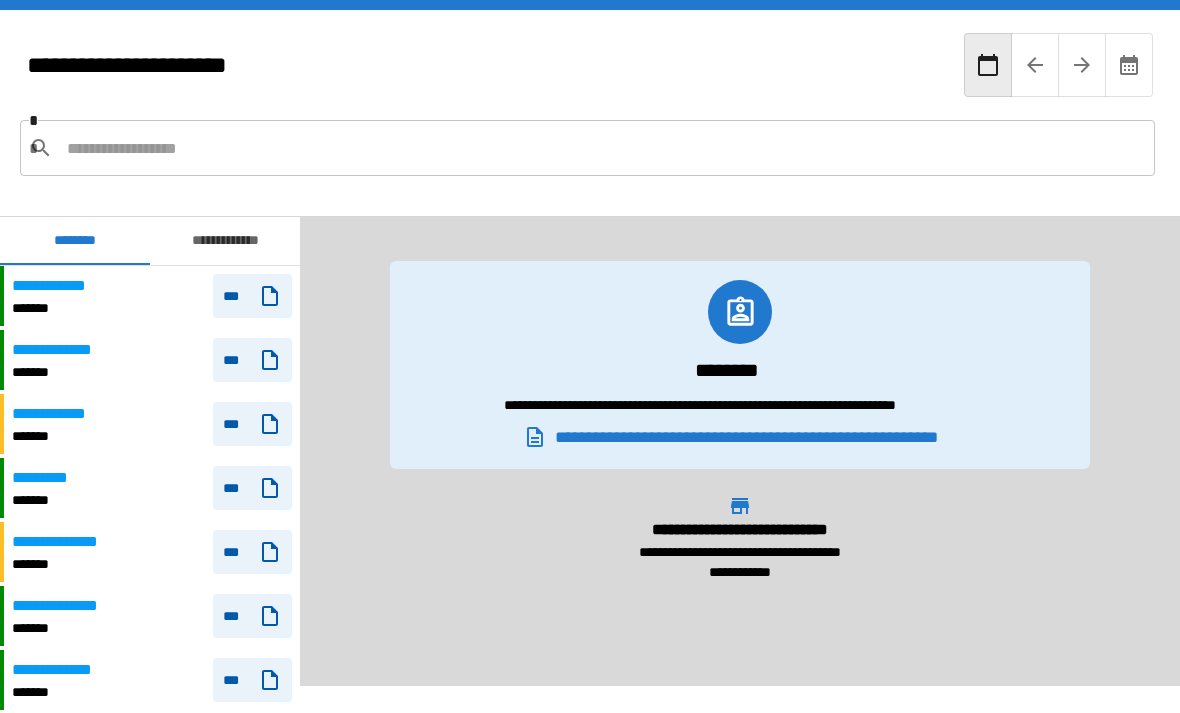 click on "**********" at bounding box center (152, 424) 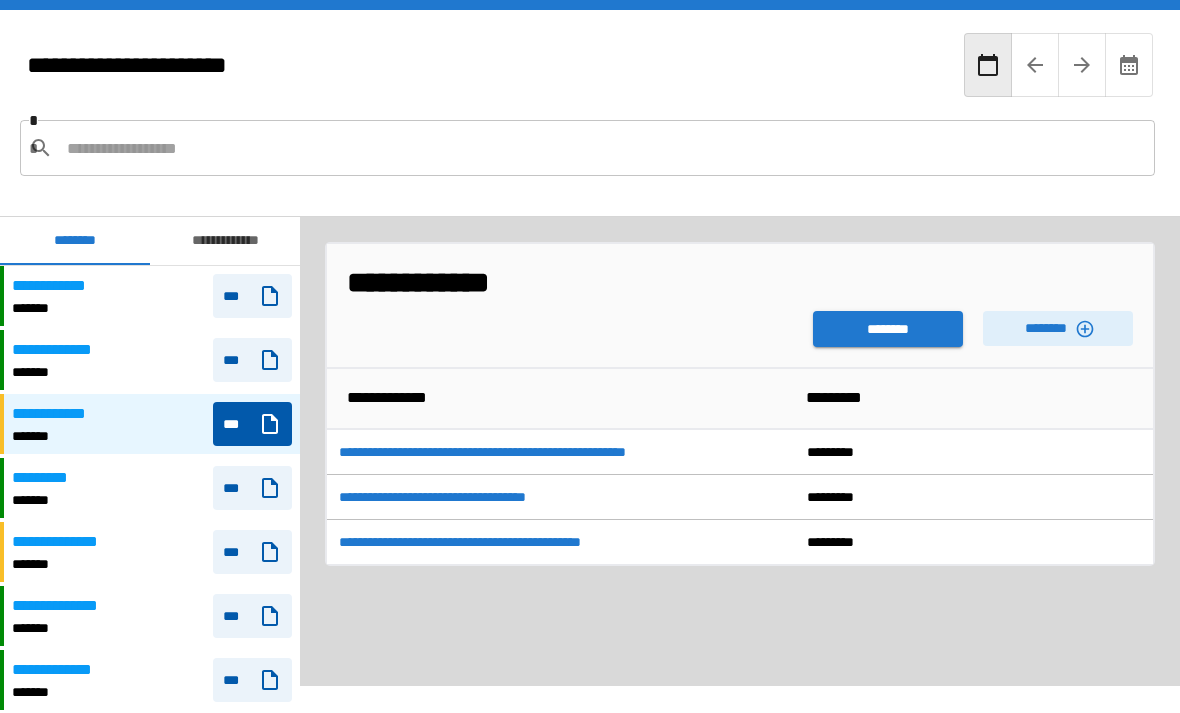 click on "********" at bounding box center [888, 329] 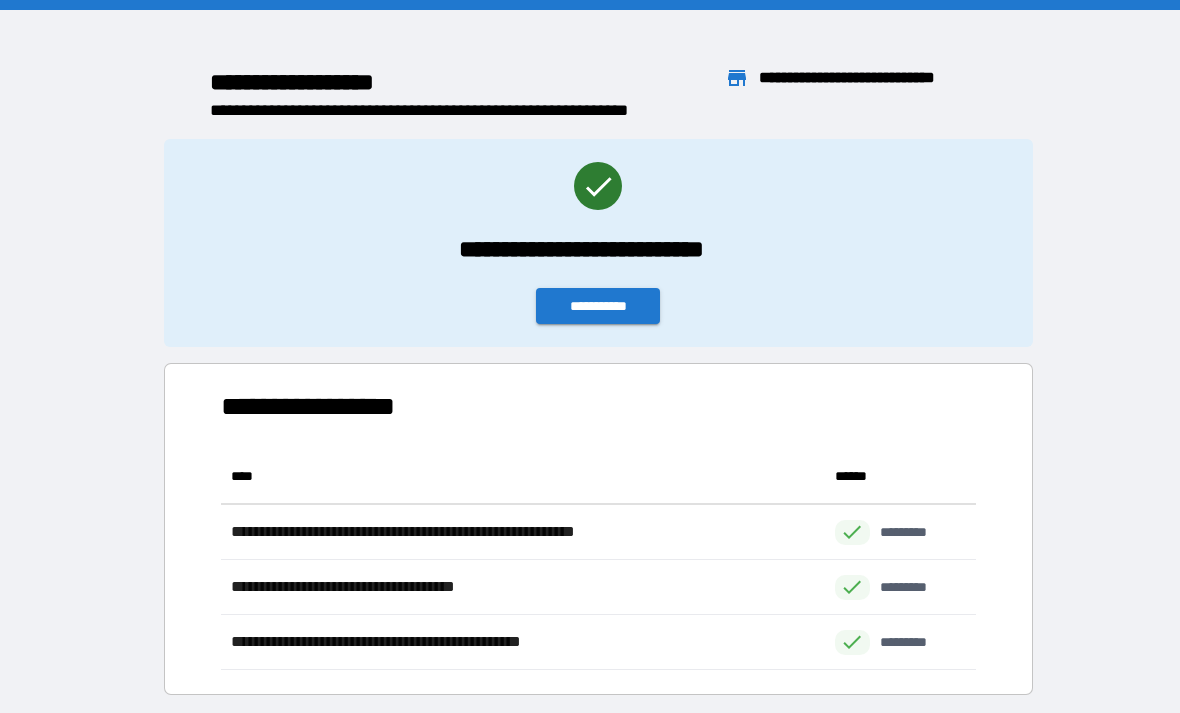 scroll, scrollTop: 221, scrollLeft: 755, axis: both 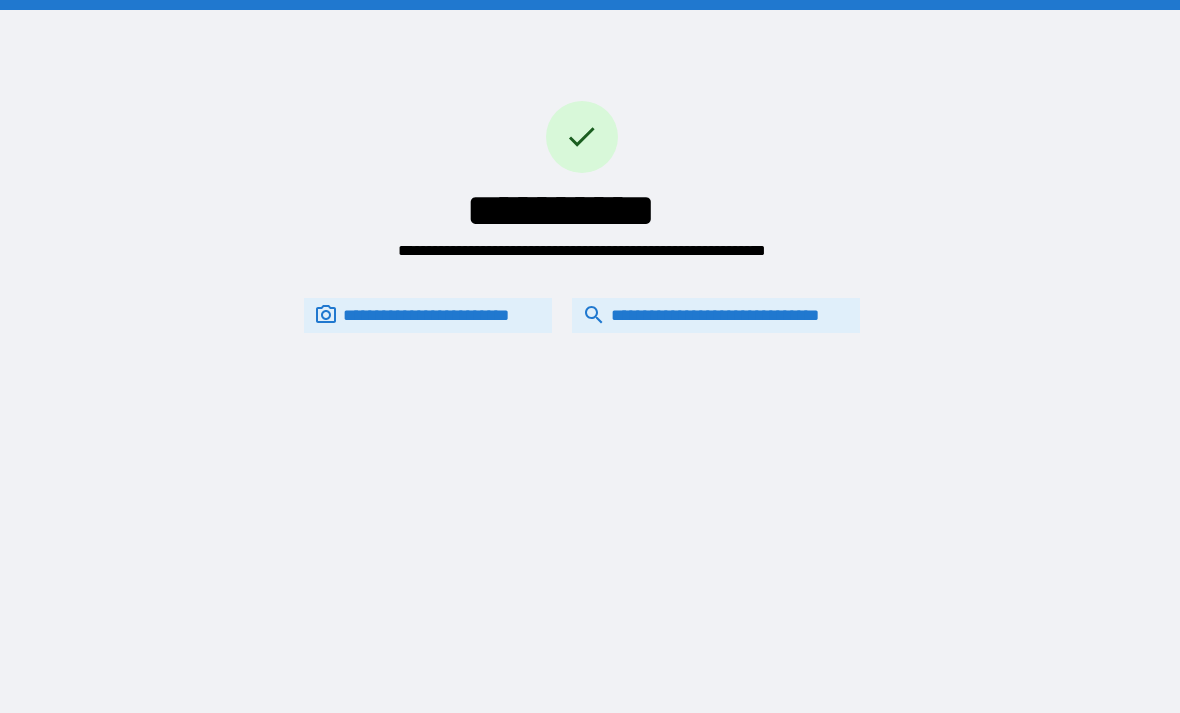 click on "**********" at bounding box center [590, 356] 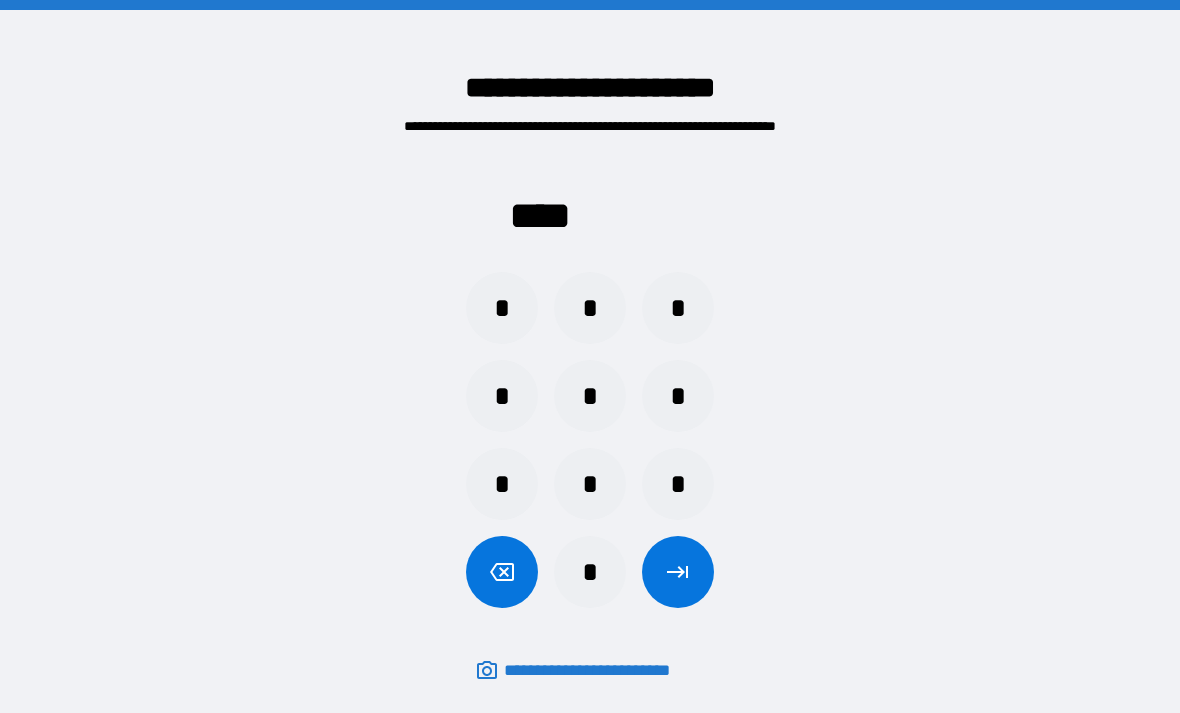 click on "*" at bounding box center [502, 308] 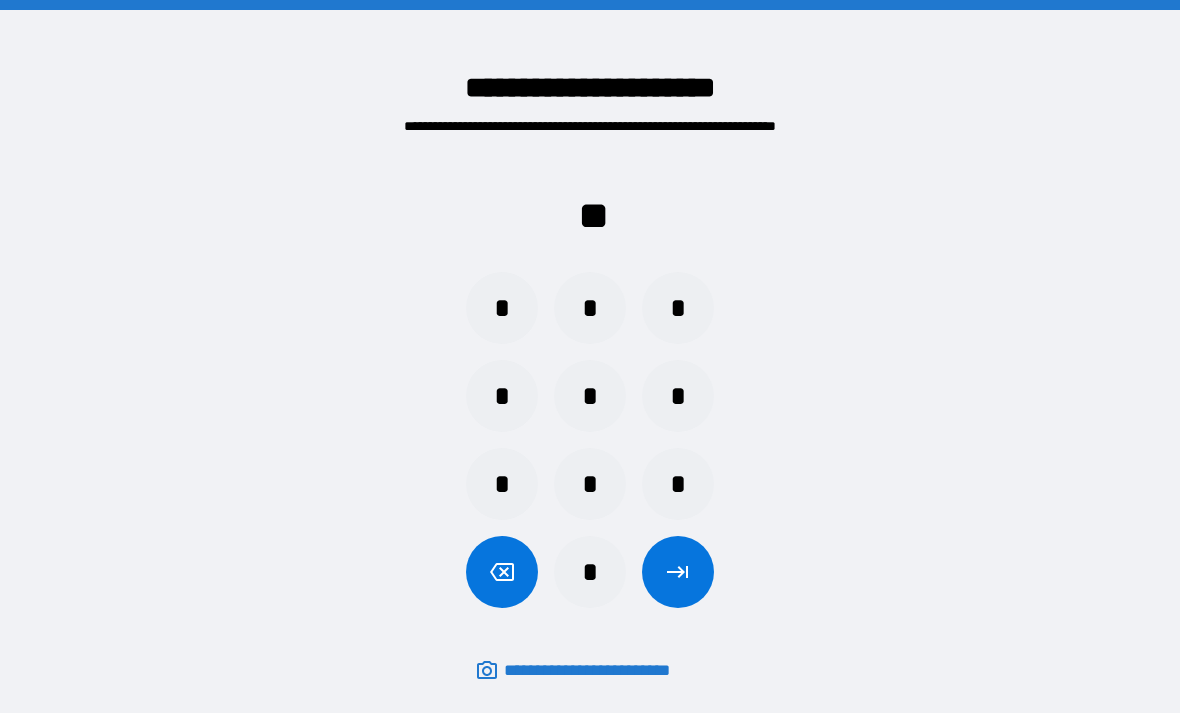 click on "*" at bounding box center [502, 484] 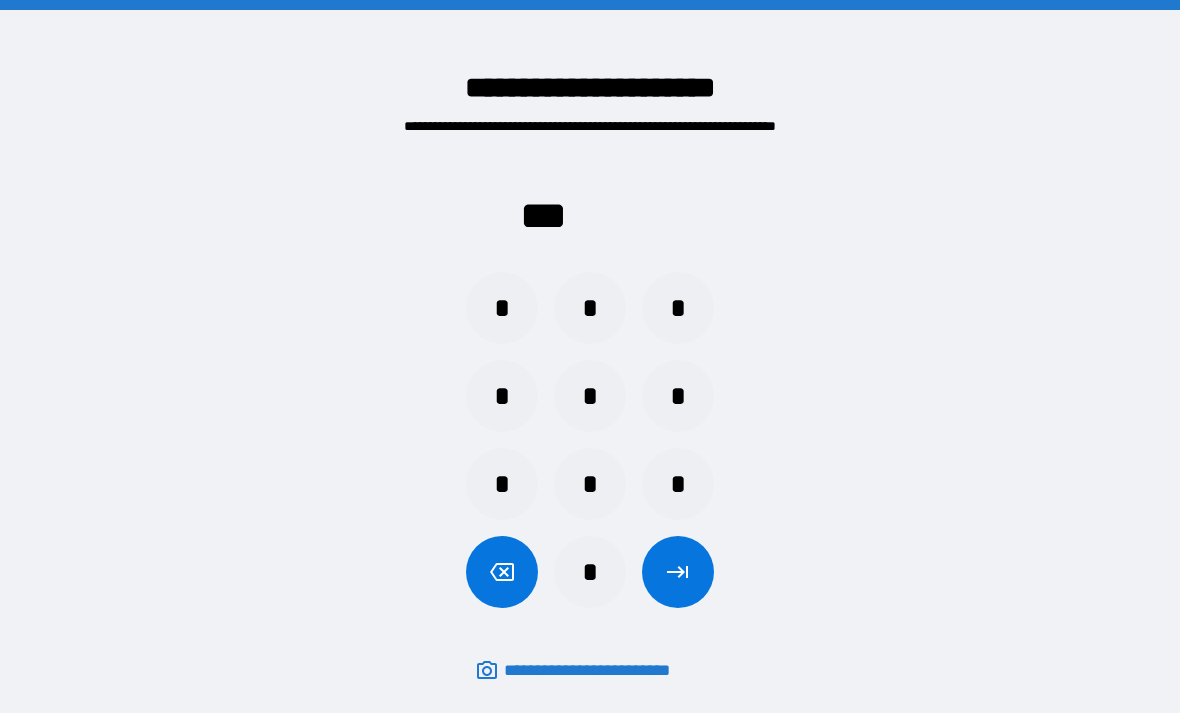 click on "* * *" at bounding box center (590, 308) 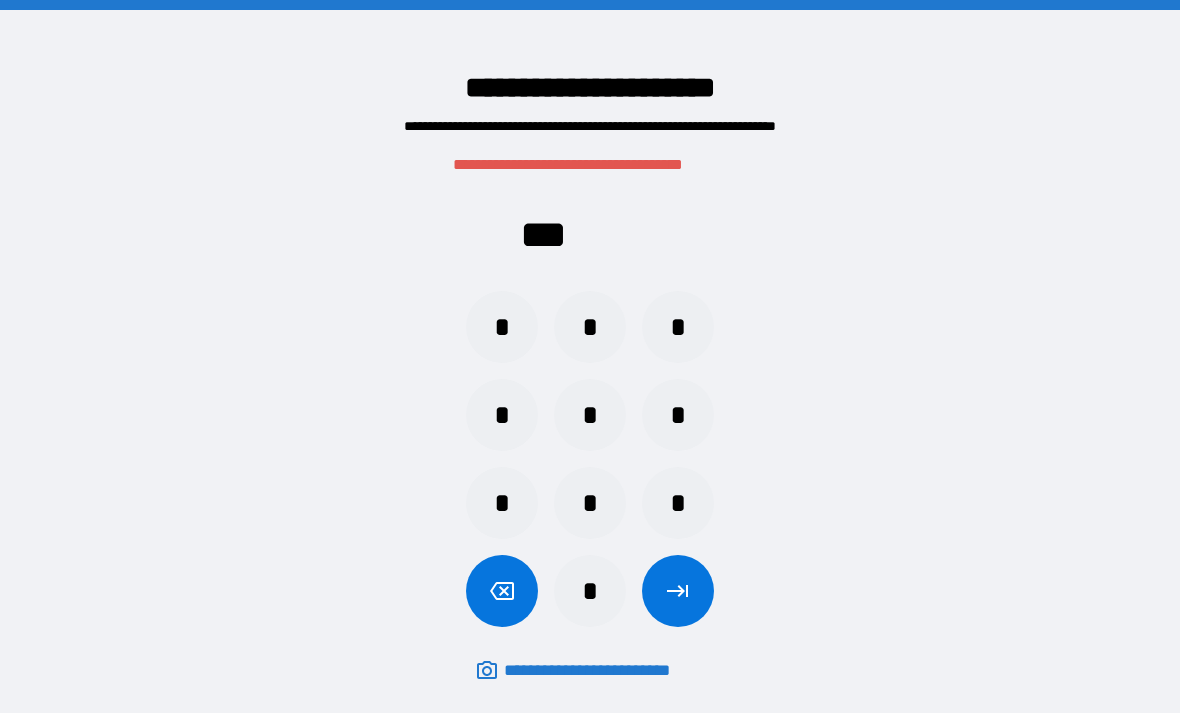 click on "*" at bounding box center [678, 503] 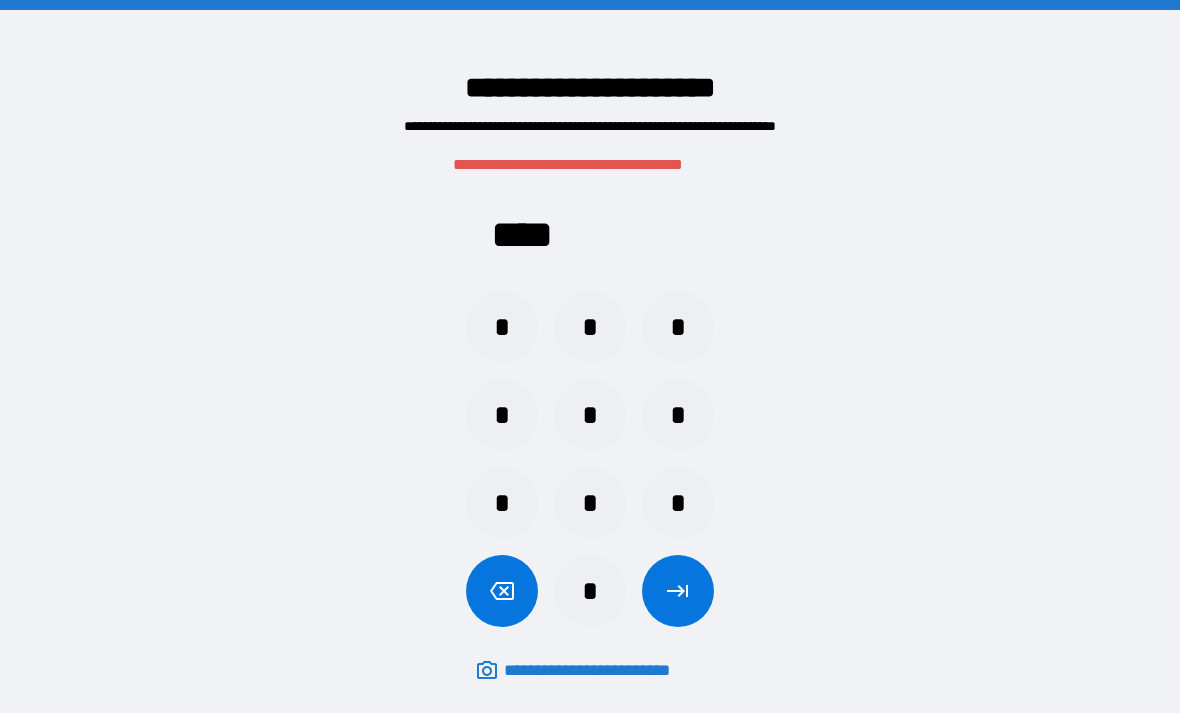 click 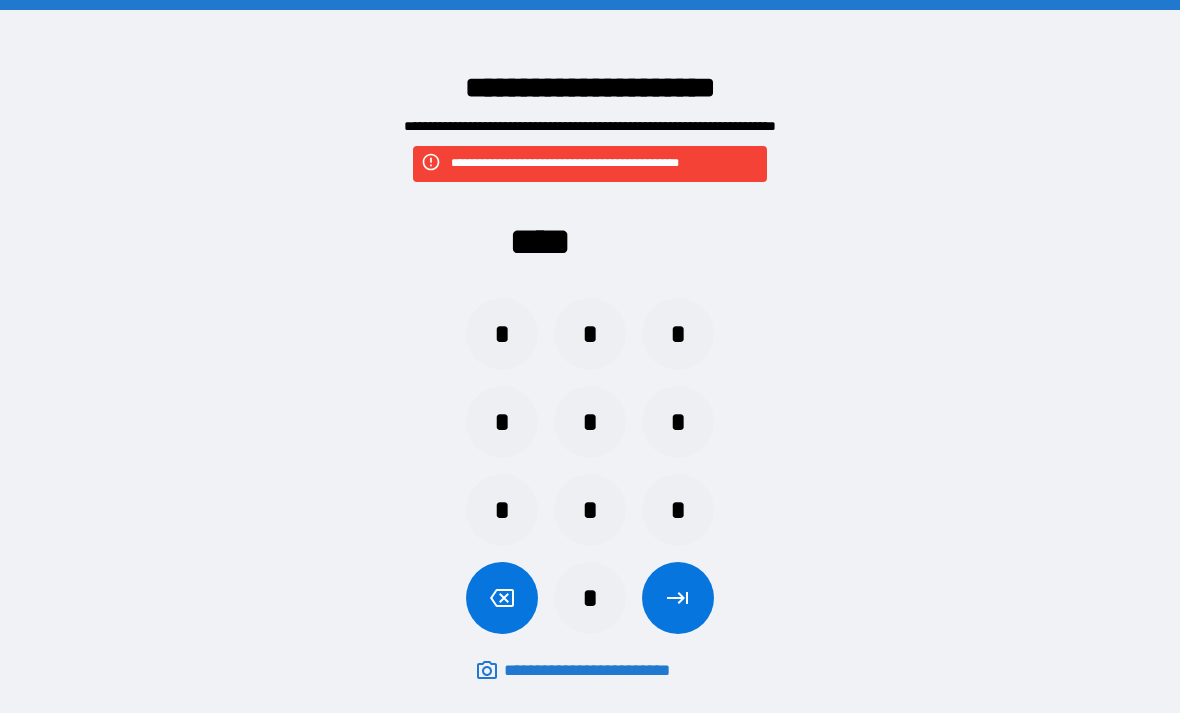 click on "*" at bounding box center (502, 334) 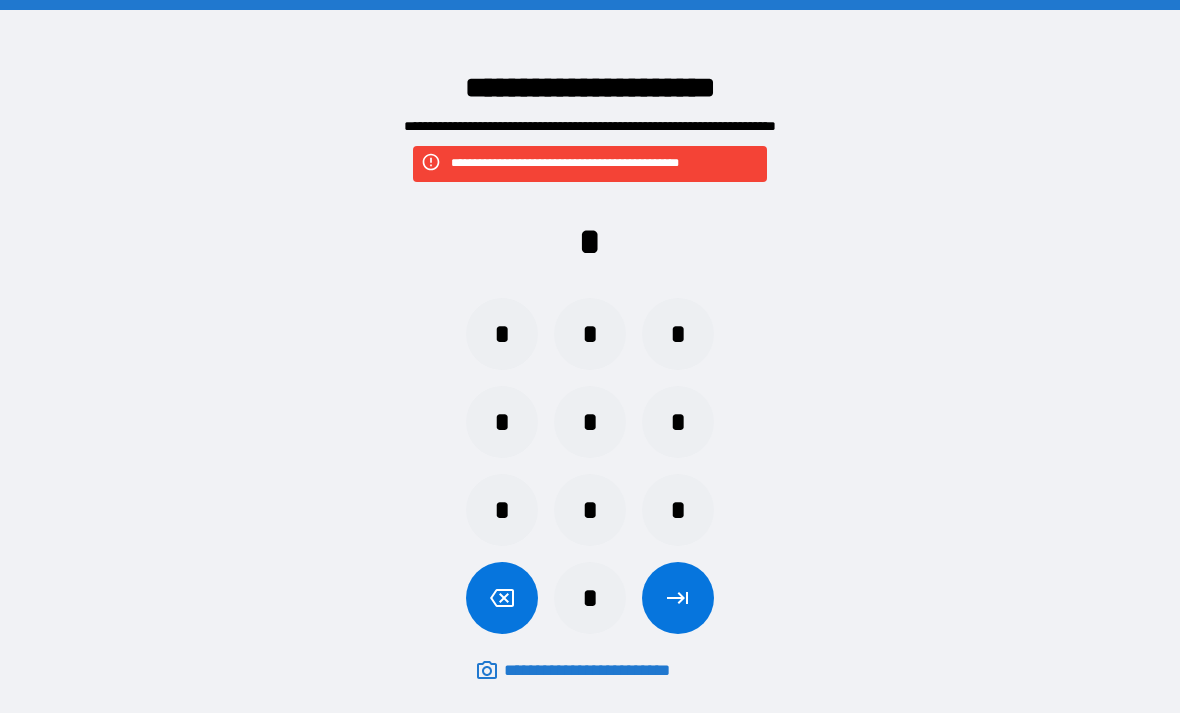 click on "*" at bounding box center [678, 510] 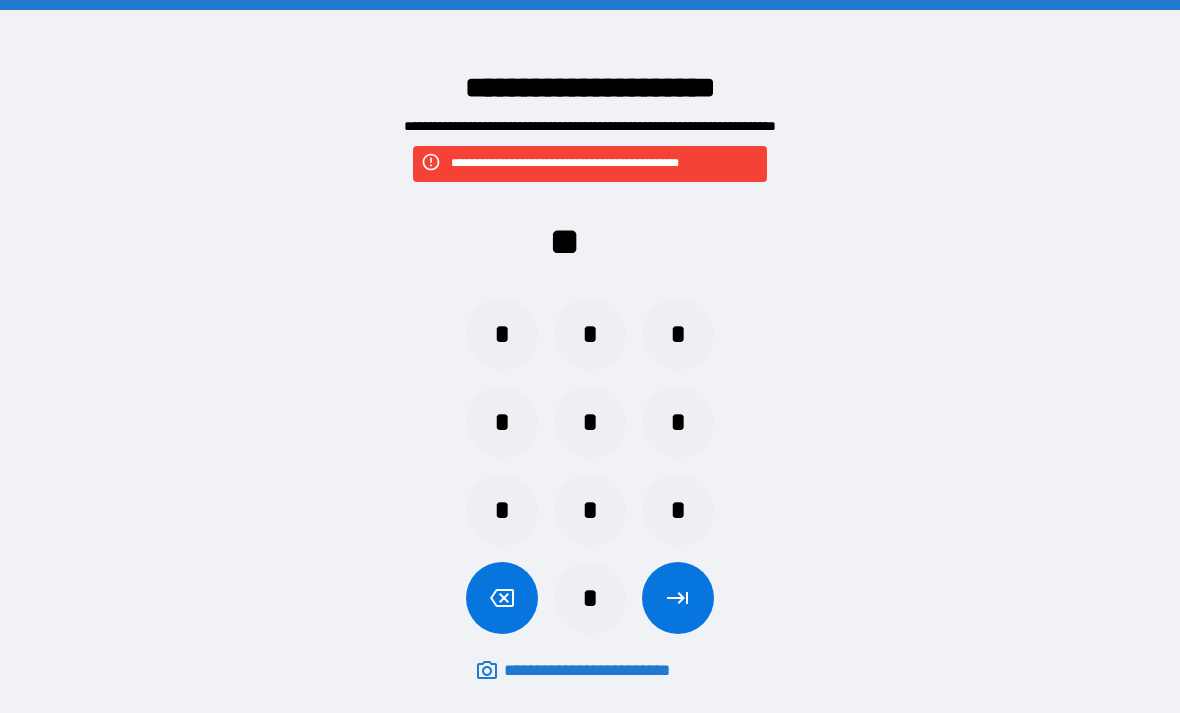 click on "*" at bounding box center (502, 510) 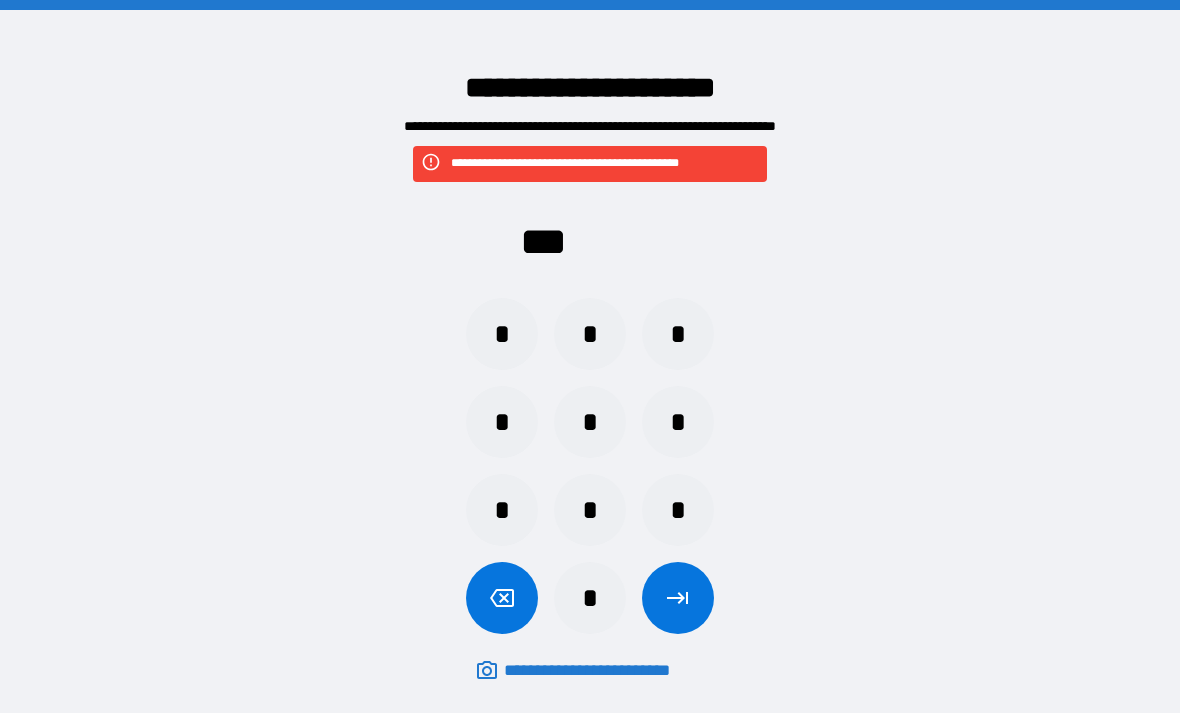 click on "*" at bounding box center [678, 334] 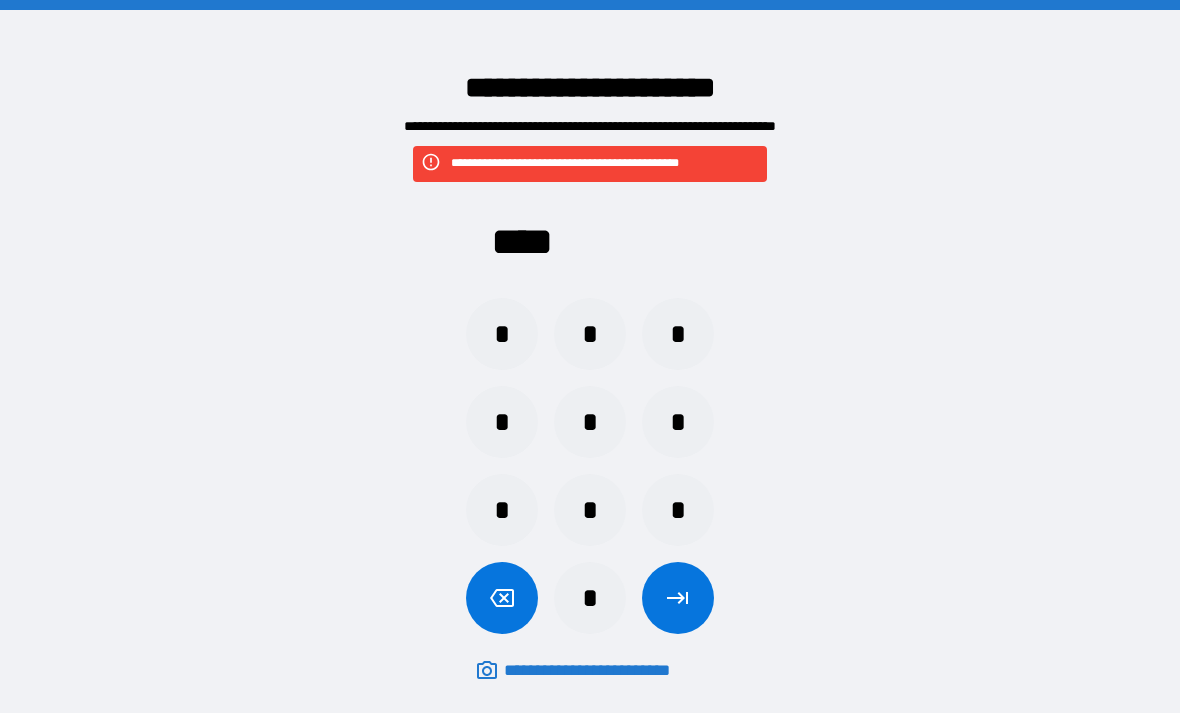 click at bounding box center [678, 598] 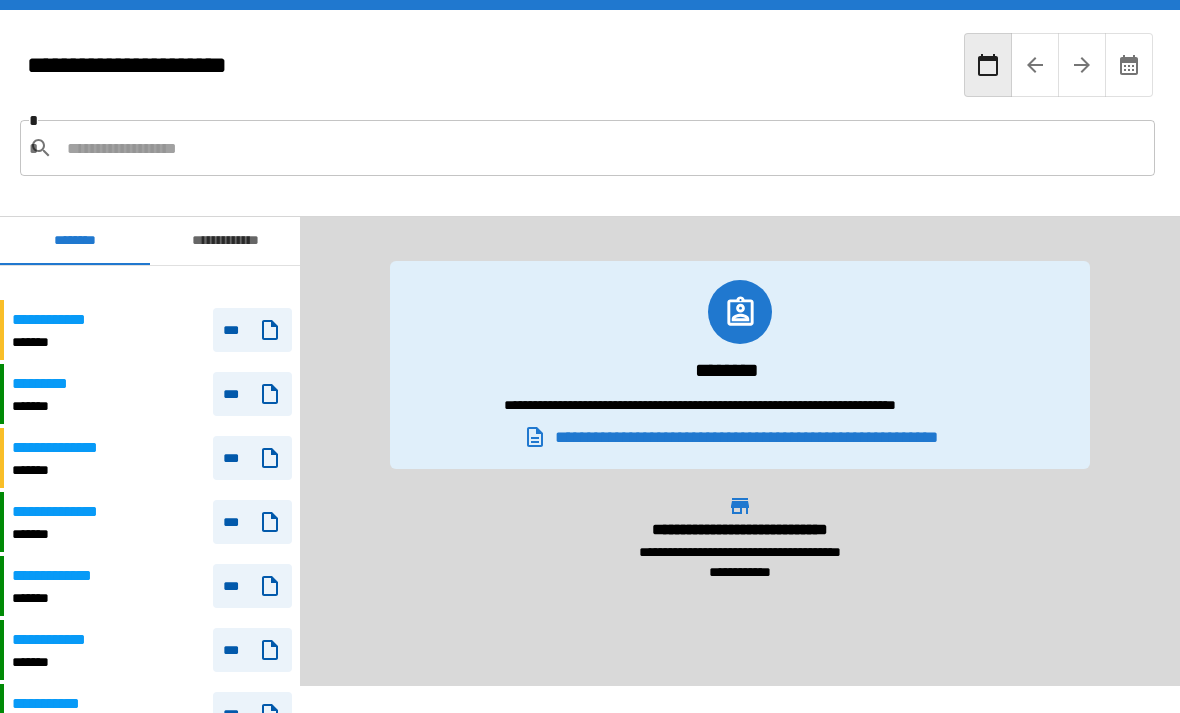 scroll, scrollTop: 685, scrollLeft: 0, axis: vertical 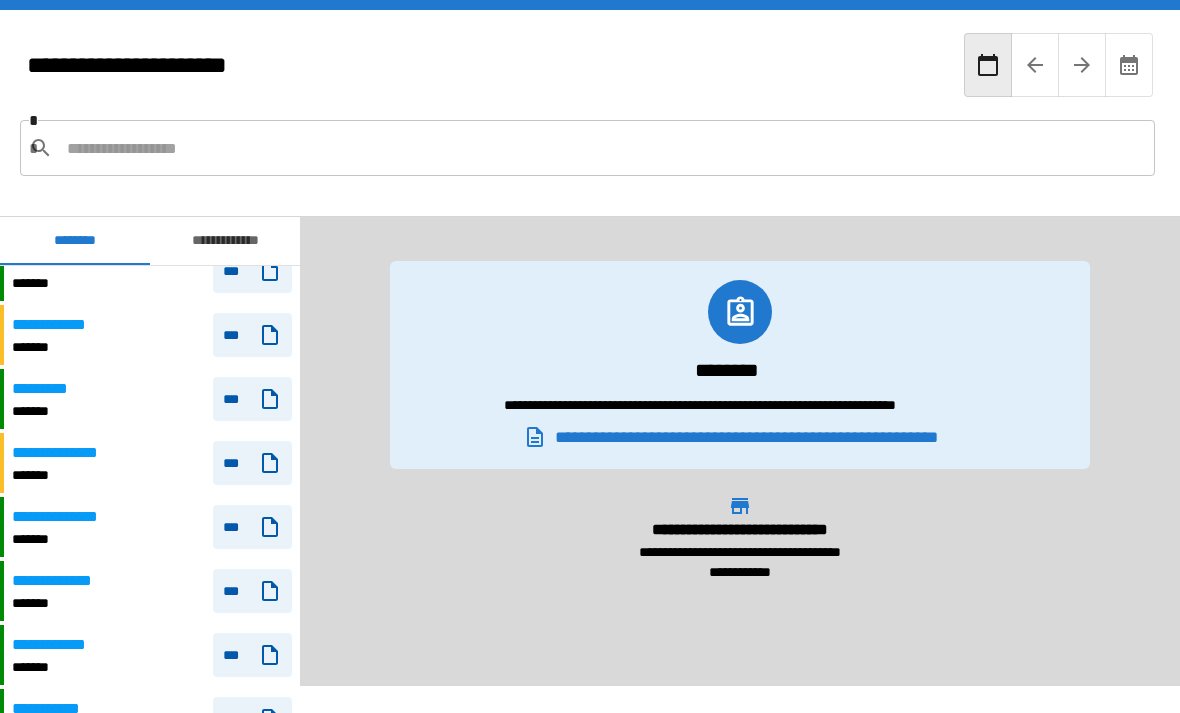 click on "*********" at bounding box center (54, 389) 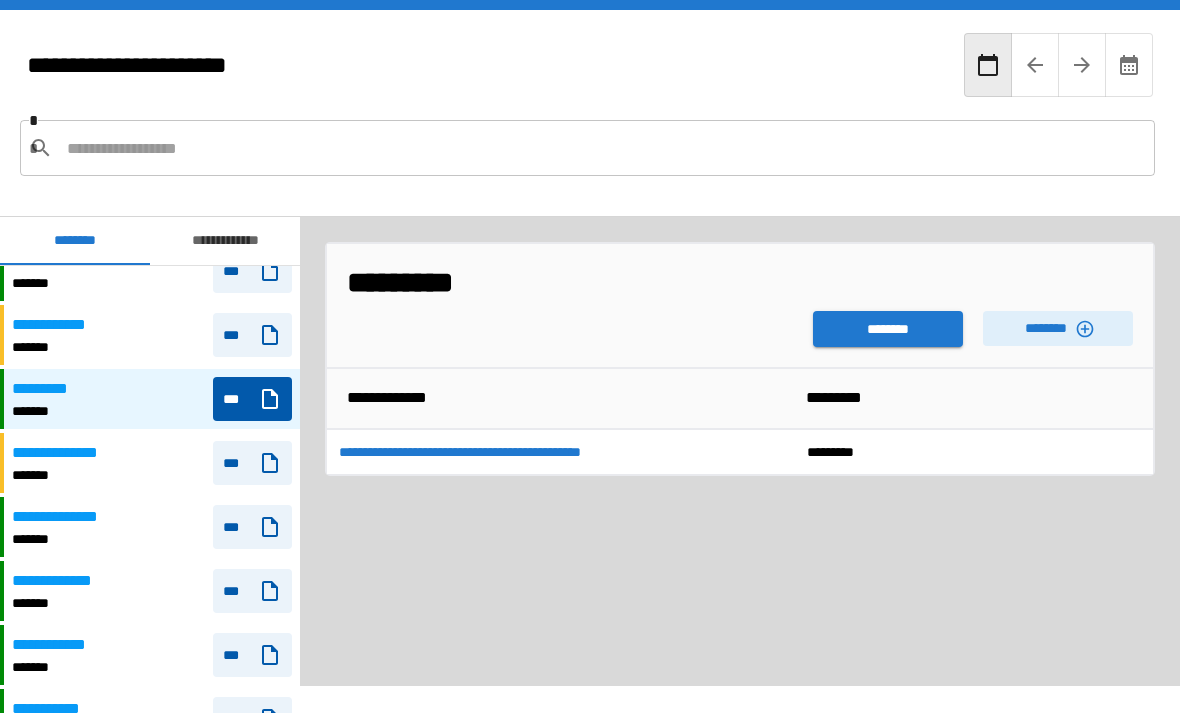 click on "********" at bounding box center (888, 329) 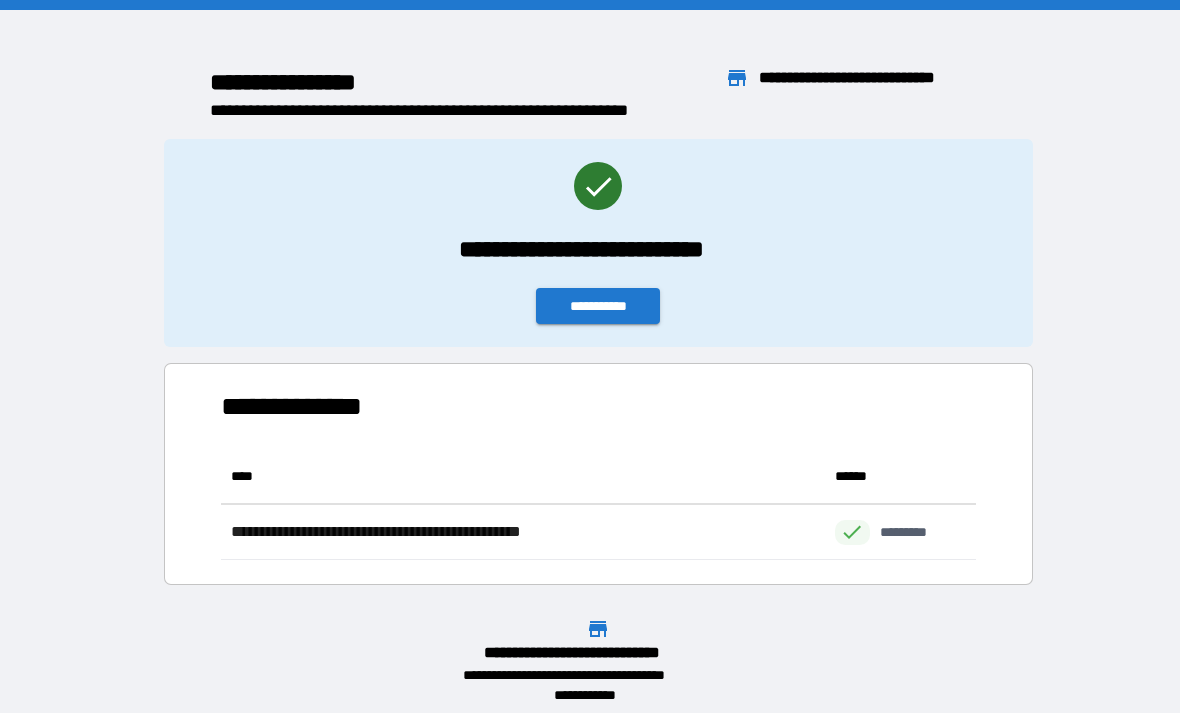 scroll, scrollTop: 1, scrollLeft: 1, axis: both 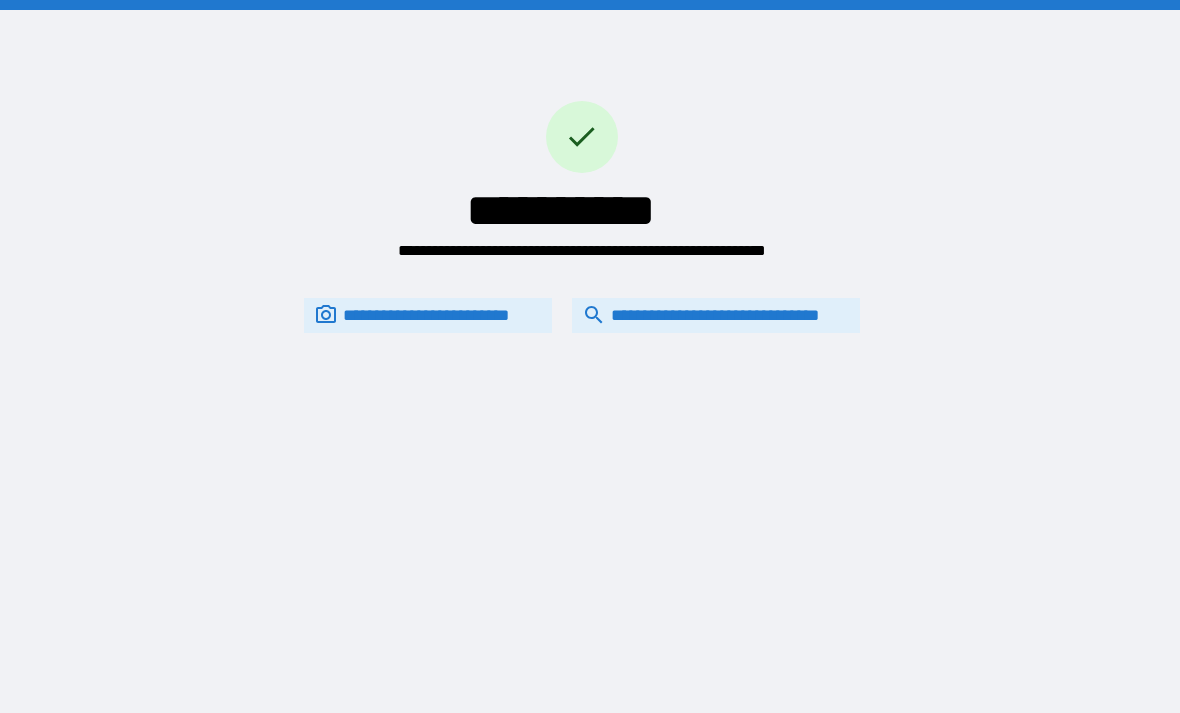 click on "**********" at bounding box center [716, 315] 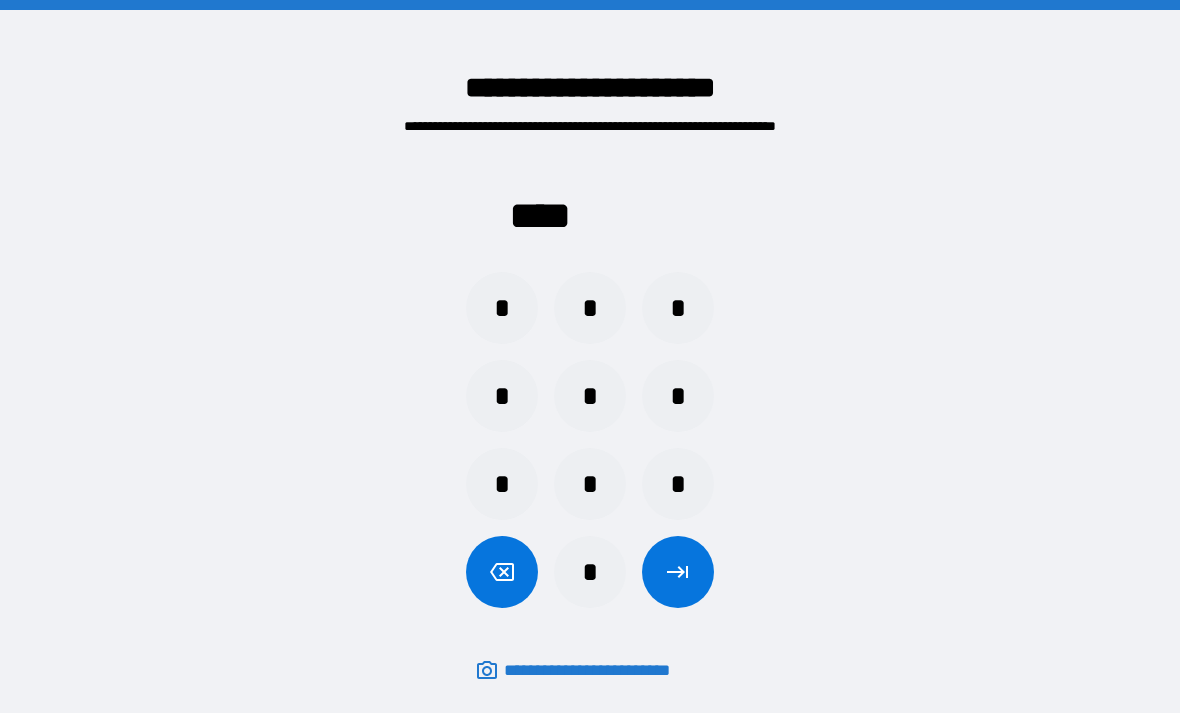click on "*" at bounding box center (502, 308) 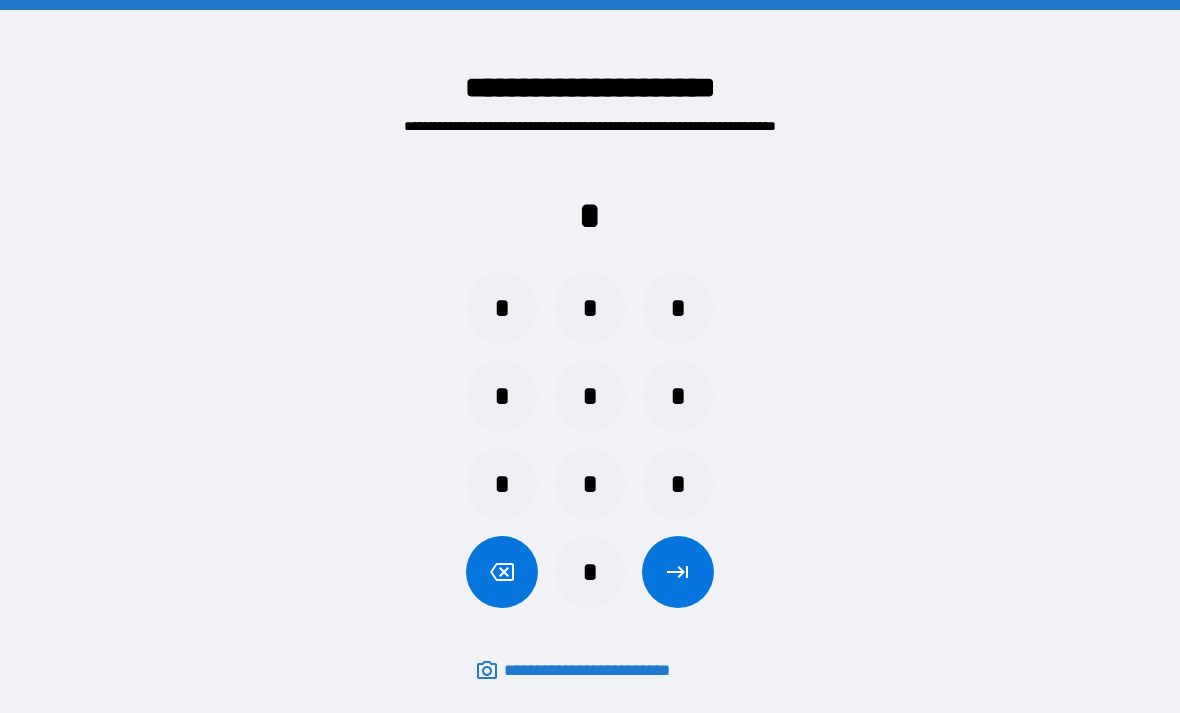 click on "*" at bounding box center [678, 484] 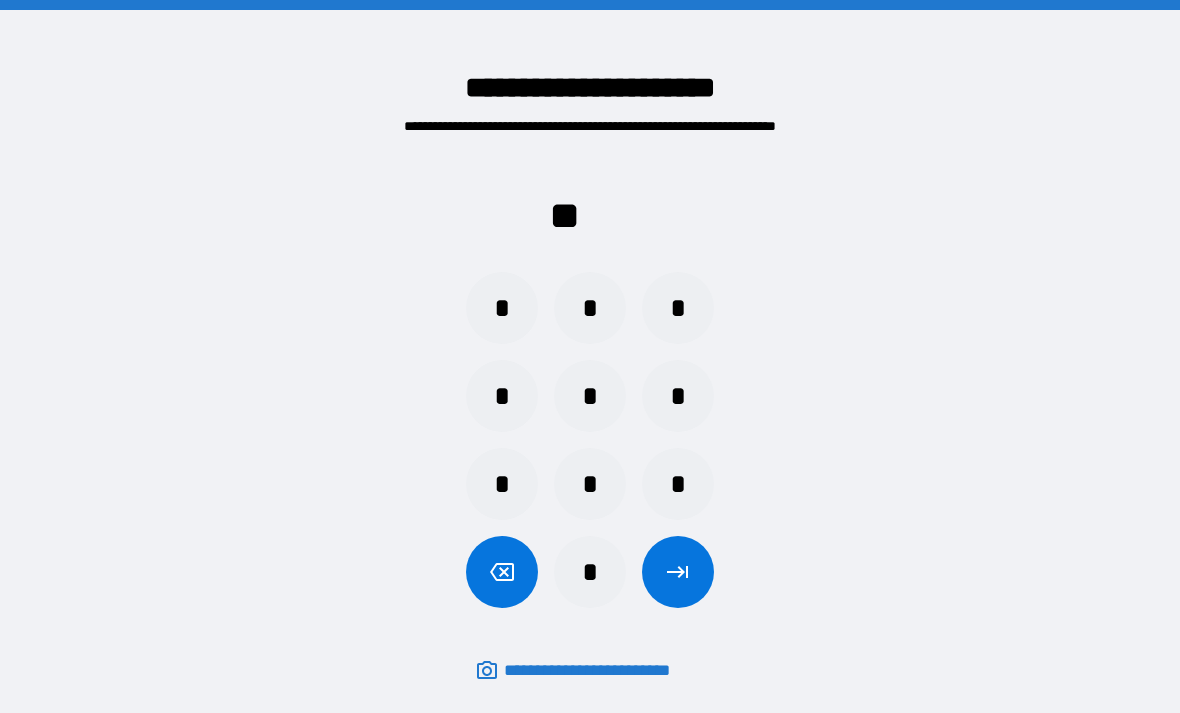 click on "*" at bounding box center [502, 484] 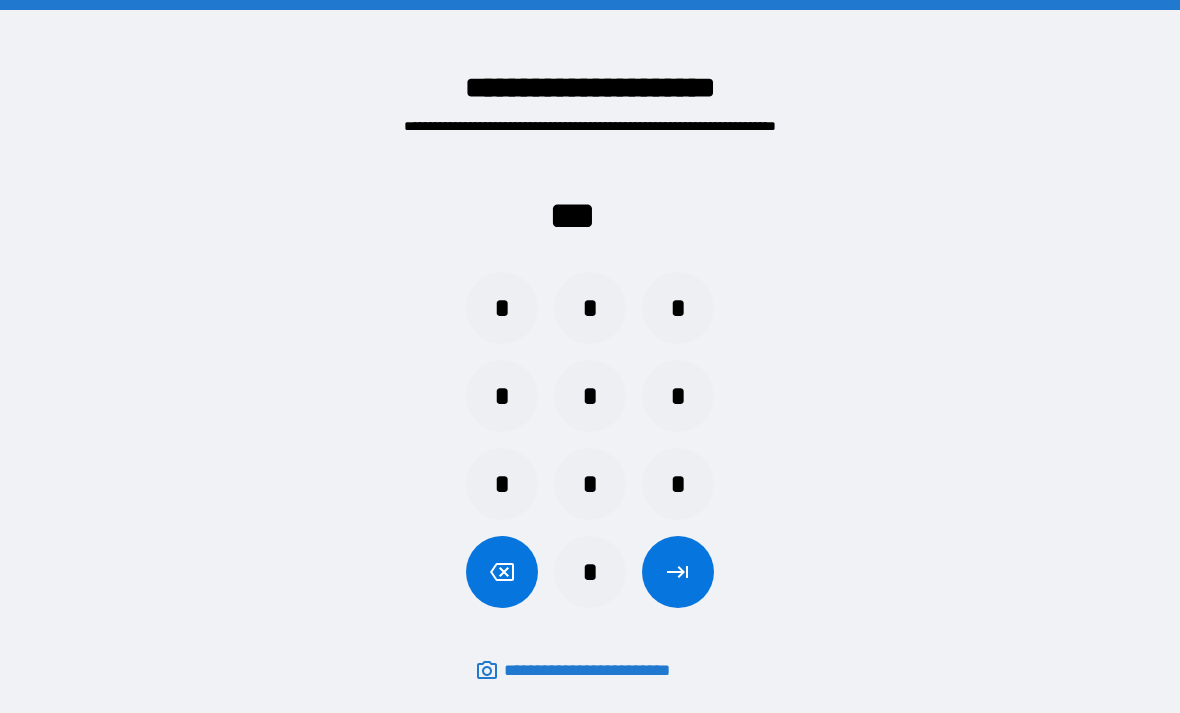 click on "*" at bounding box center [678, 308] 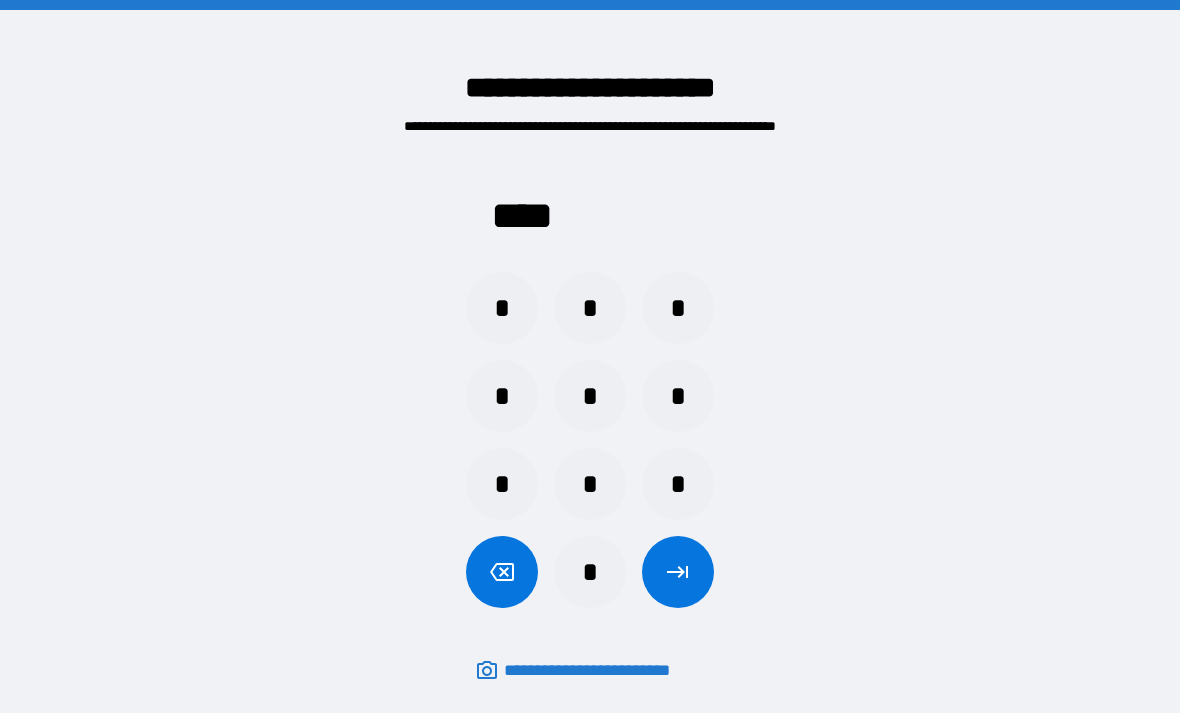 click at bounding box center (678, 572) 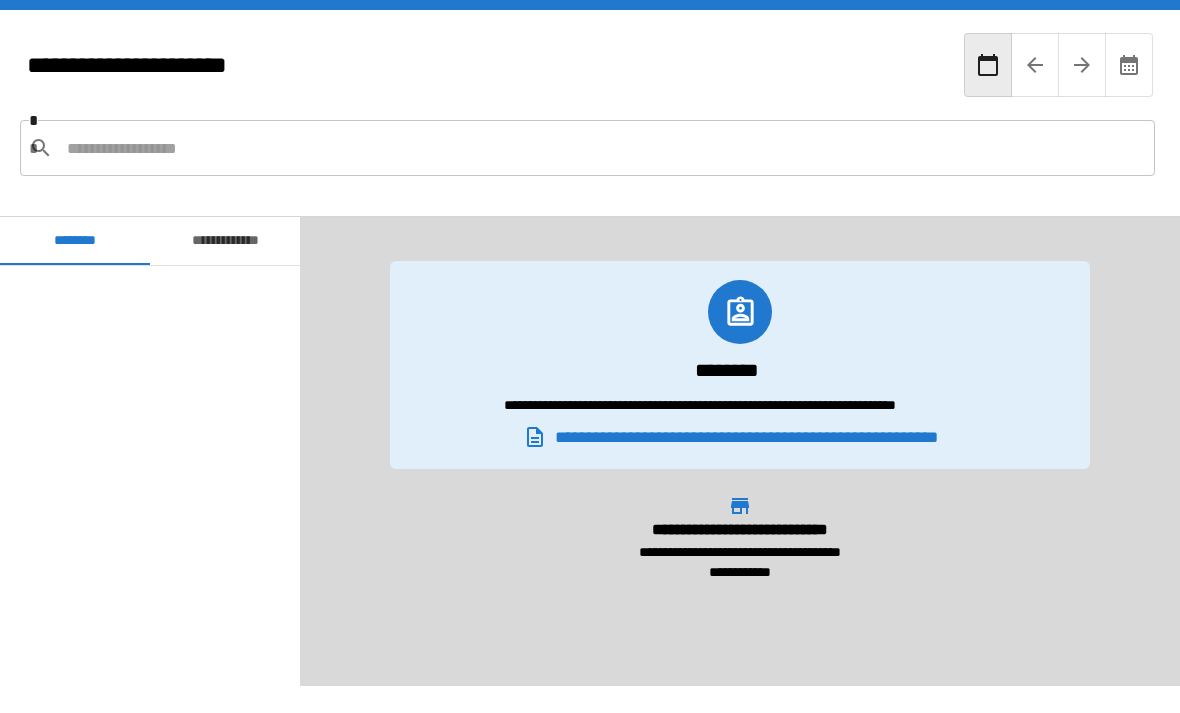 scroll, scrollTop: 600, scrollLeft: 0, axis: vertical 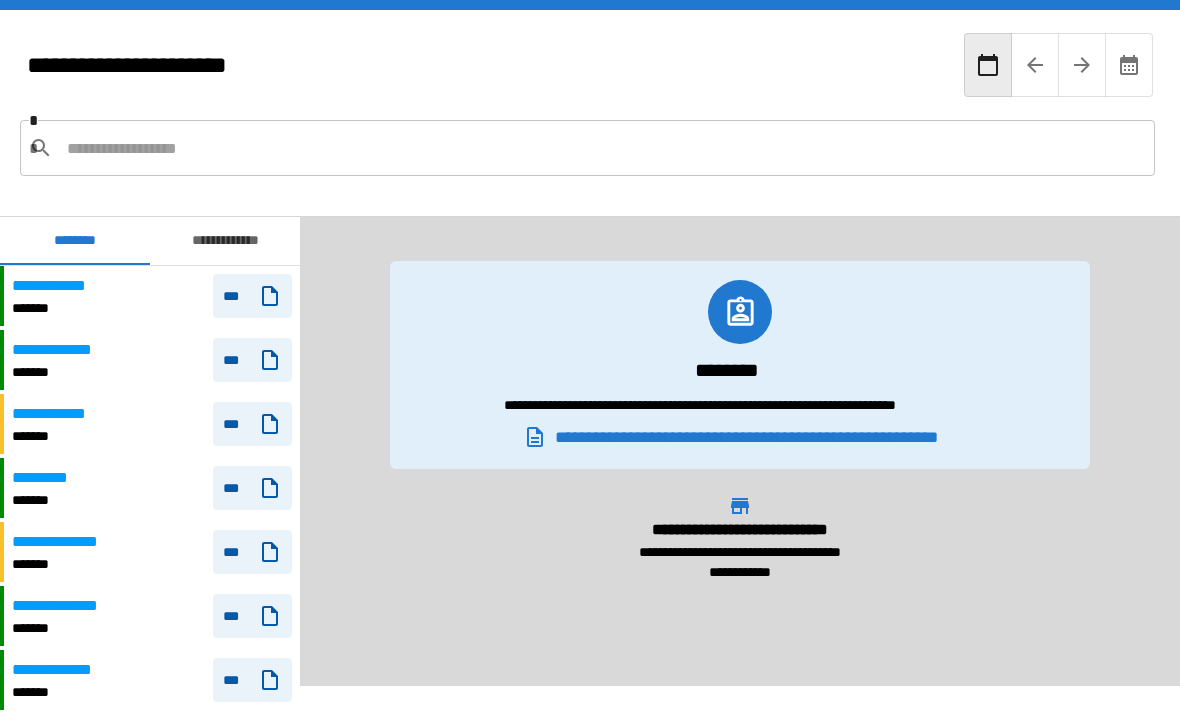 click on "**********" at bounding box center [69, 542] 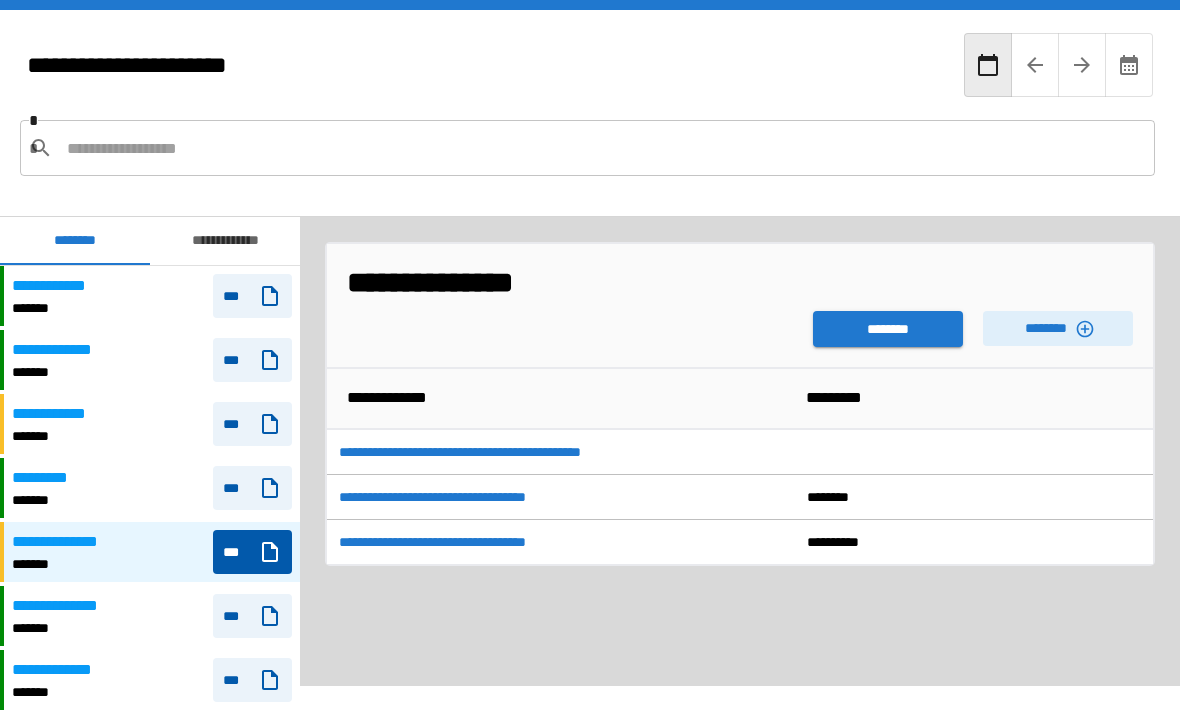 click on "********" at bounding box center [888, 329] 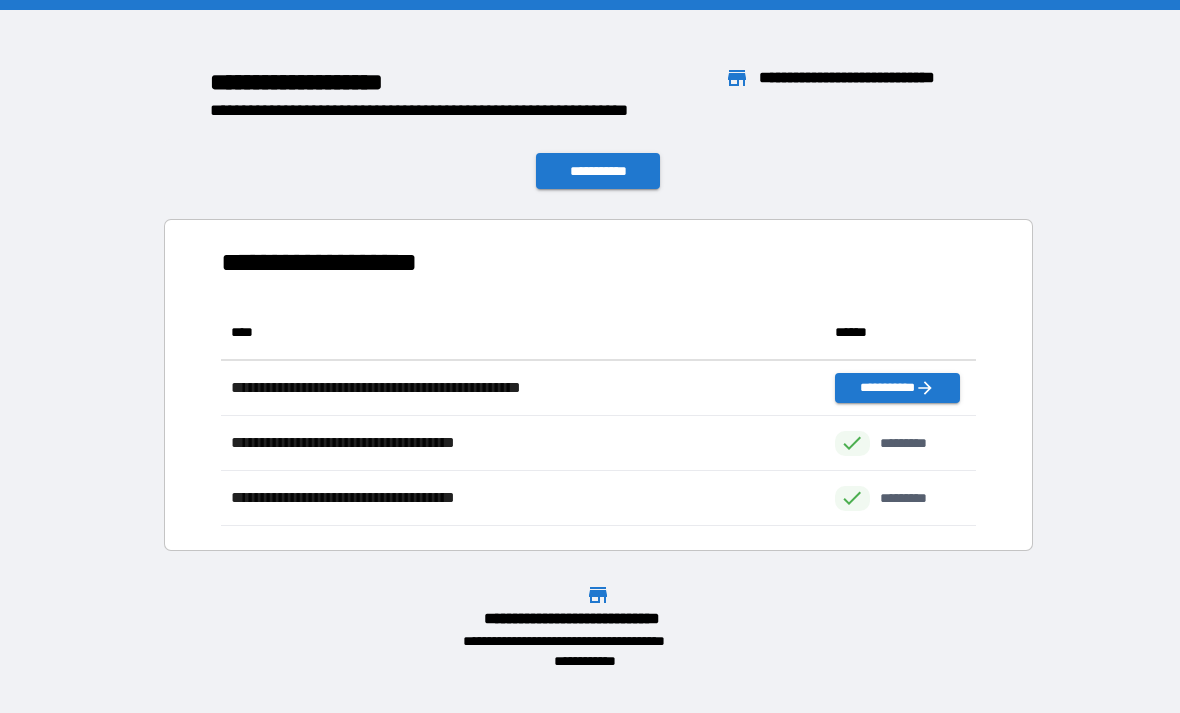 scroll, scrollTop: 1, scrollLeft: 1, axis: both 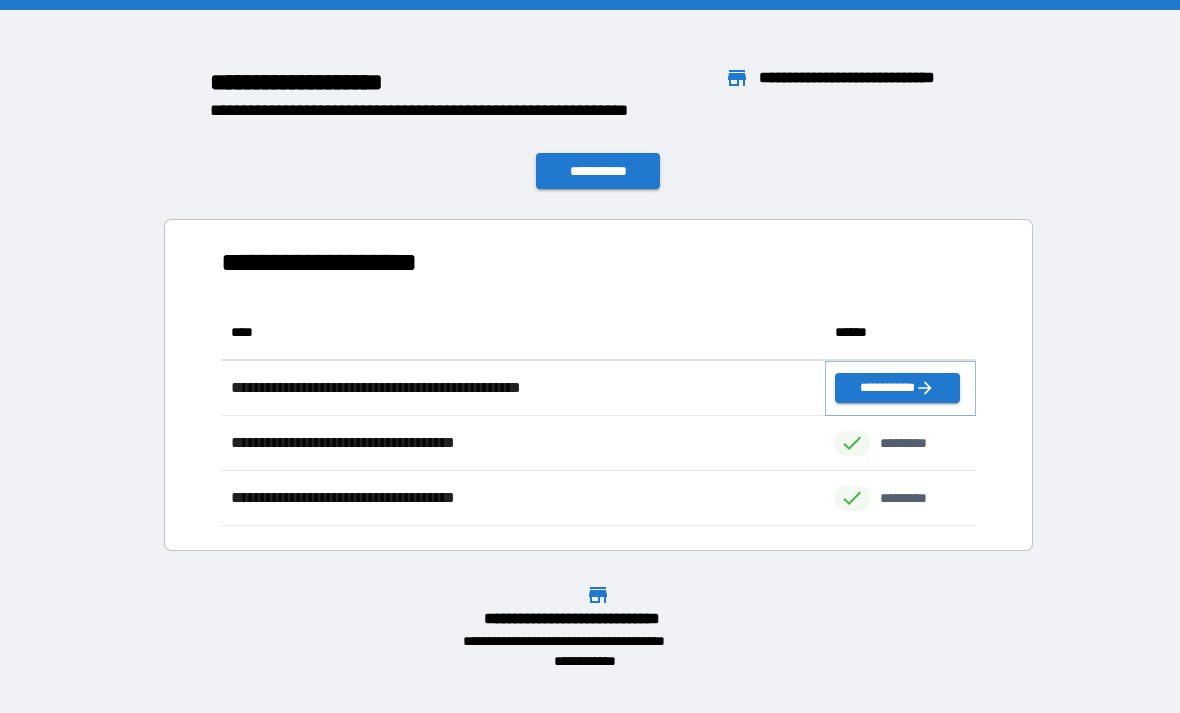 click on "**********" at bounding box center [897, 388] 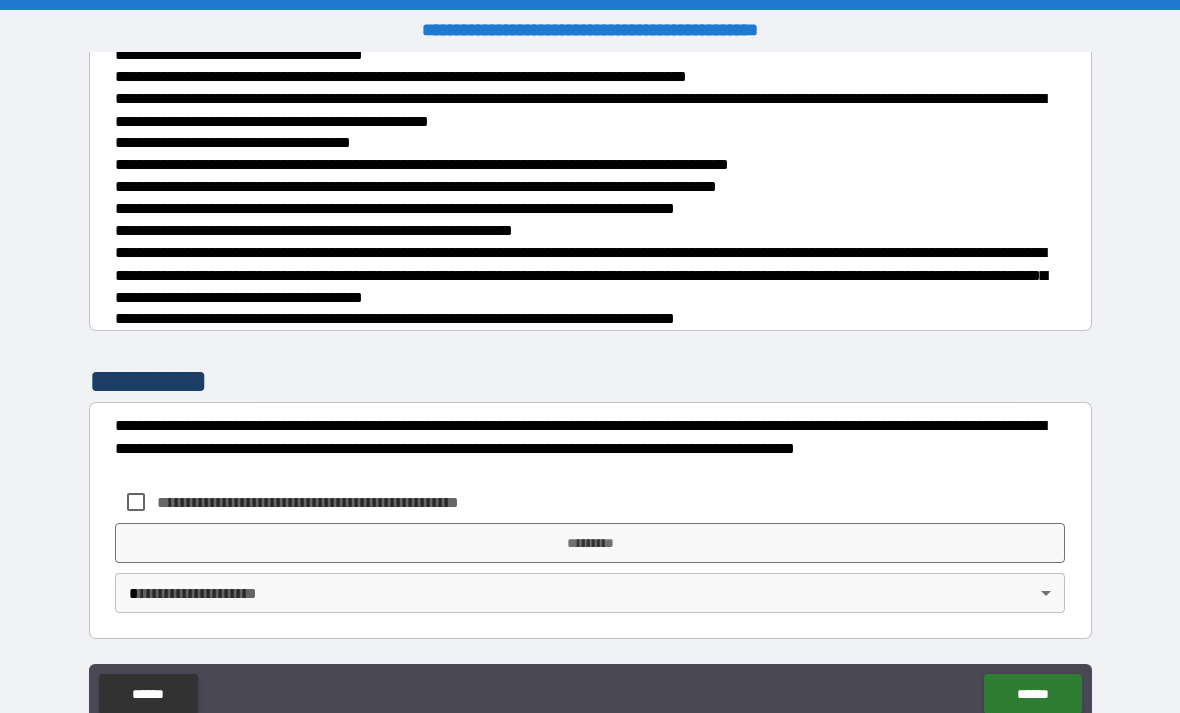 scroll, scrollTop: 702, scrollLeft: 0, axis: vertical 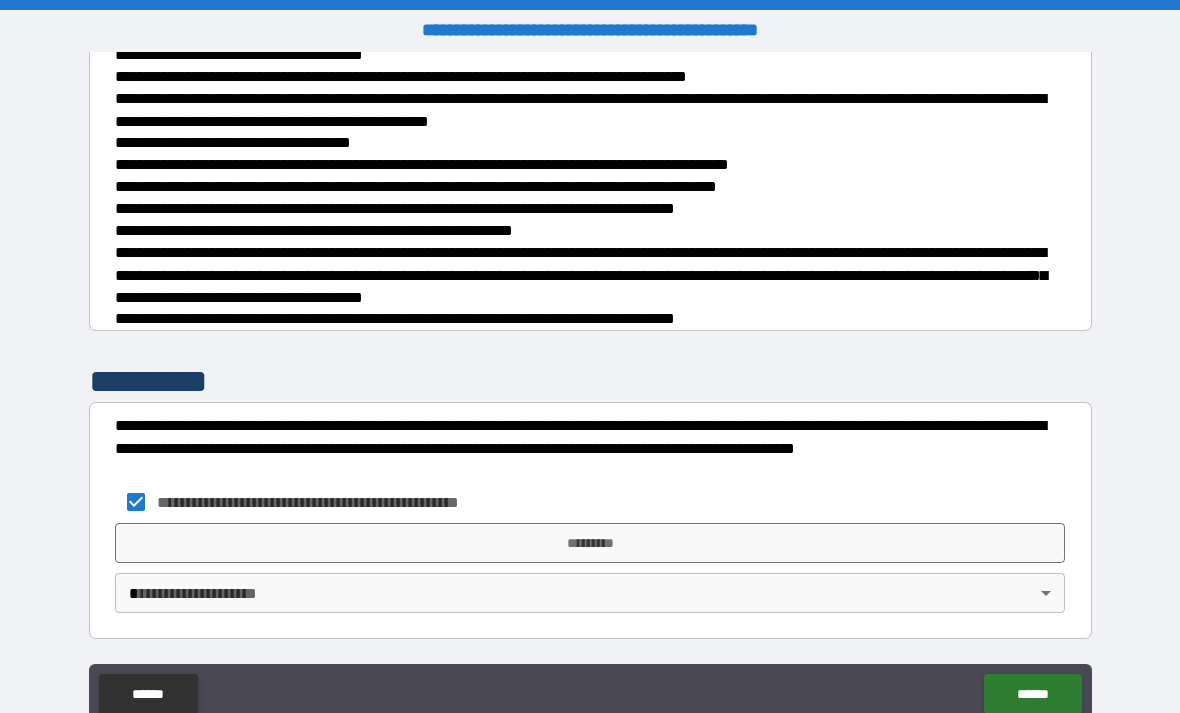 click on "*********" at bounding box center [590, 543] 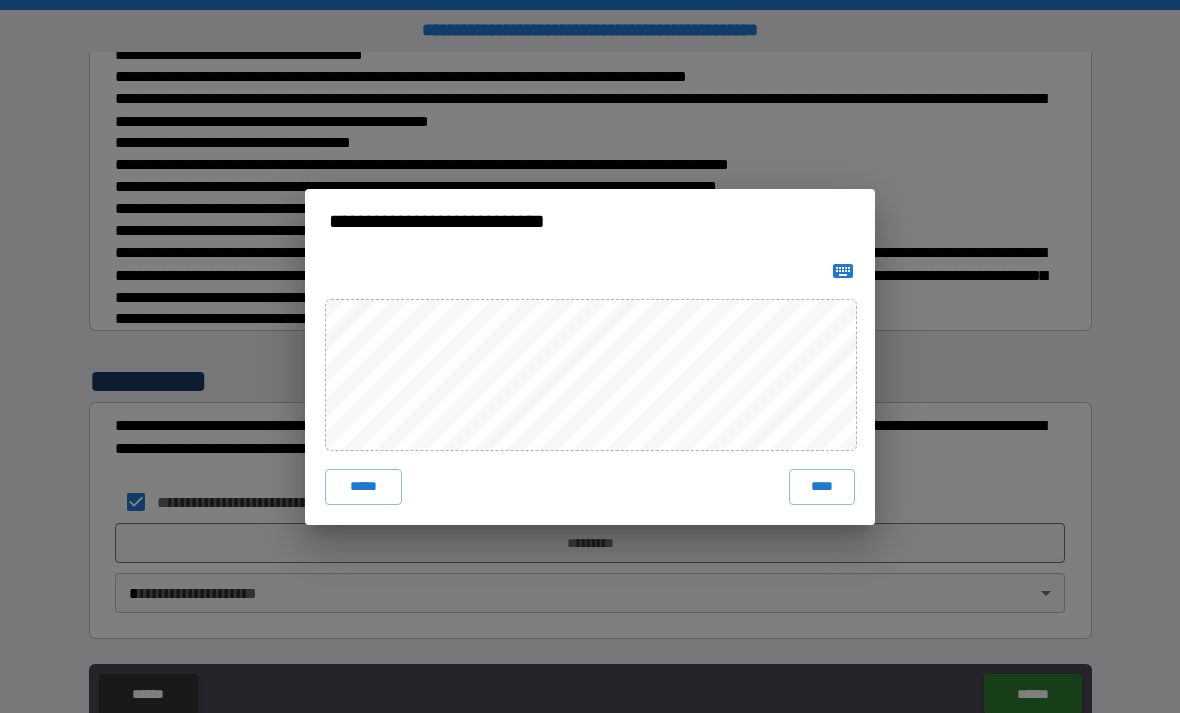 click on "****" at bounding box center [822, 487] 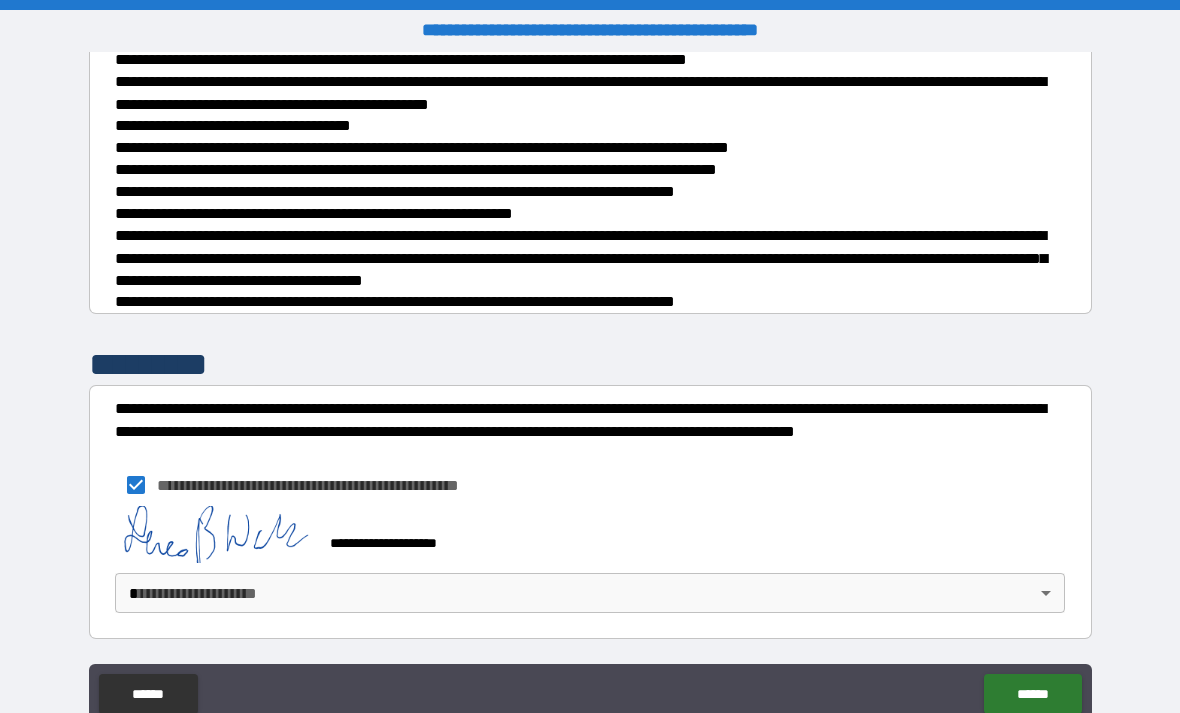 scroll, scrollTop: 719, scrollLeft: 0, axis: vertical 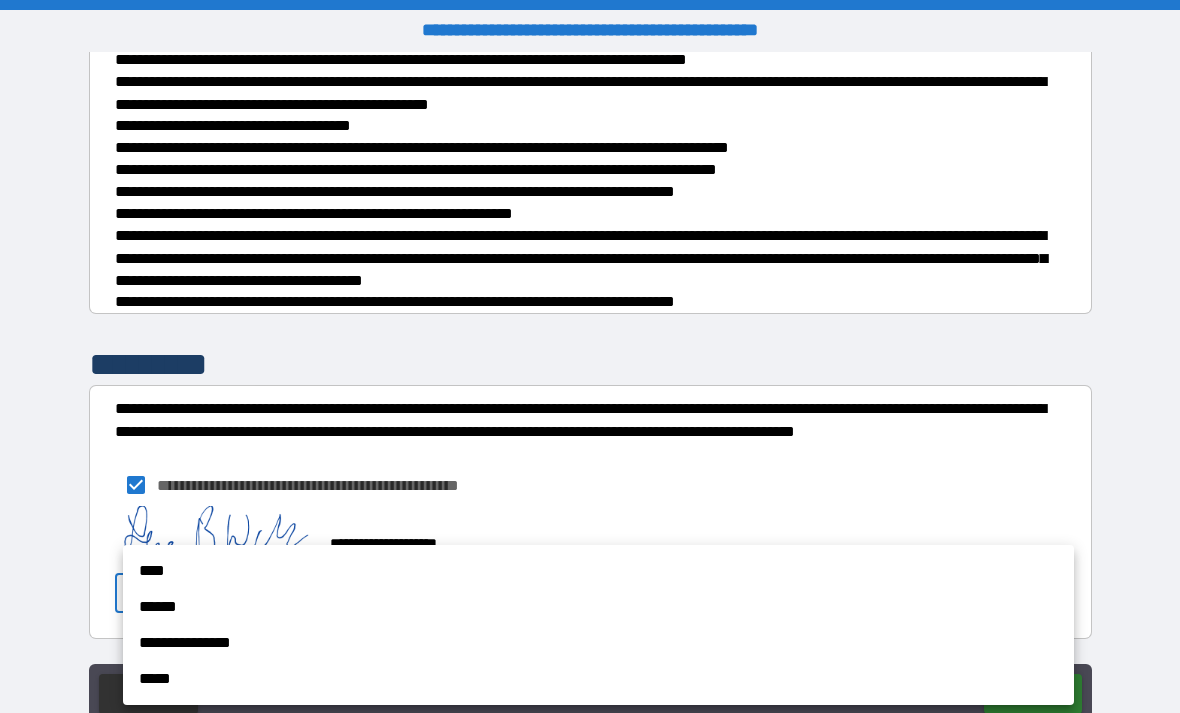 click on "**********" at bounding box center [598, 643] 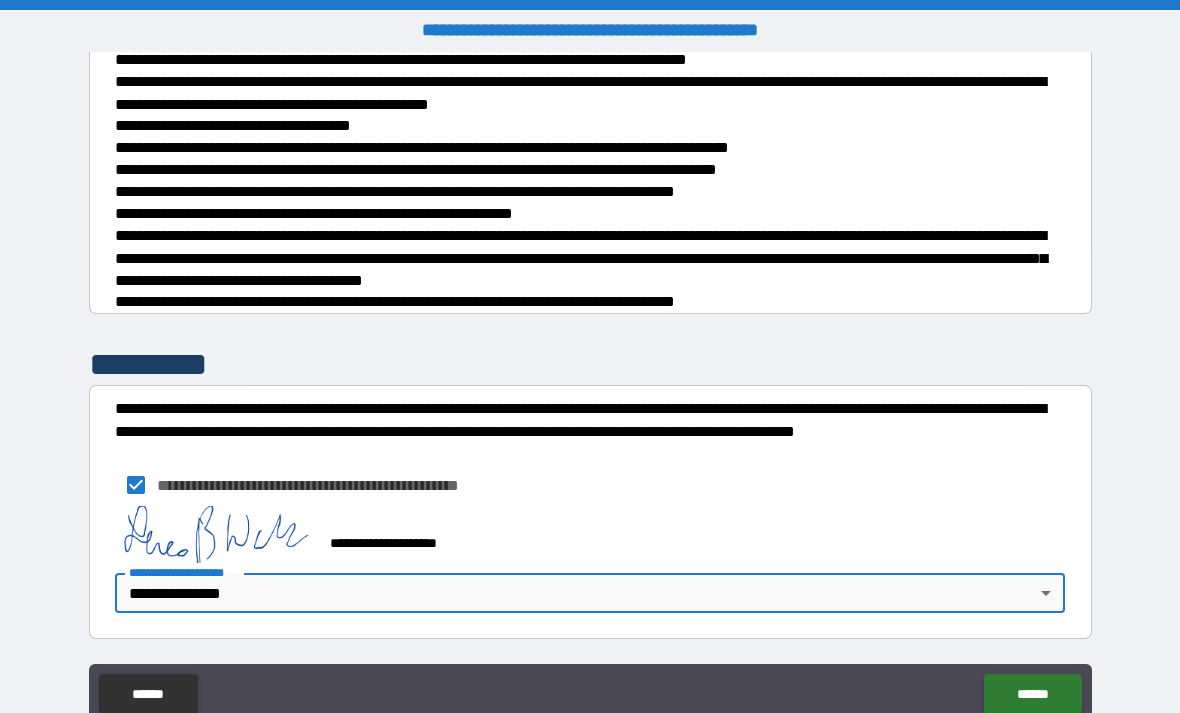 type on "**********" 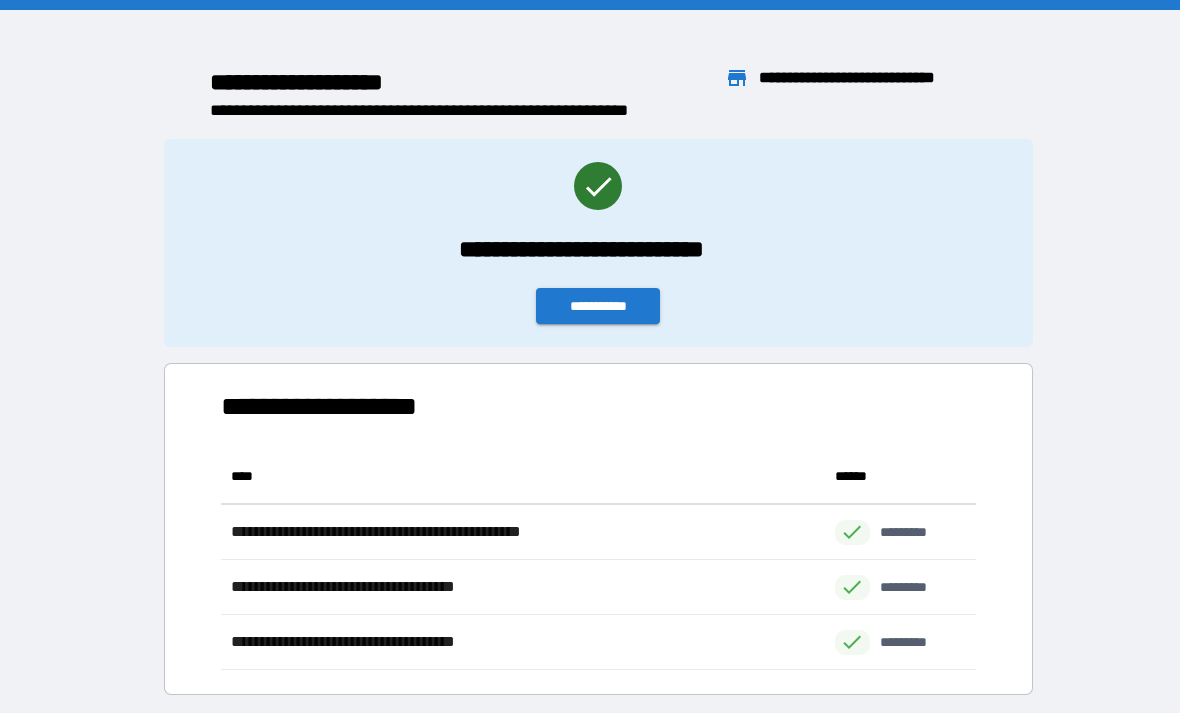 scroll, scrollTop: 1, scrollLeft: 1, axis: both 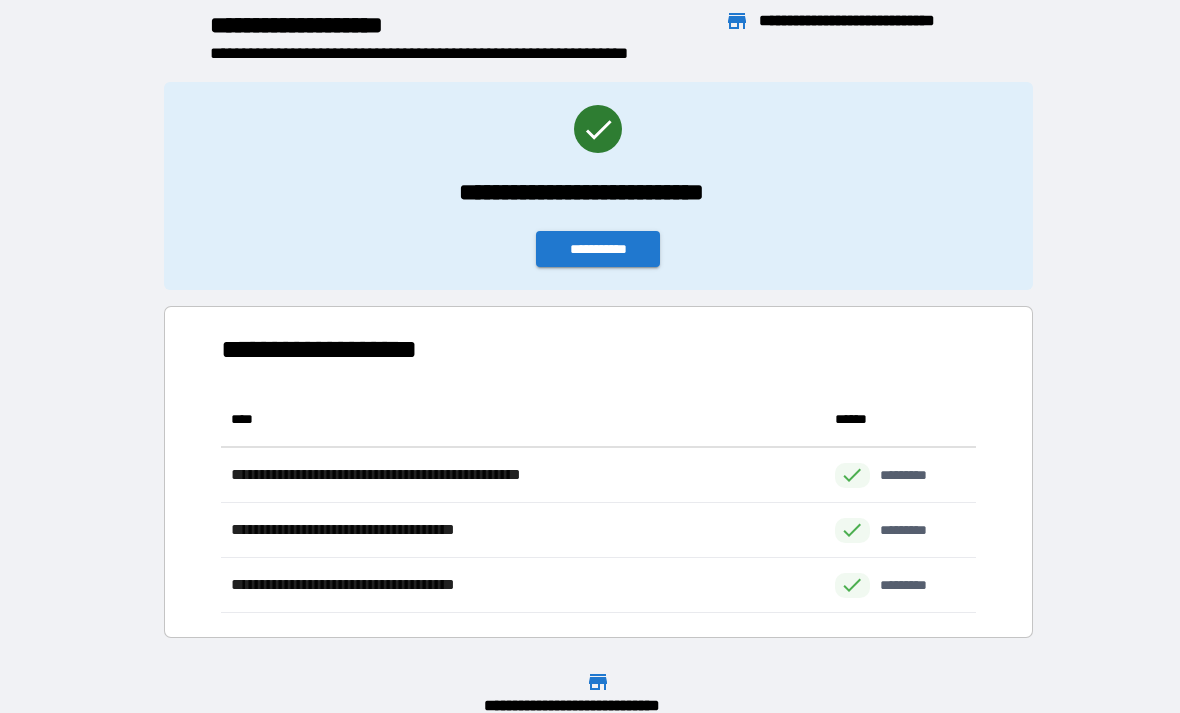 click on "**********" at bounding box center (590, 355) 